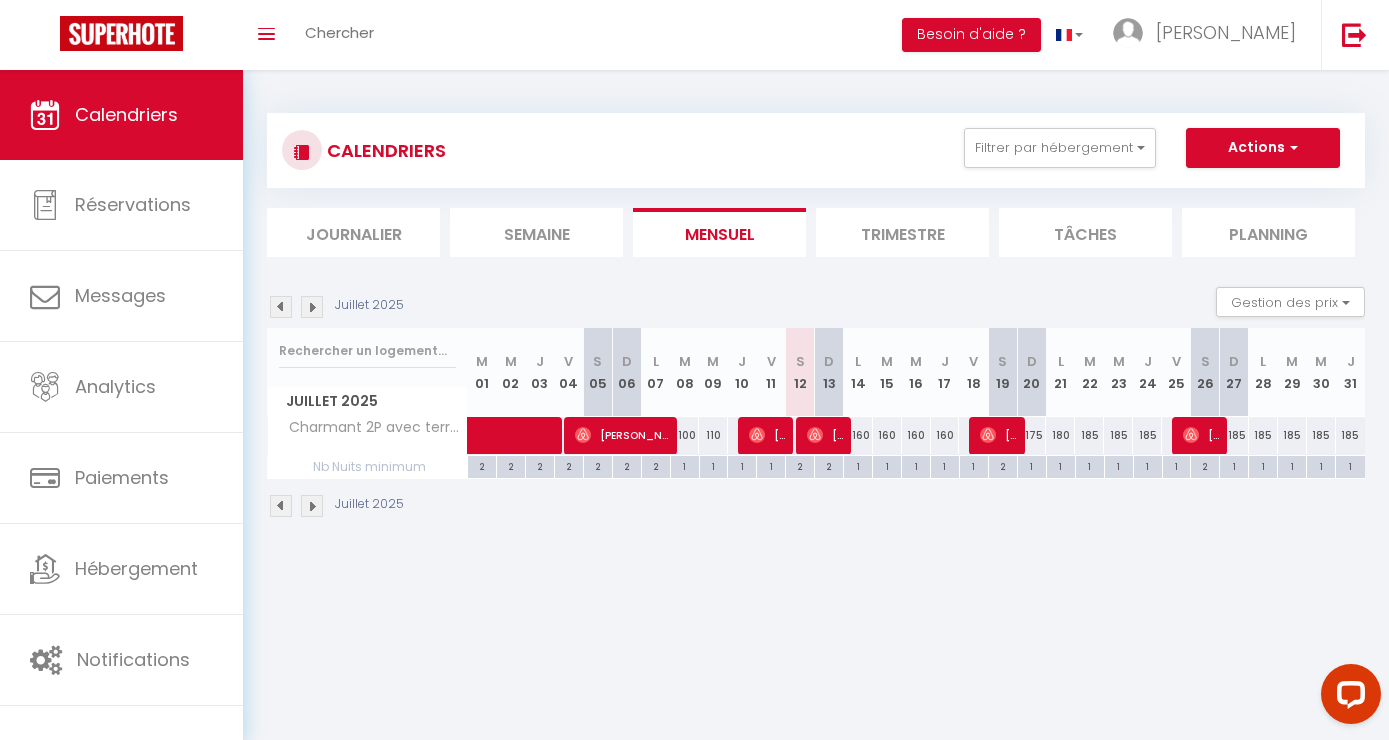 scroll, scrollTop: 0, scrollLeft: 0, axis: both 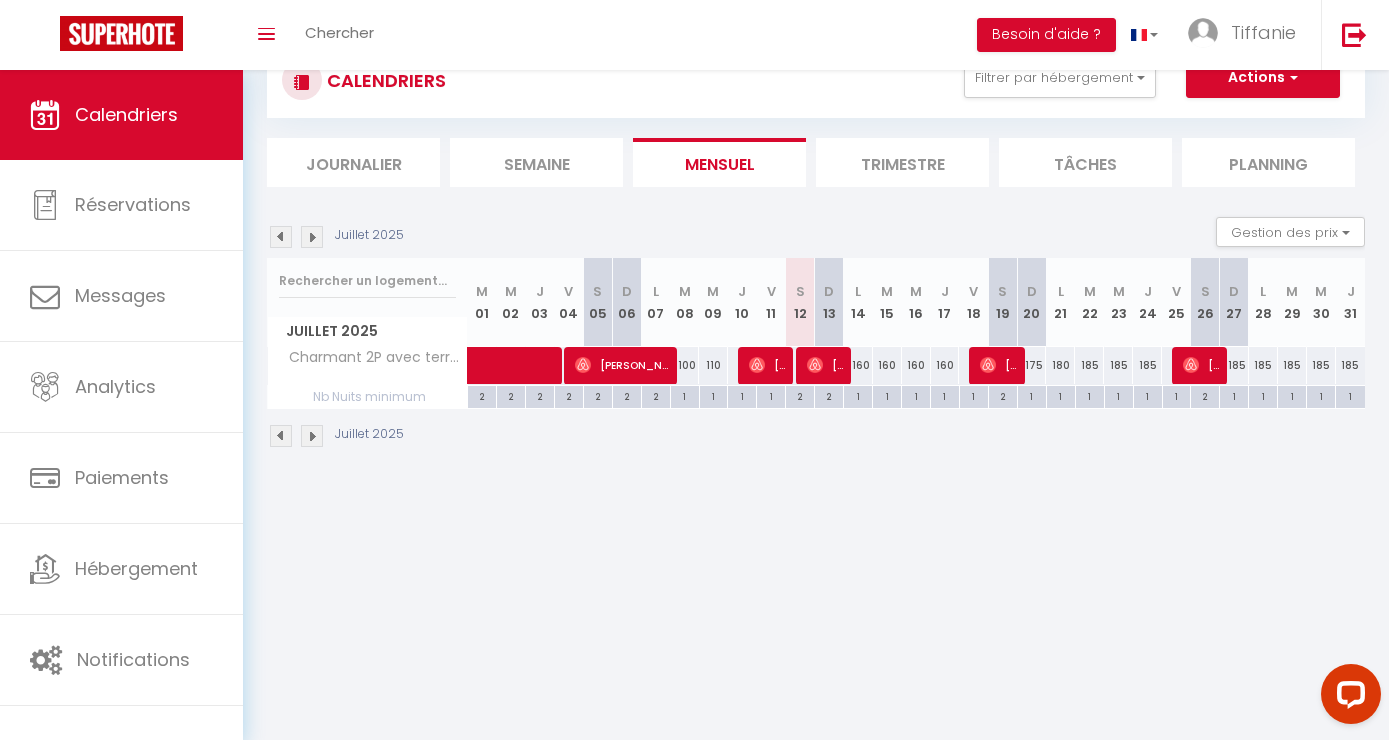 click on "110" at bounding box center (713, 365) 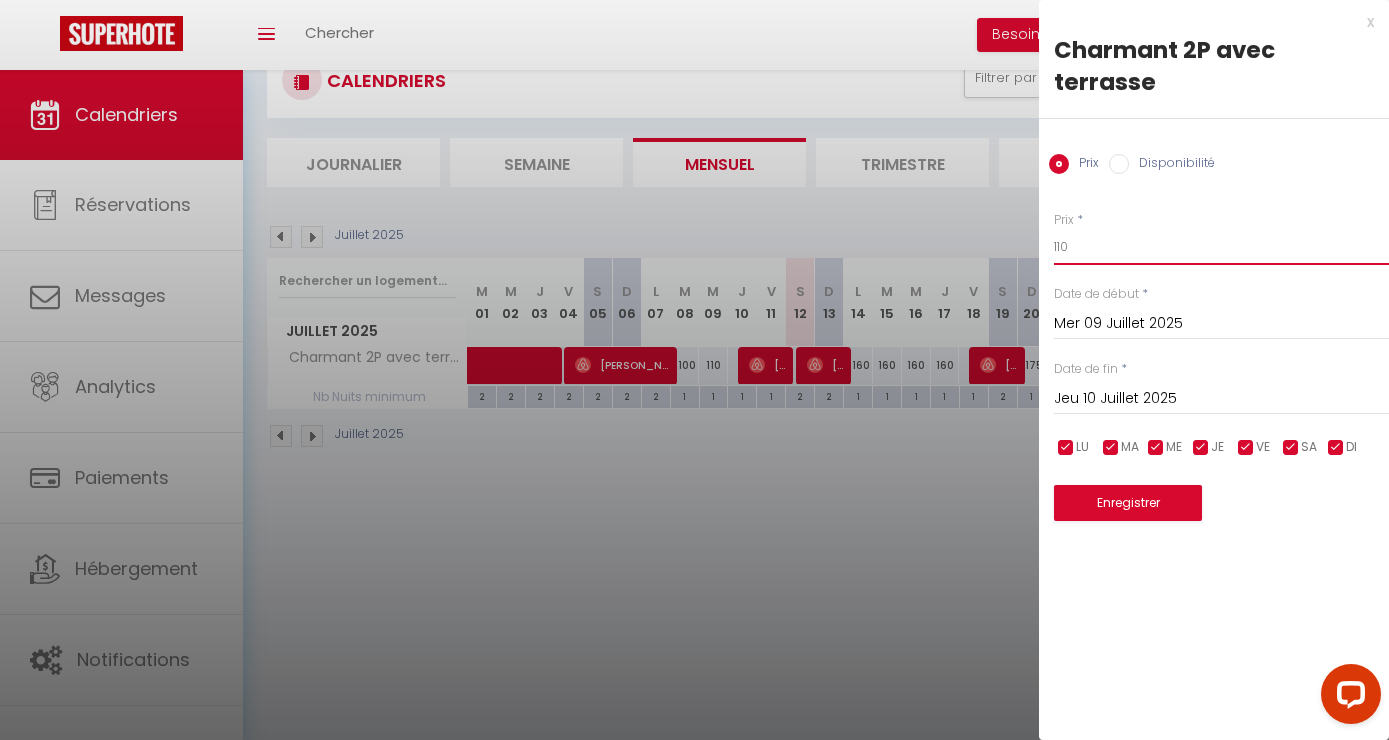 click on "110" at bounding box center (1221, 247) 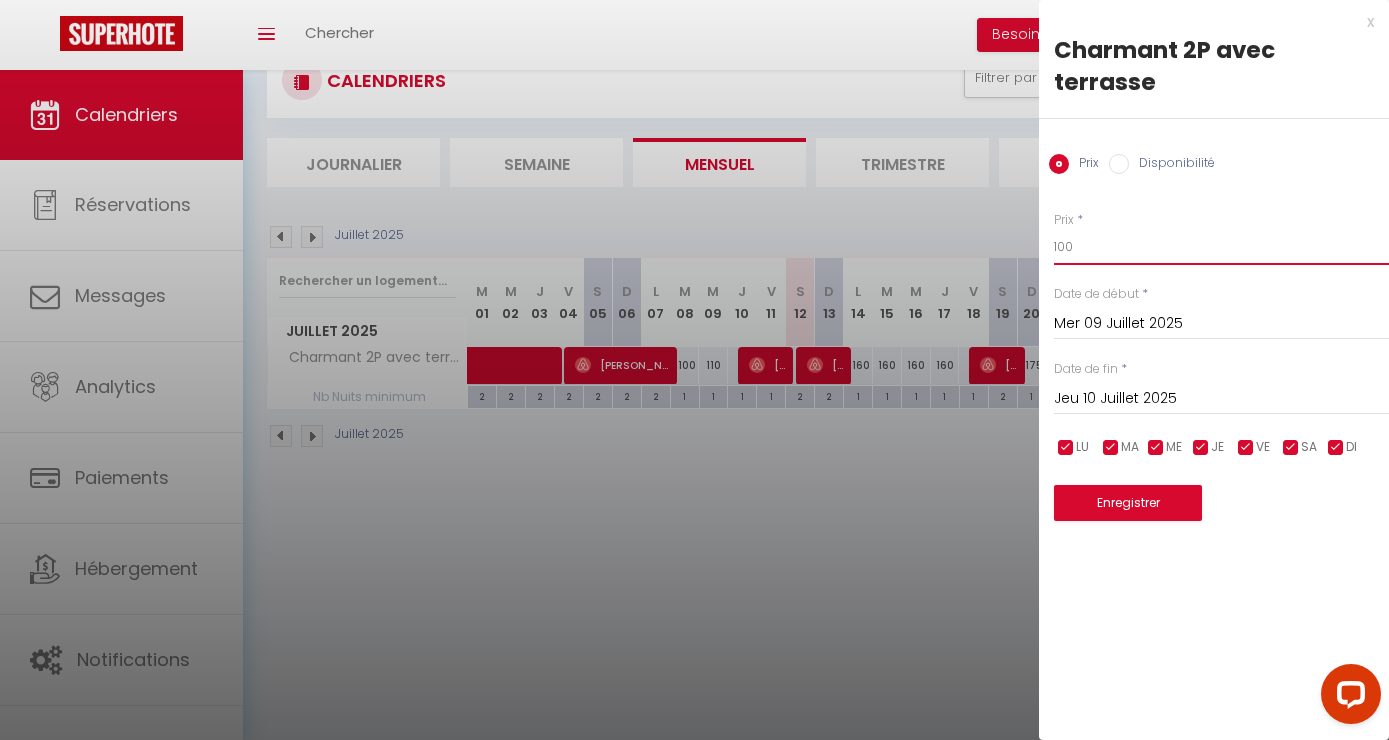 type on "100" 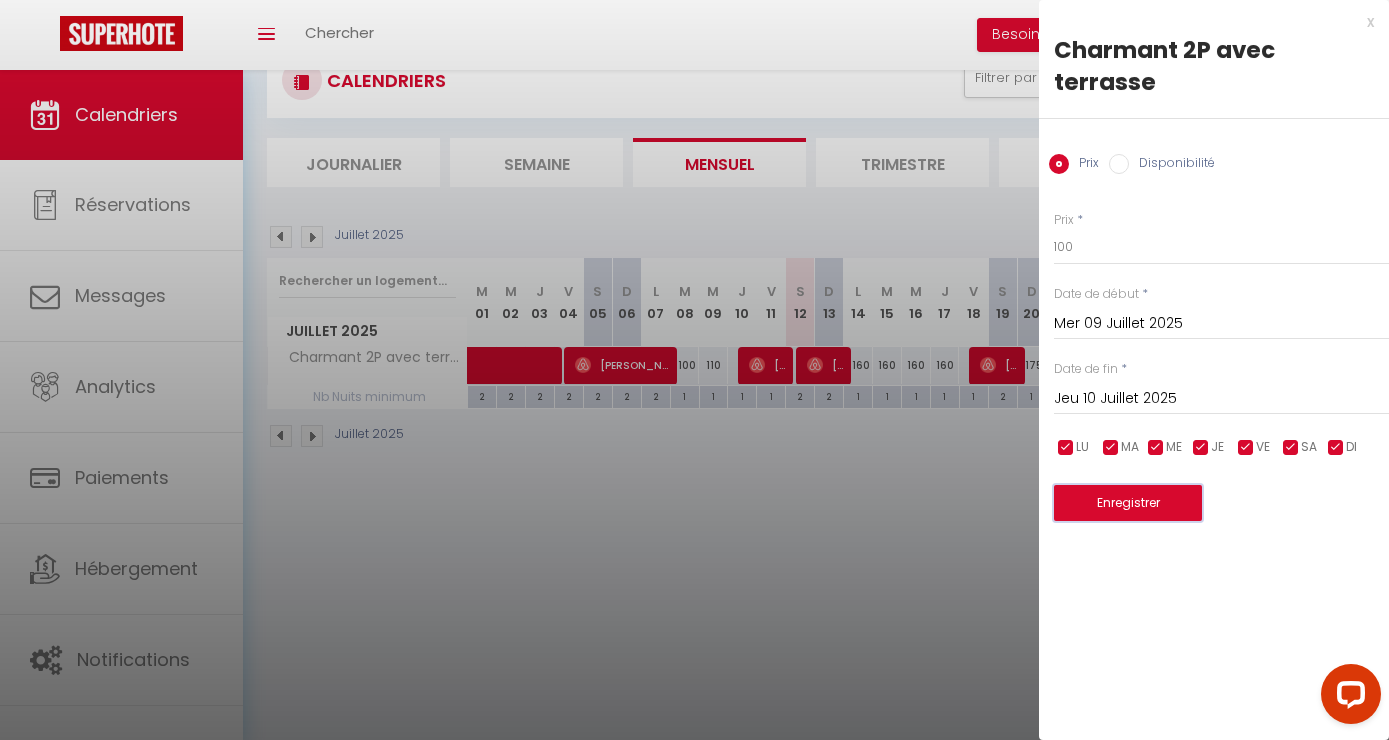 click on "Enregistrer" at bounding box center [1128, 503] 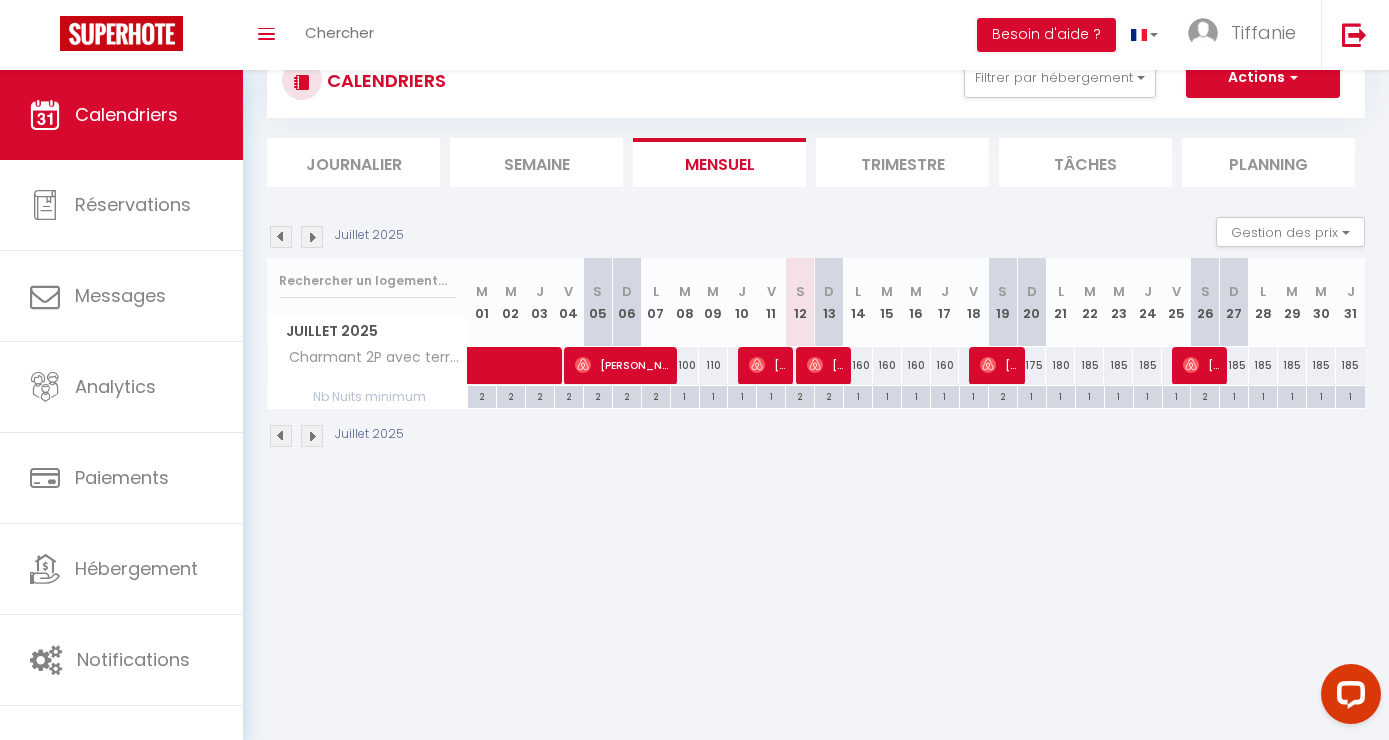 click on "Nb Nuits minimum" at bounding box center [367, 397] 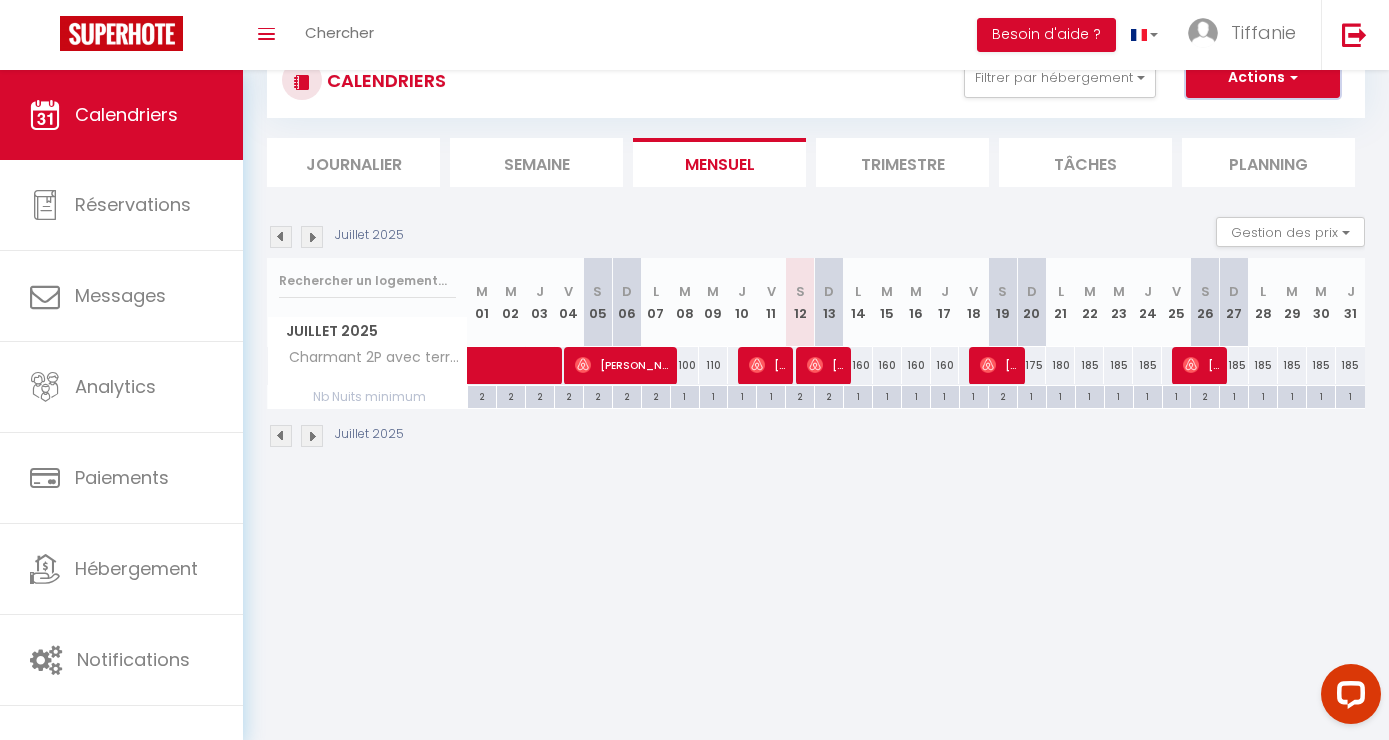 click on "Actions" at bounding box center [1263, 78] 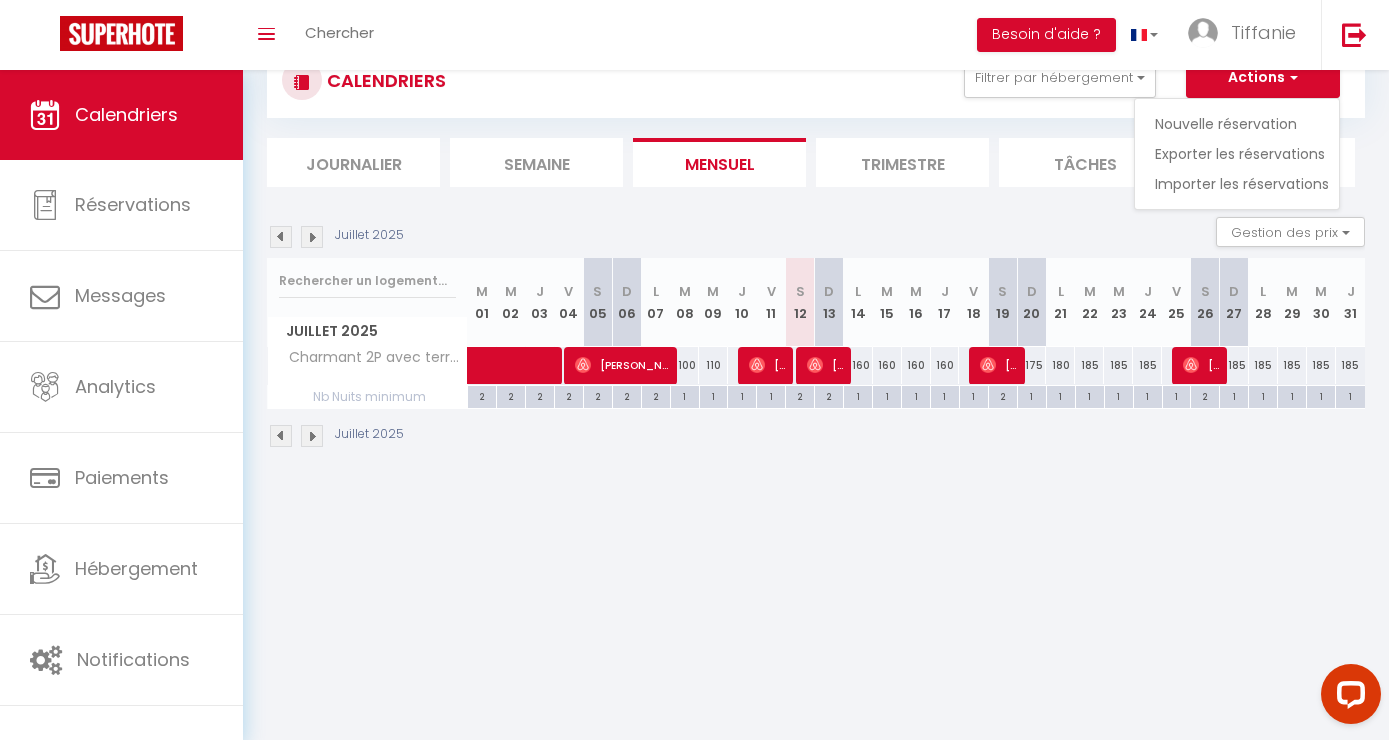 click on "Coaching SuperHote ce soir à 18h00, pour participer:  [URL][DOMAIN_NAME][SECURITY_DATA]   ×     Toggle navigation       Toggle Search     Toggle menubar     Chercher   BUTTON
Besoin d'aide ?
Tiffanie   Paramètres        Équipe     Résultat de la recherche   Aucun résultat     Calendriers     Réservations     Messages     Analytics      Paiements     Hébergement     Notifications                 Résultat de la recherche   Id   Appart   Voyageur    Checkin   Checkout   Nuits   Pers.   Plateforme   Statut     Résultat de la recherche   Aucun résultat           CALENDRIERS
Filtrer par hébergement
Tous       Charmant 2P avec terrasse    Effacer   Sauvegarder
Actions
Nouvelle réservation   Exporter les réservations   Importer les réservations
Journalier" at bounding box center (694, 370) 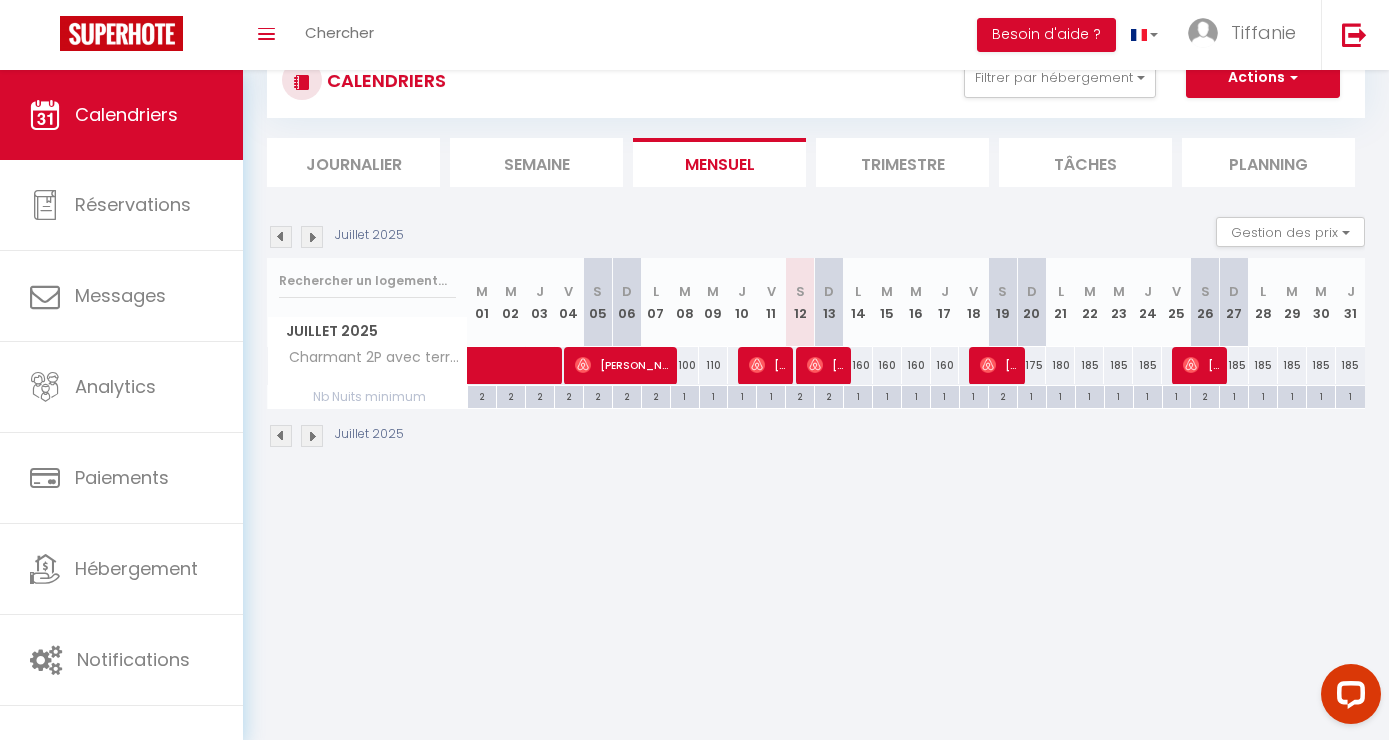 click on "Coaching SuperHote ce soir à 18h00, pour participer:  [URL][DOMAIN_NAME][SECURITY_DATA]   ×     Toggle navigation       Toggle Search     Toggle menubar     Chercher   BUTTON
Besoin d'aide ?
Tiffanie   Paramètres        Équipe     Résultat de la recherche   Aucun résultat     Calendriers     Réservations     Messages     Analytics      Paiements     Hébergement     Notifications                 Résultat de la recherche   Id   Appart   Voyageur    Checkin   Checkout   Nuits   Pers.   Plateforme   Statut     Résultat de la recherche   Aucun résultat           CALENDRIERS
Filtrer par hébergement
Tous       Charmant 2P avec terrasse    Effacer   Sauvegarder
Actions
Nouvelle réservation   Exporter les réservations   Importer les réservations
Journalier" at bounding box center (694, 370) 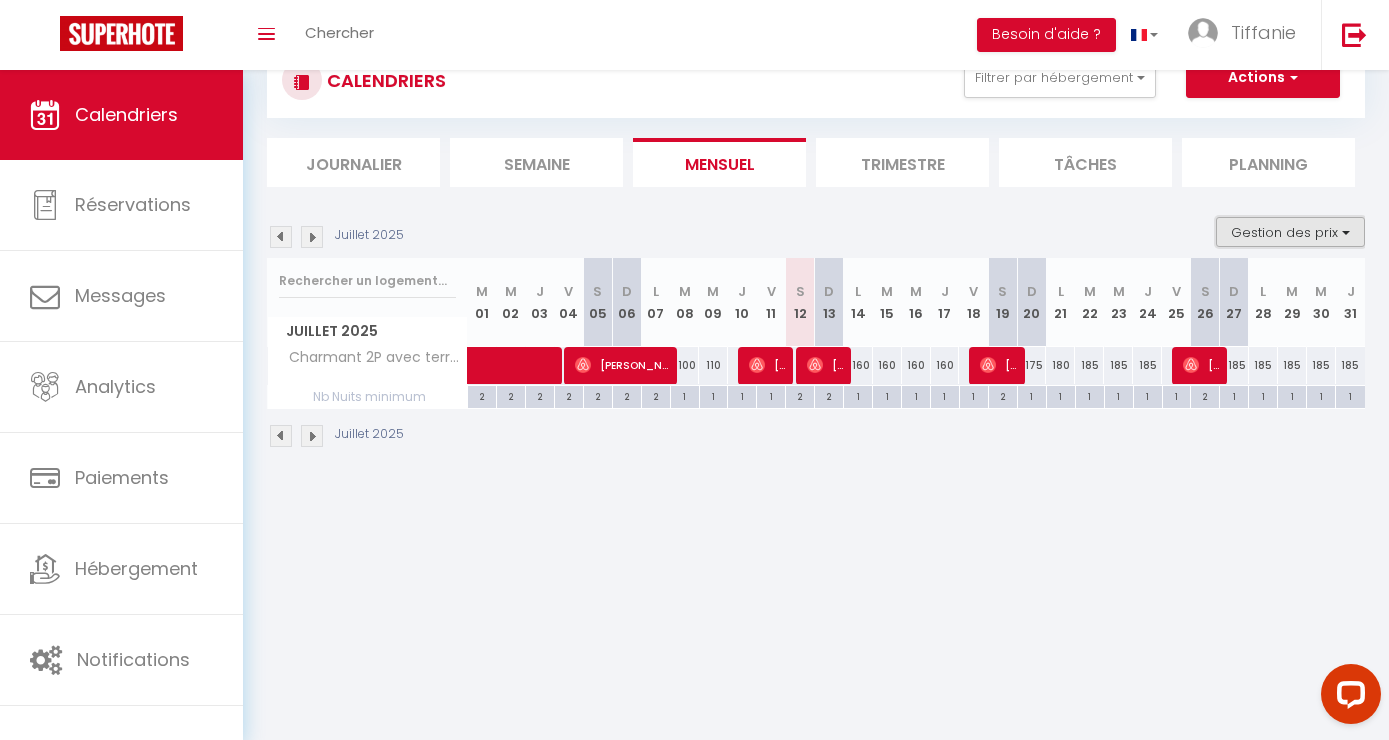 click on "Gestion des prix" at bounding box center [1290, 232] 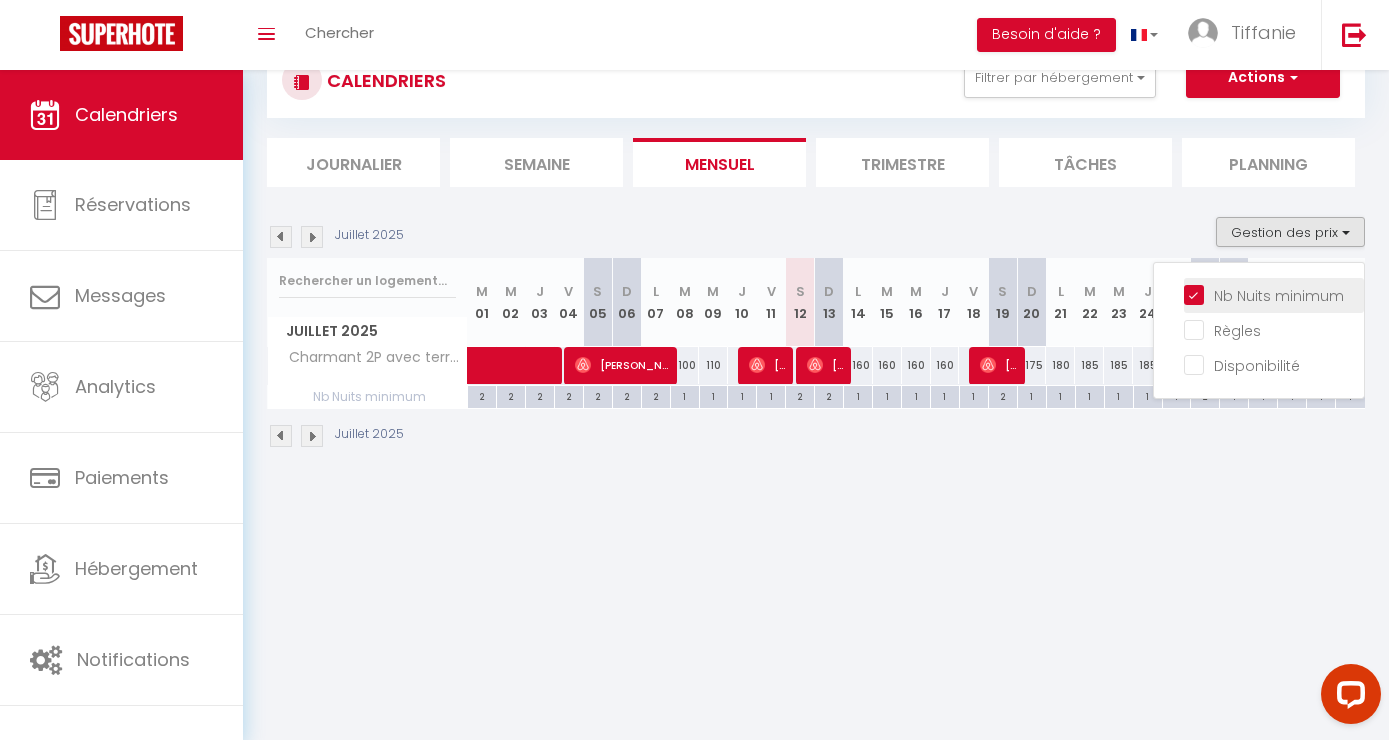 click on "Nb Nuits minimum" at bounding box center (1274, 294) 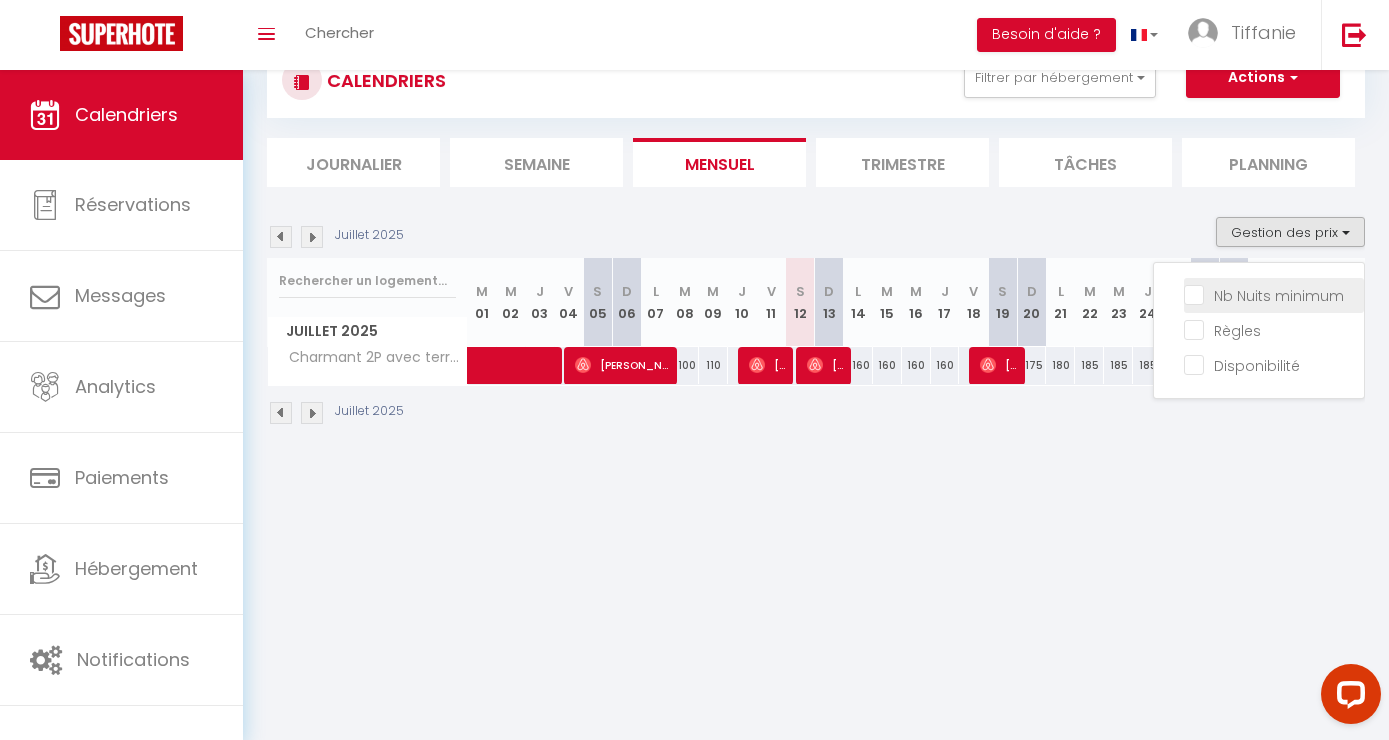 click on "Nb Nuits minimum" at bounding box center (1274, 294) 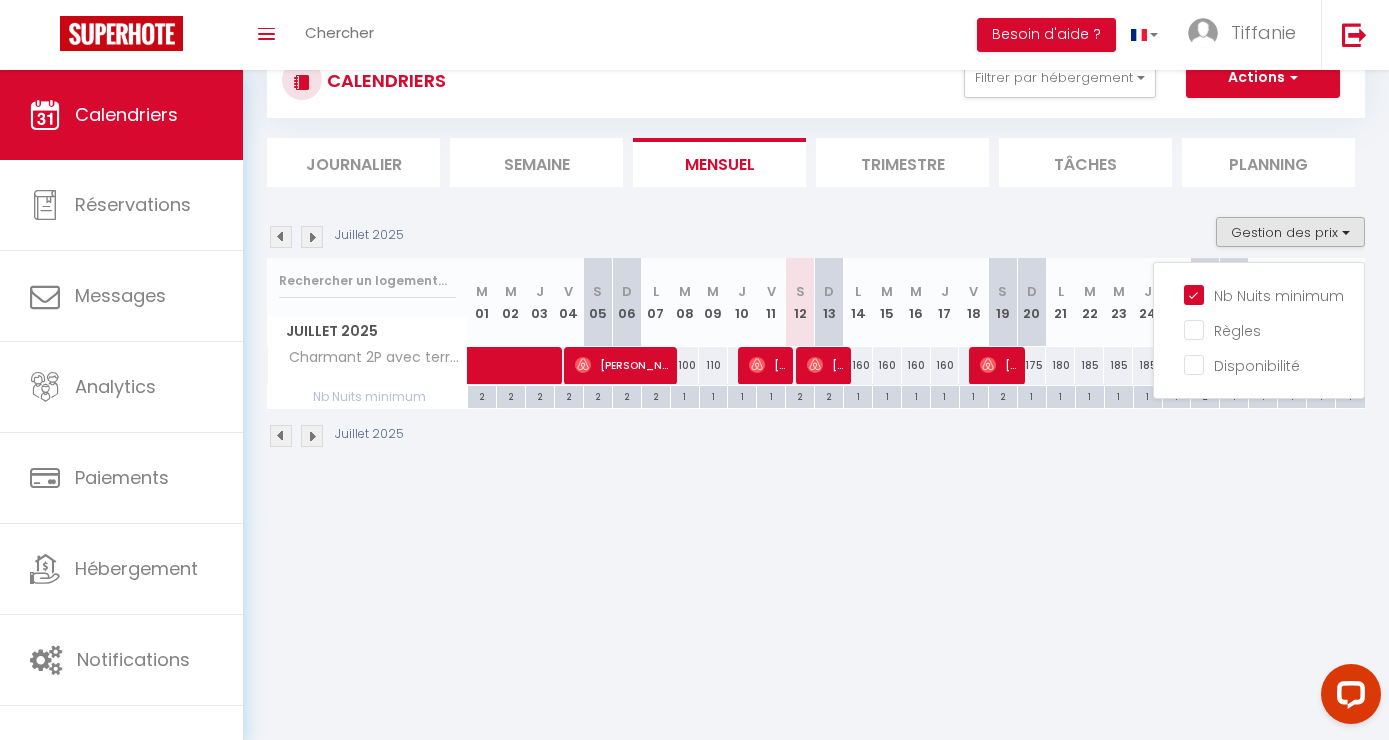 click on "Juillet 2025" at bounding box center (816, 438) 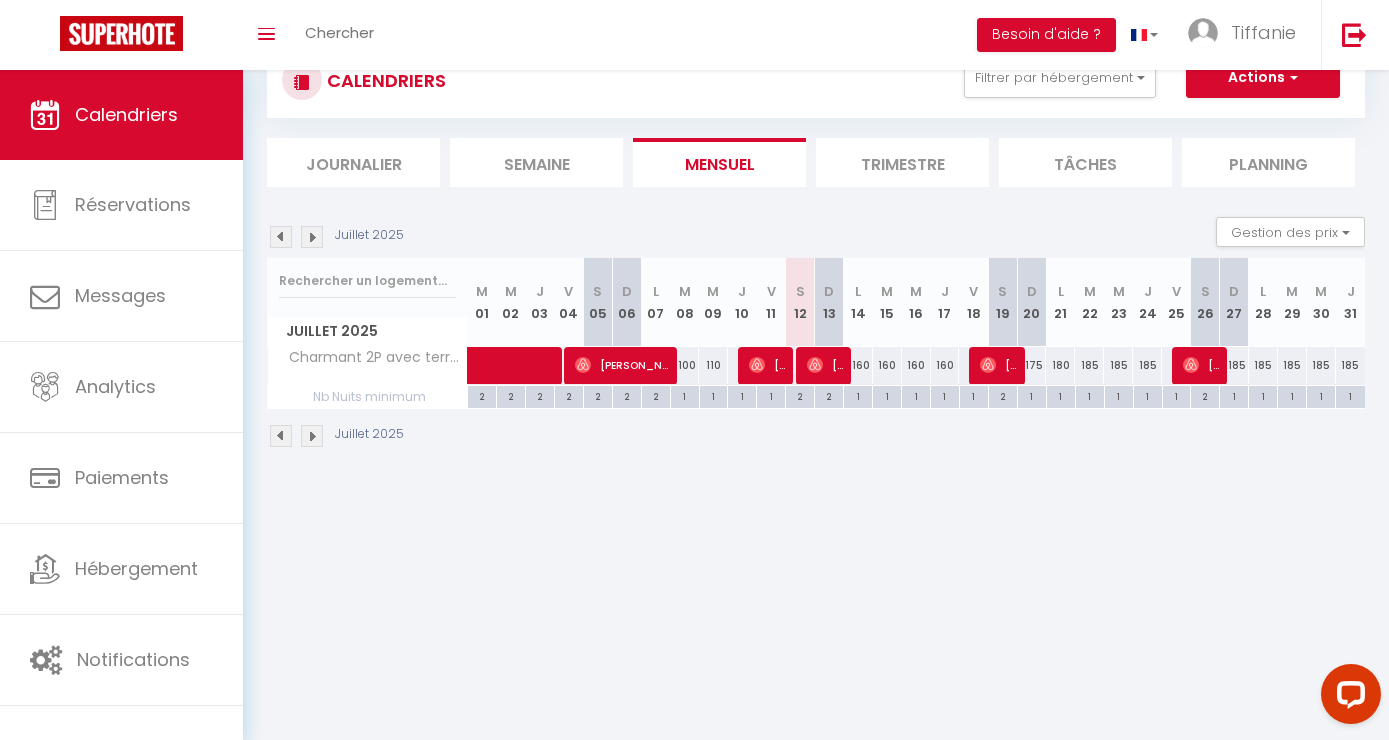 click on "1" at bounding box center [685, 395] 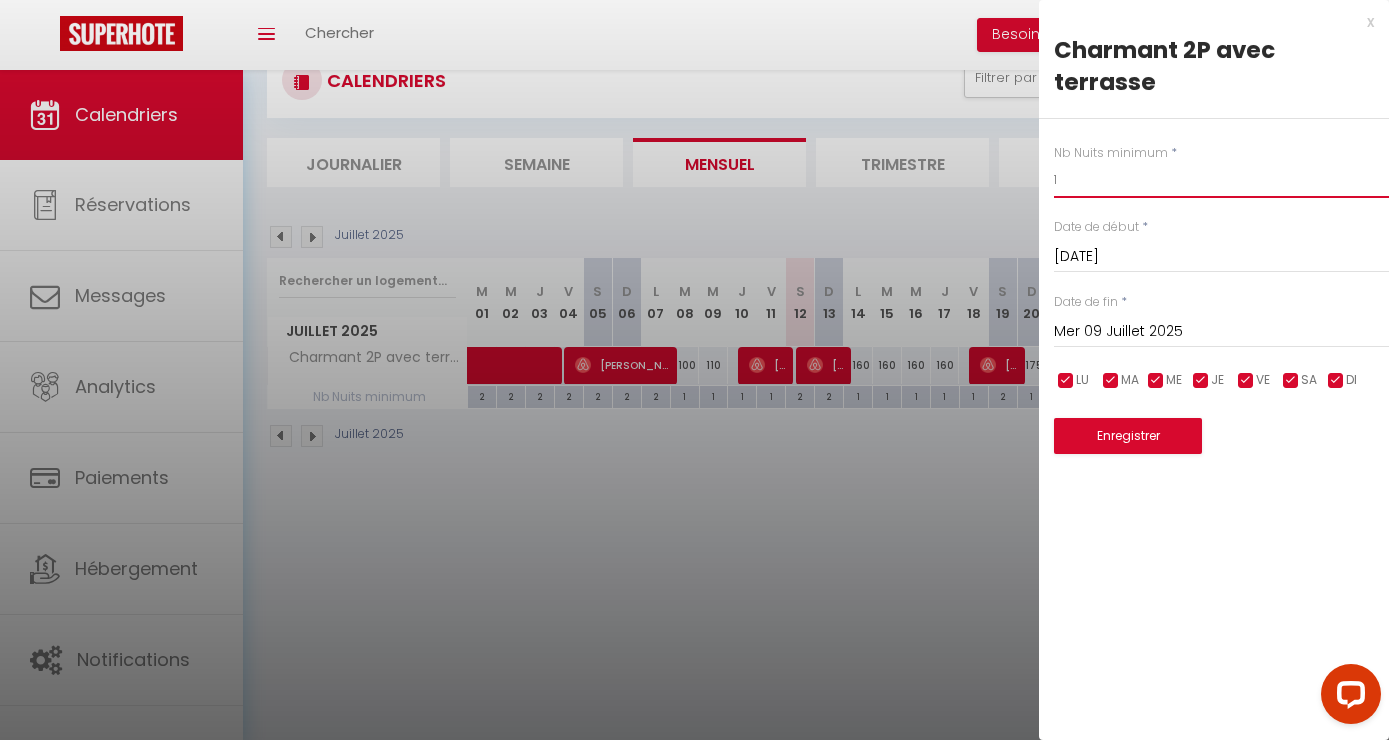 click on "1" at bounding box center [1221, 180] 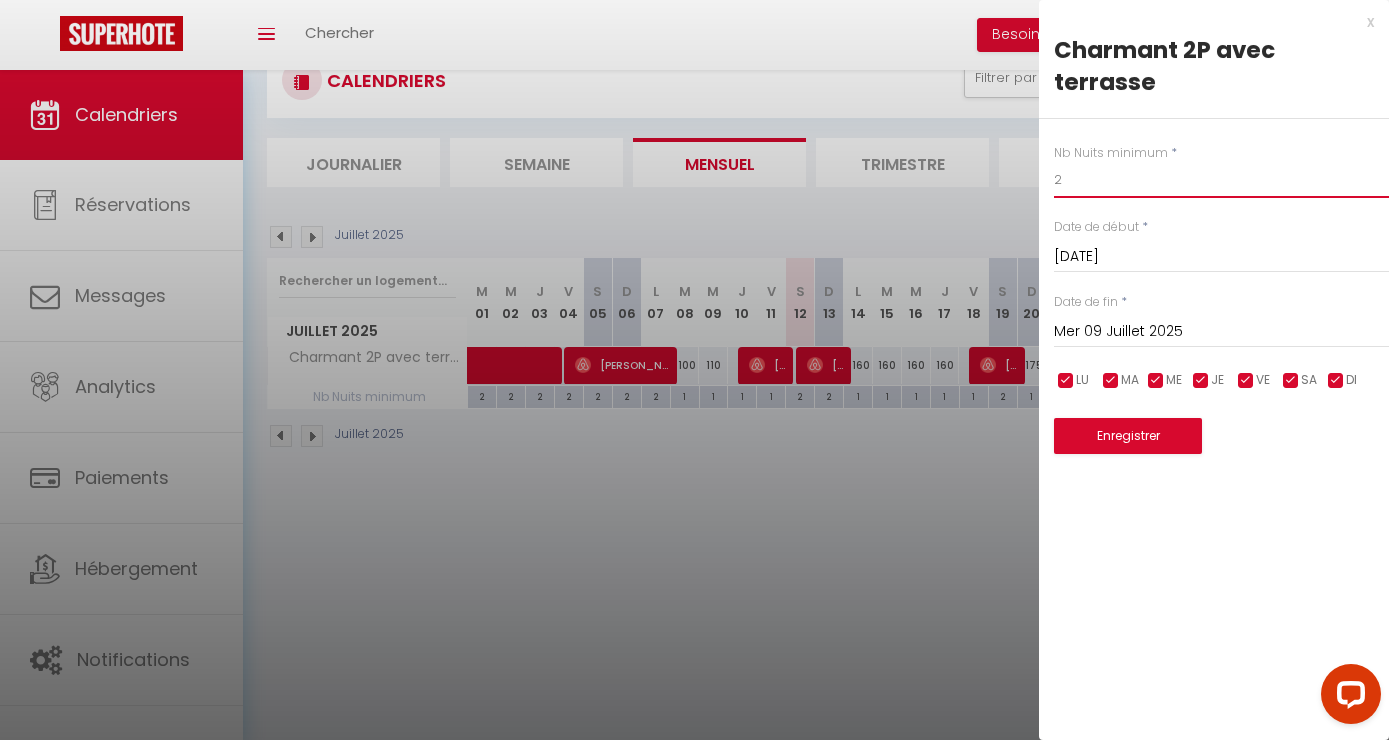 type on "2" 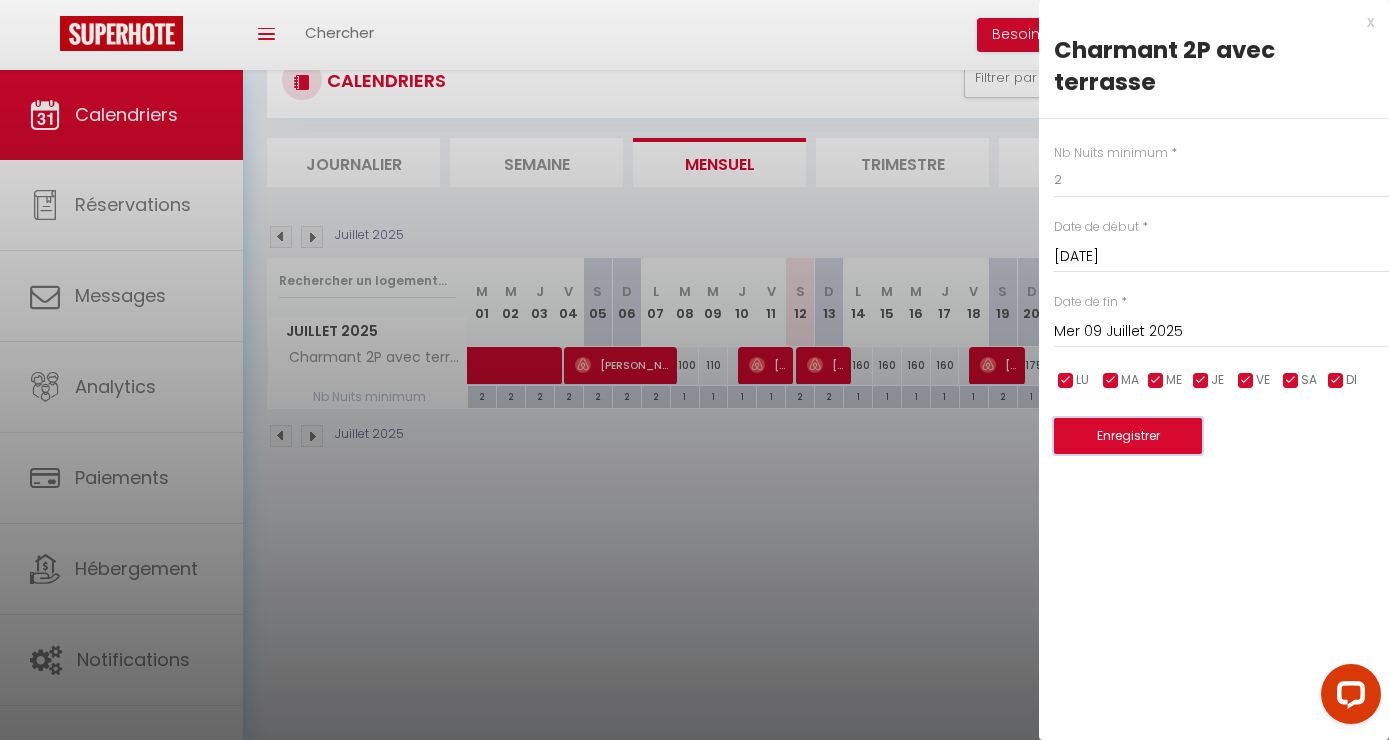 click on "Enregistrer" at bounding box center [1128, 436] 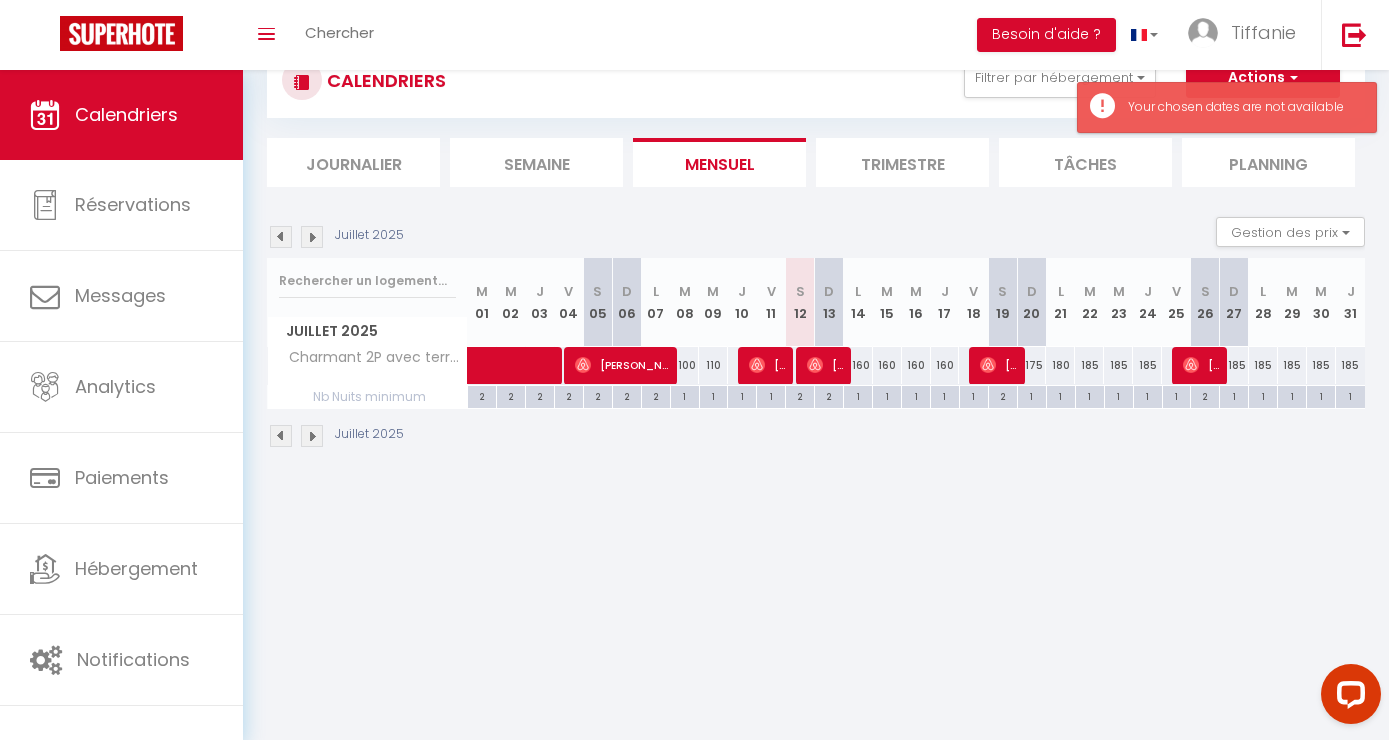 click on "1" at bounding box center [714, 395] 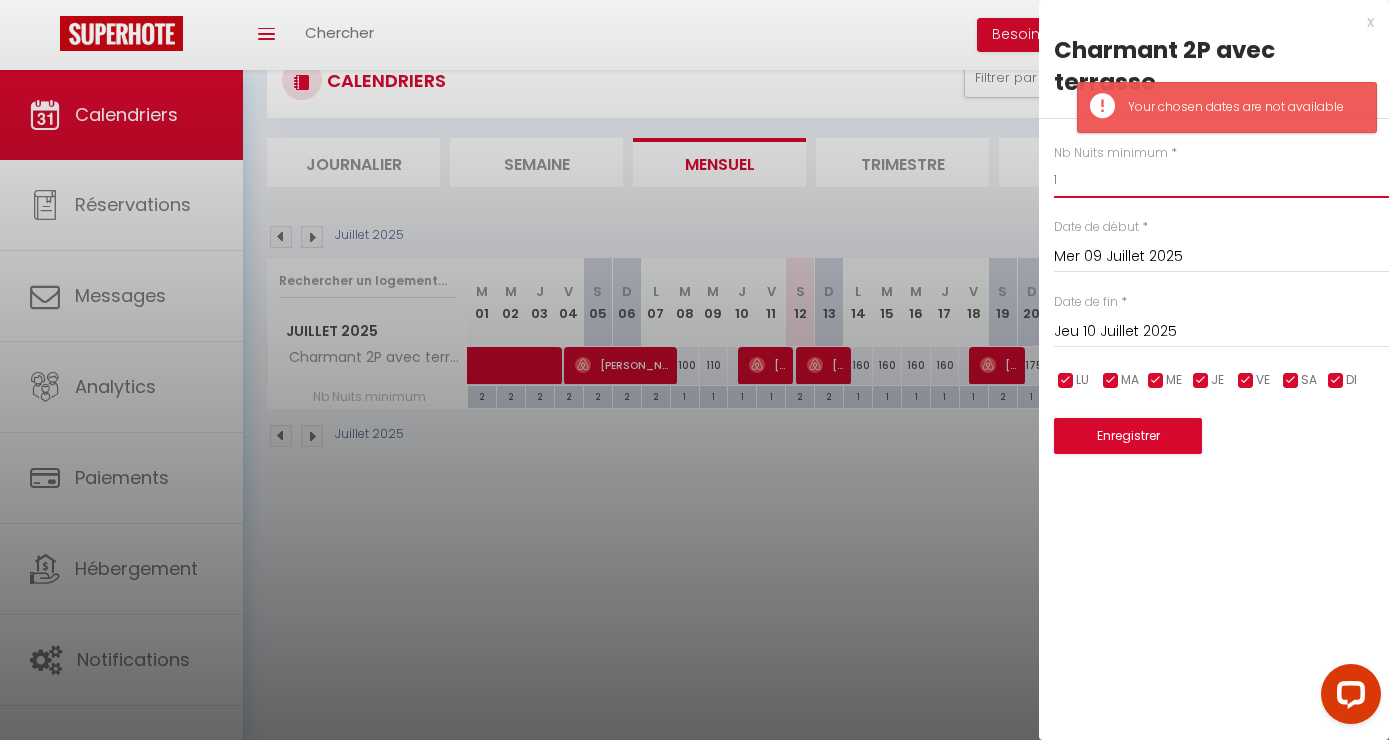 click on "1" at bounding box center (1221, 180) 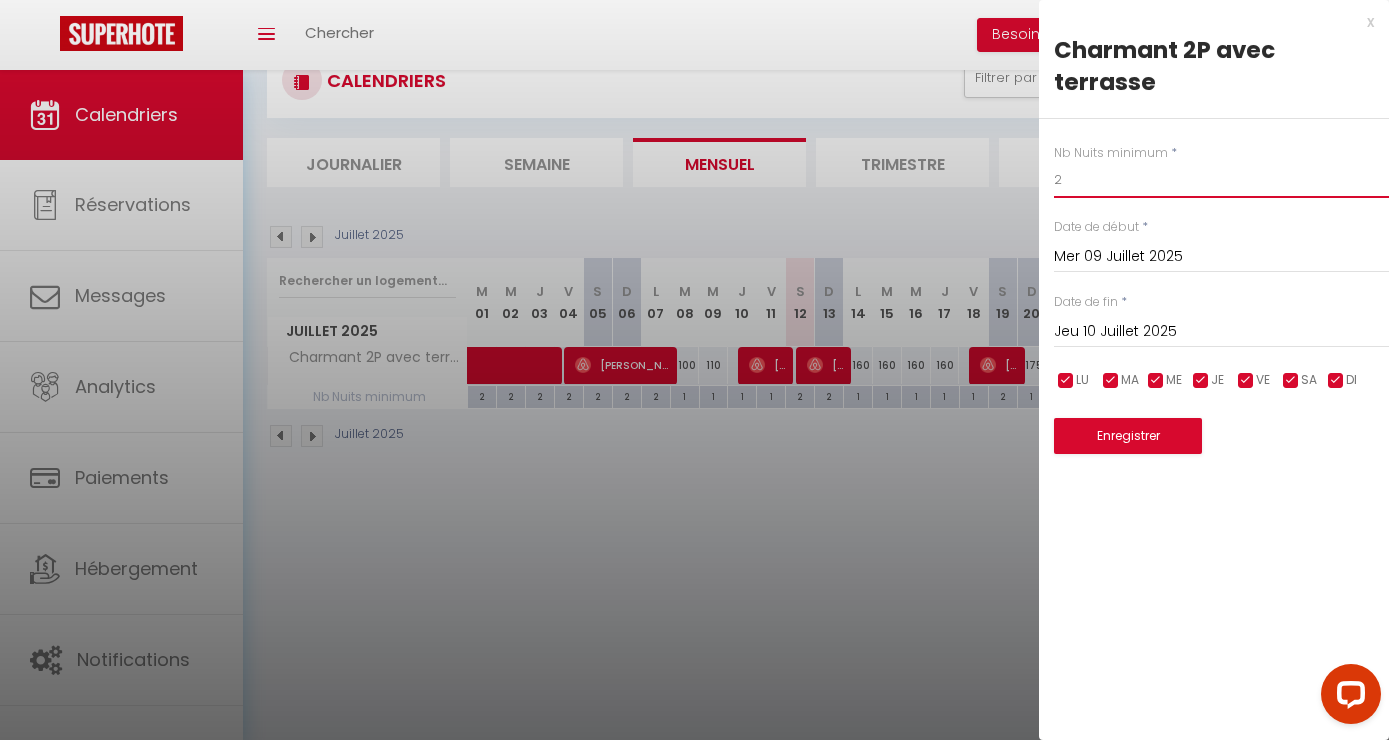 type on "2" 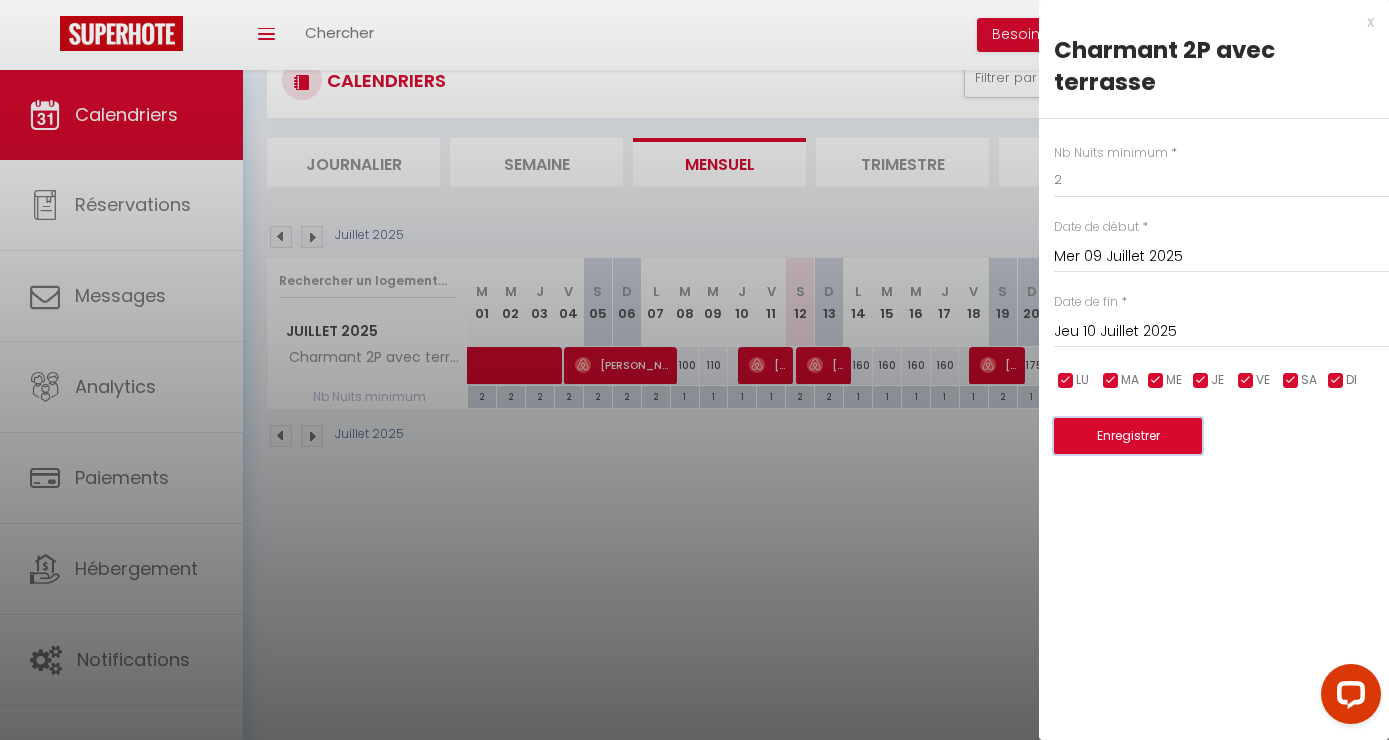 click on "Enregistrer" at bounding box center (1128, 436) 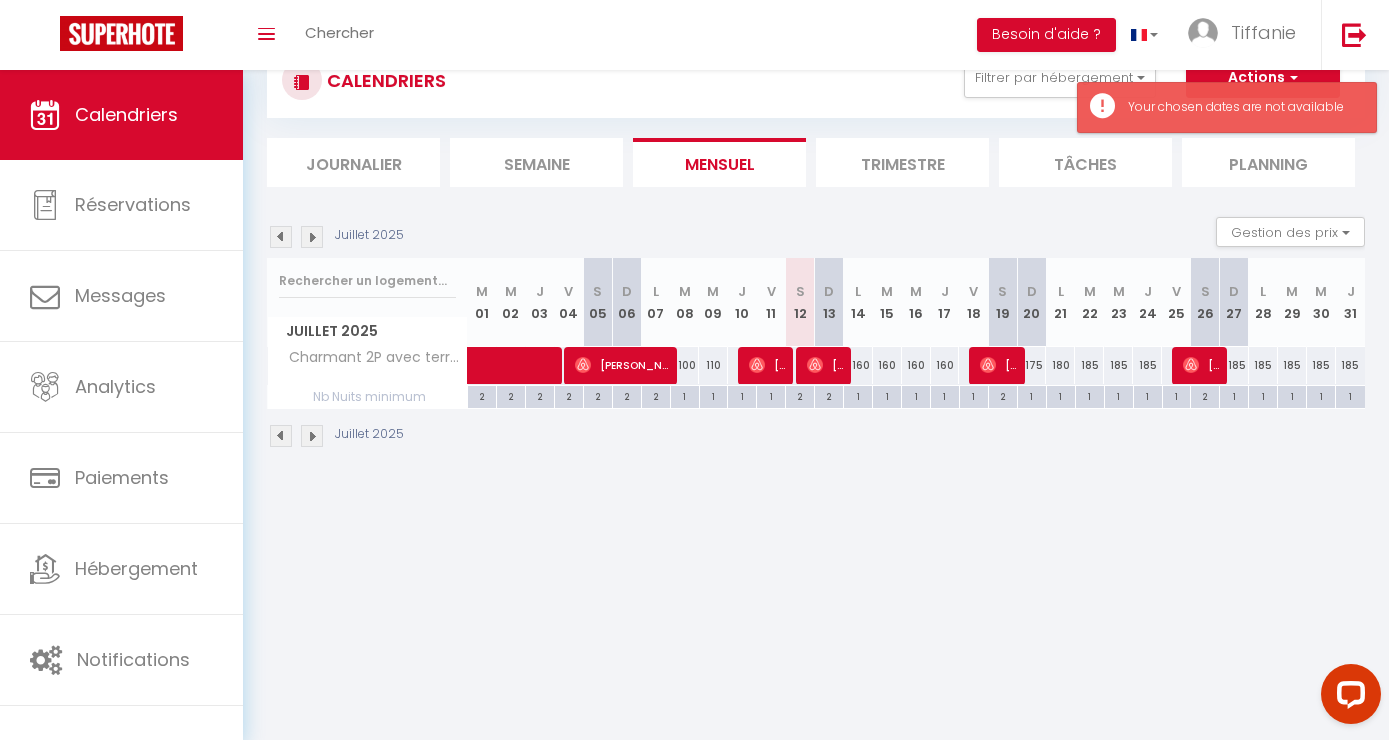 click on "1" at bounding box center (684, 397) 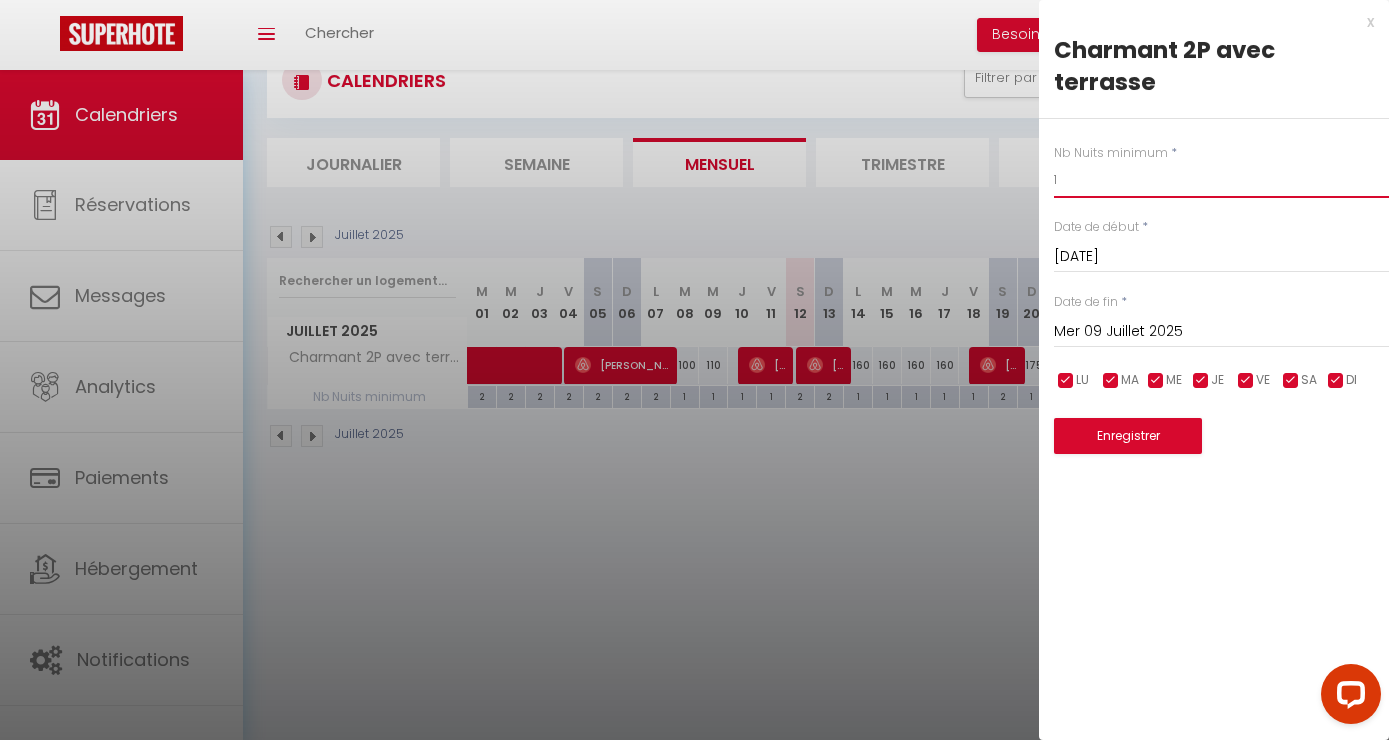click on "1" at bounding box center [1221, 180] 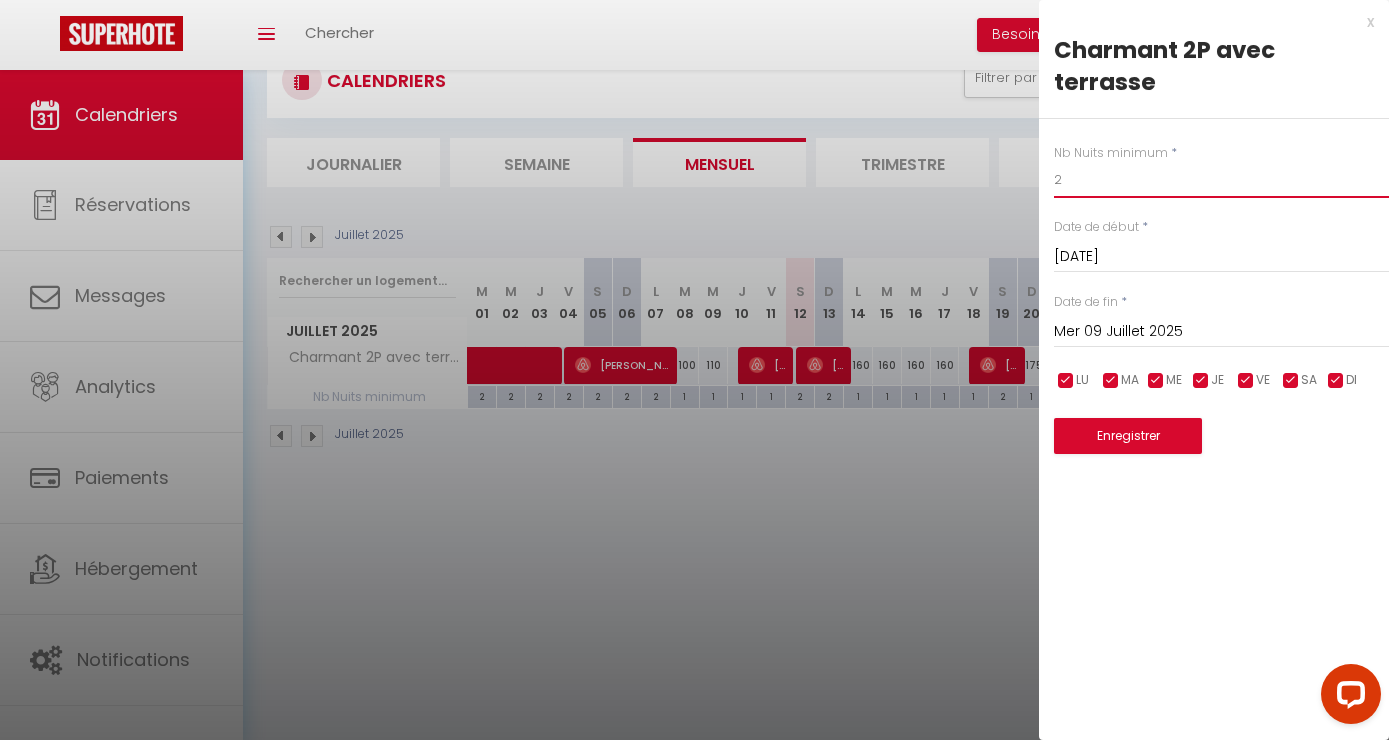 type on "2" 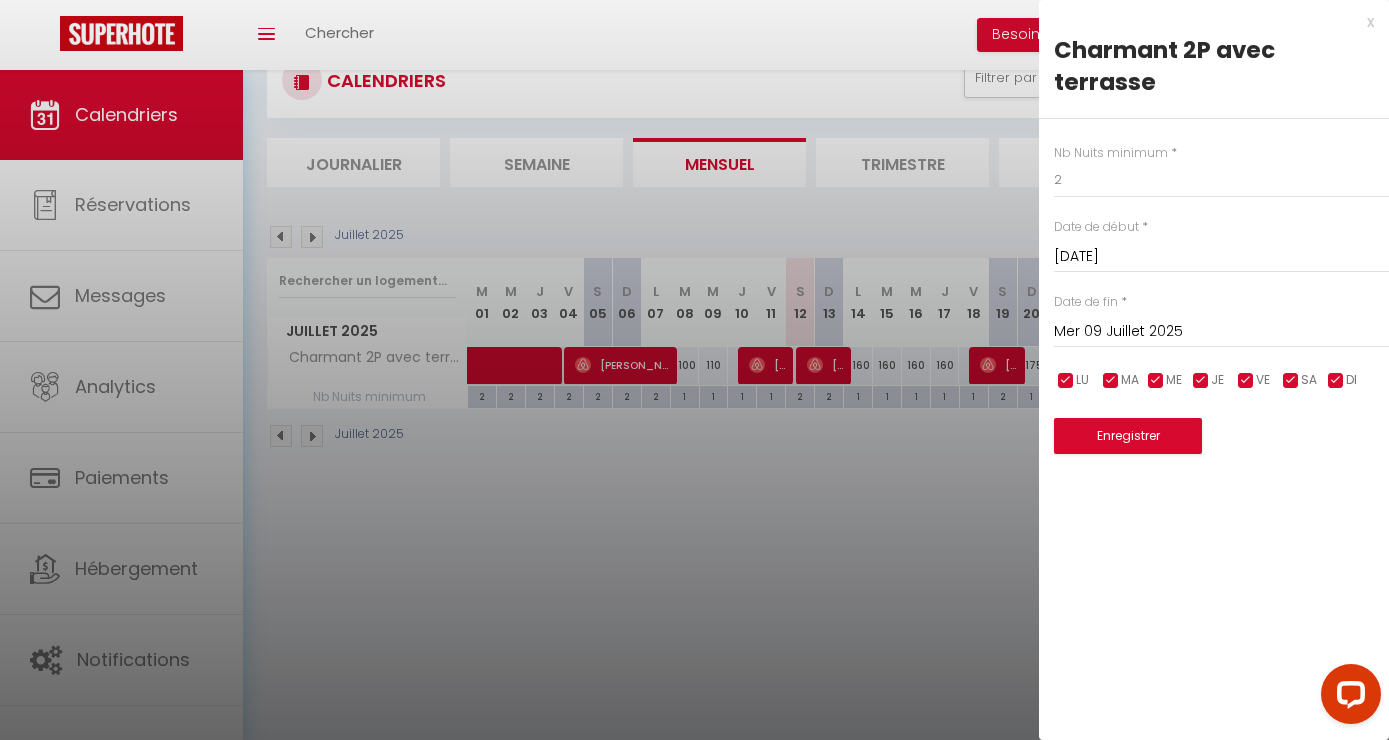click on "Mer 09 Juillet 2025" at bounding box center (1221, 332) 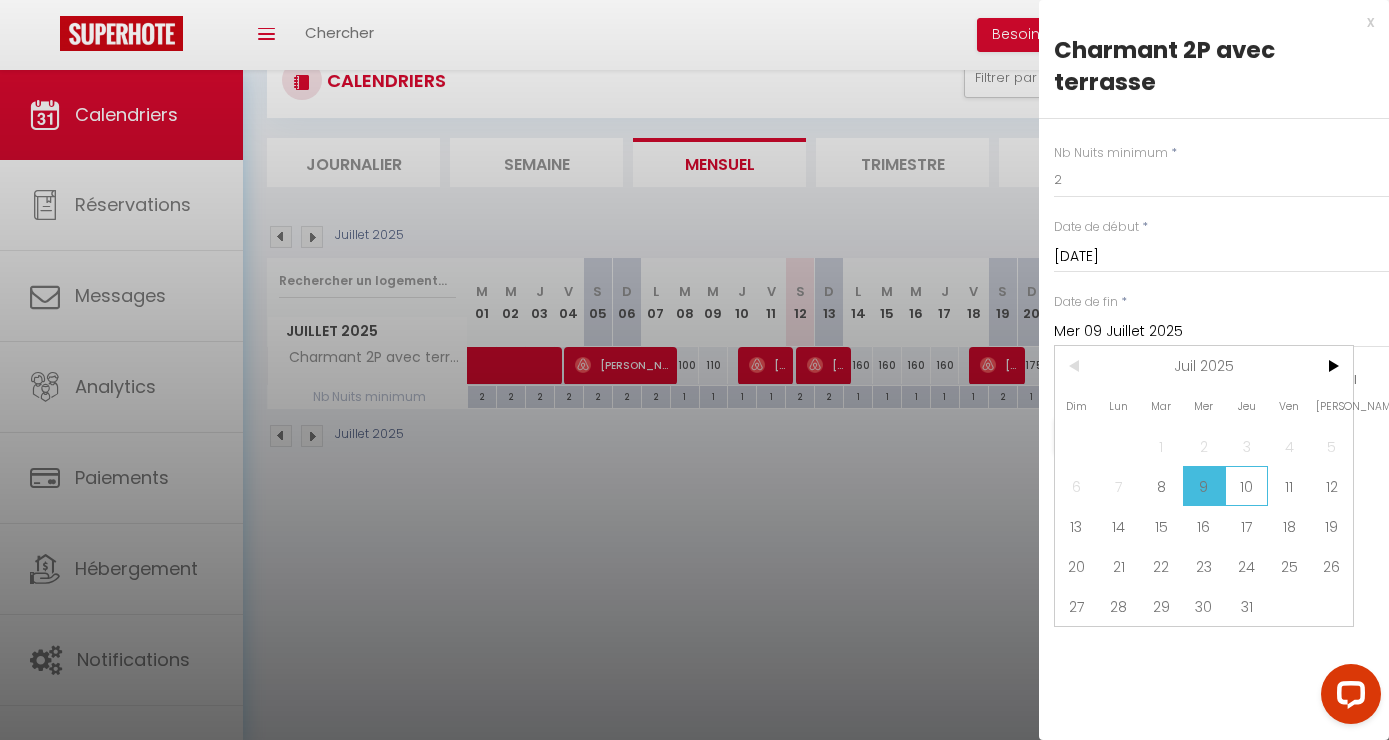 click on "10" at bounding box center [1246, 486] 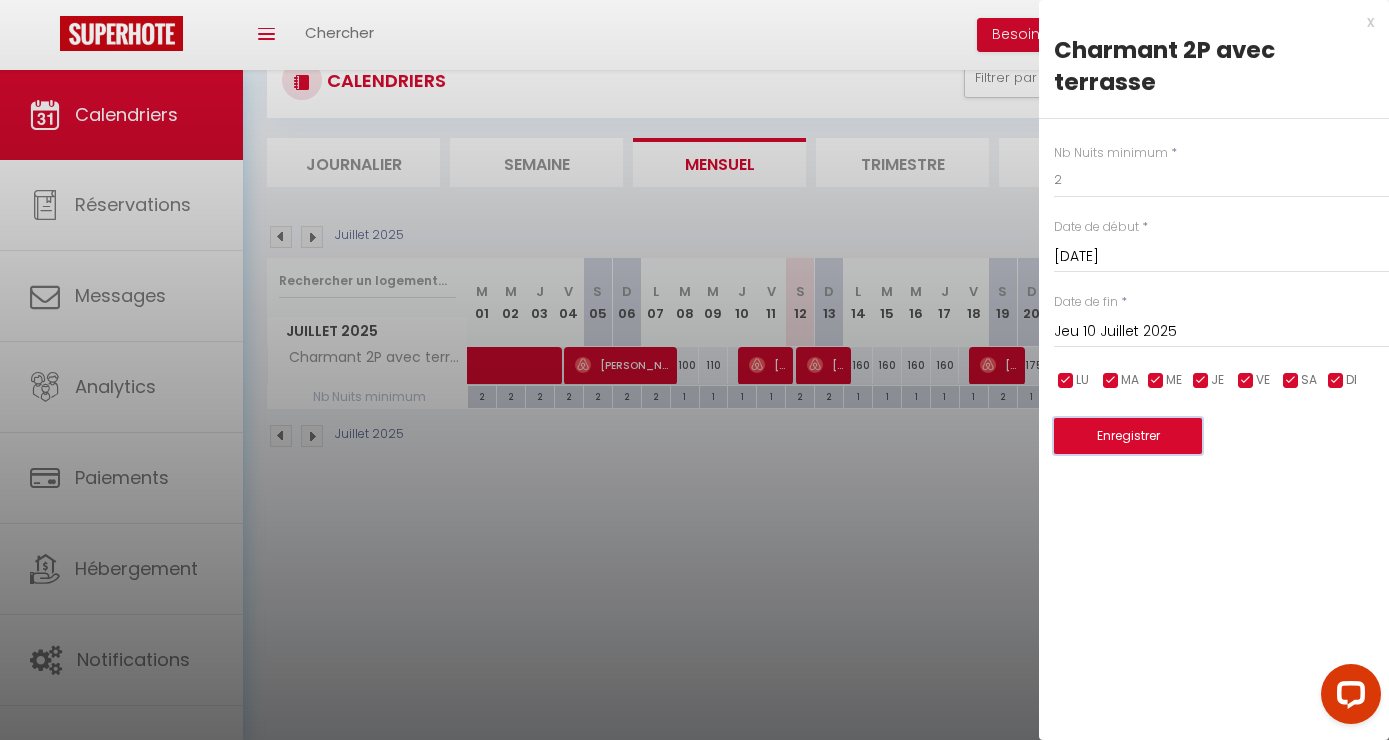 click on "Enregistrer" at bounding box center (1128, 436) 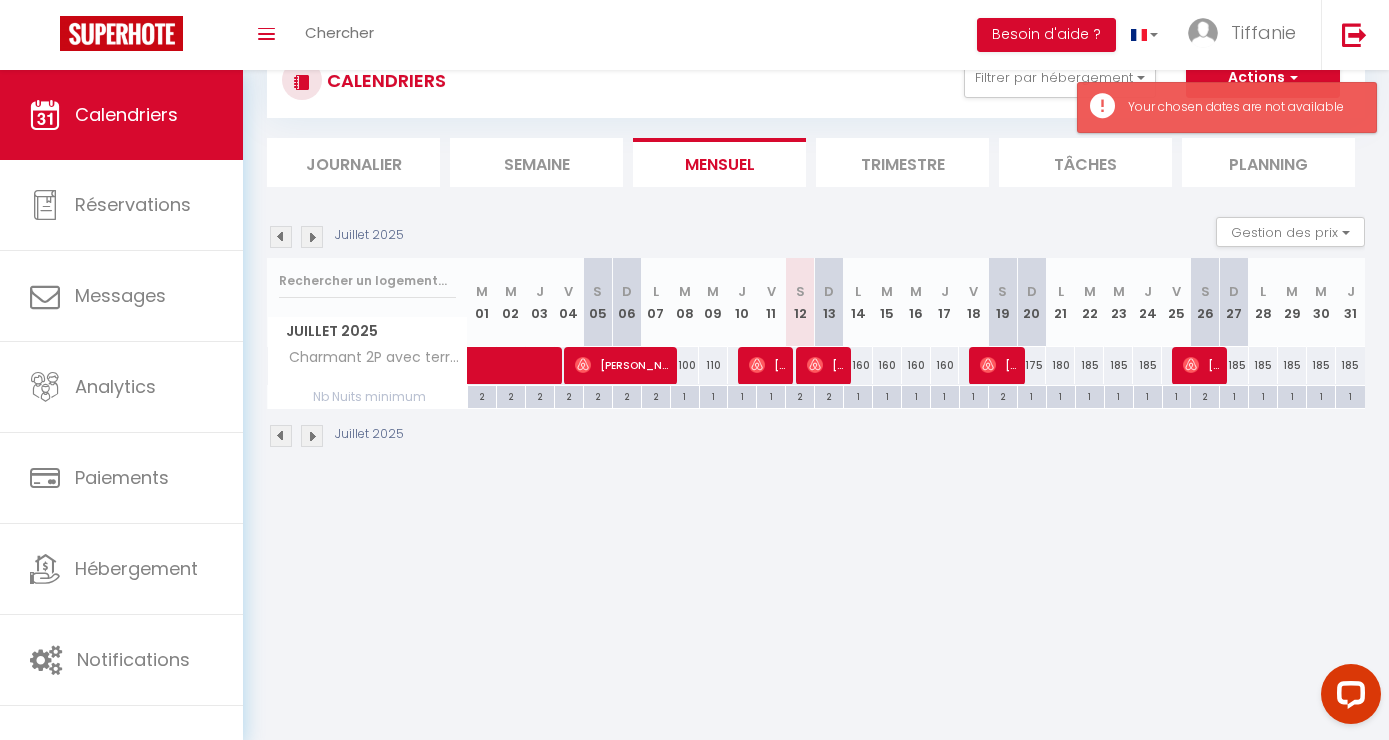 click on "1" at bounding box center (685, 395) 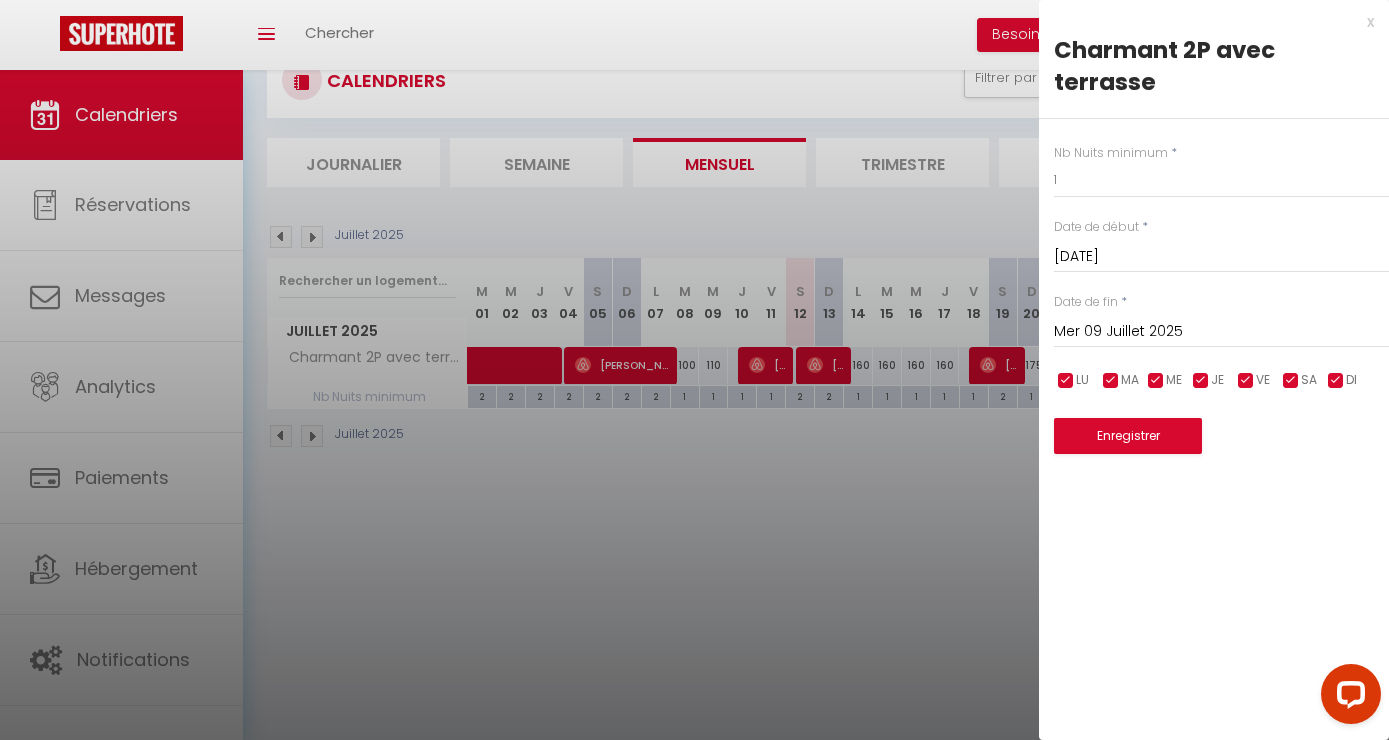 click at bounding box center (694, 370) 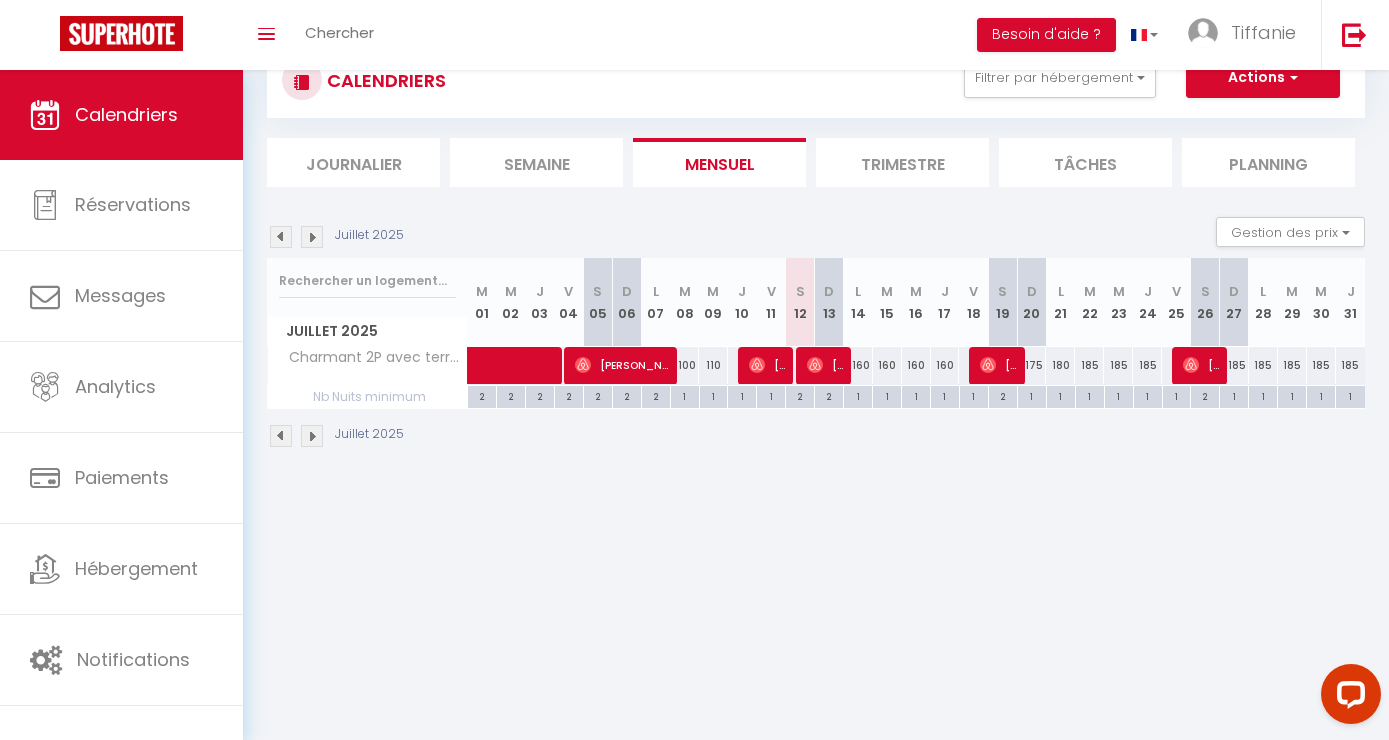 click on "110" at bounding box center (713, 365) 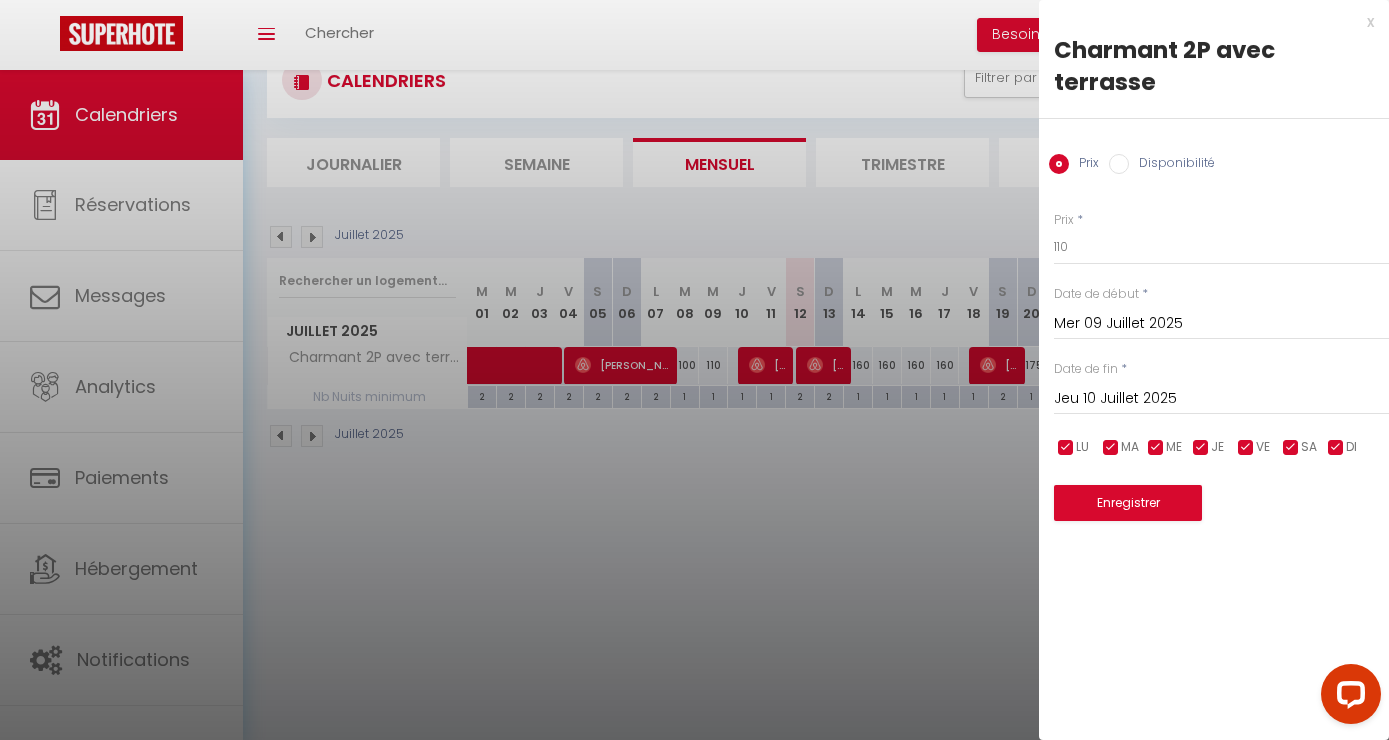 click at bounding box center [694, 370] 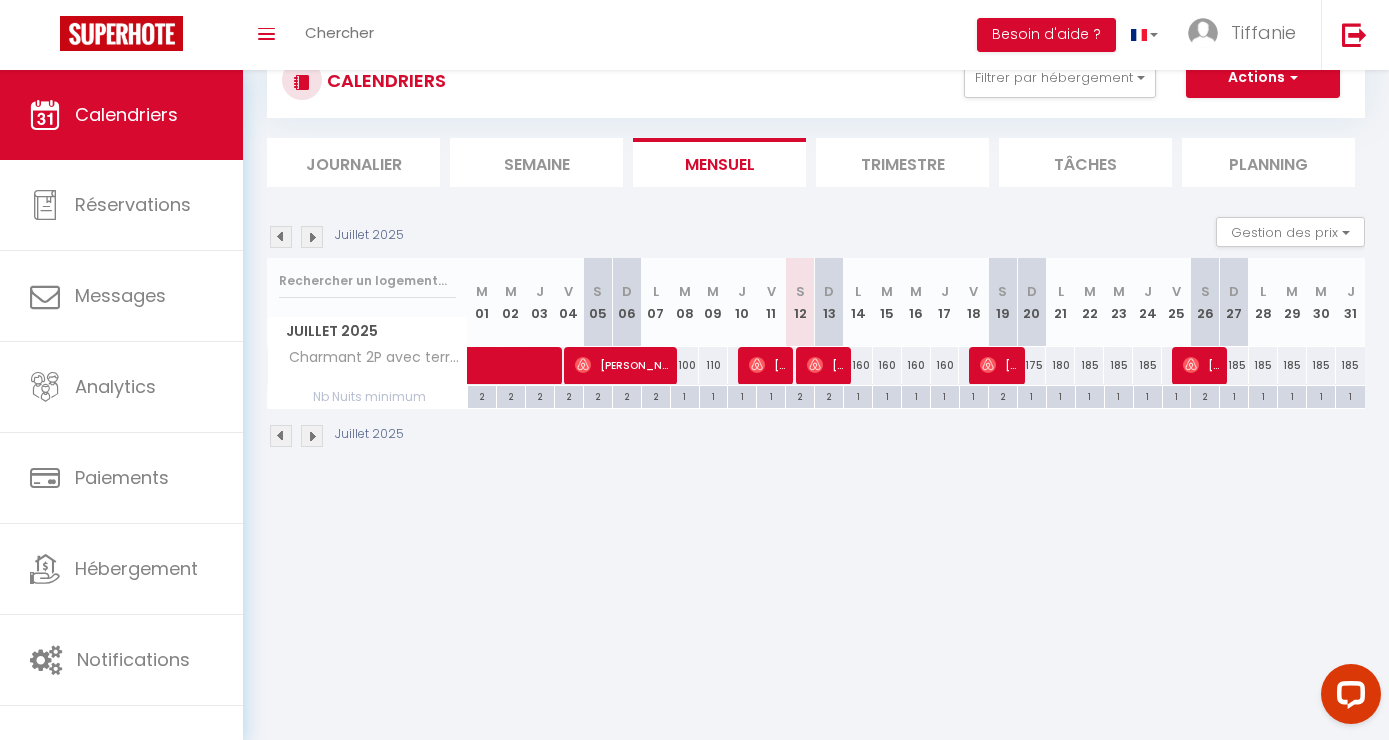 click on "Nb Nuits minimum" at bounding box center [367, 397] 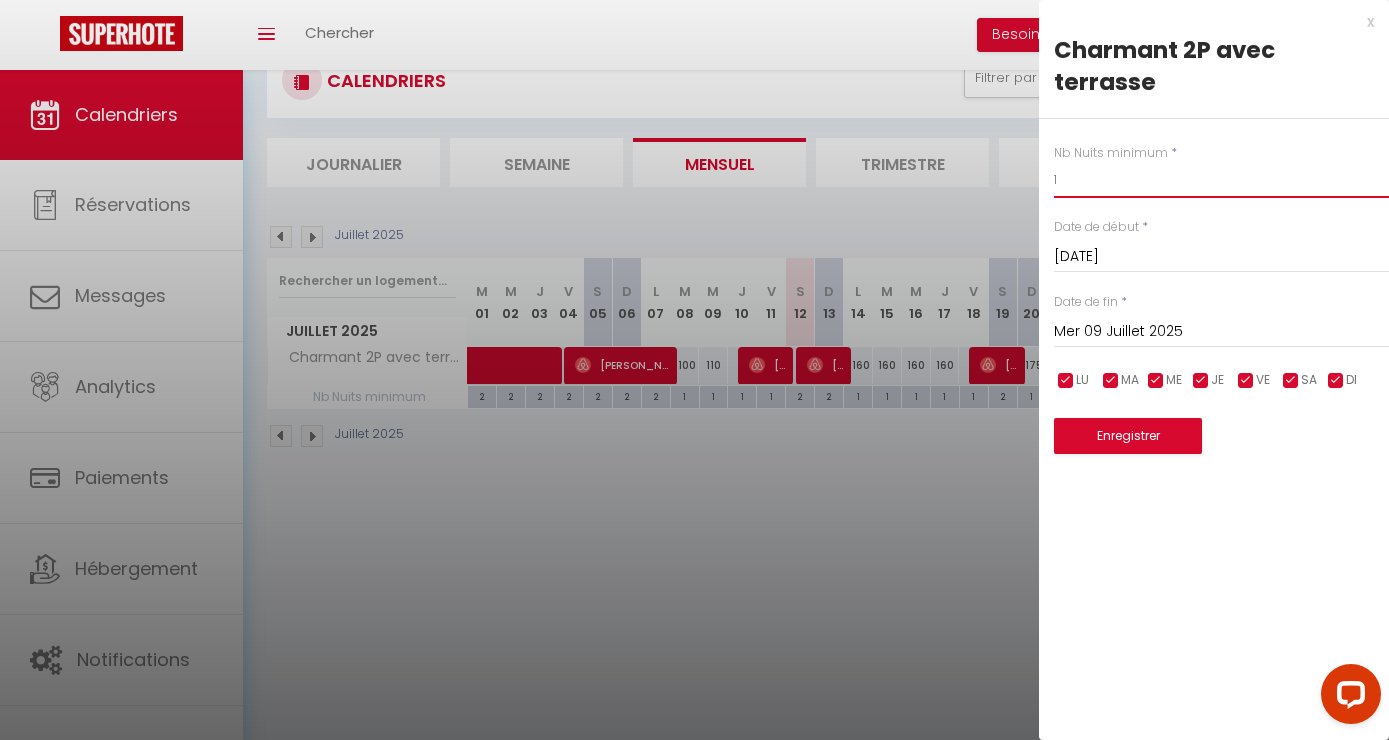 click on "1" at bounding box center (1221, 180) 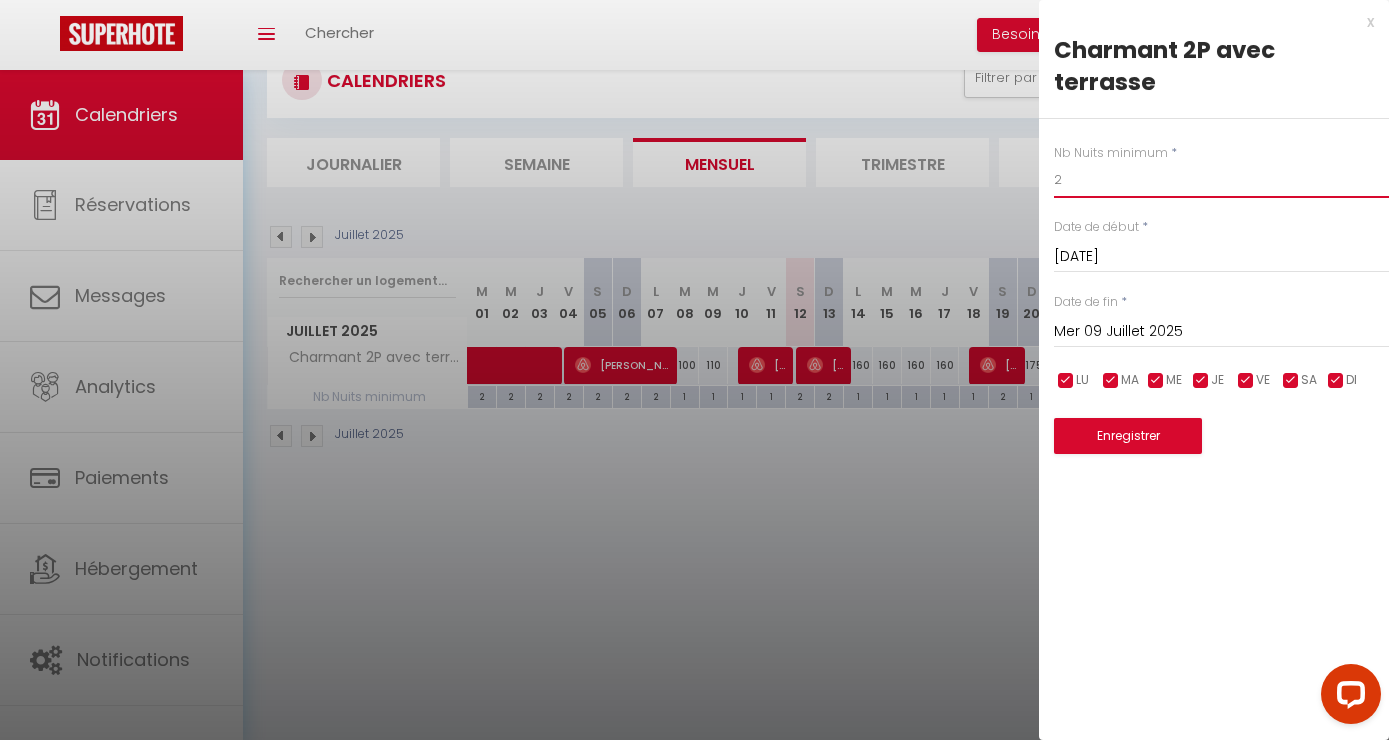 type on "2" 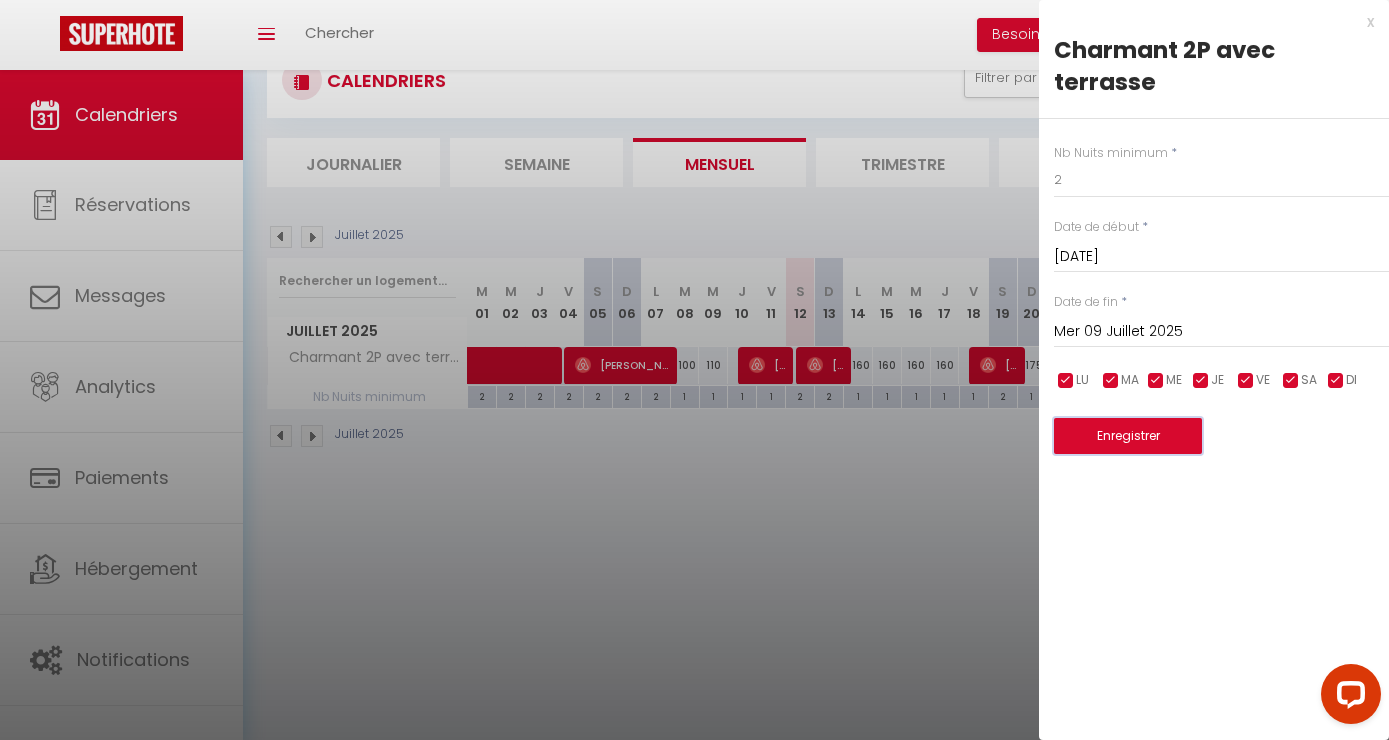click on "Enregistrer" at bounding box center [1128, 436] 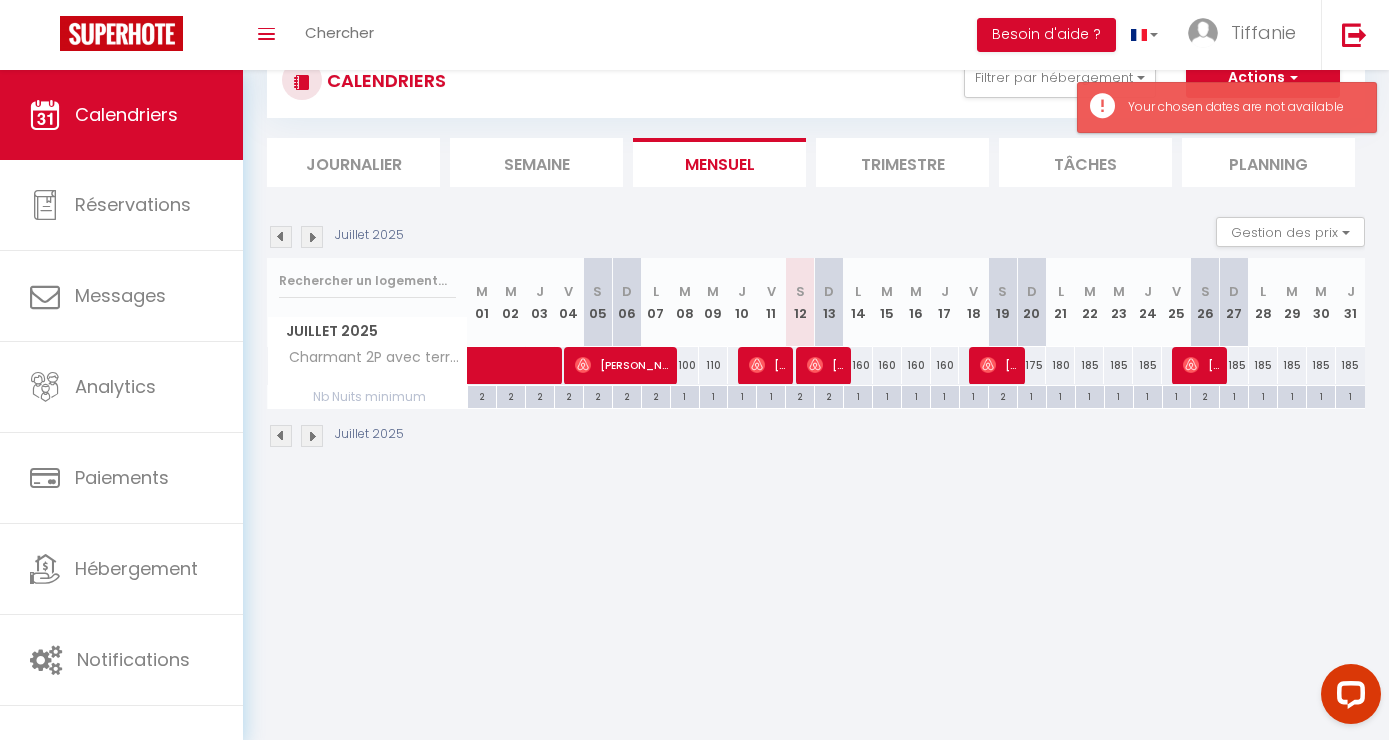 click on "120" at bounding box center [742, 365] 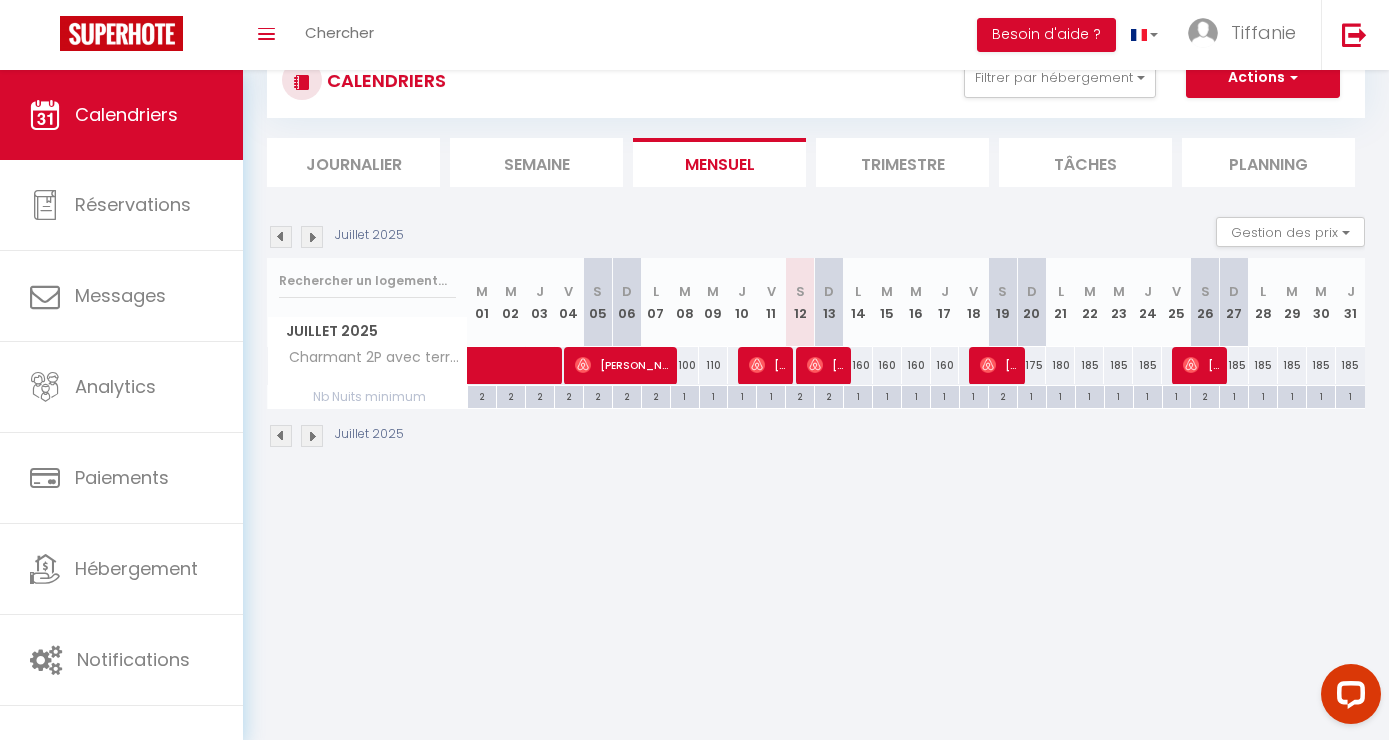type on "1" 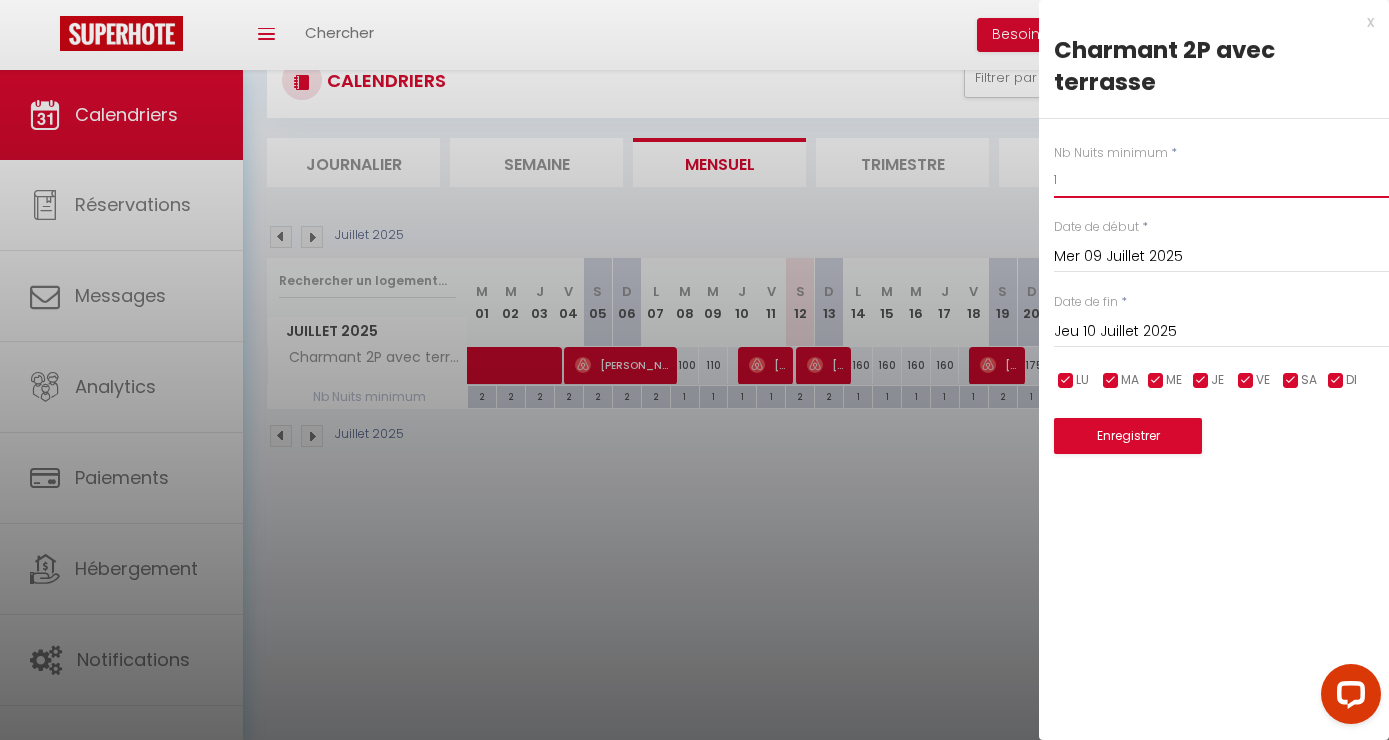 click on "1" at bounding box center (1221, 180) 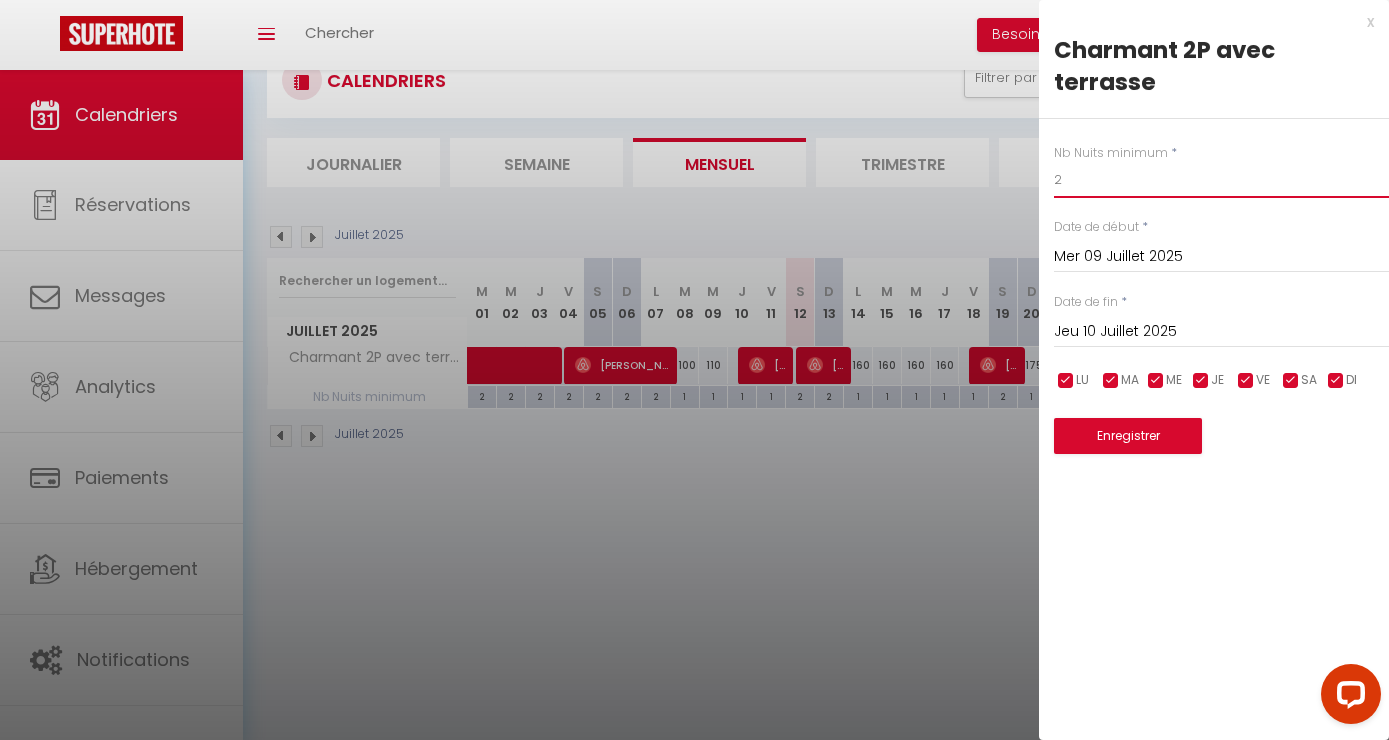 type on "2" 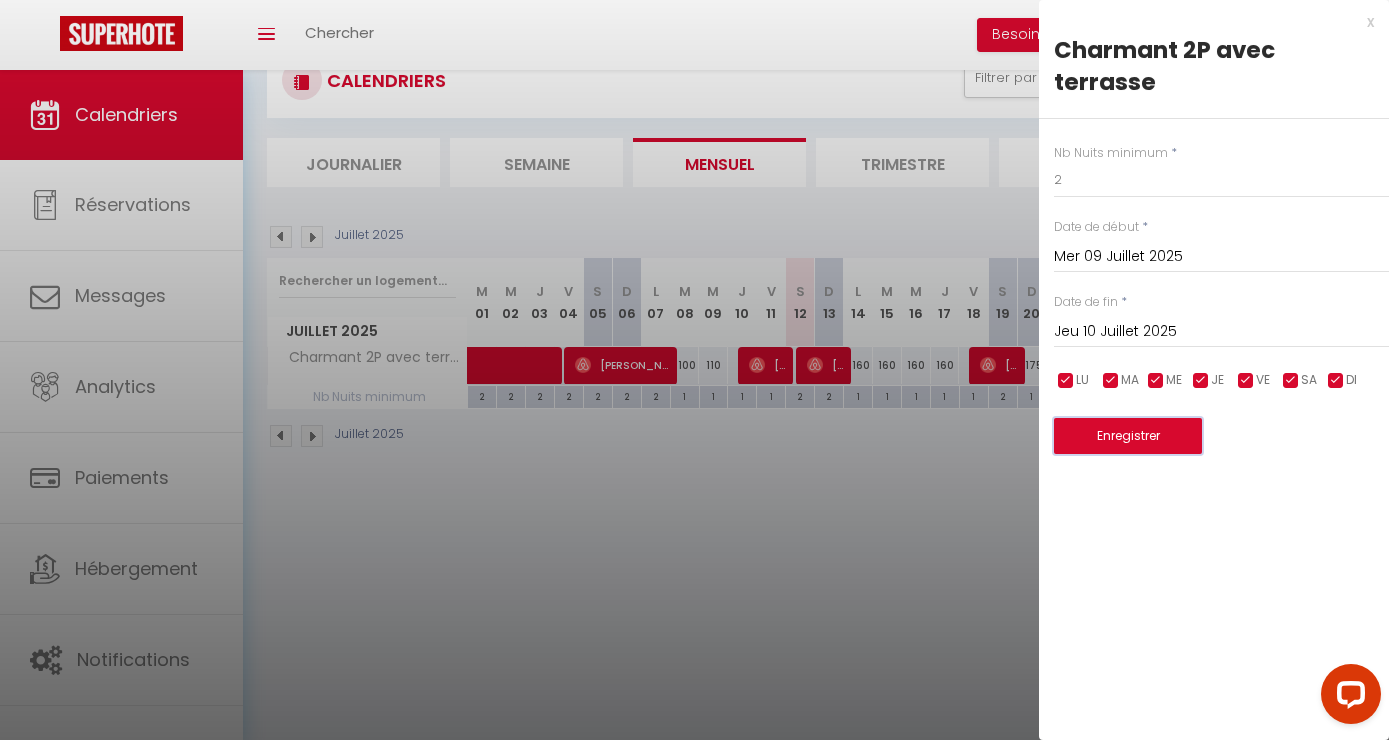 click on "Enregistrer" at bounding box center (1128, 436) 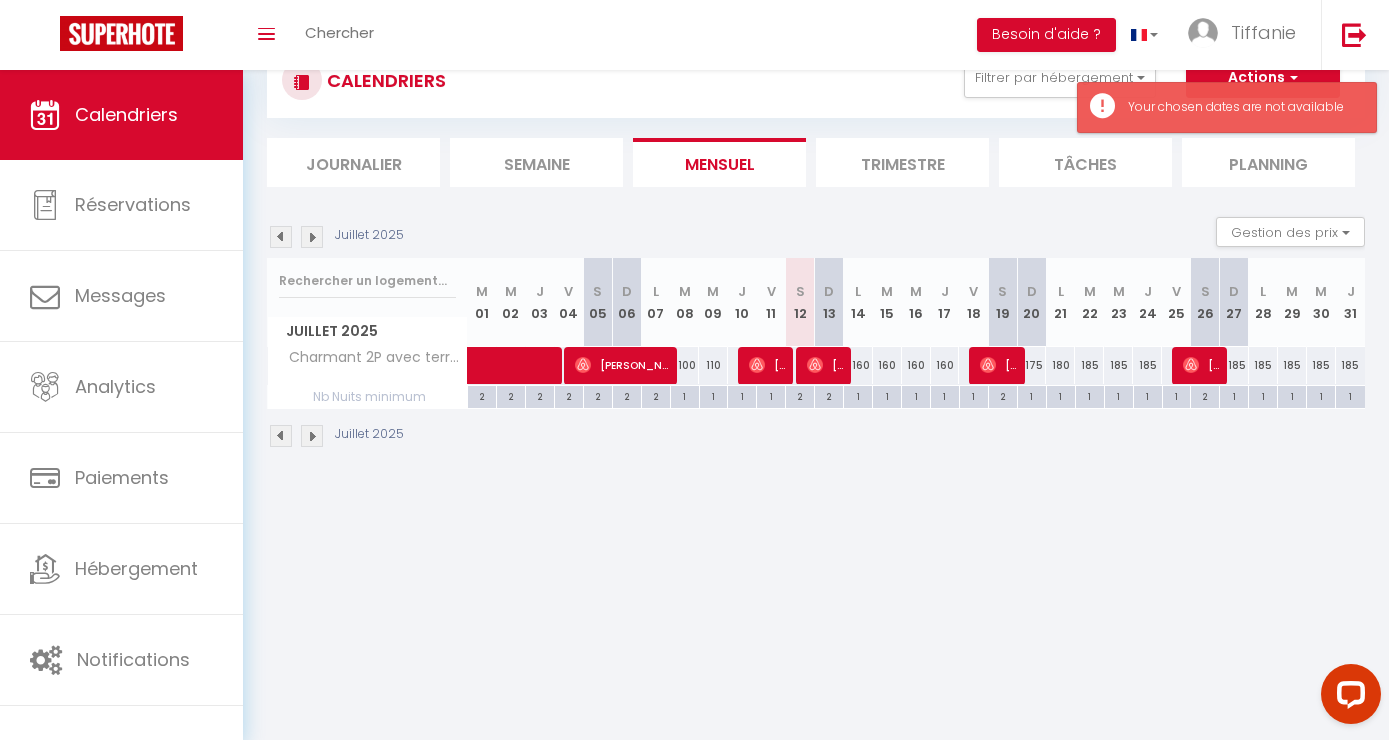click on "1" at bounding box center [858, 395] 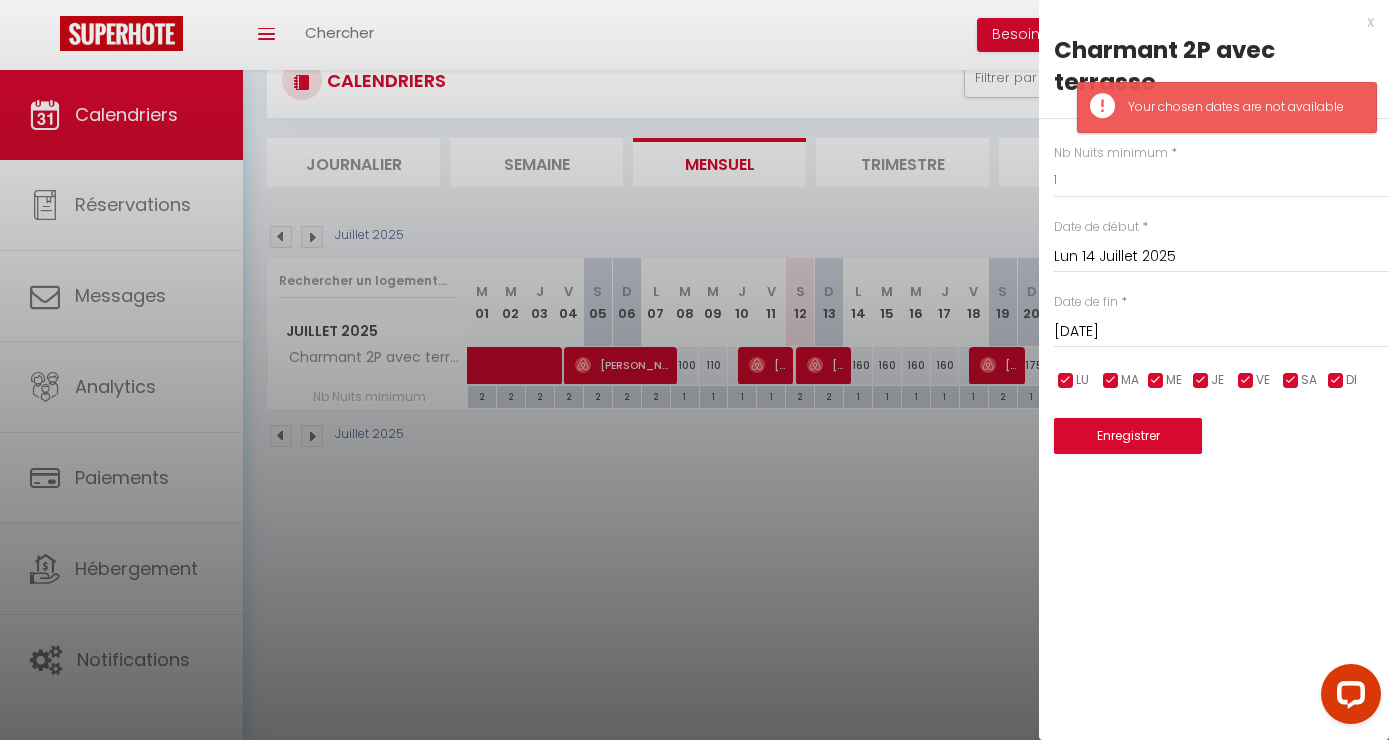 click at bounding box center (694, 370) 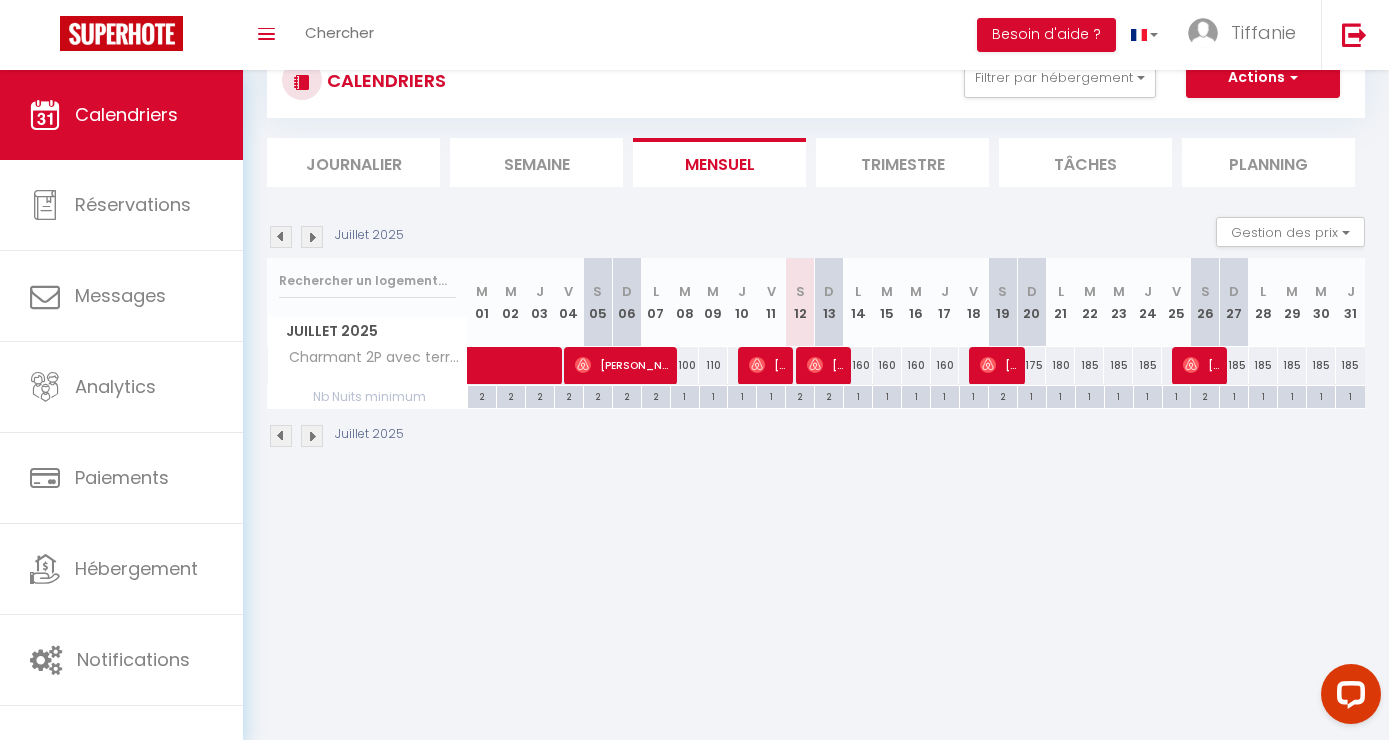 click at bounding box center (312, 237) 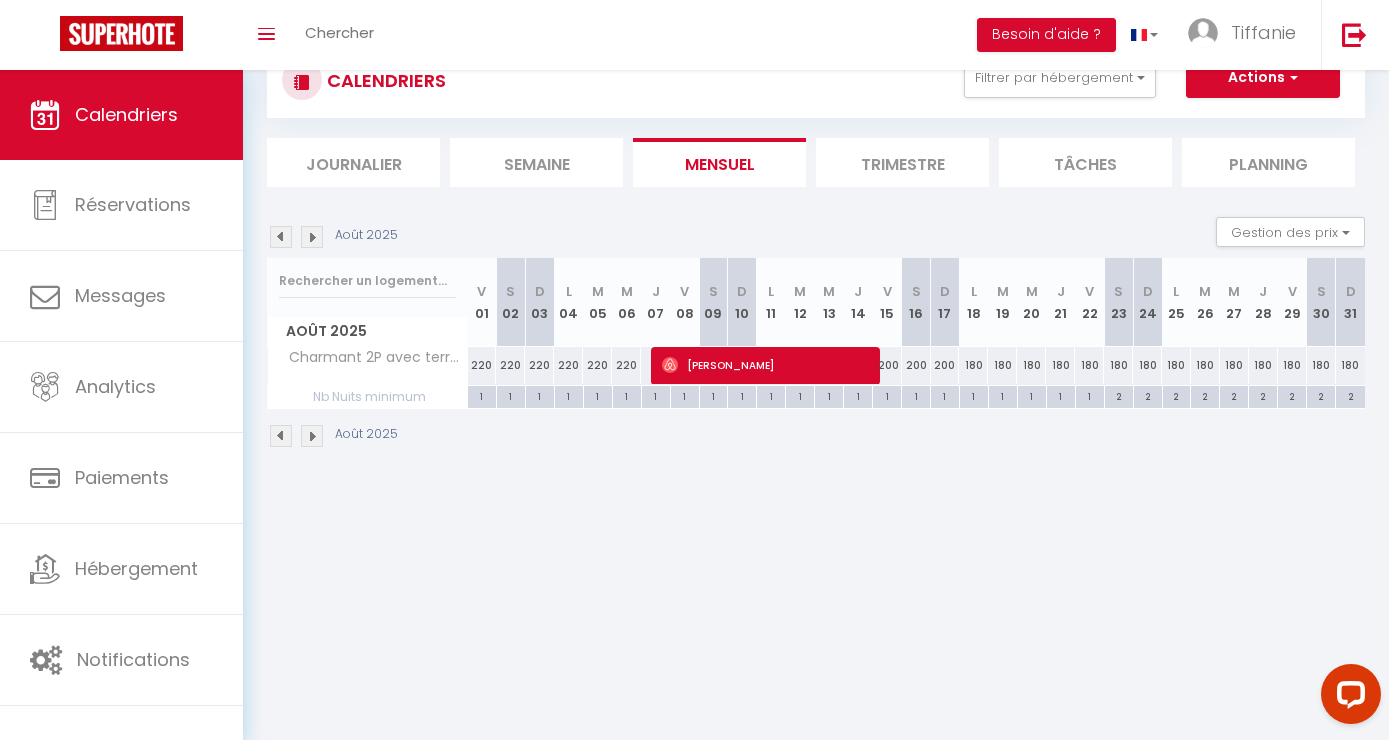 click on "1" at bounding box center [916, 395] 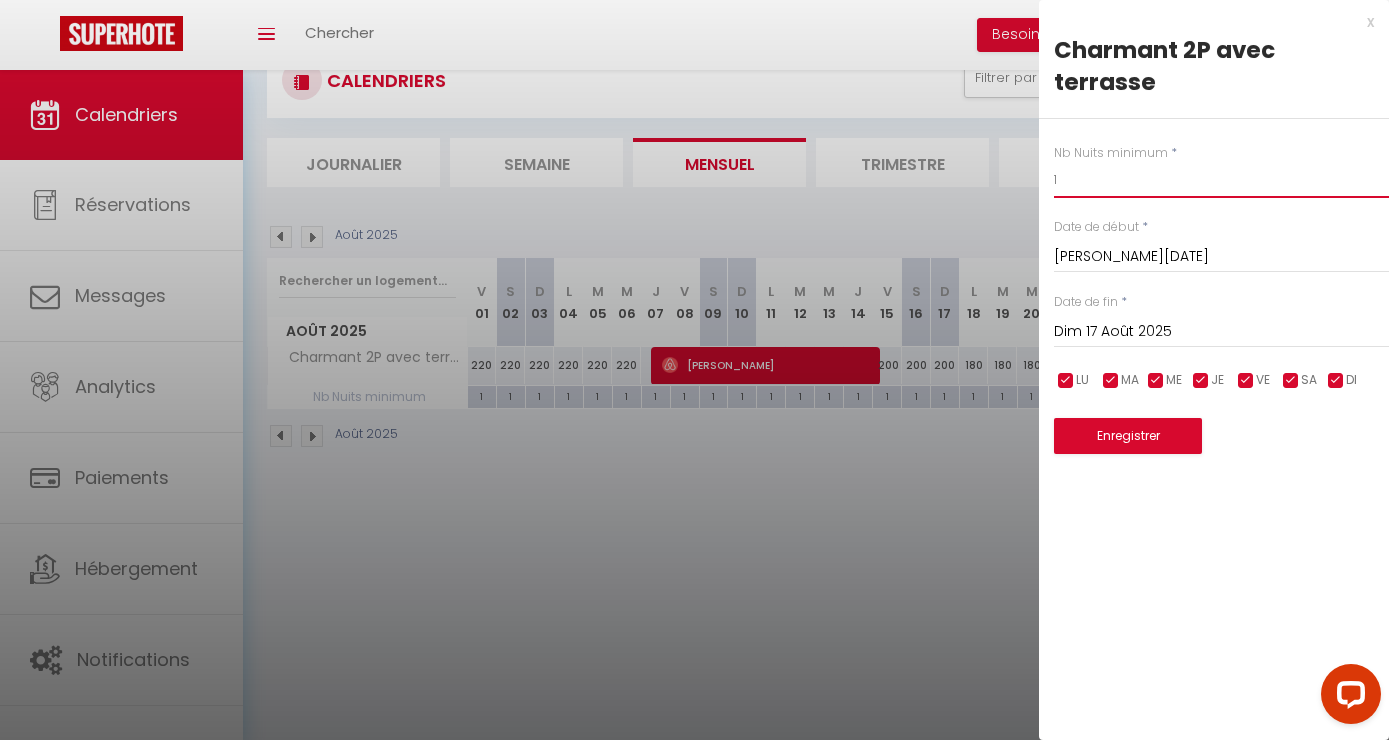 click on "1" at bounding box center [1221, 180] 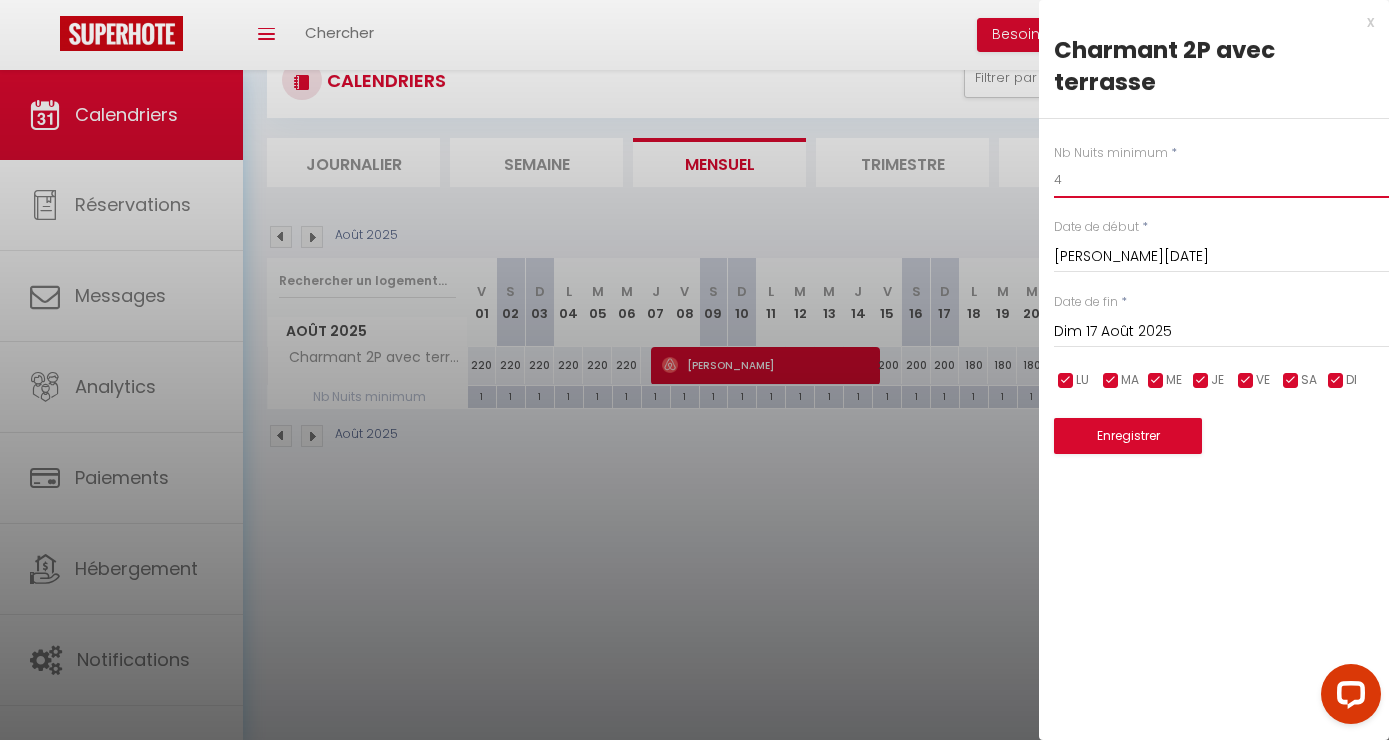 type on "4" 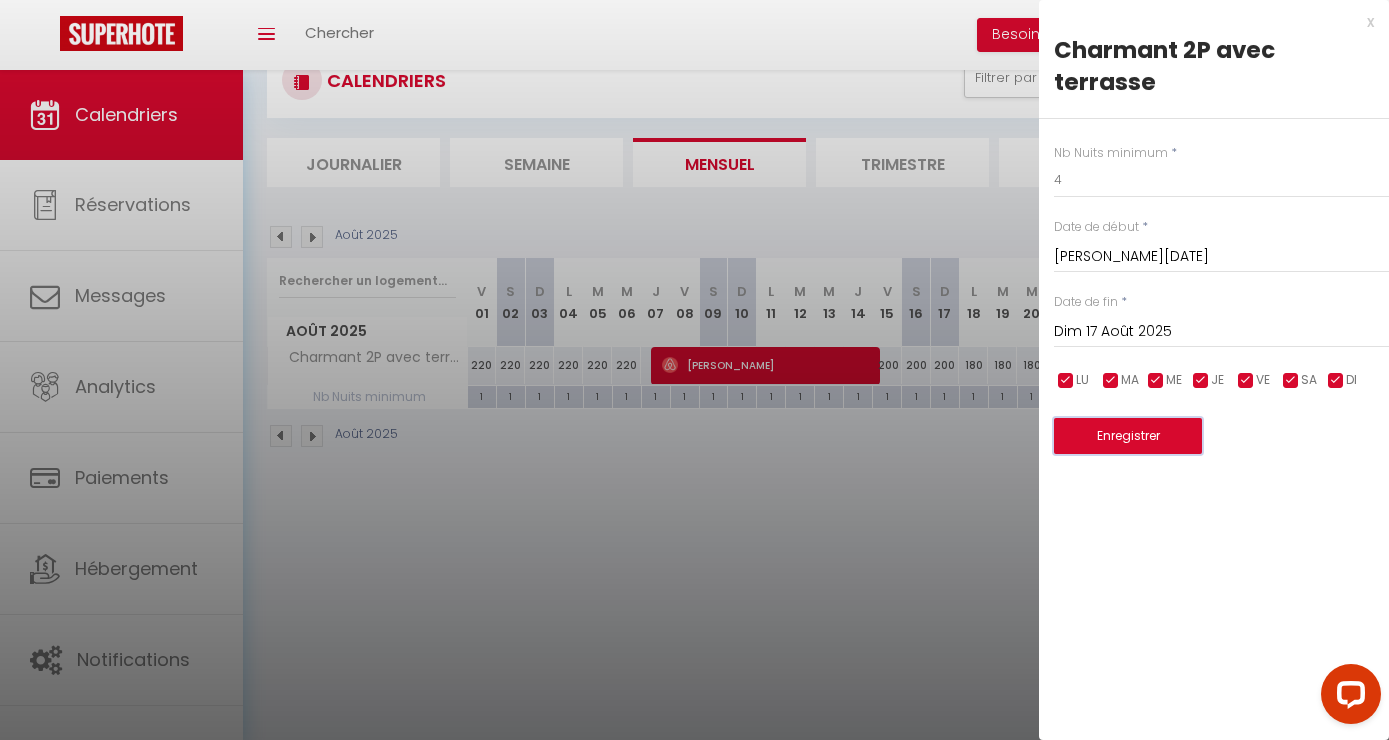 click on "Enregistrer" at bounding box center (1128, 436) 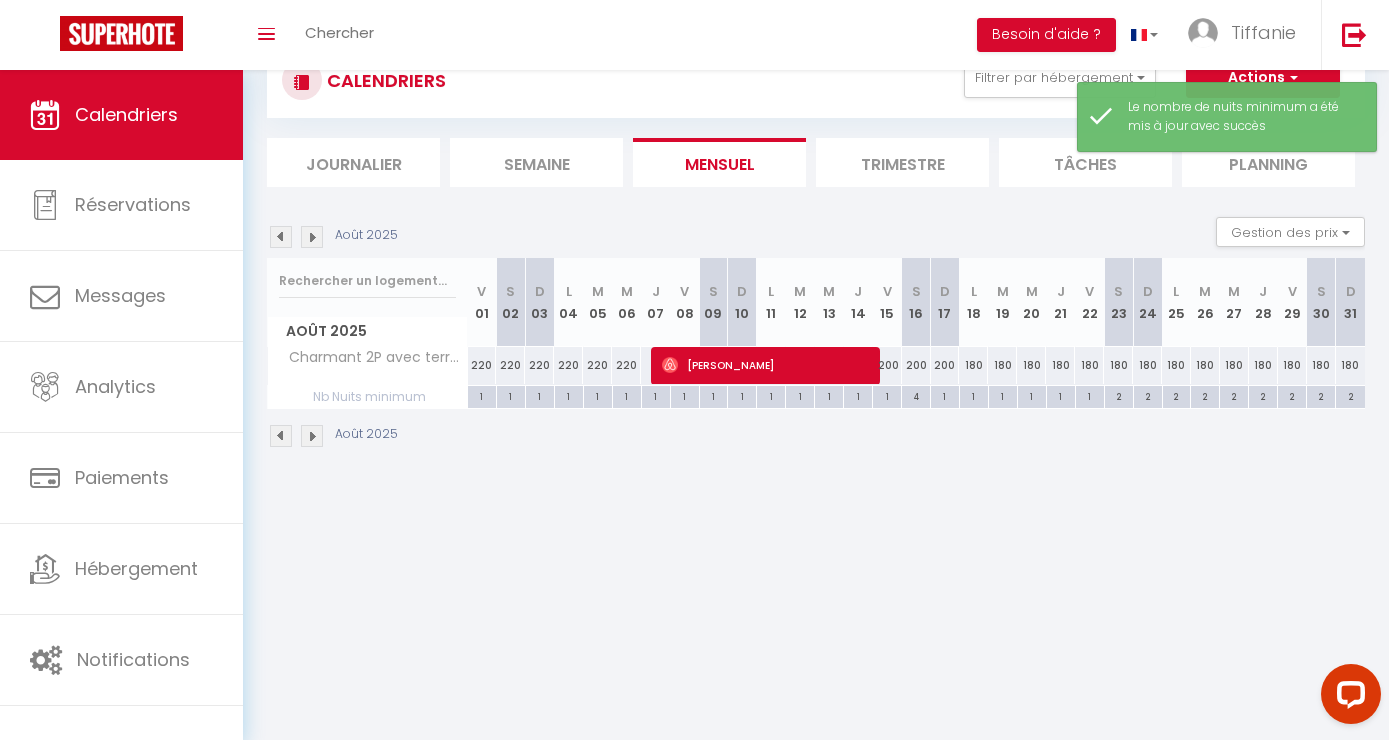 click on "1" at bounding box center [887, 395] 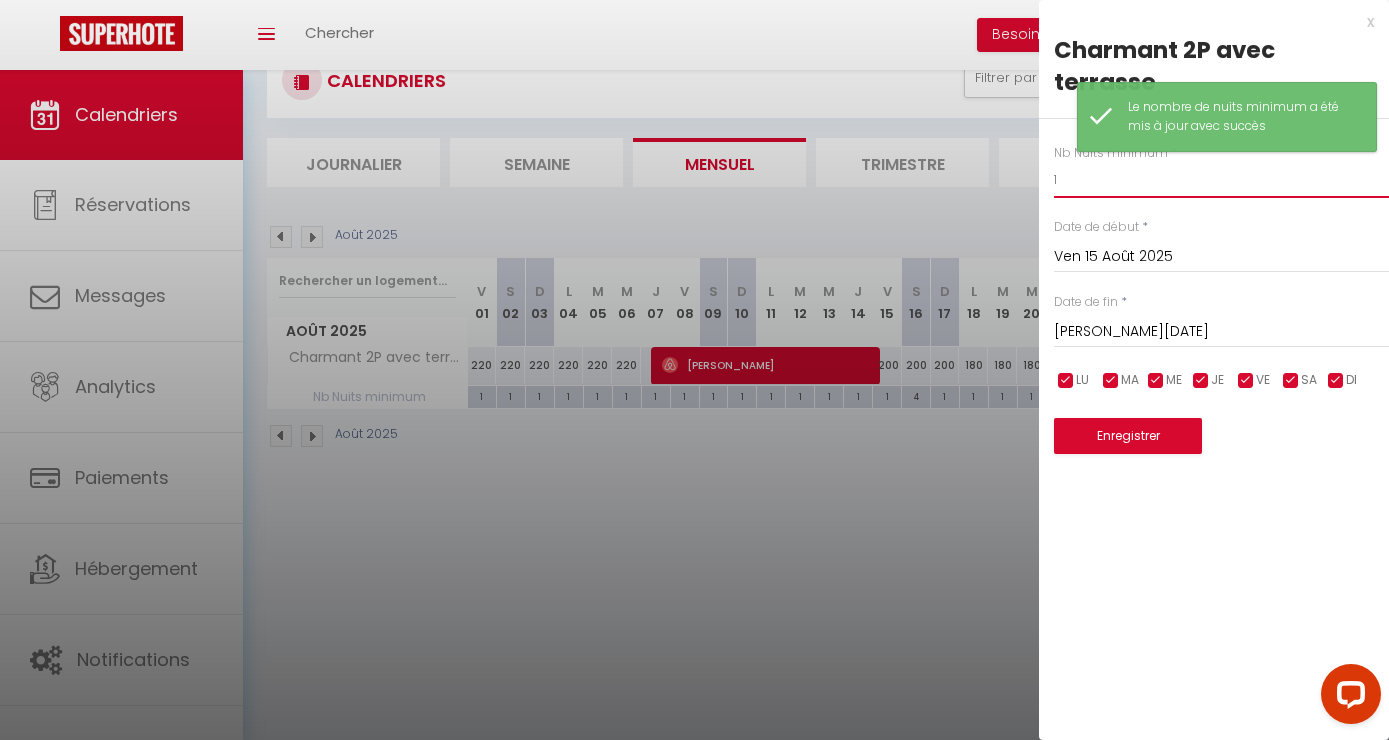 click on "1" at bounding box center (1221, 180) 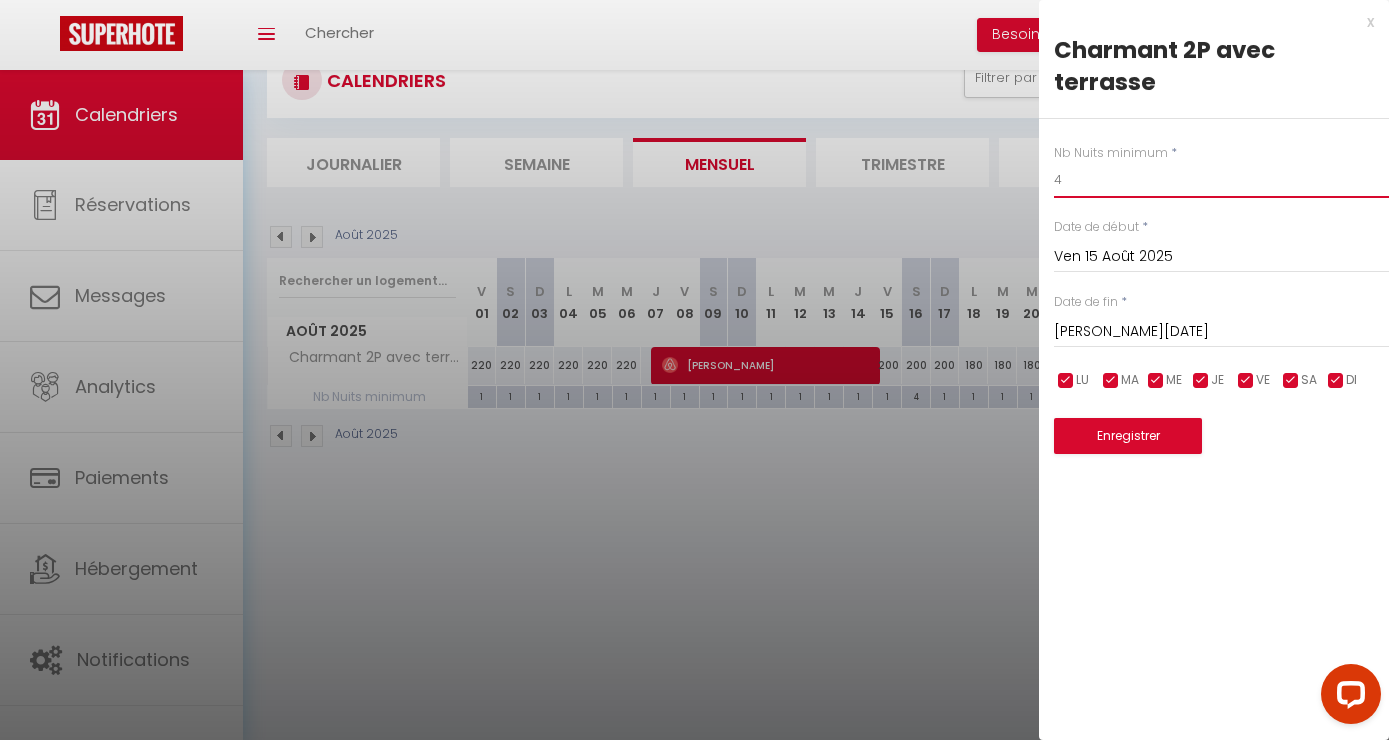 type on "4" 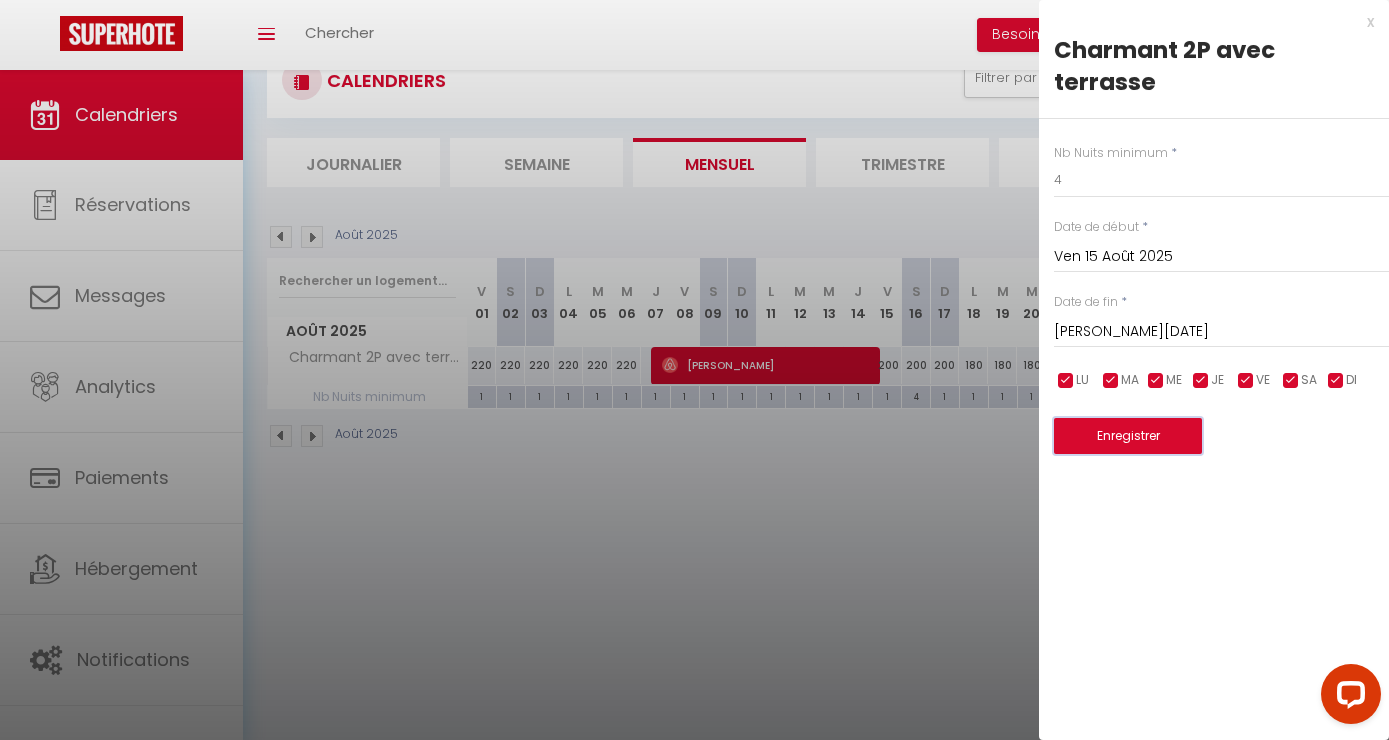 click on "Enregistrer" at bounding box center (1128, 436) 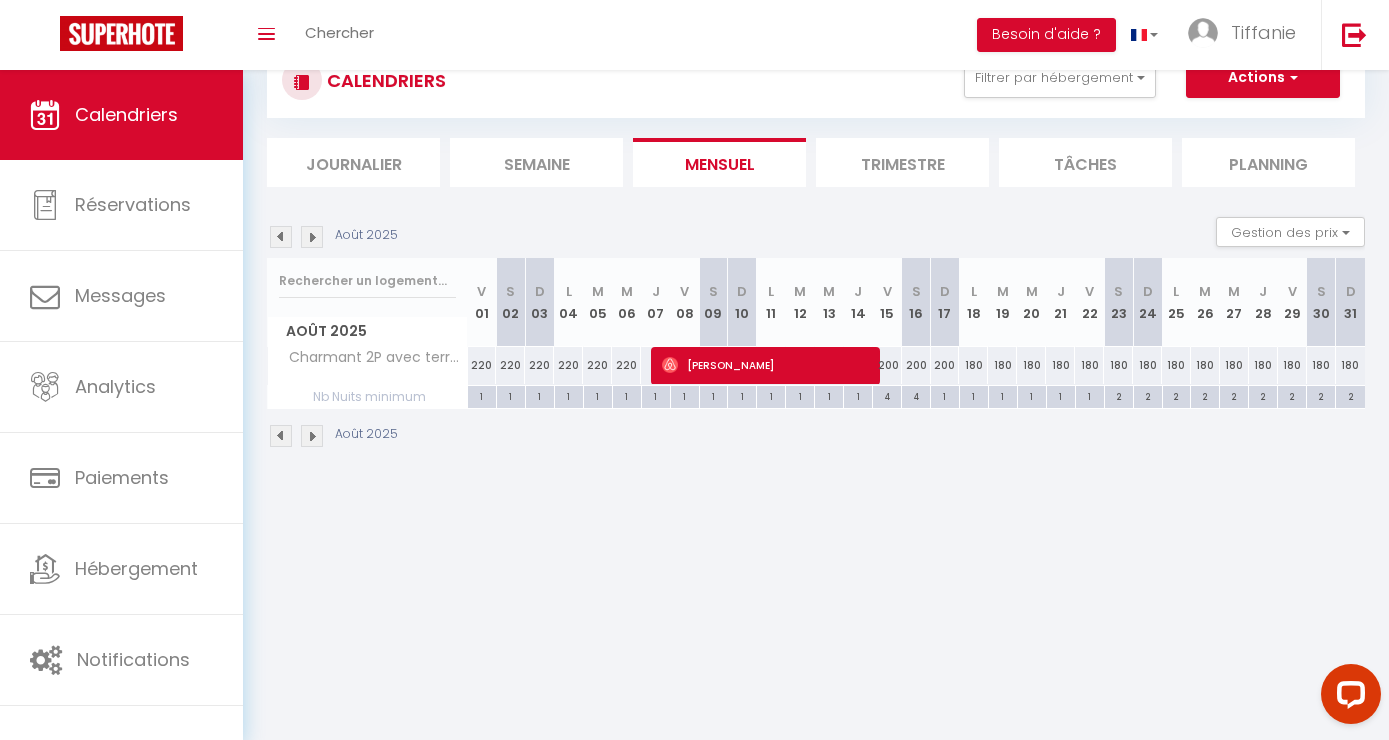 click on "1" at bounding box center [945, 395] 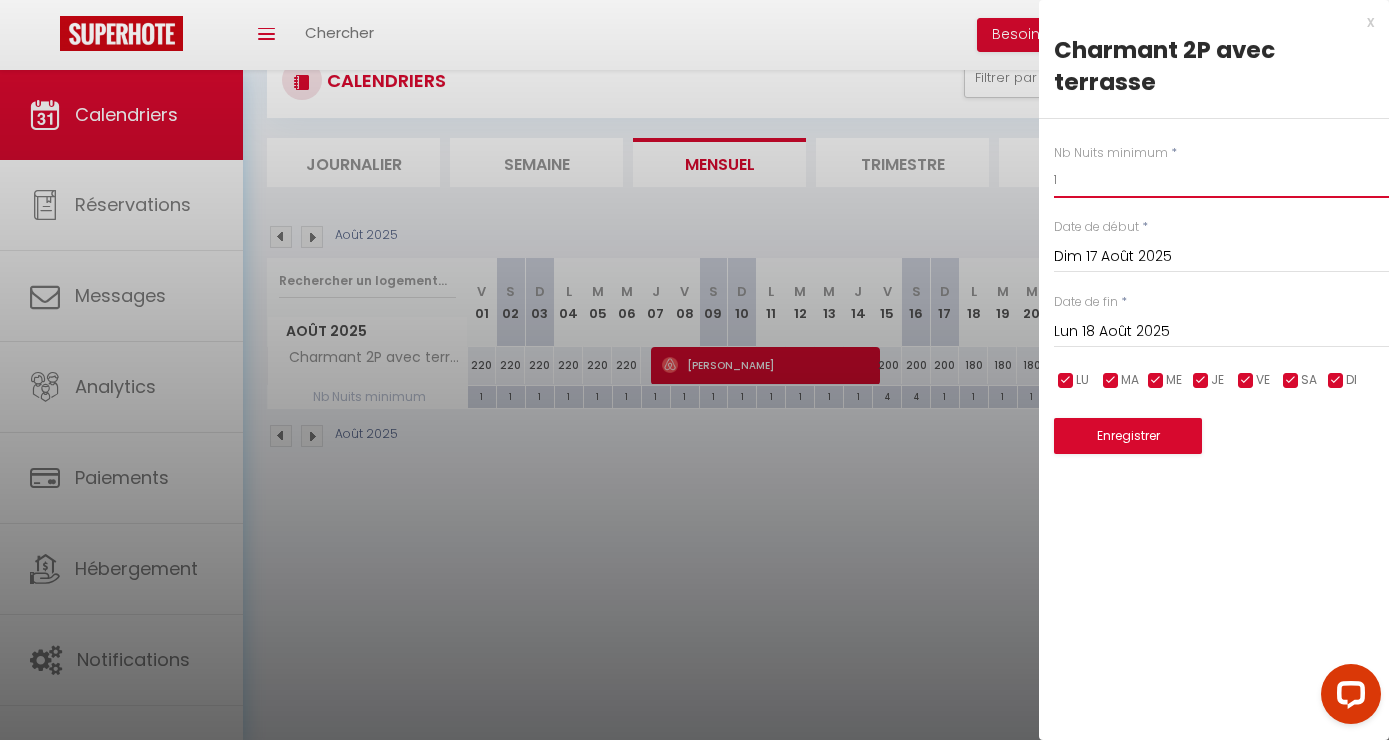 click on "1" at bounding box center (1221, 180) 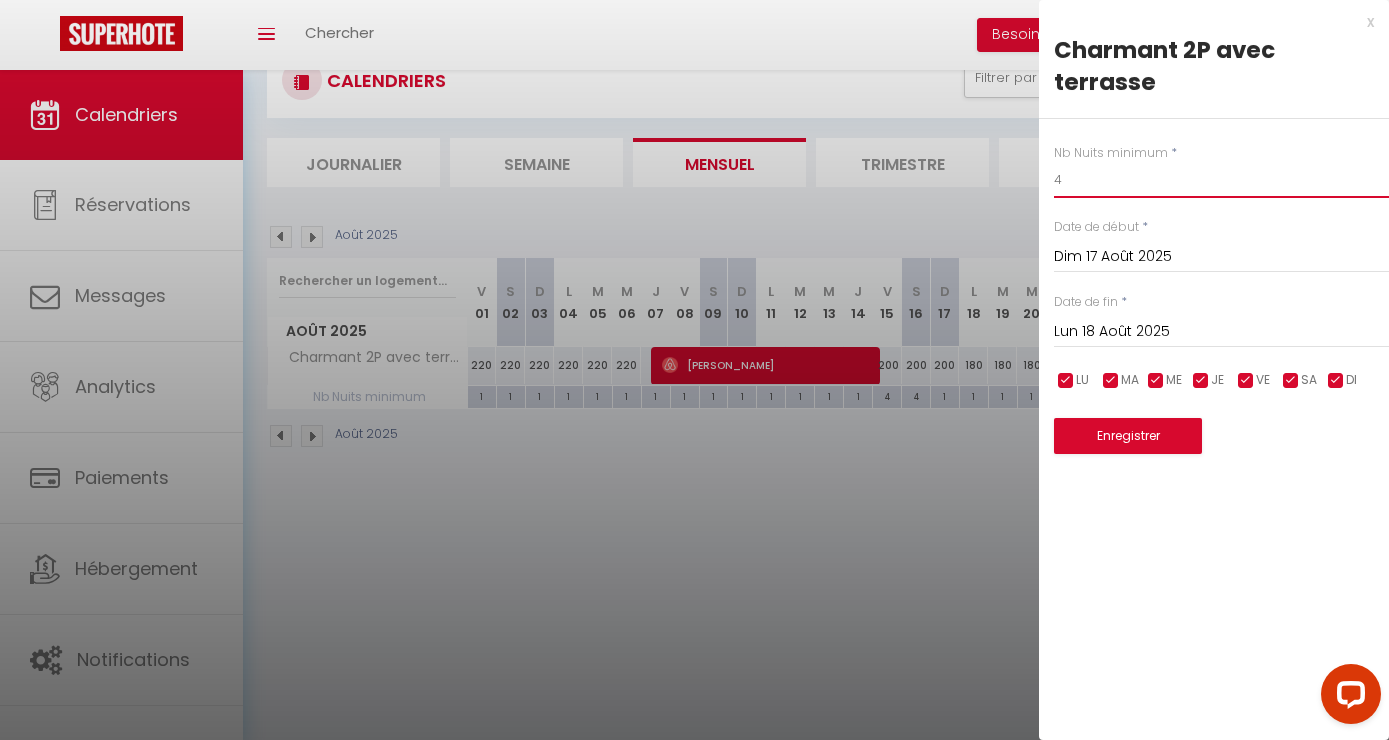 type on "4" 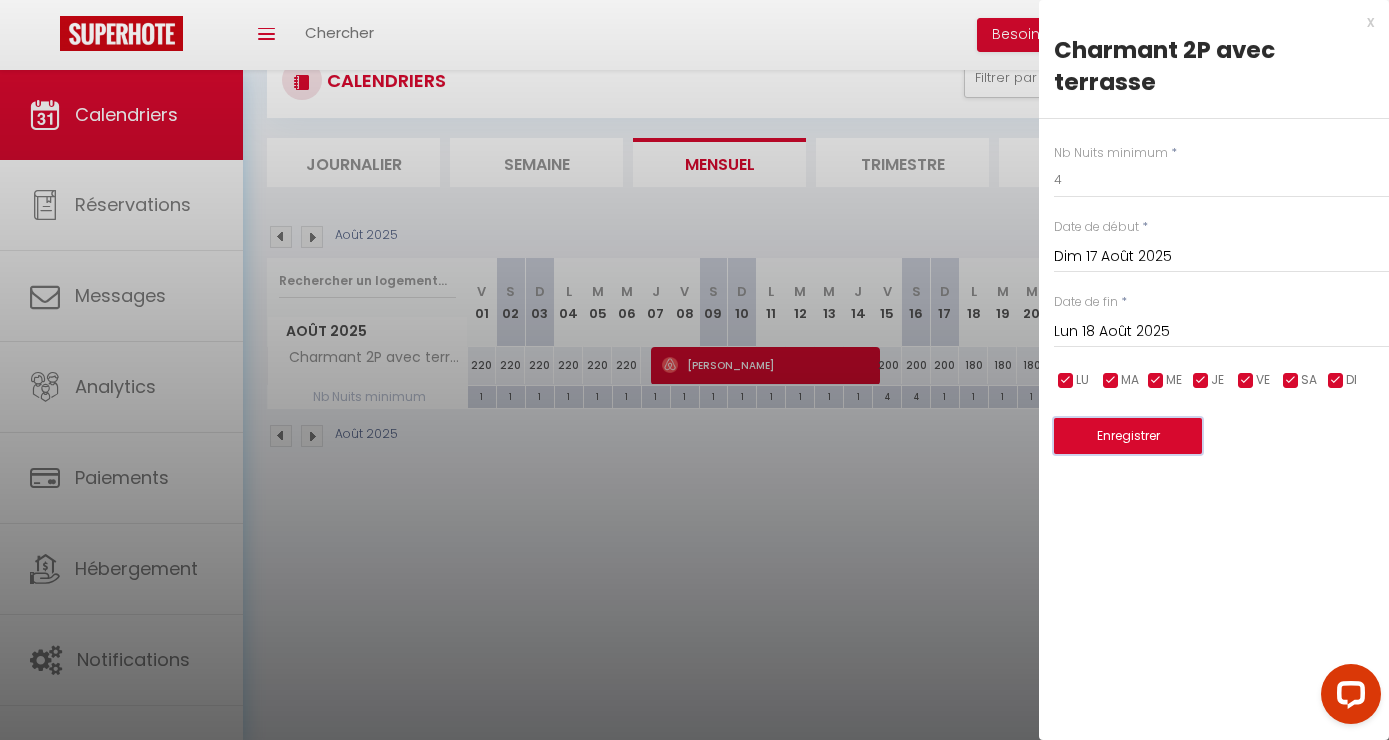 click on "Enregistrer" at bounding box center [1128, 436] 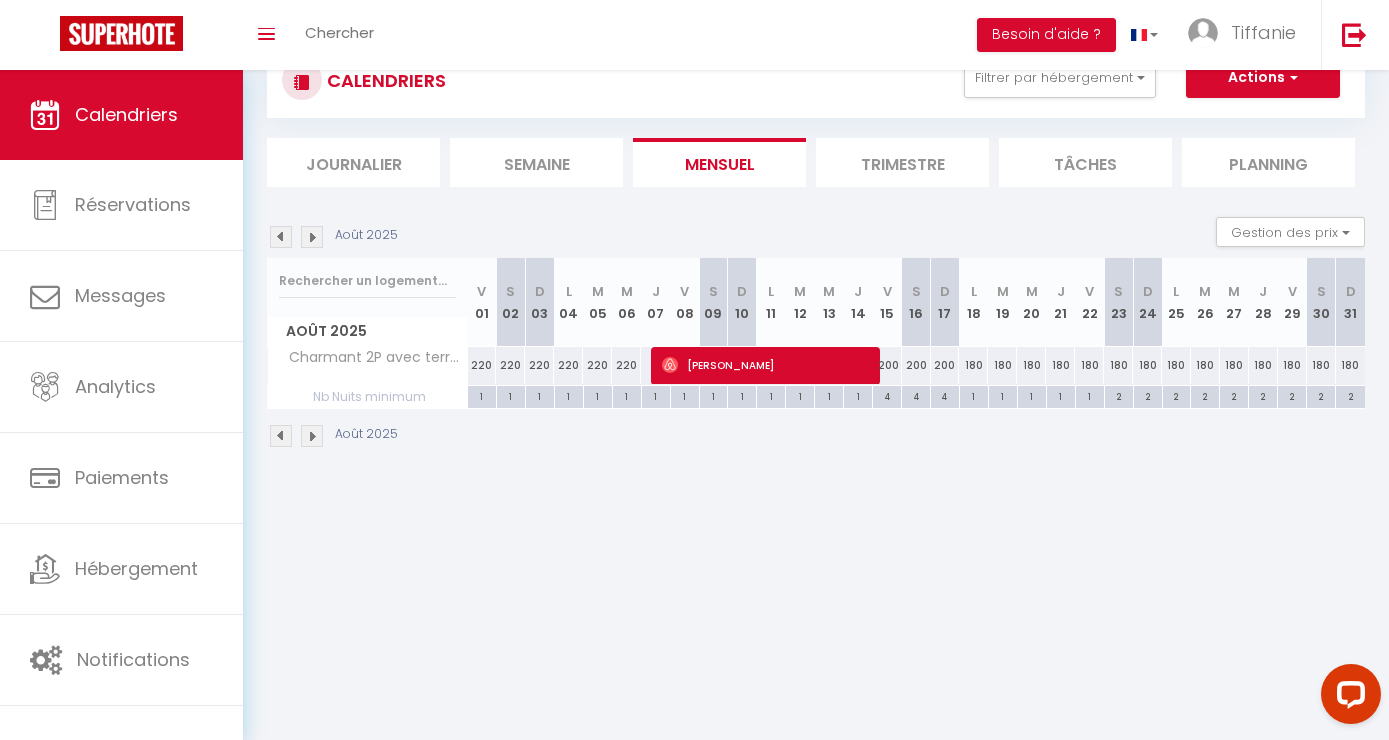 click on "CALENDRIERS
Filtrer par hébergement
Tous       Charmant 2P avec terrasse    Effacer   Sauvegarder
Actions
Nouvelle réservation   Exporter les réservations   Importer les réservations
Journalier
[GEOGRAPHIC_DATA]
Mensuel
Trimestre
Tâches
Planning
[DATE]
Gestion des prix
Nb Nuits minimum   Règles   Disponibilité           [DATE]
V
01
S
02
D
03
L
04
M   M" at bounding box center [816, 246] 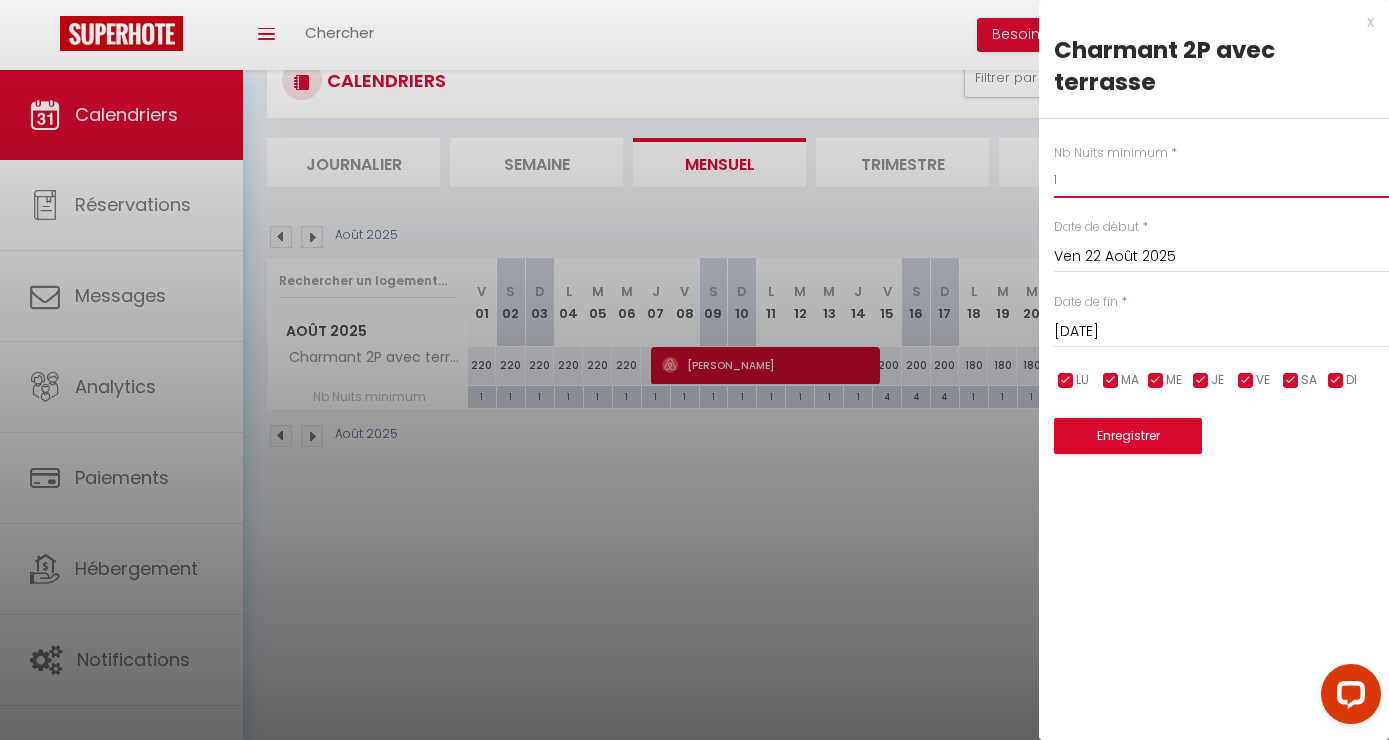 click on "1" at bounding box center [1221, 180] 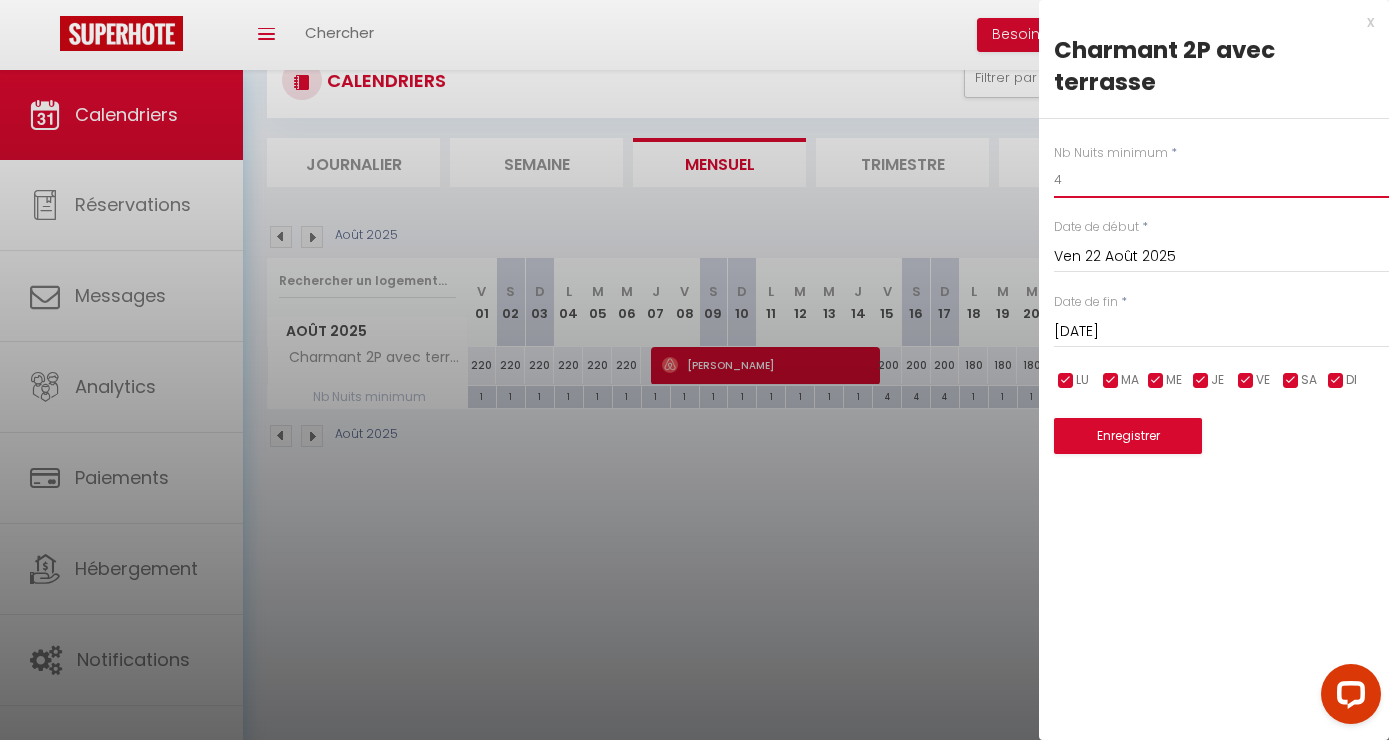 type on "4" 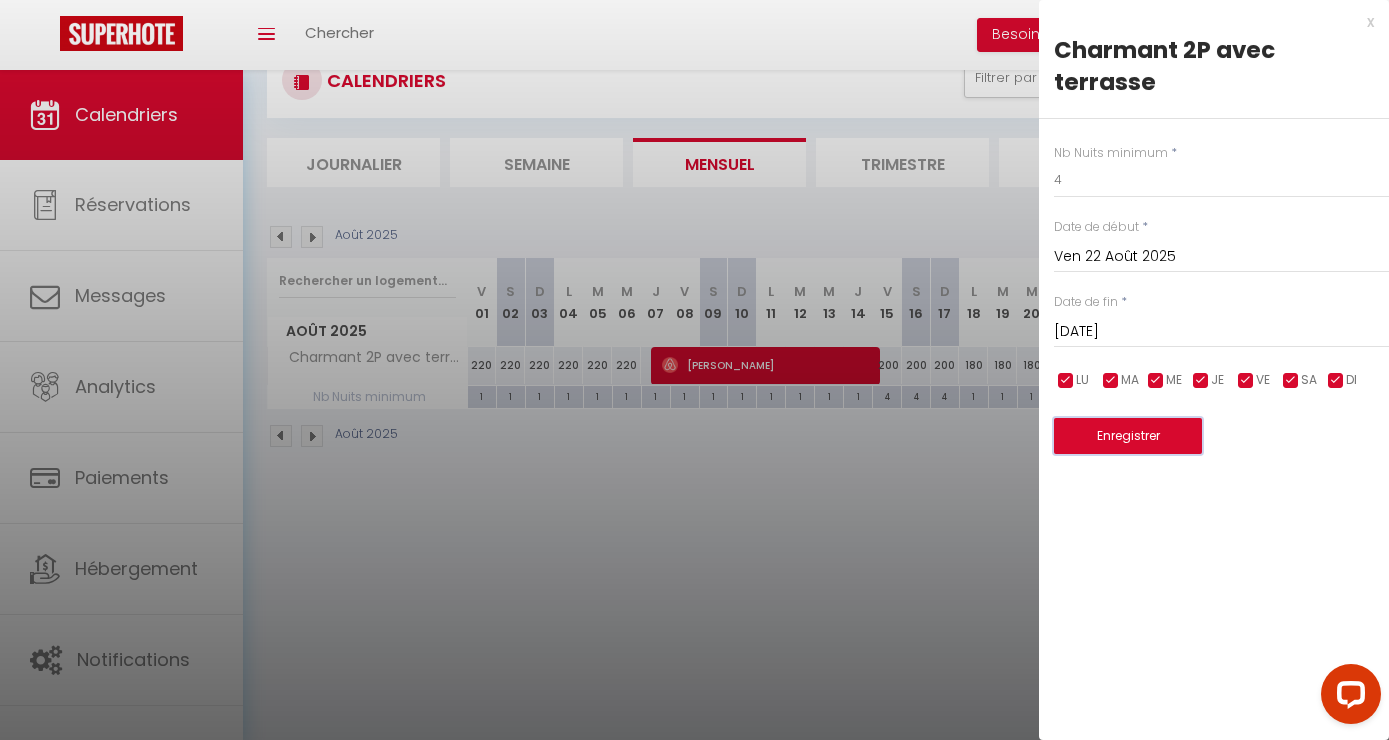 click on "Enregistrer" at bounding box center (1128, 436) 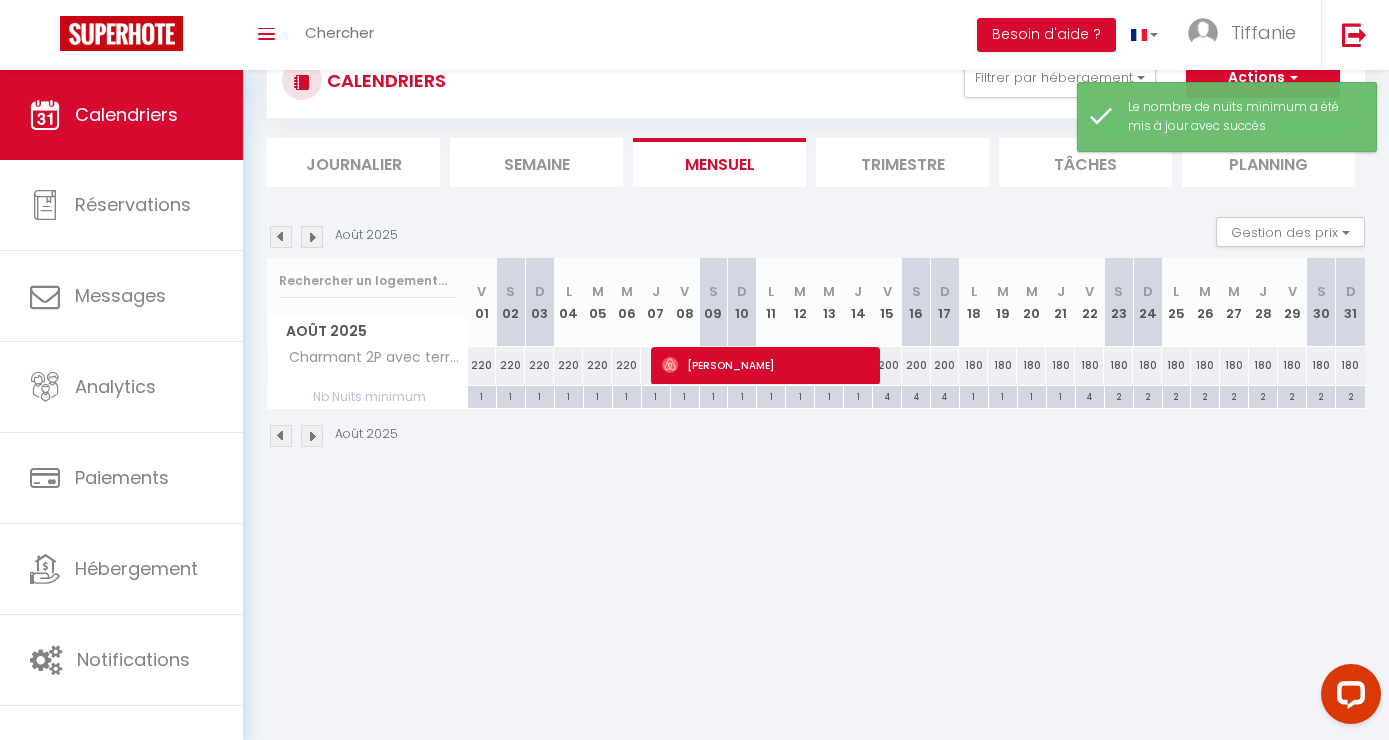 click on "2" at bounding box center [1119, 395] 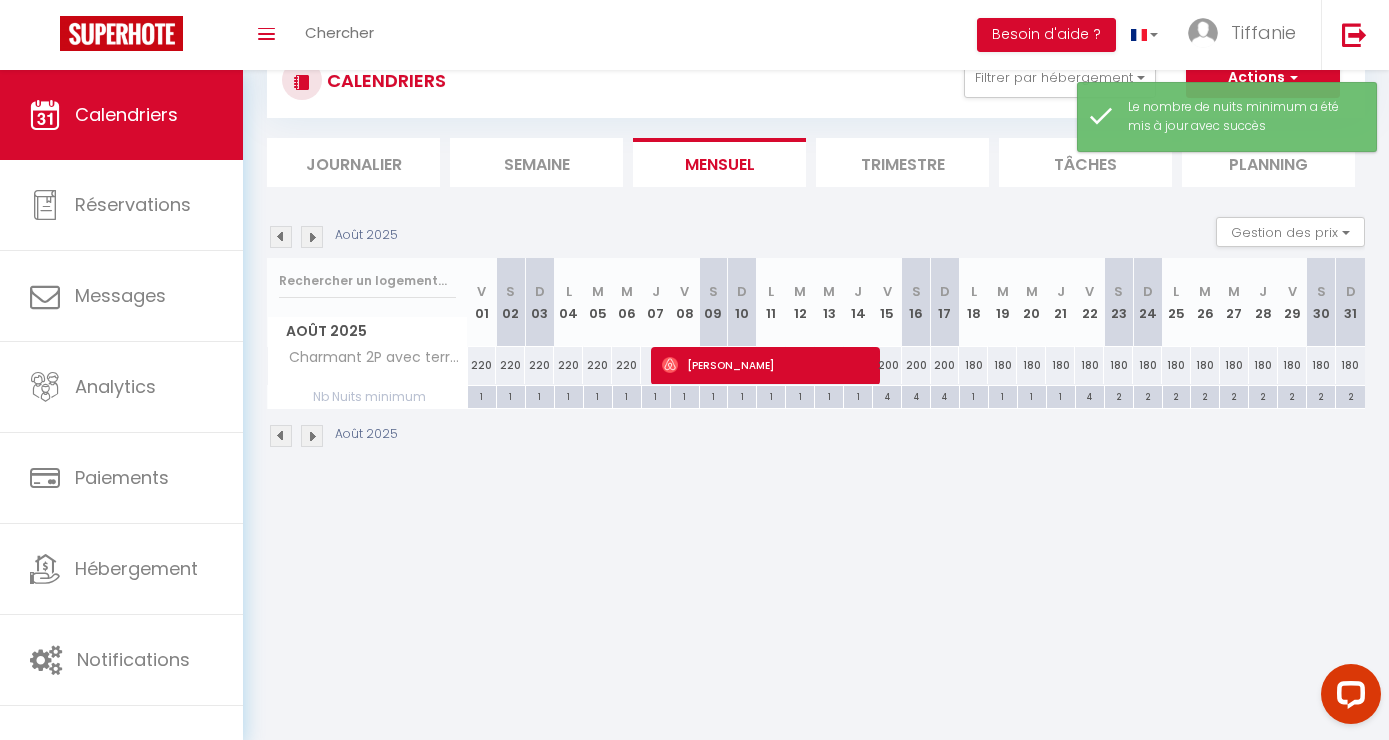 type on "2" 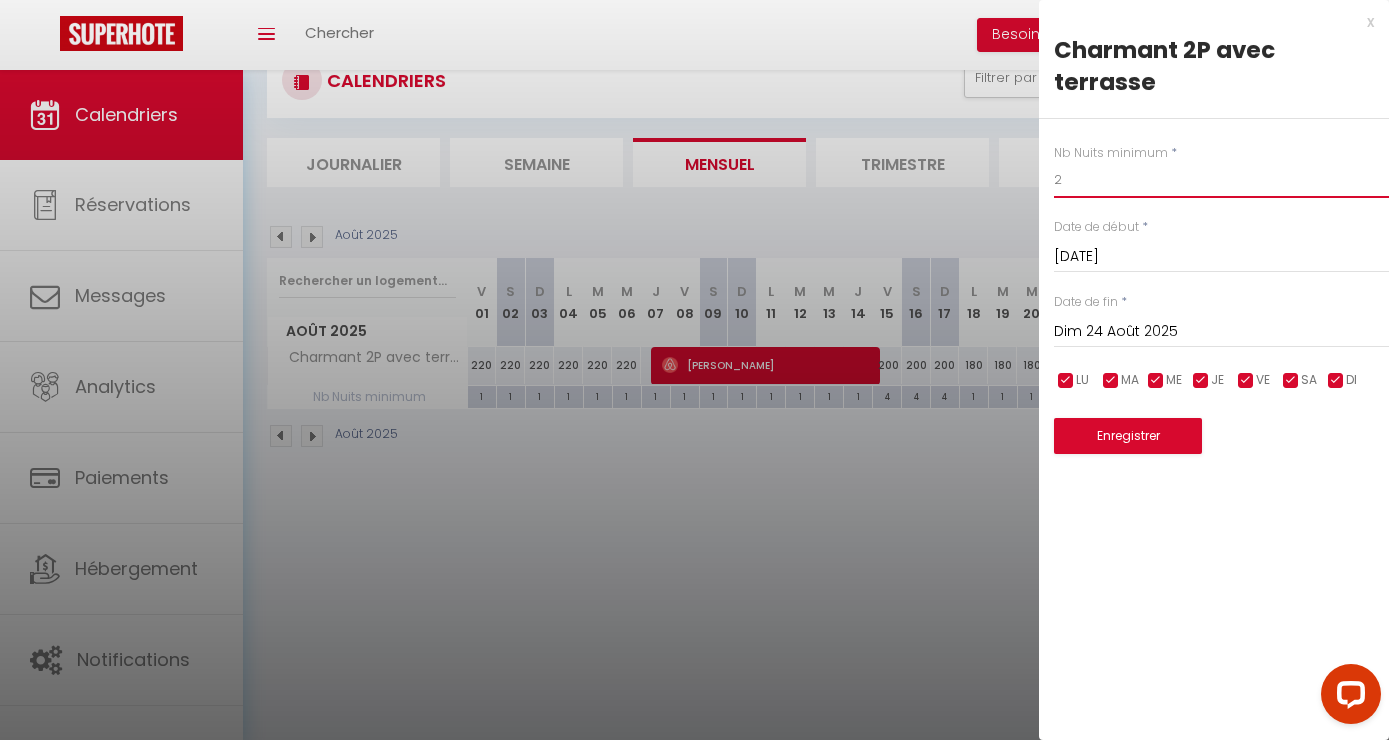 click on "2" at bounding box center [1221, 180] 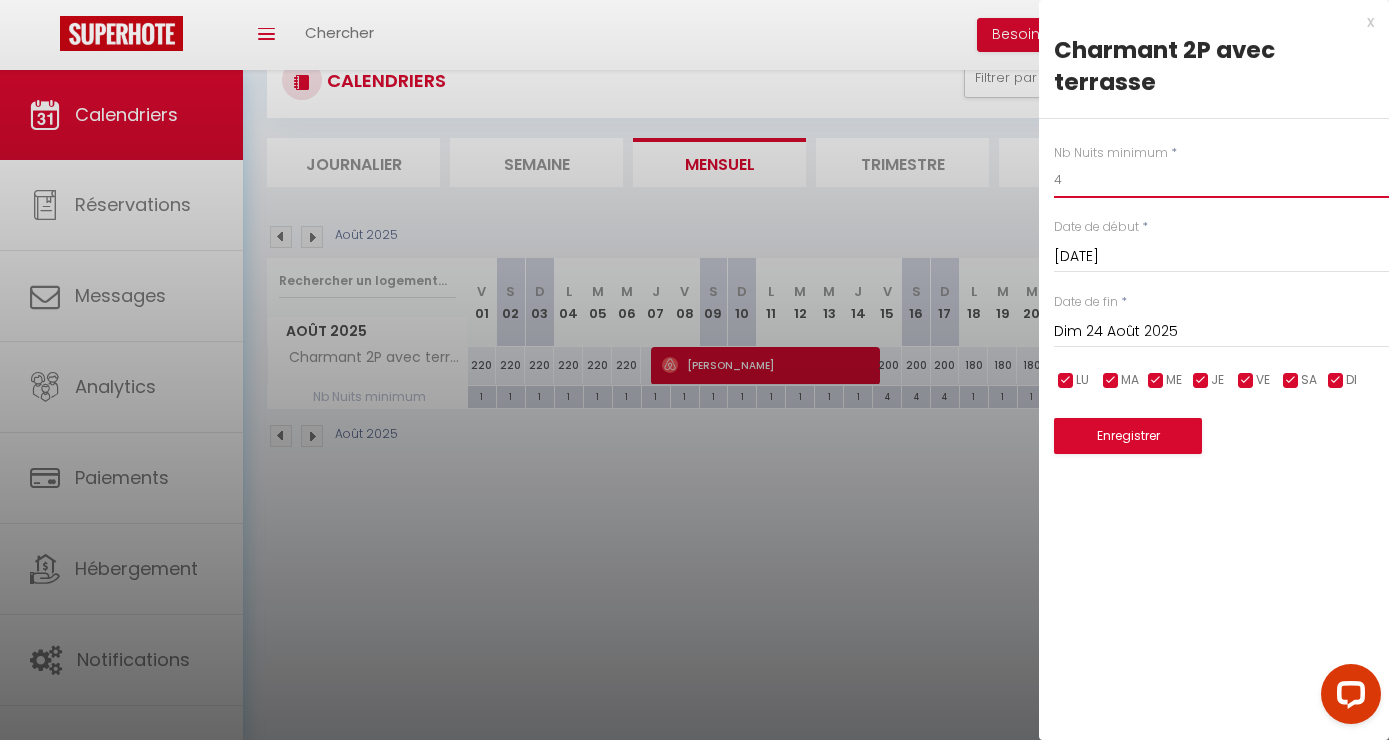 type on "4" 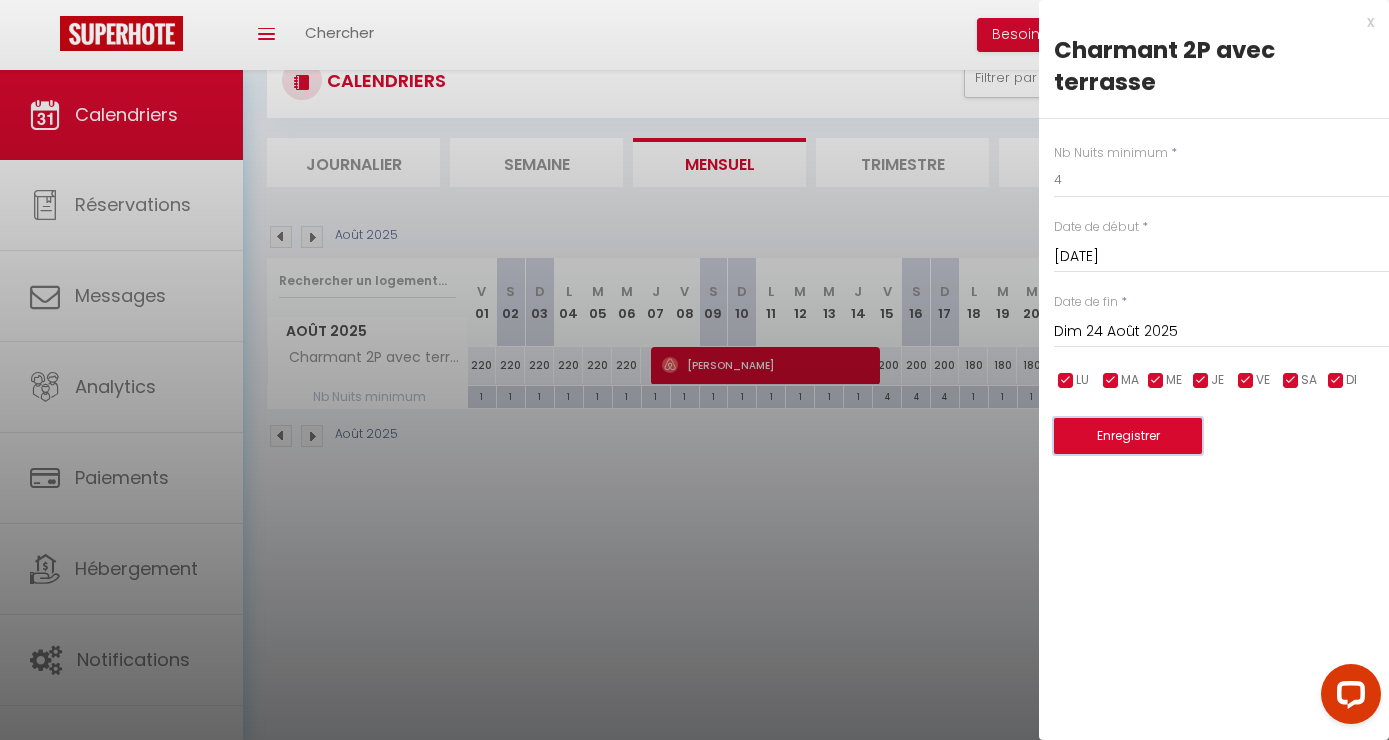 click on "Enregistrer" at bounding box center [1128, 436] 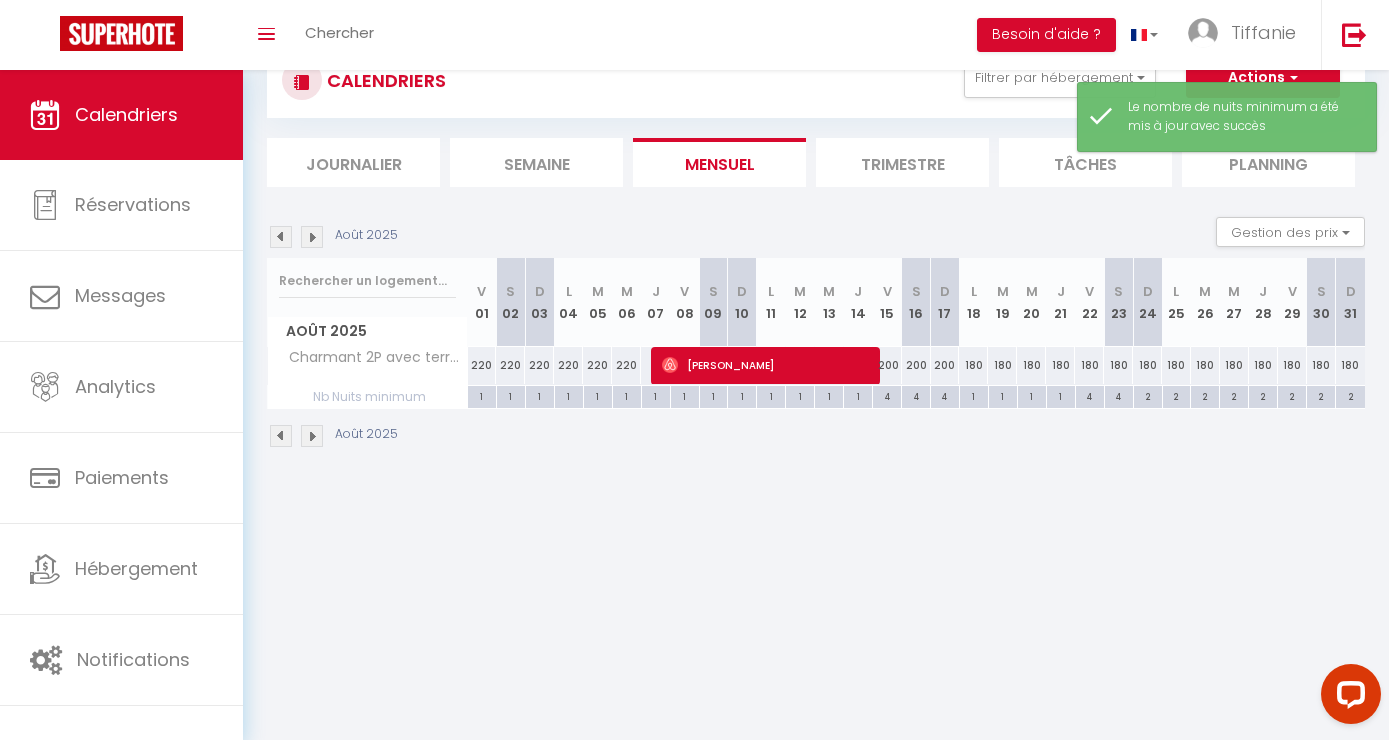 click on "2" at bounding box center [1147, 397] 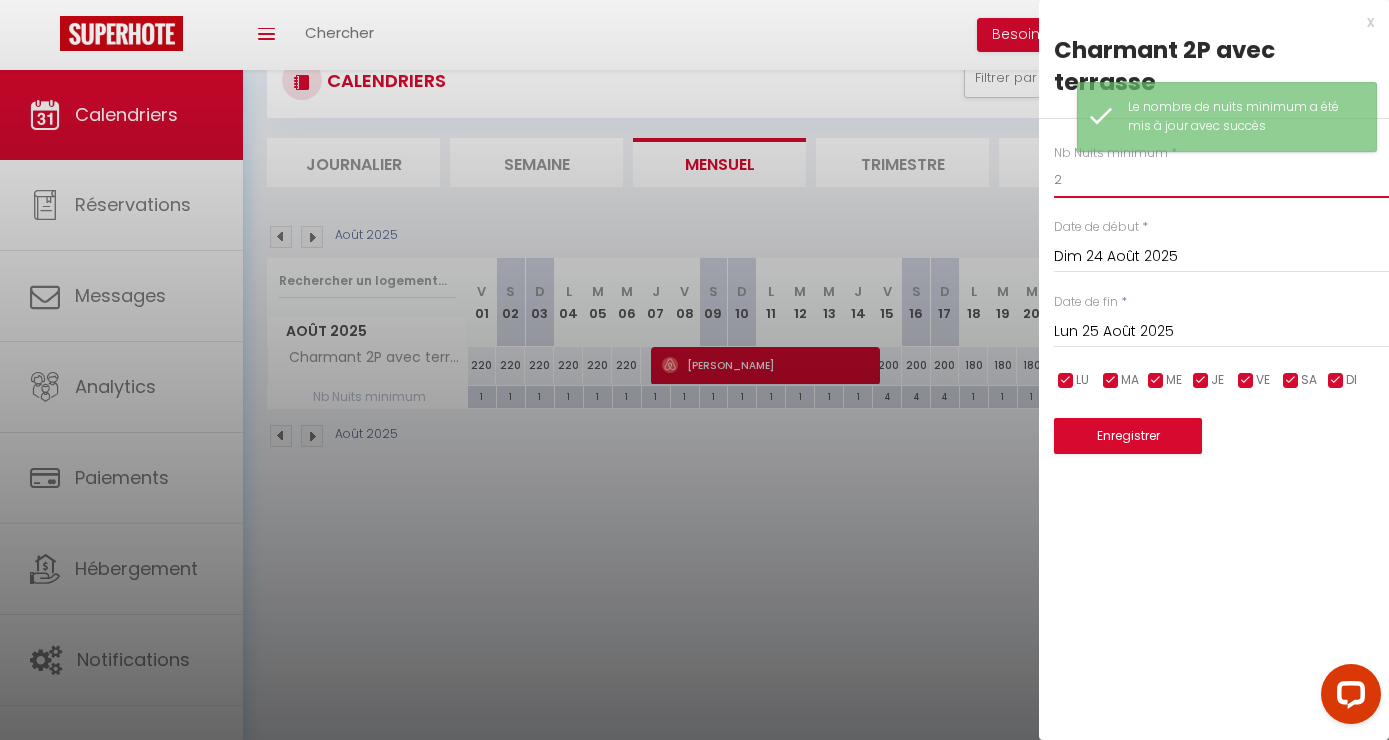 click on "2" at bounding box center (1221, 180) 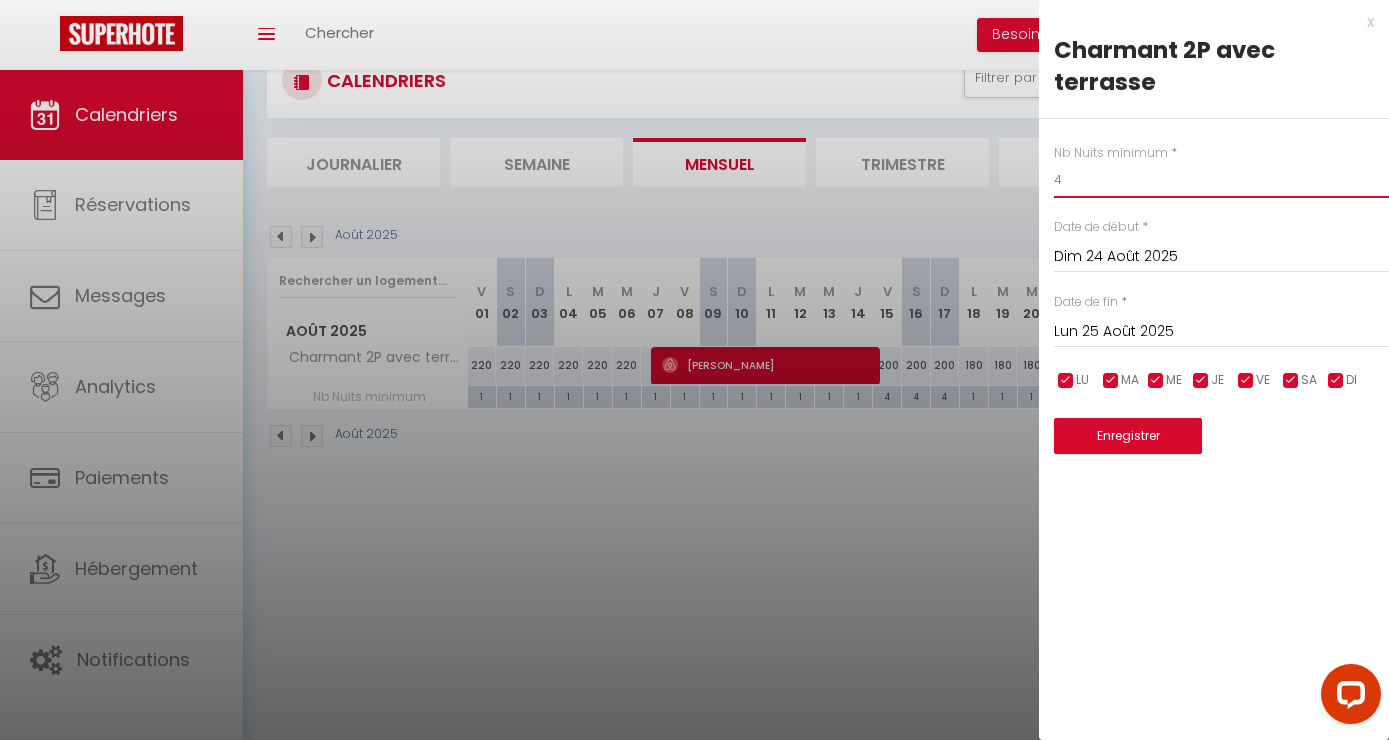 type on "4" 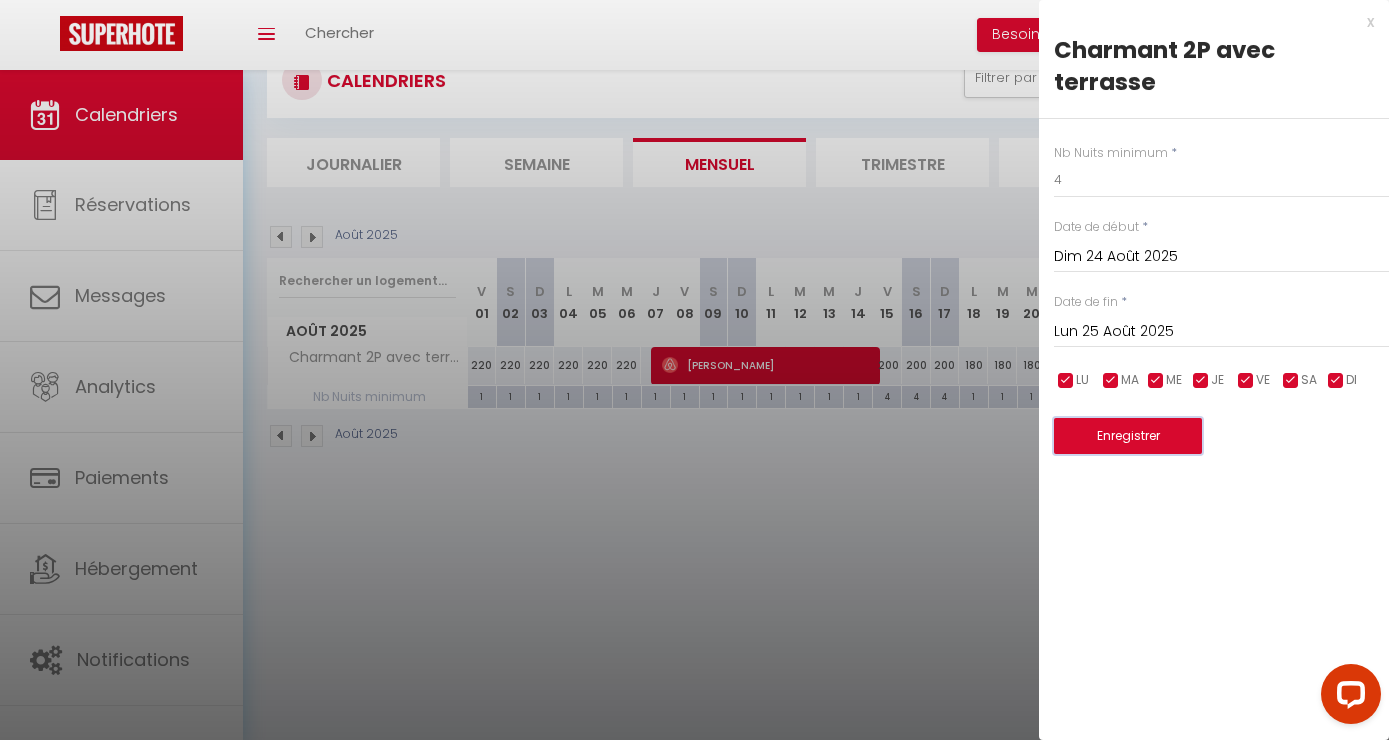 click on "Enregistrer" at bounding box center (1128, 436) 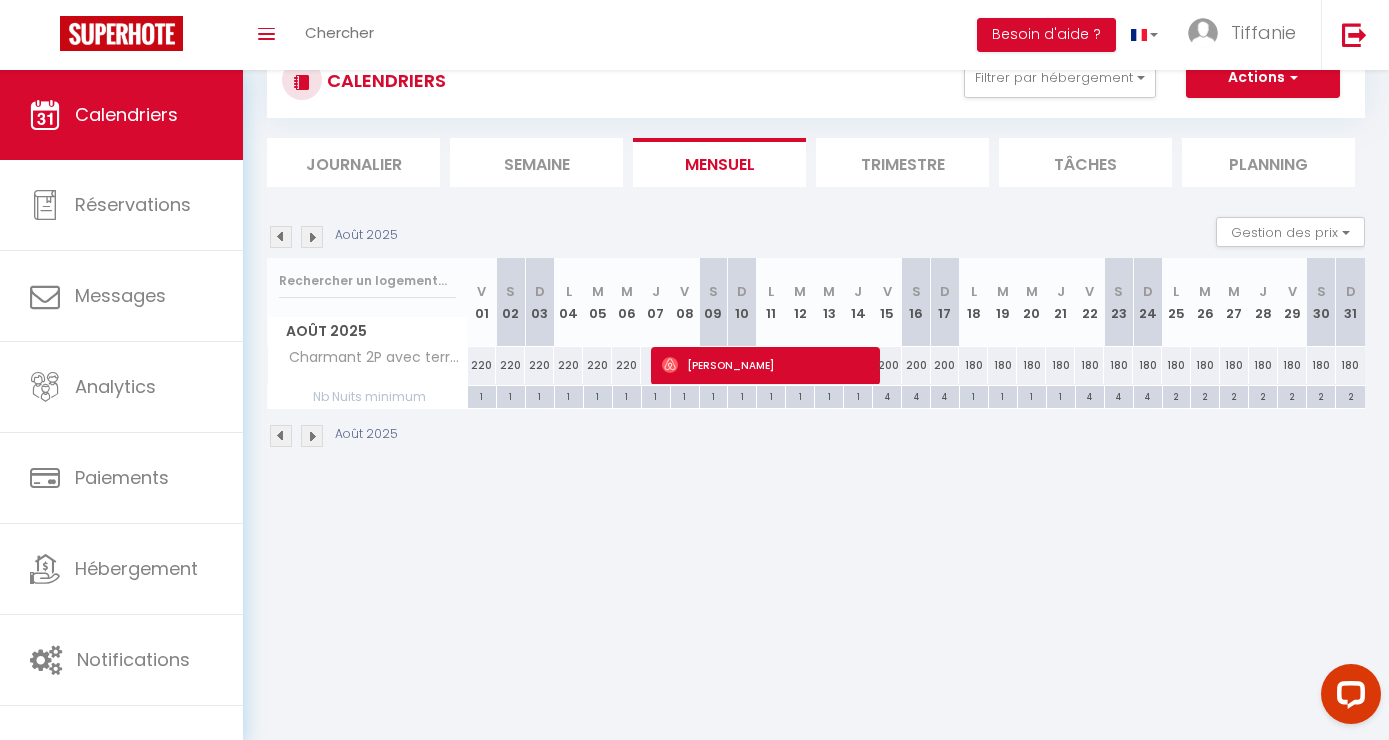 click on "2" at bounding box center [1177, 395] 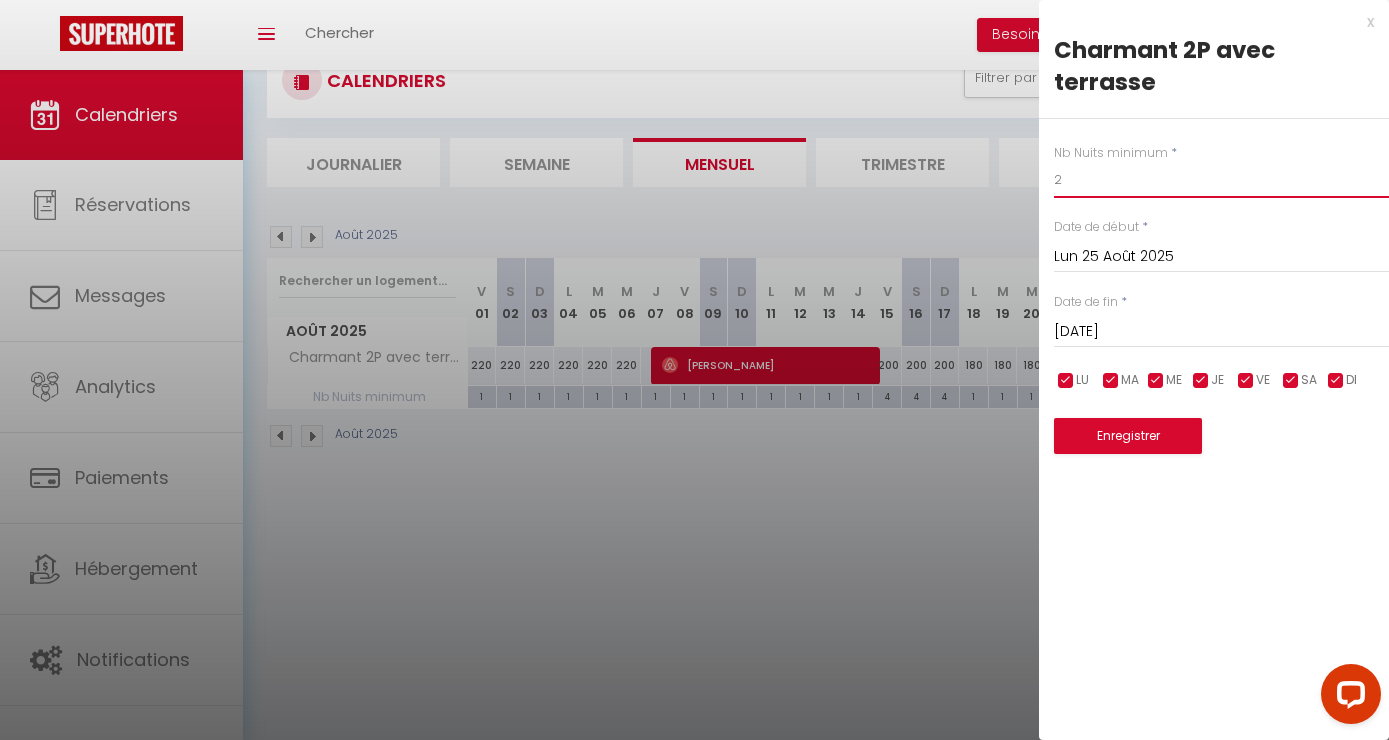 click on "2" at bounding box center (1221, 180) 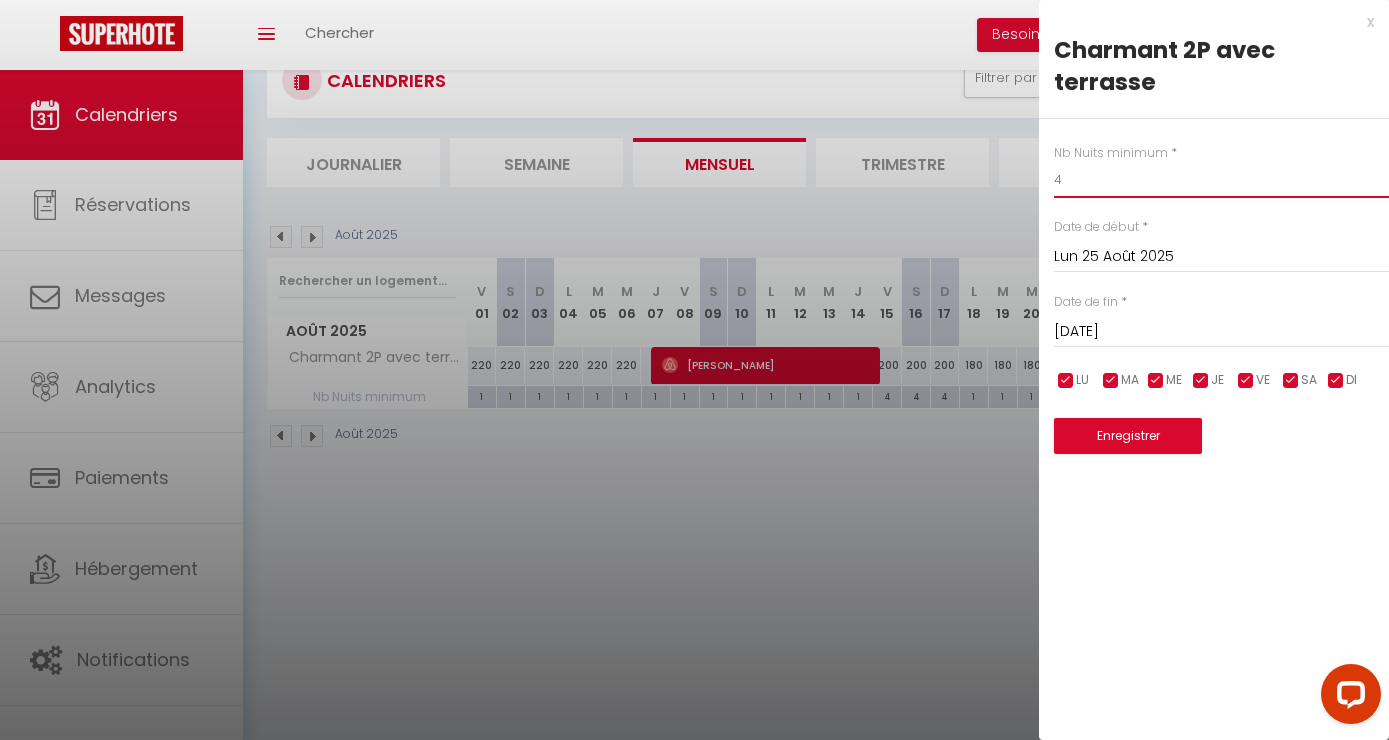 type on "4" 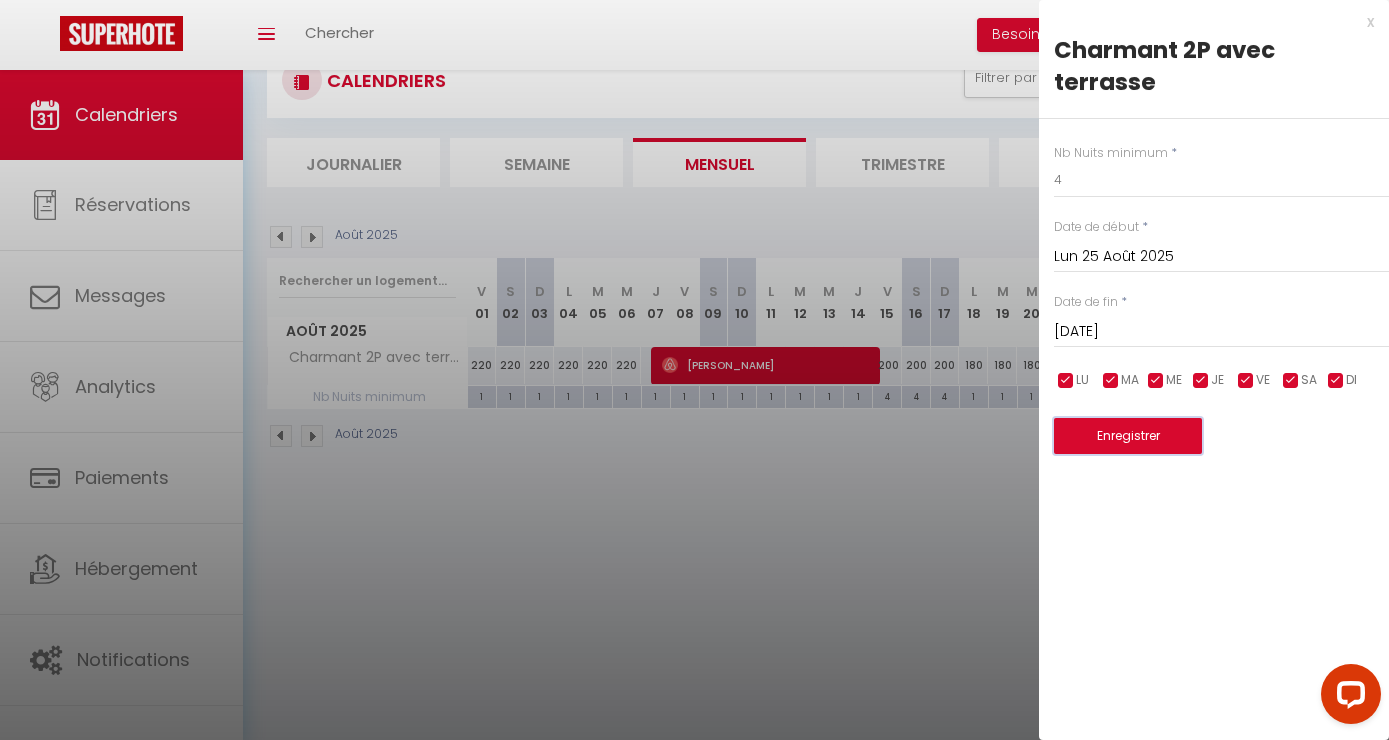 click on "Enregistrer" at bounding box center [1128, 436] 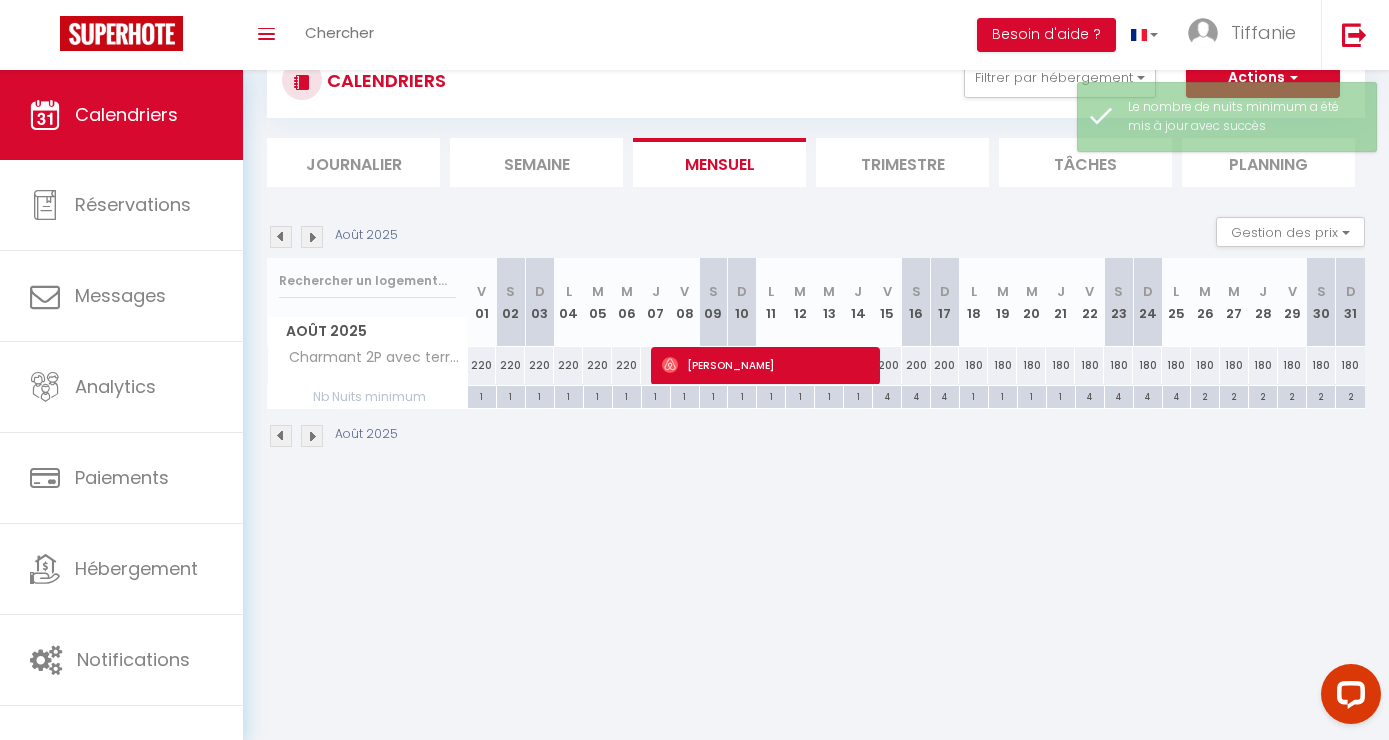 click on "2" at bounding box center (1321, 395) 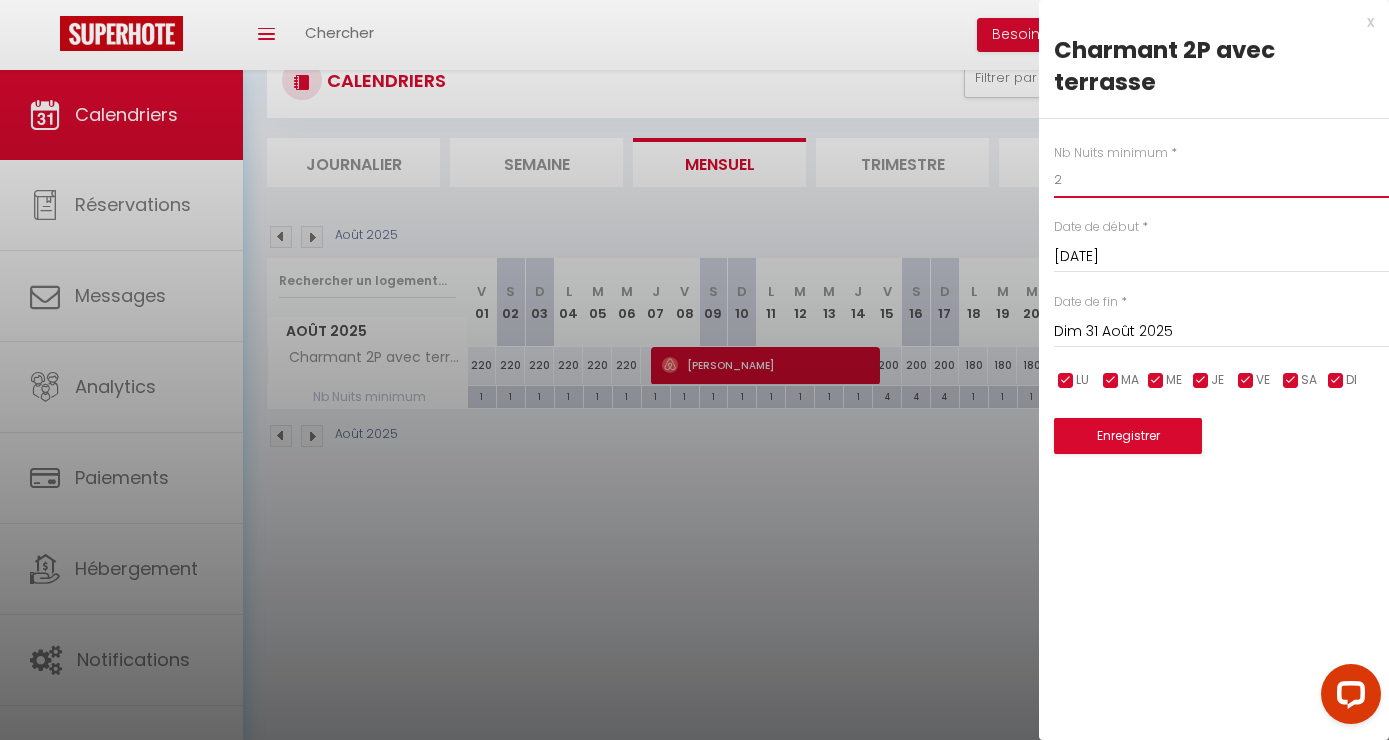 click on "2" at bounding box center (1221, 180) 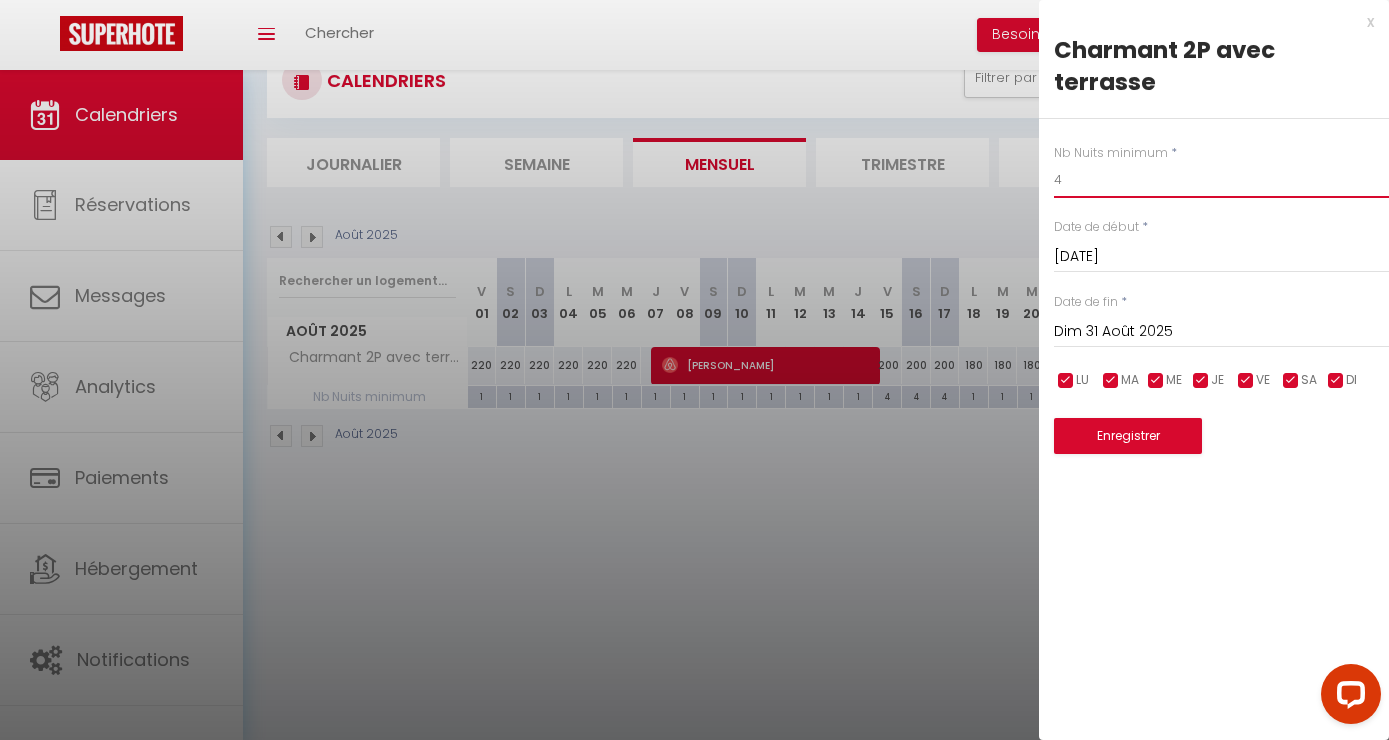 type on "4" 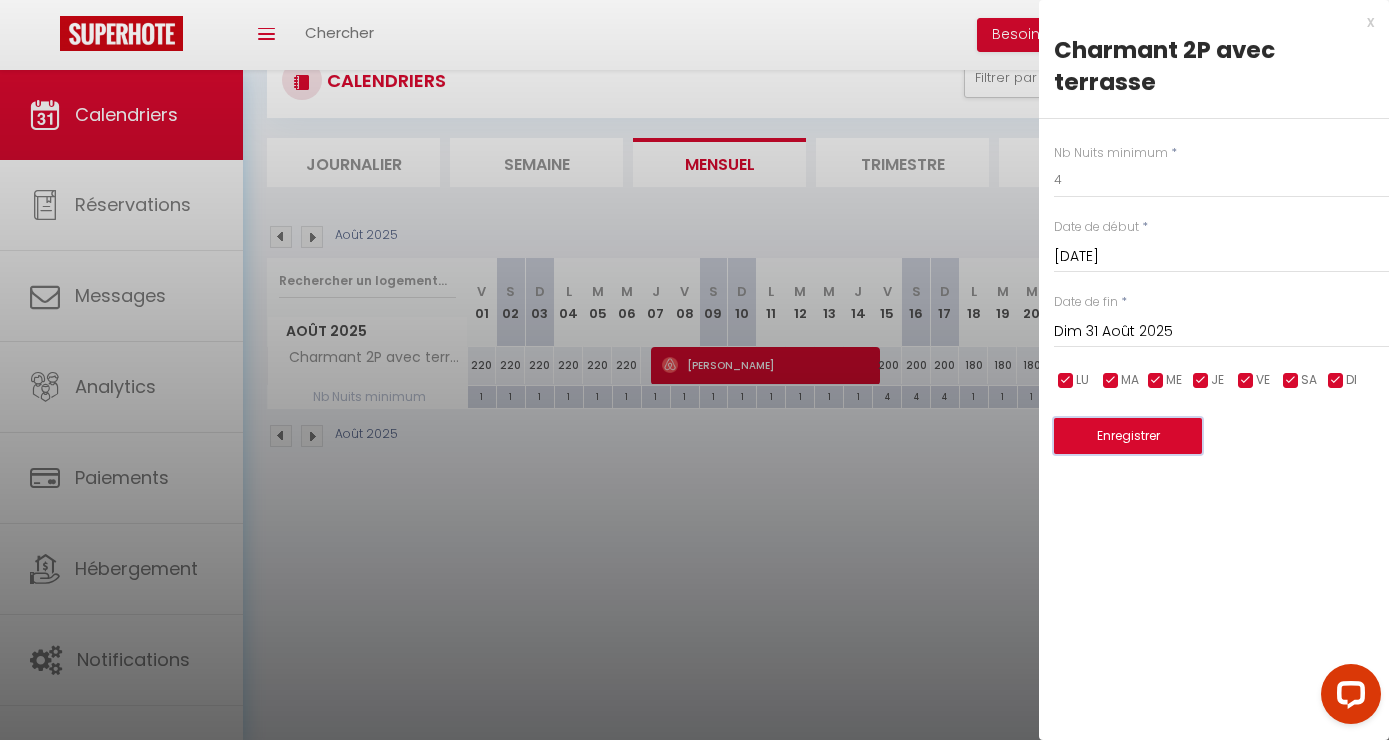 click on "Enregistrer" at bounding box center (1128, 436) 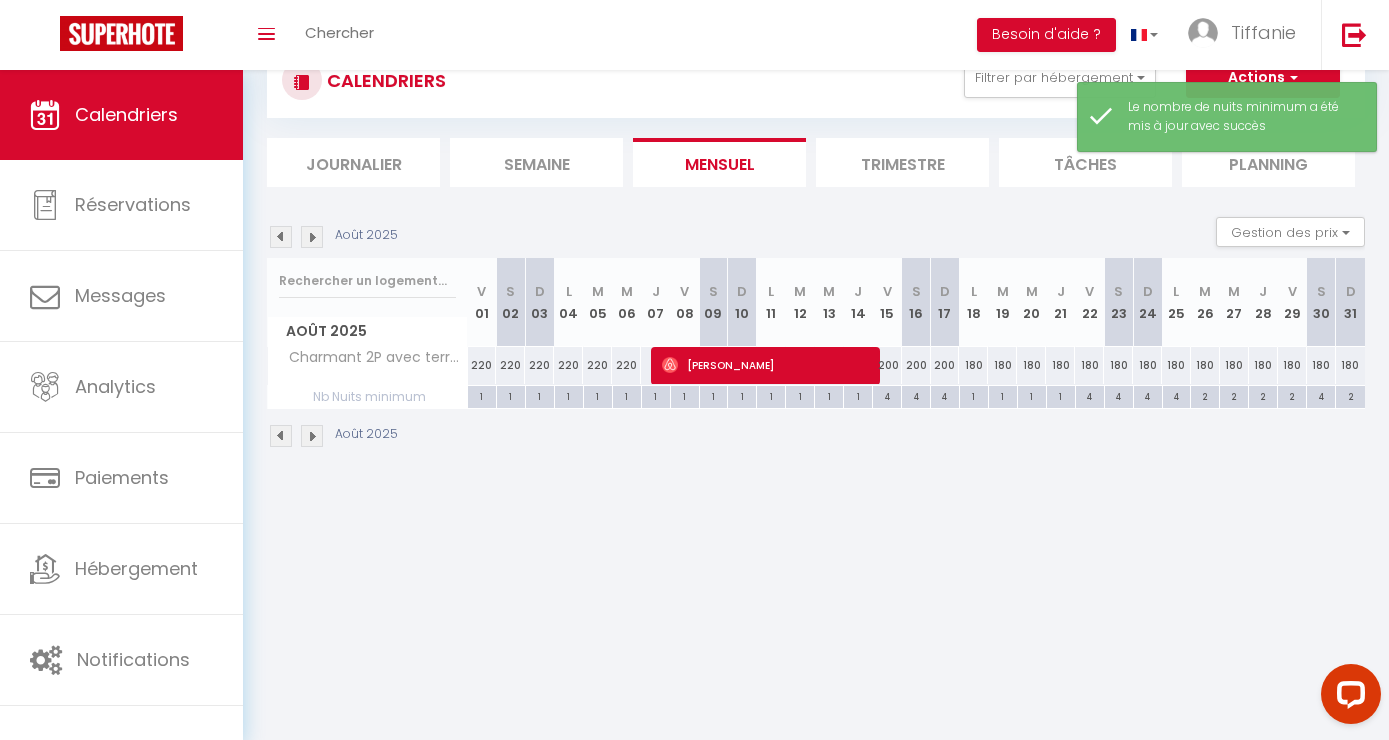 click on "2" at bounding box center [1350, 395] 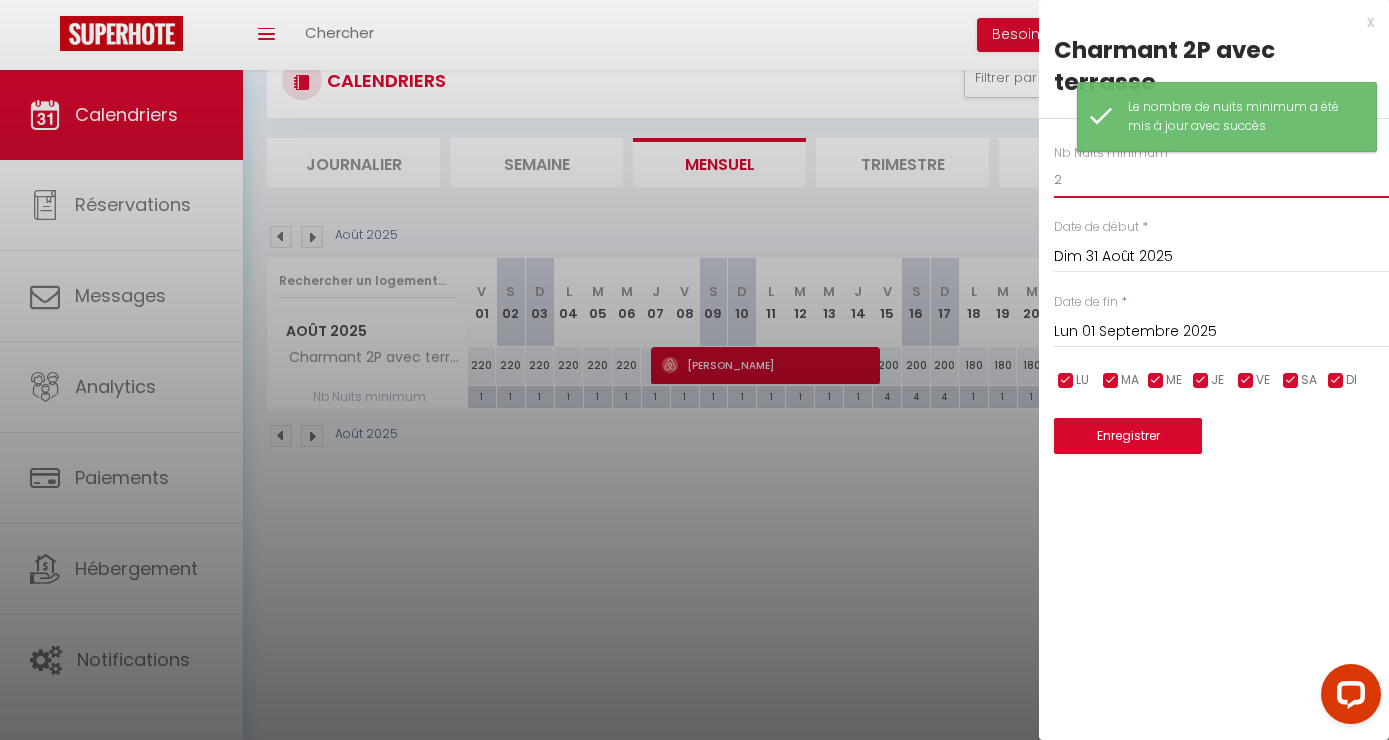 click on "2" at bounding box center [1221, 180] 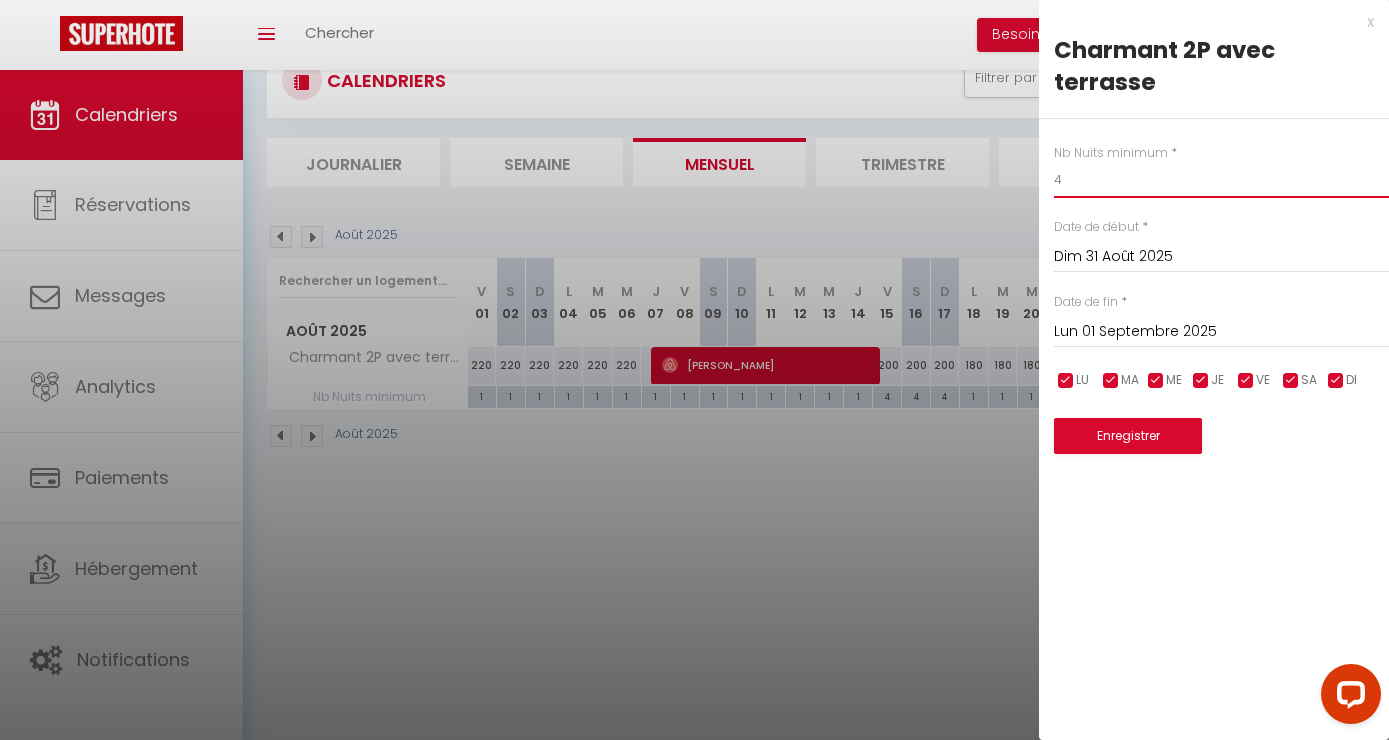 type on "4" 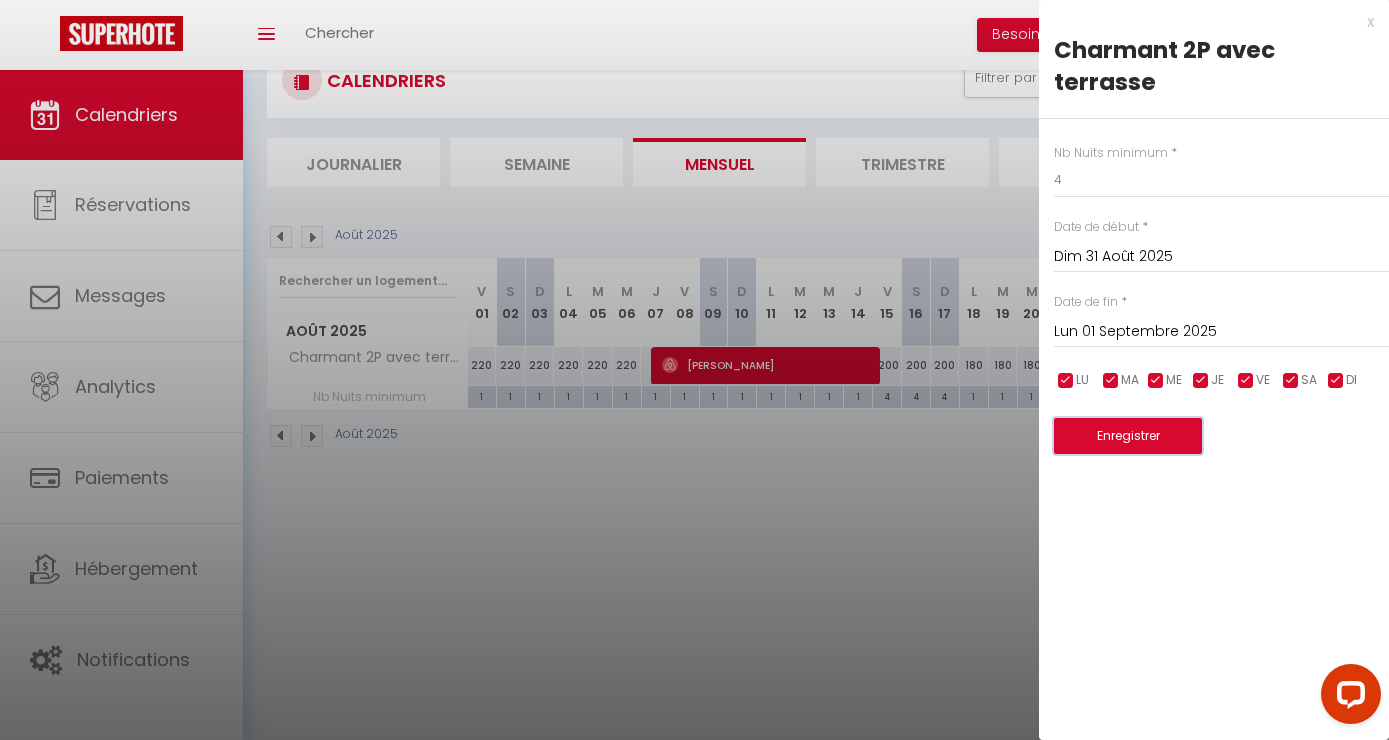 click on "Enregistrer" at bounding box center (1128, 436) 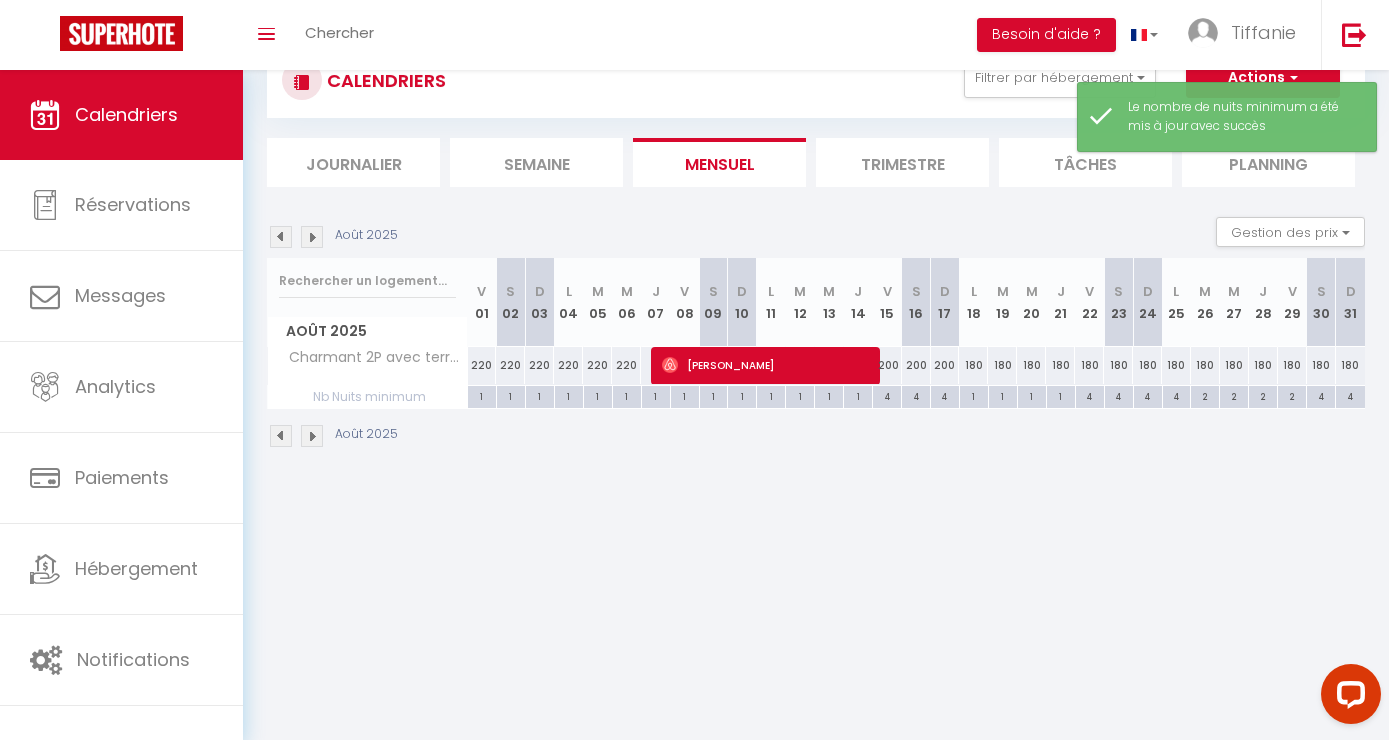 click on "2" at bounding box center [1292, 395] 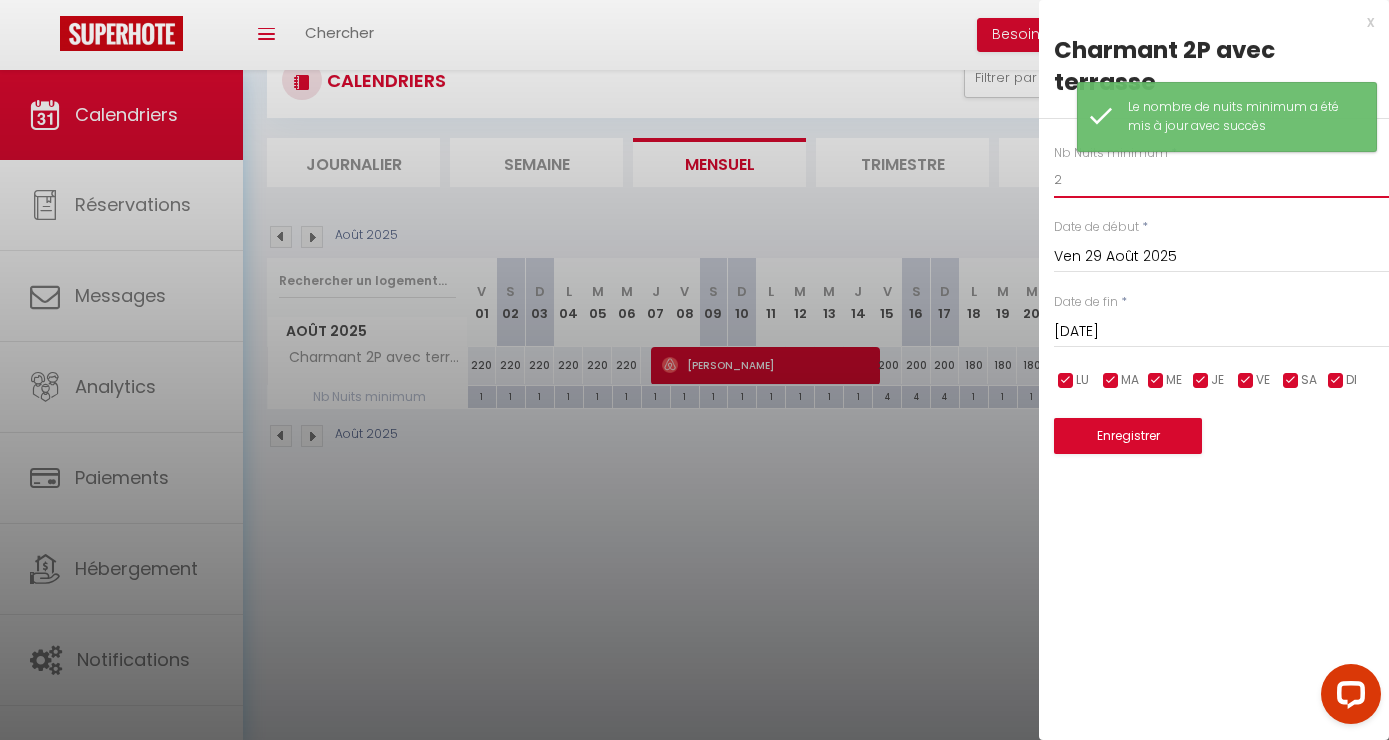click on "2" at bounding box center (1221, 180) 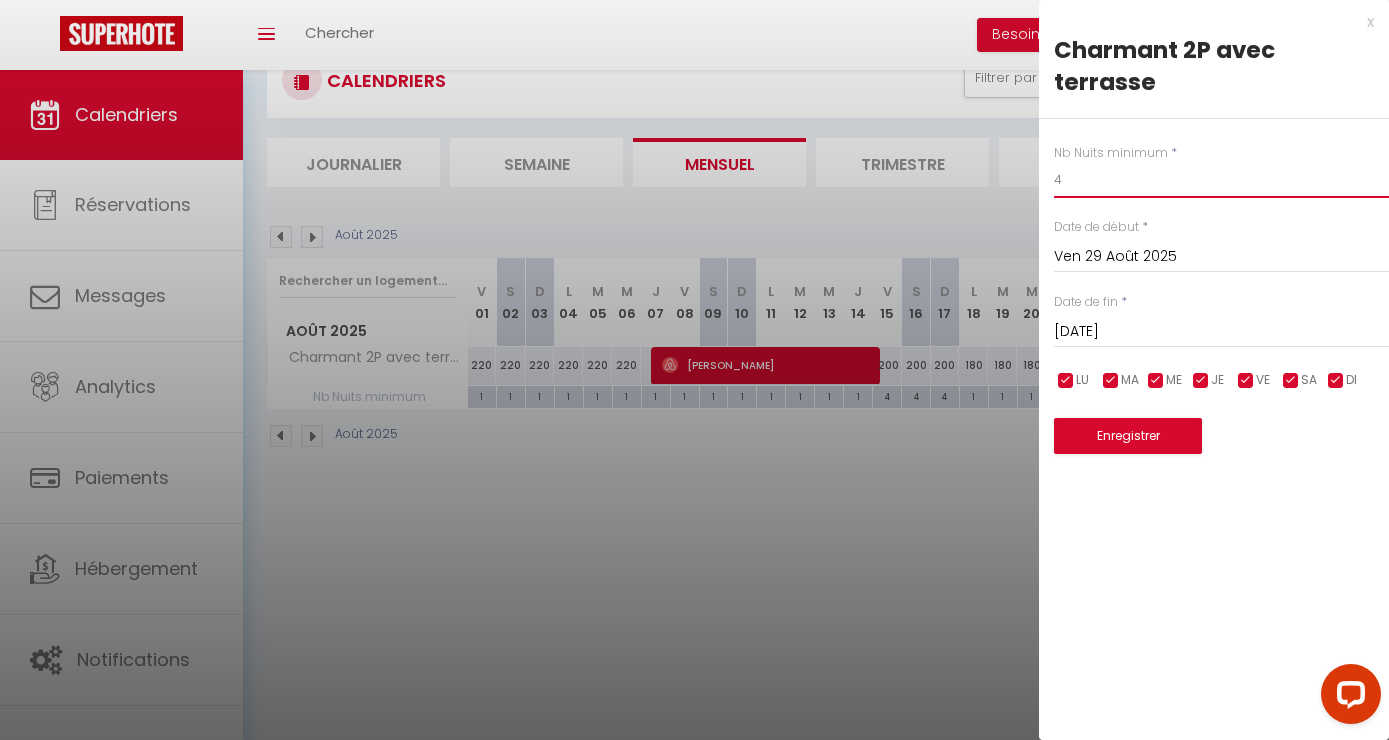 type on "4" 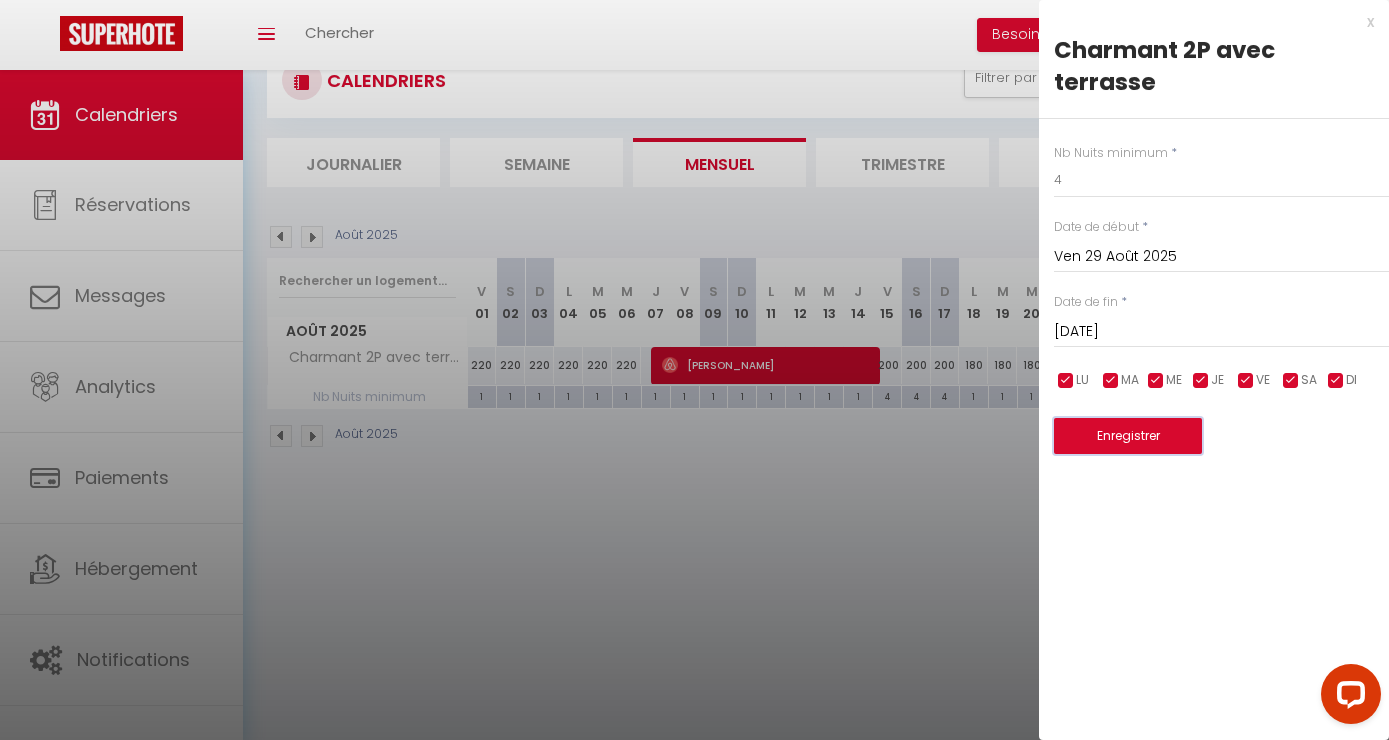 click on "Enregistrer" at bounding box center (1128, 436) 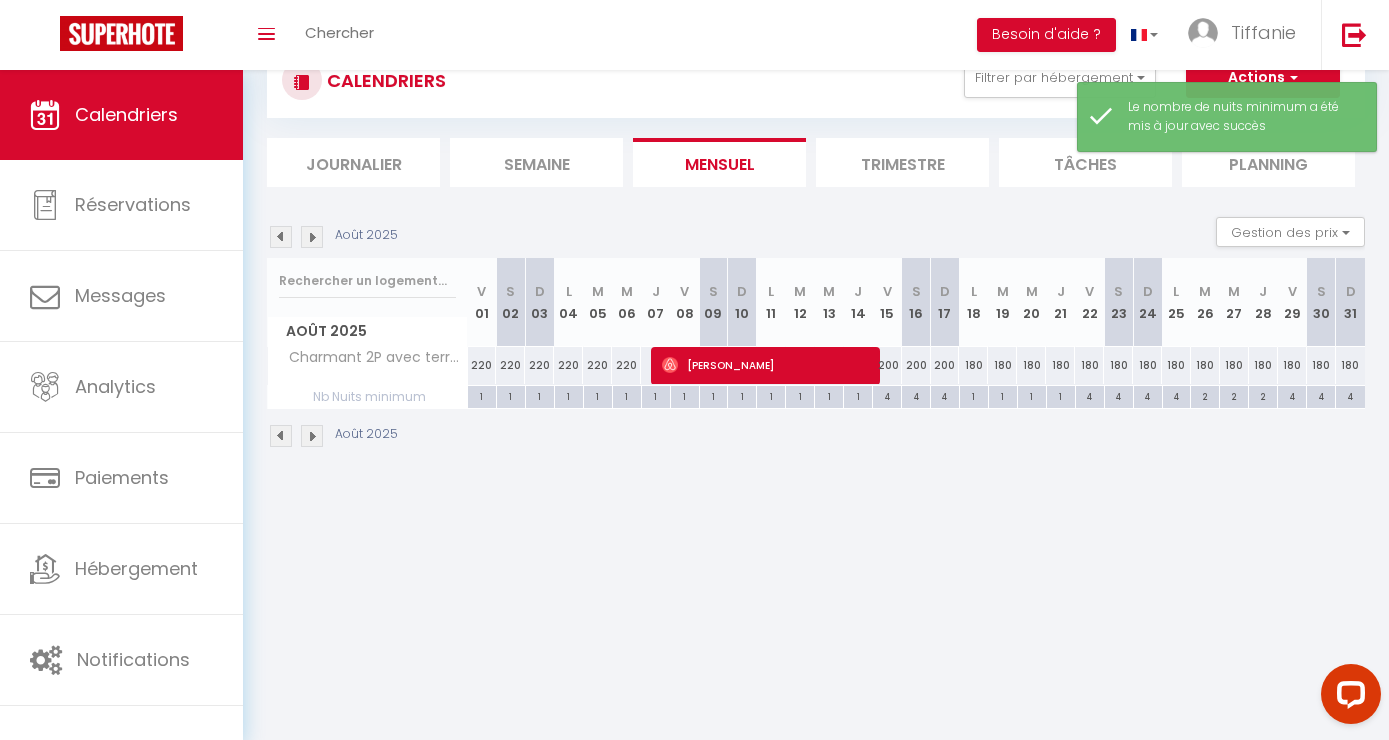 click on "Août 2025" at bounding box center (816, 438) 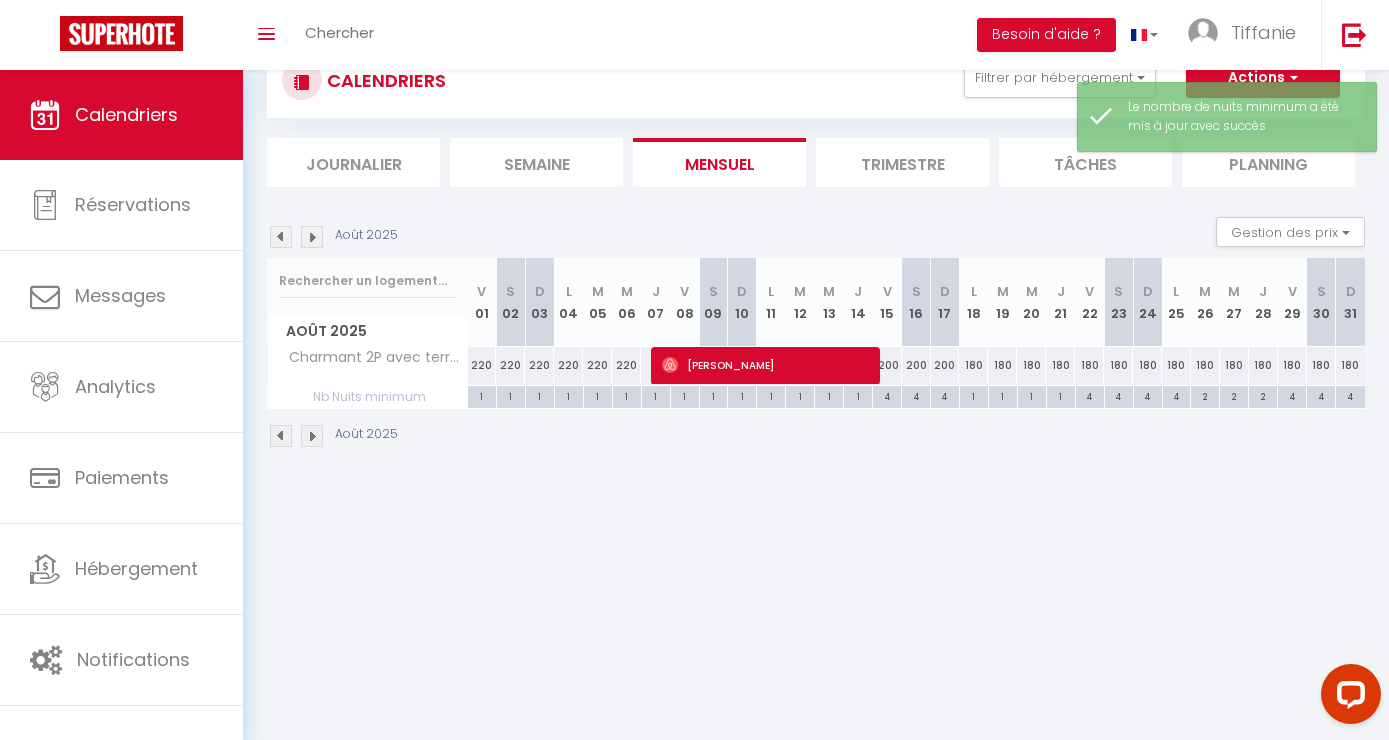 click on "2" at bounding box center [1263, 395] 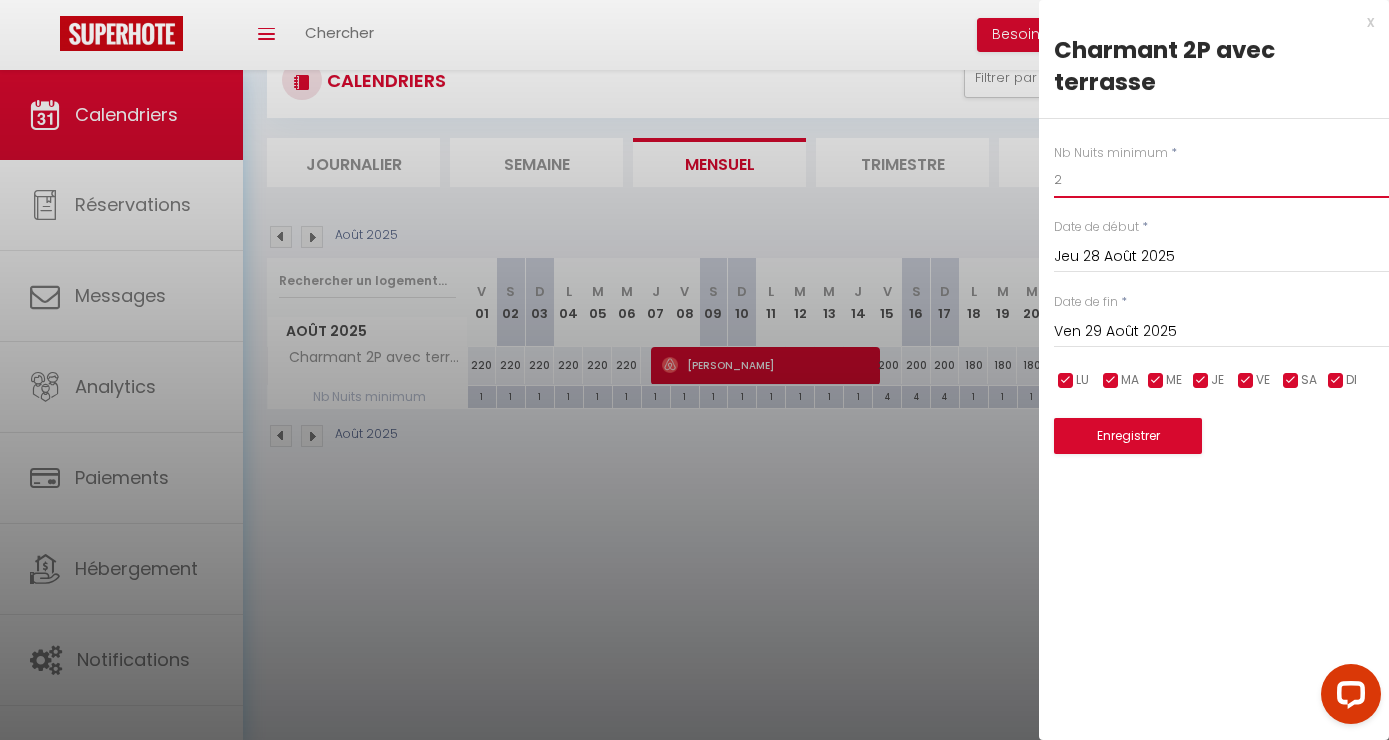 click on "2" at bounding box center (1221, 180) 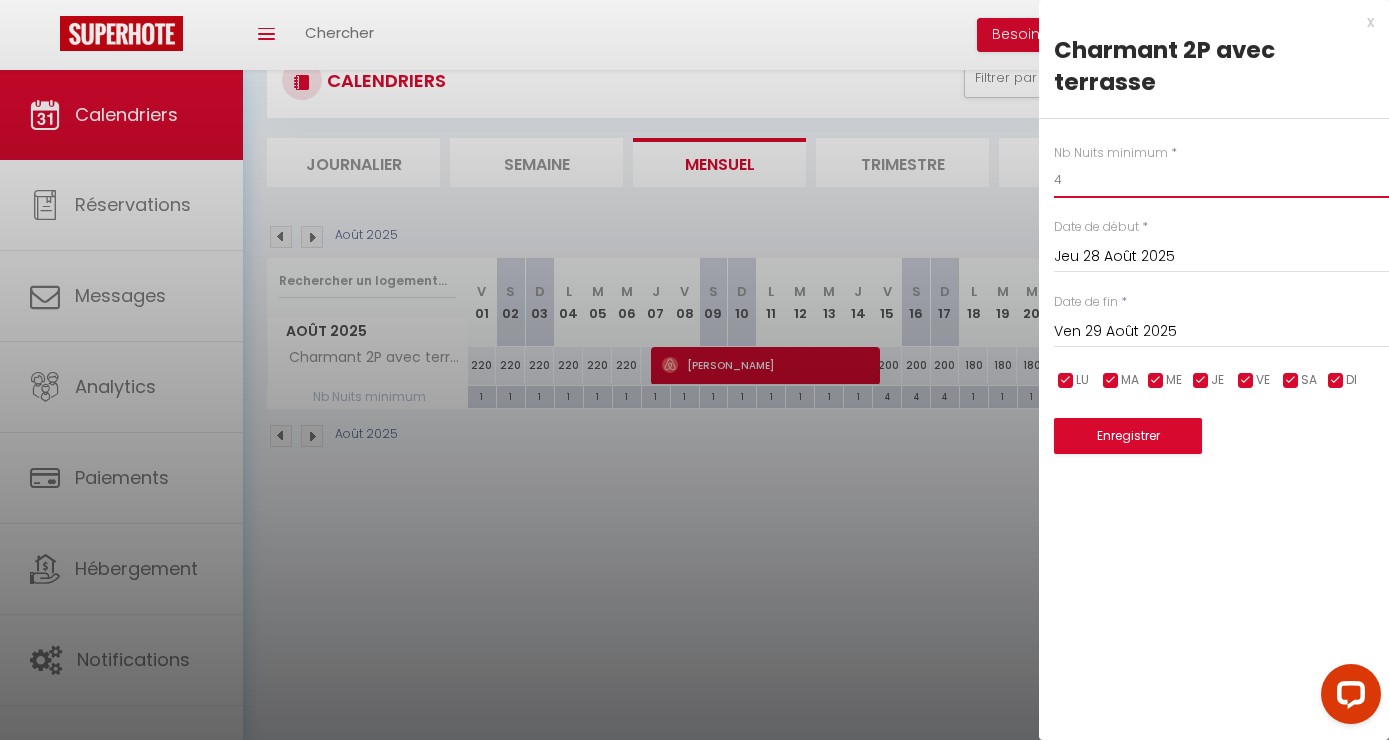 type on "4" 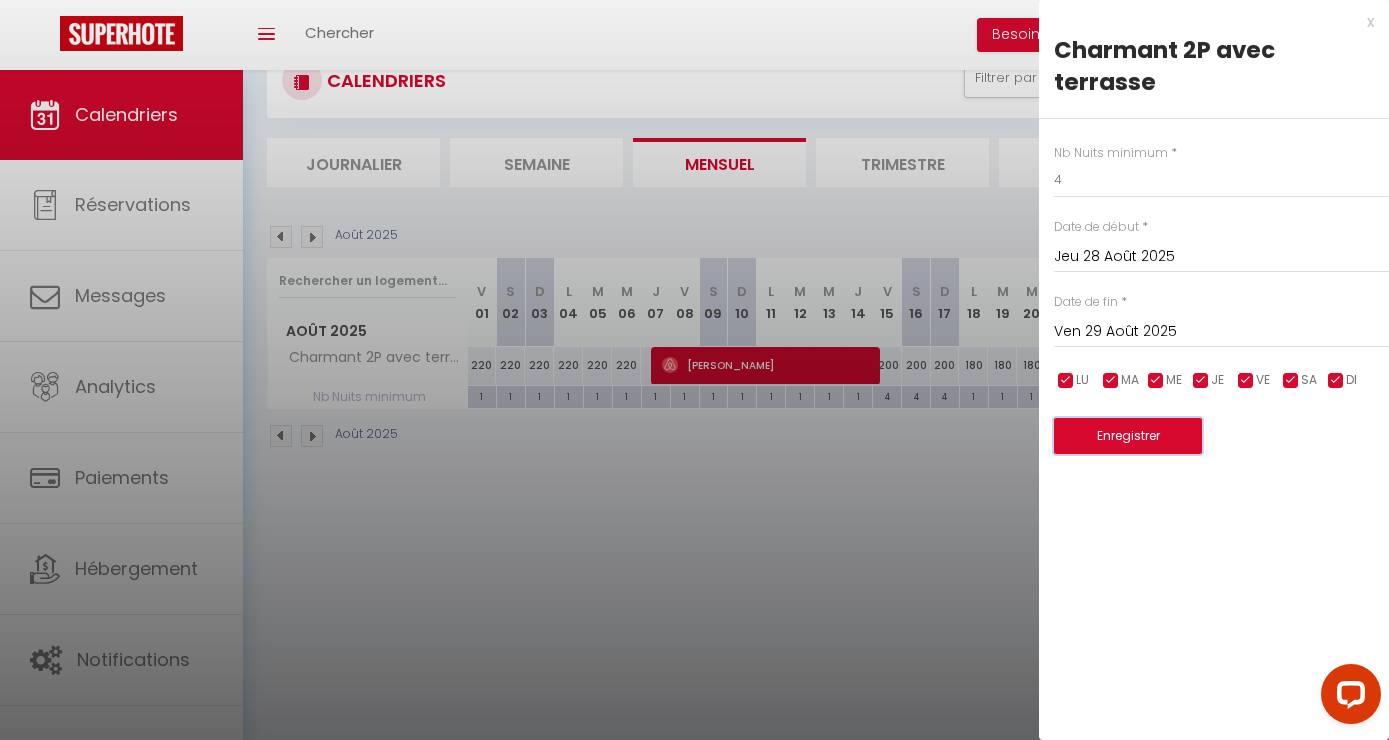 click on "Enregistrer" at bounding box center (1128, 436) 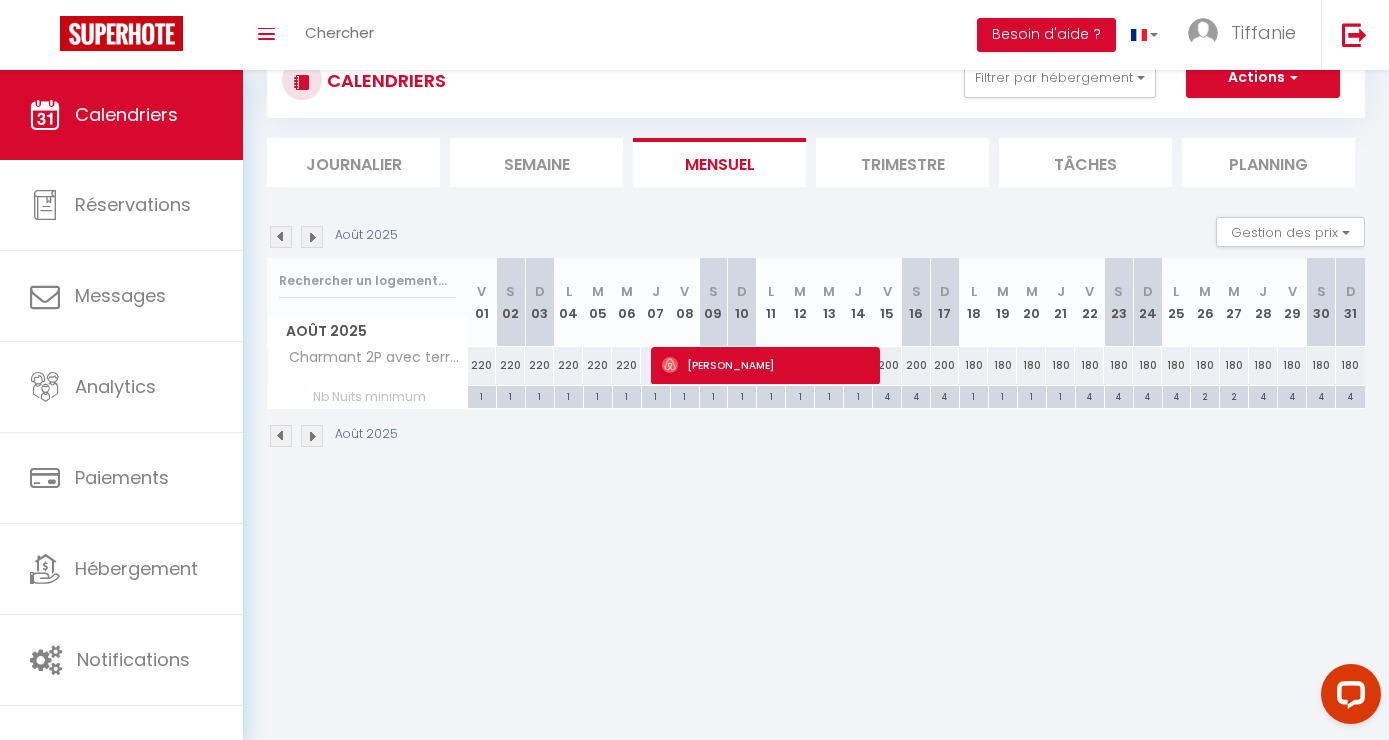 click on "1" at bounding box center (511, 395) 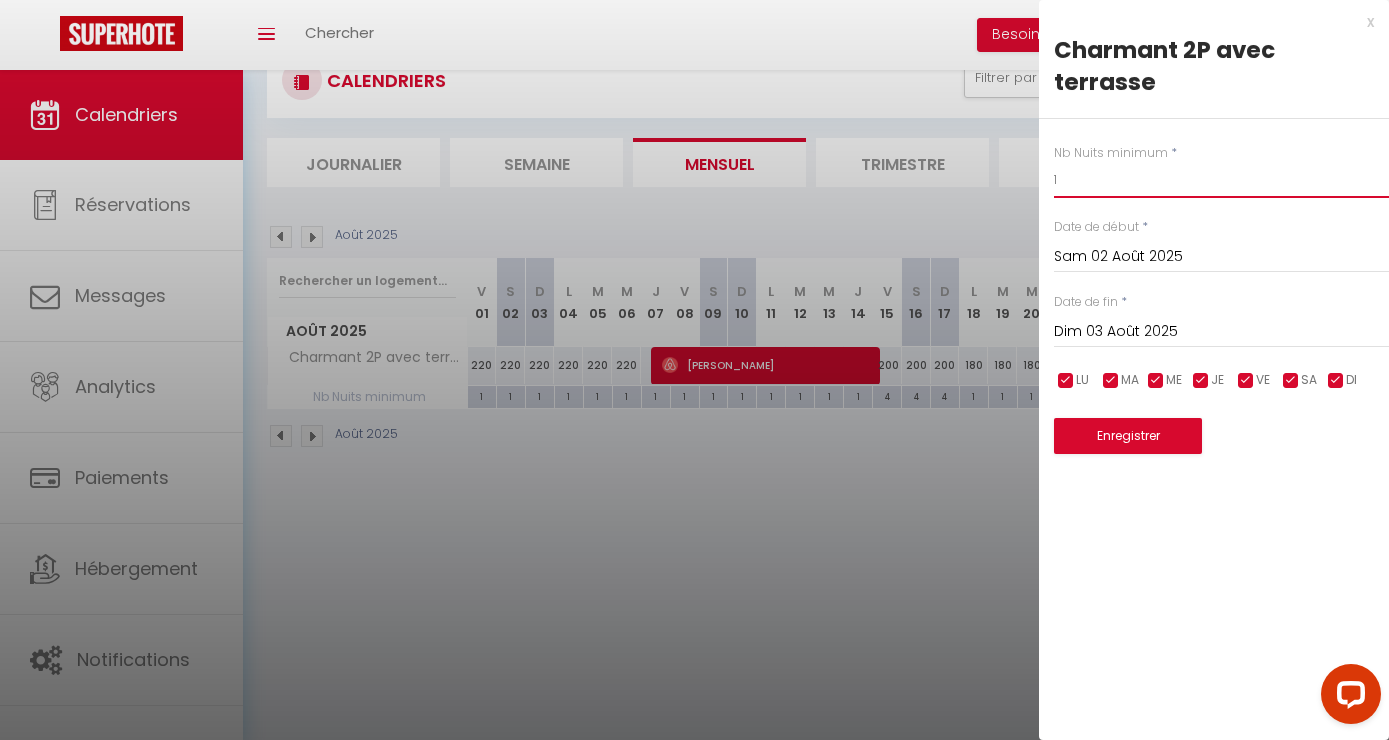 click on "1" at bounding box center (1221, 180) 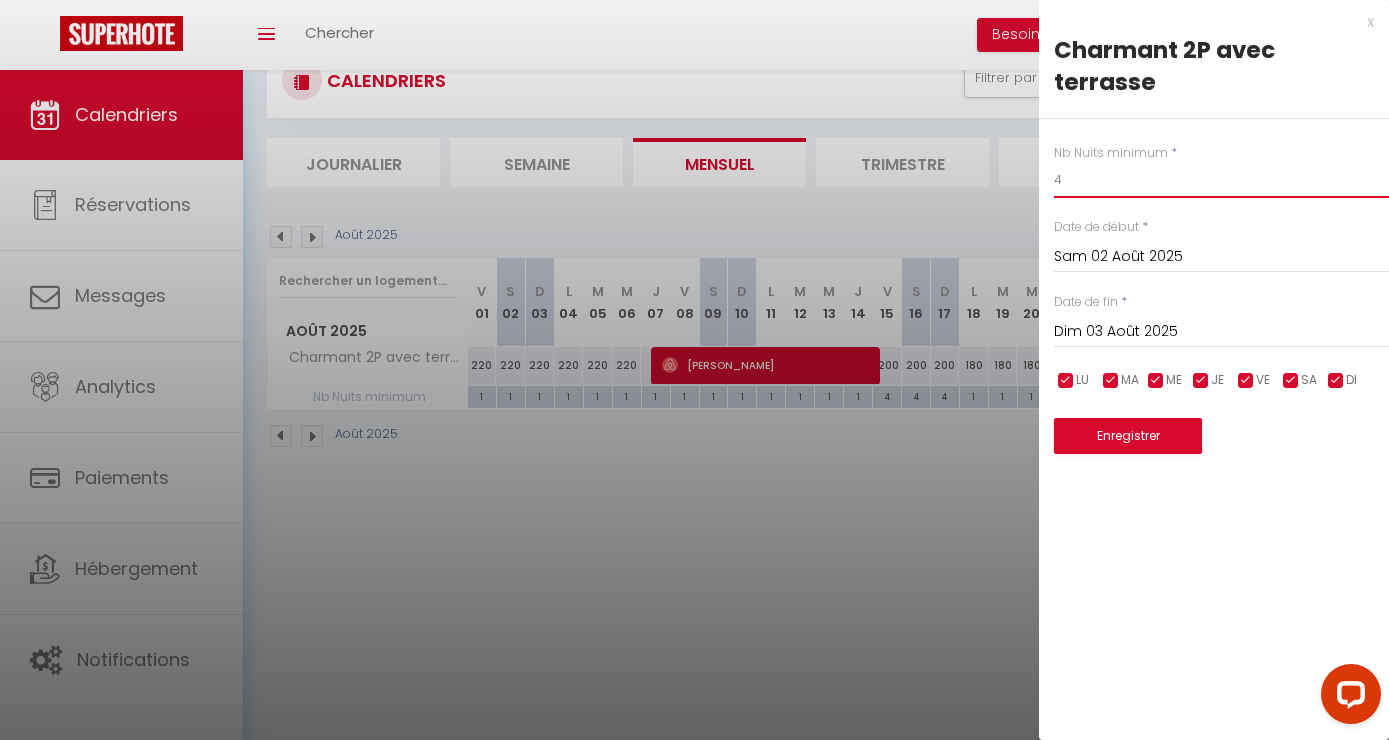 type on "4" 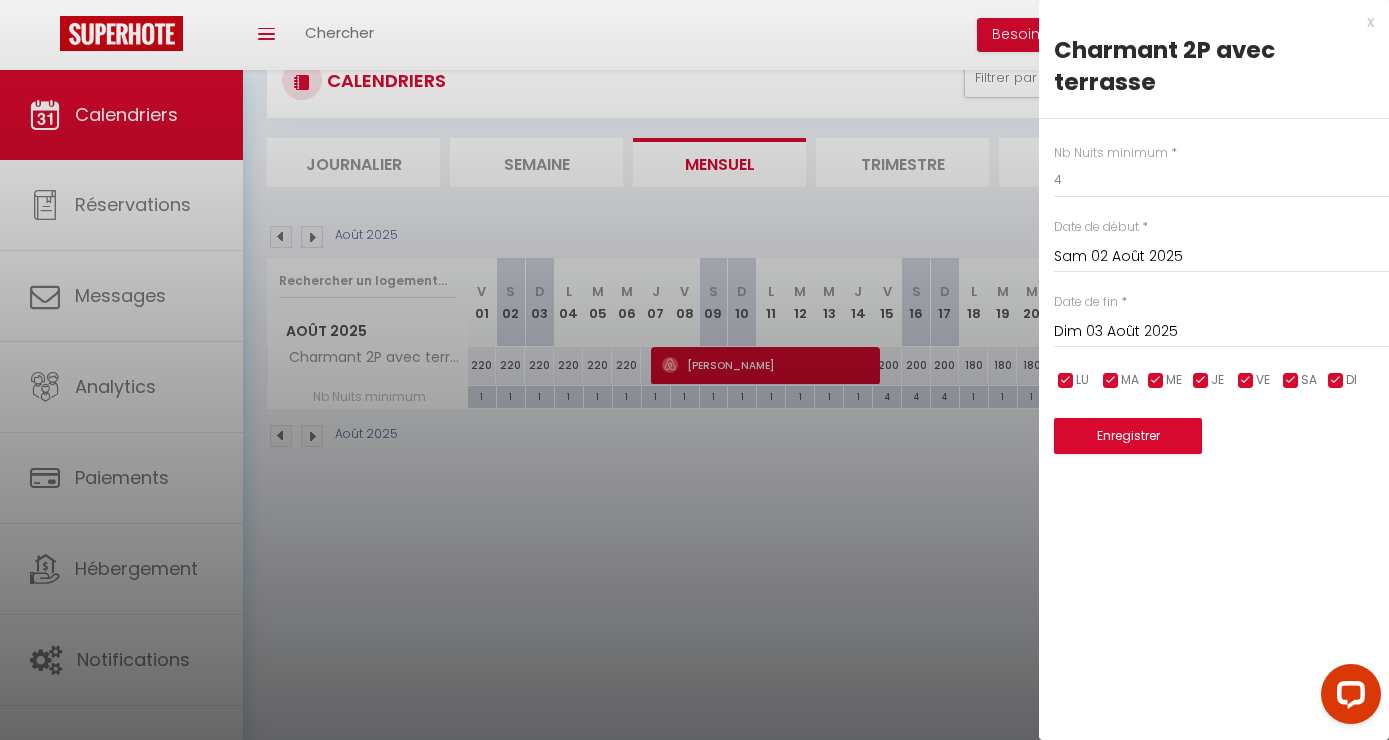 click on "Dim 03 Août 2025" at bounding box center (1221, 332) 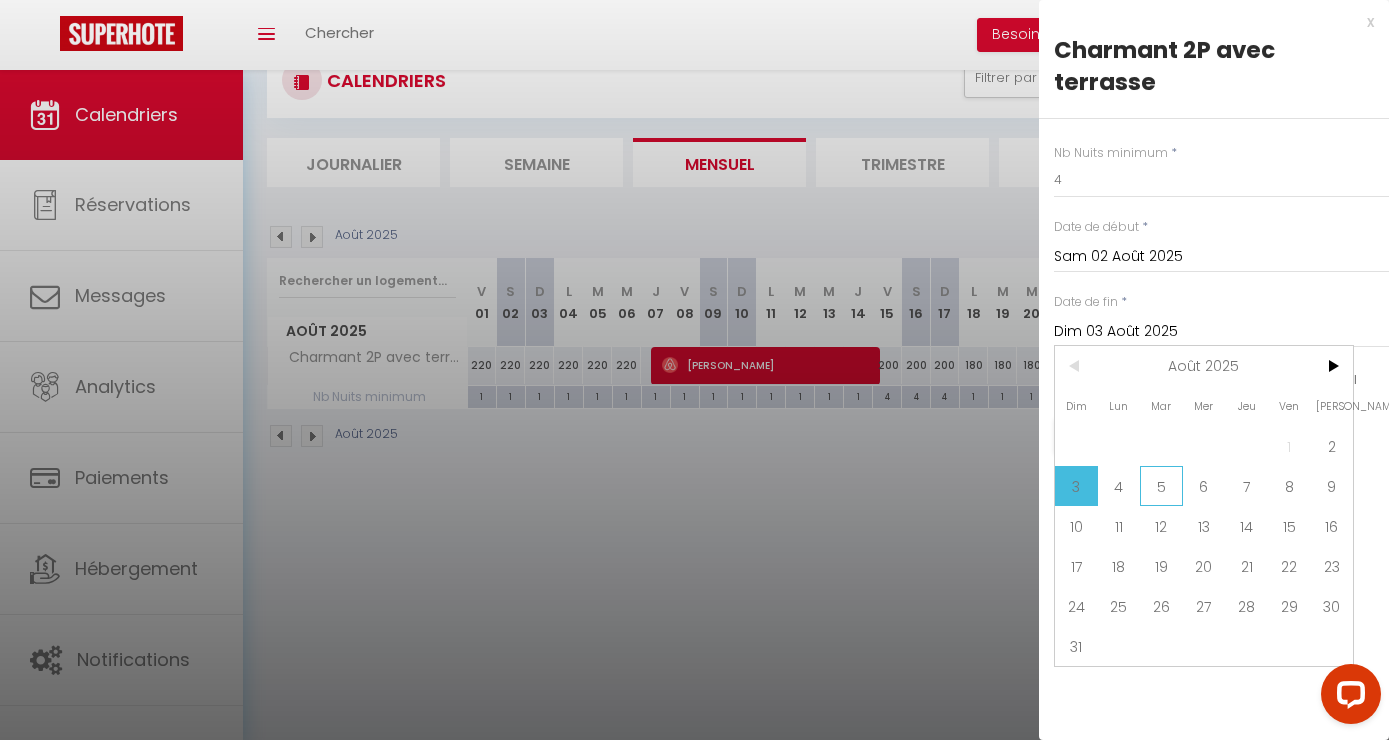 click on "5" at bounding box center (1161, 486) 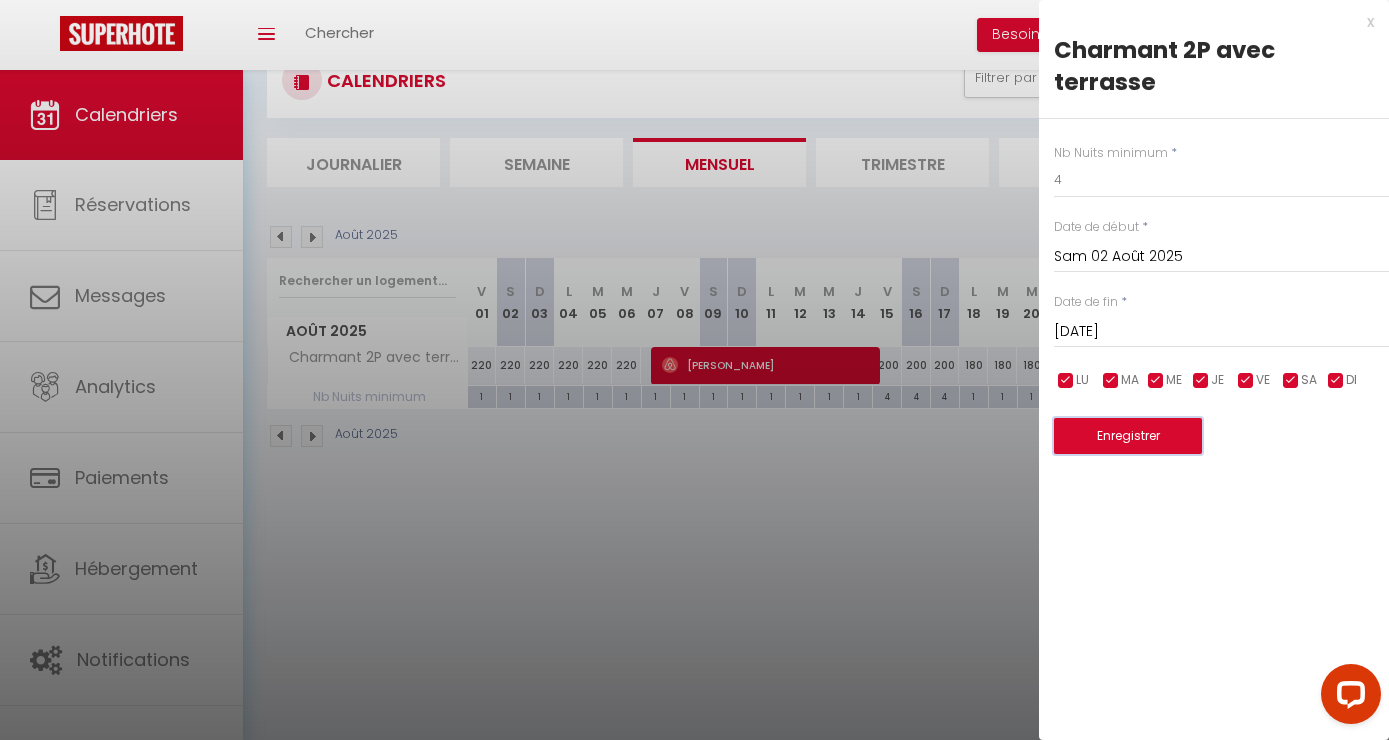 click on "Enregistrer" at bounding box center (1128, 436) 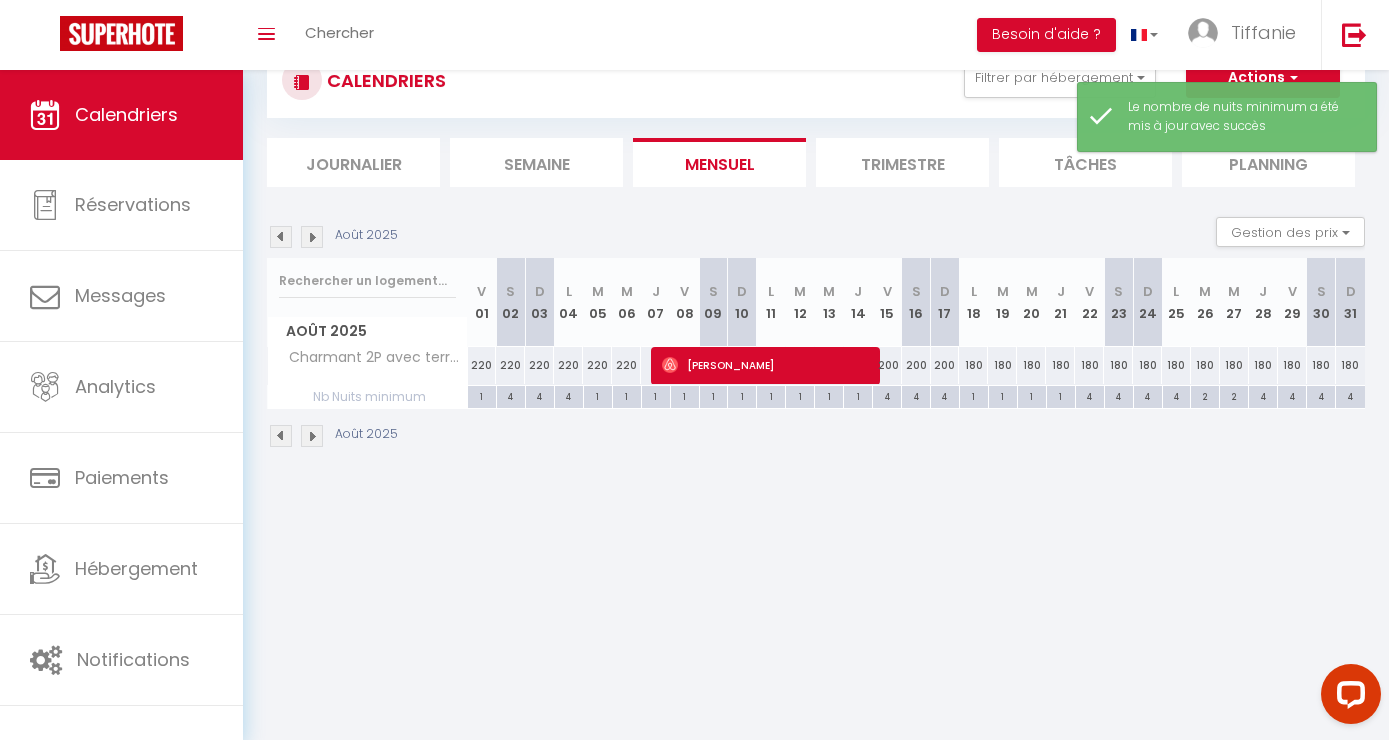 click on "1" at bounding box center (482, 395) 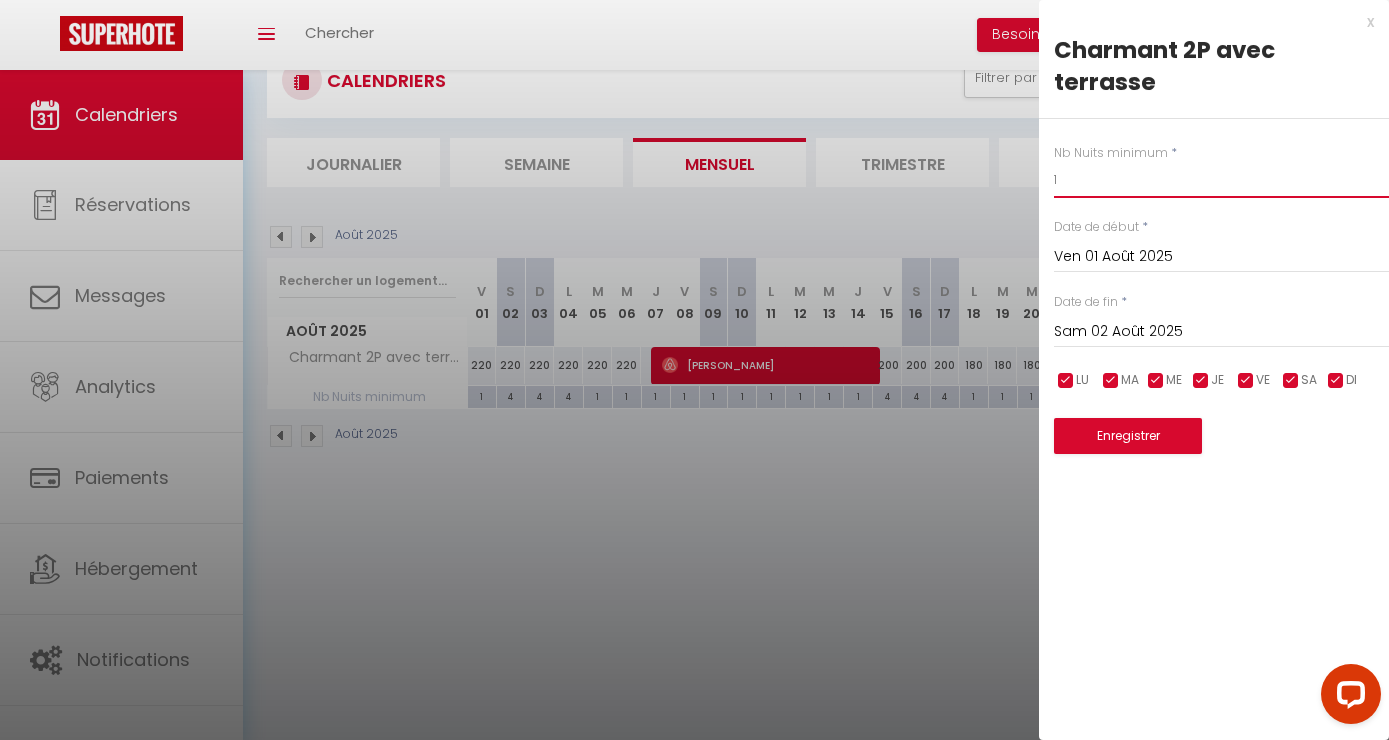 click on "1" at bounding box center [1221, 180] 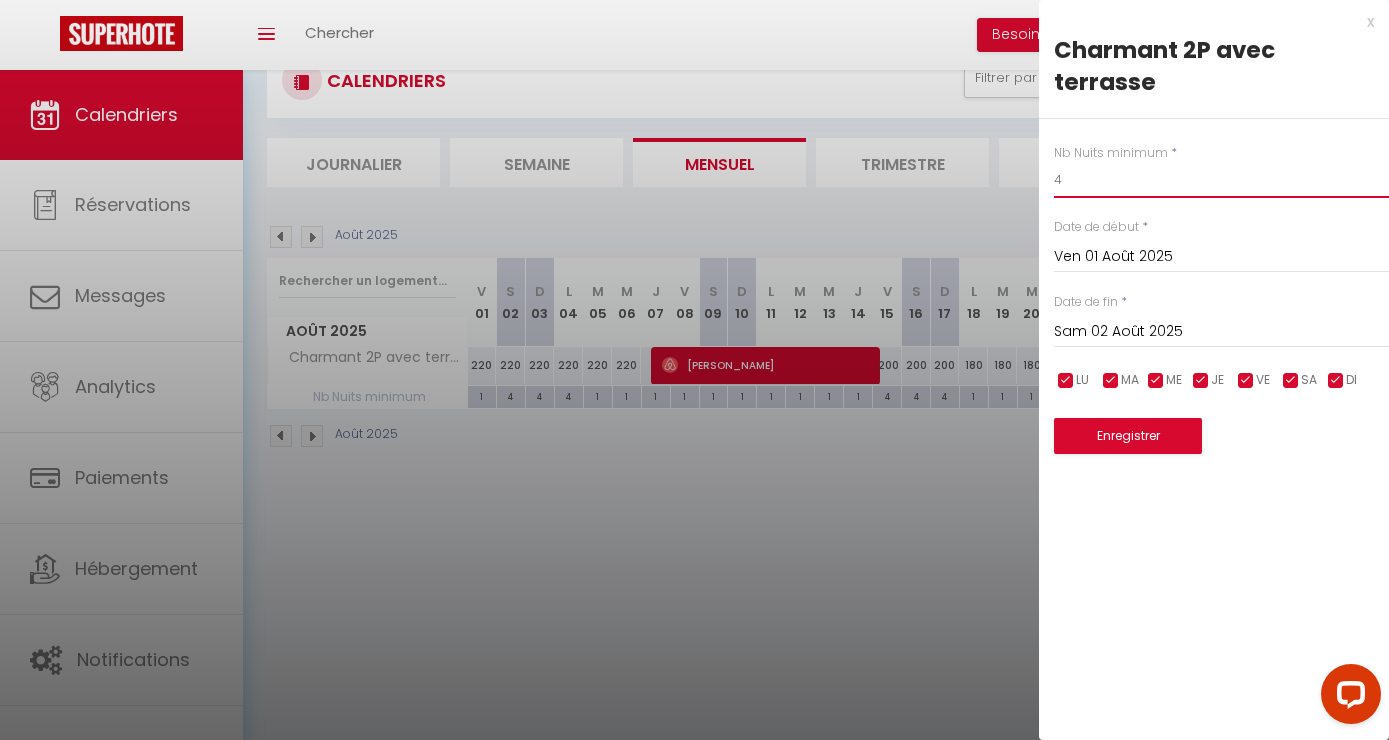 type on "4" 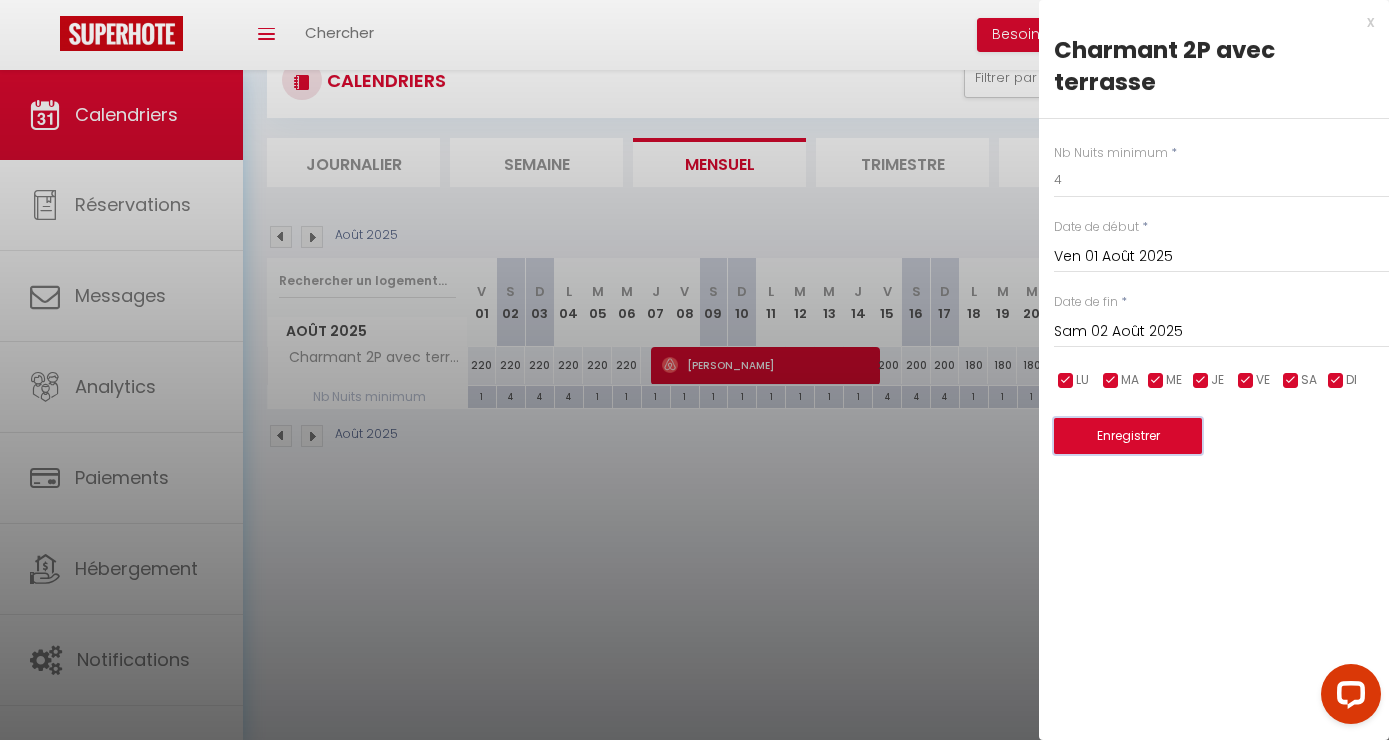 click on "Enregistrer" at bounding box center [1128, 436] 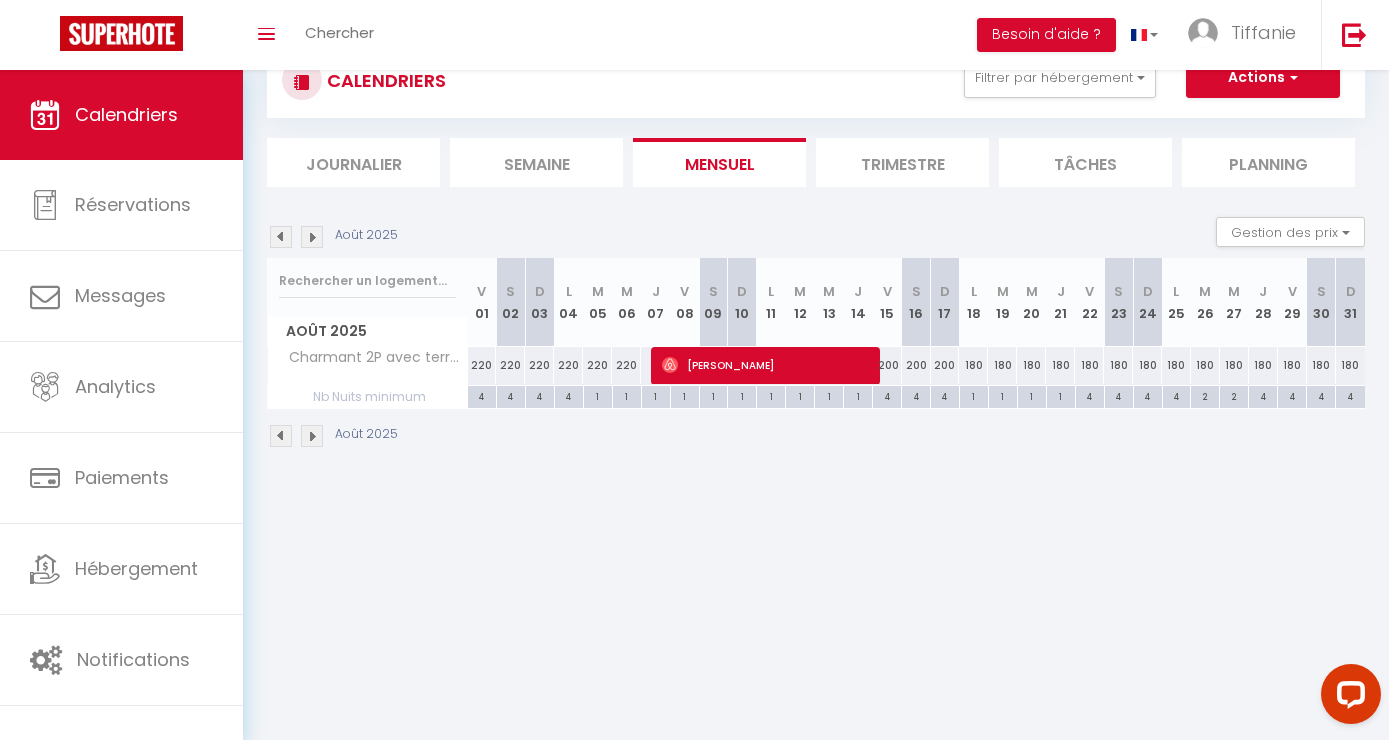 click on "1" at bounding box center [598, 395] 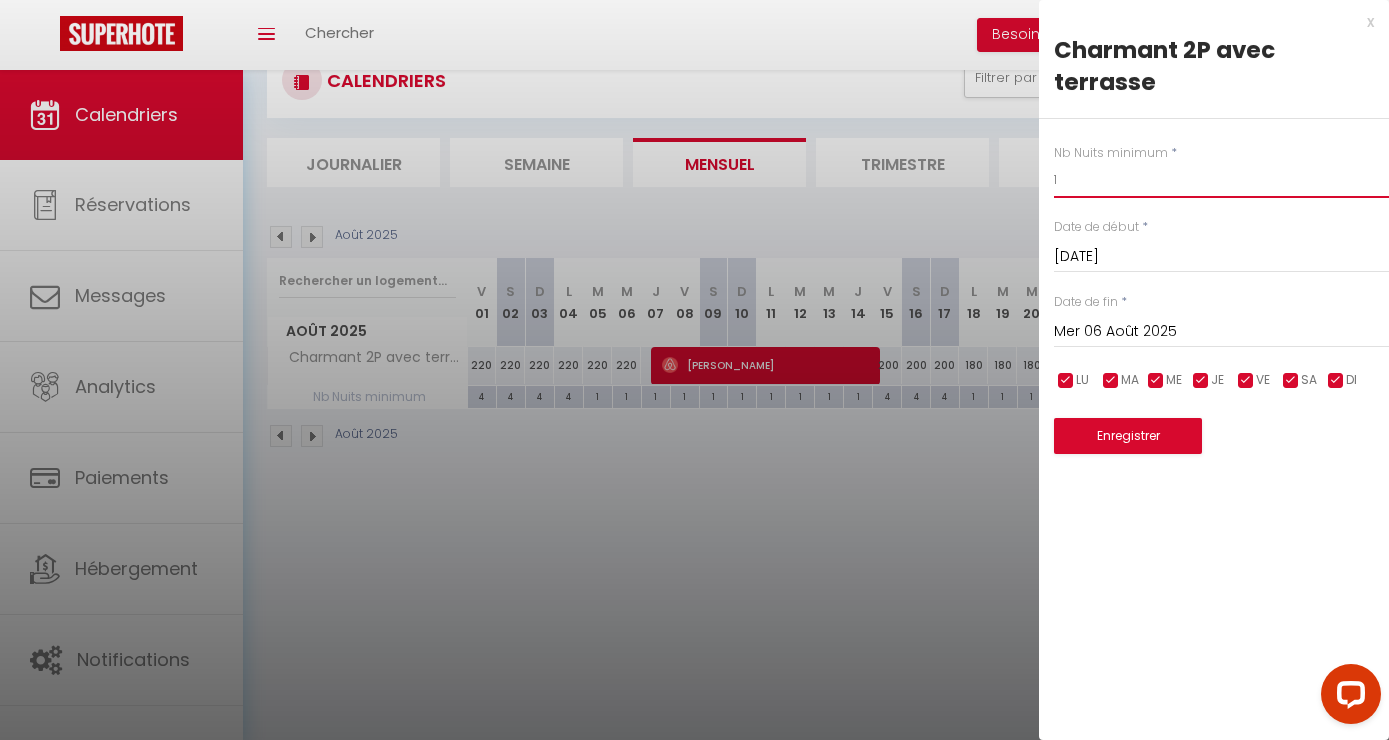 click on "1" at bounding box center (1221, 180) 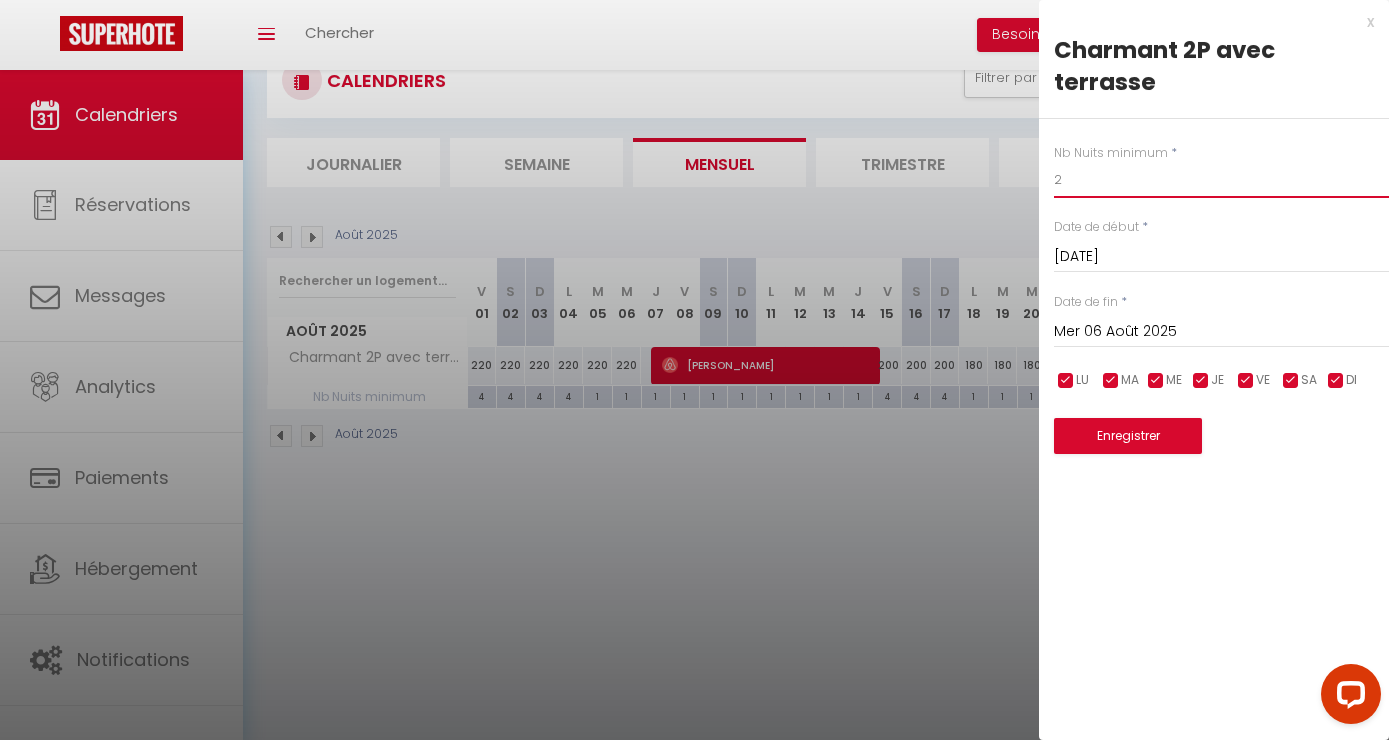 type on "2" 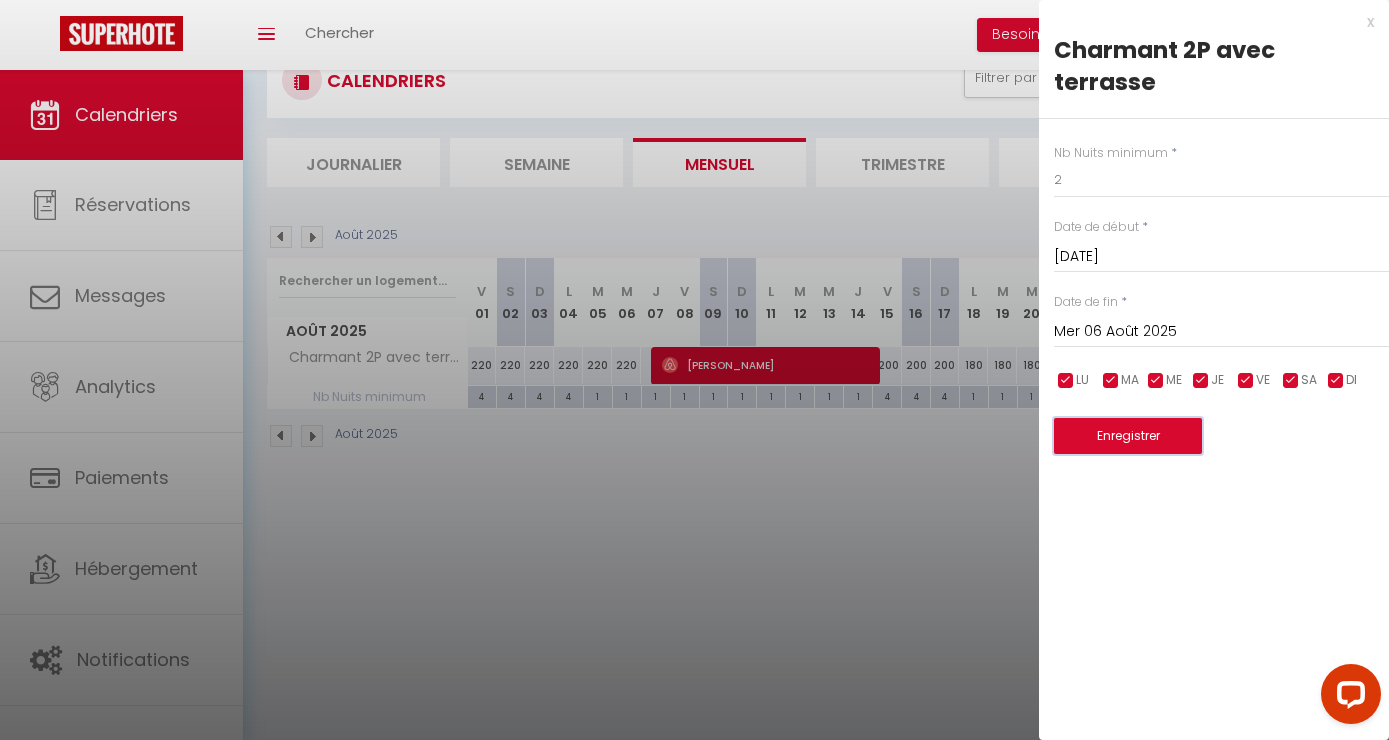 click on "Enregistrer" at bounding box center [1128, 436] 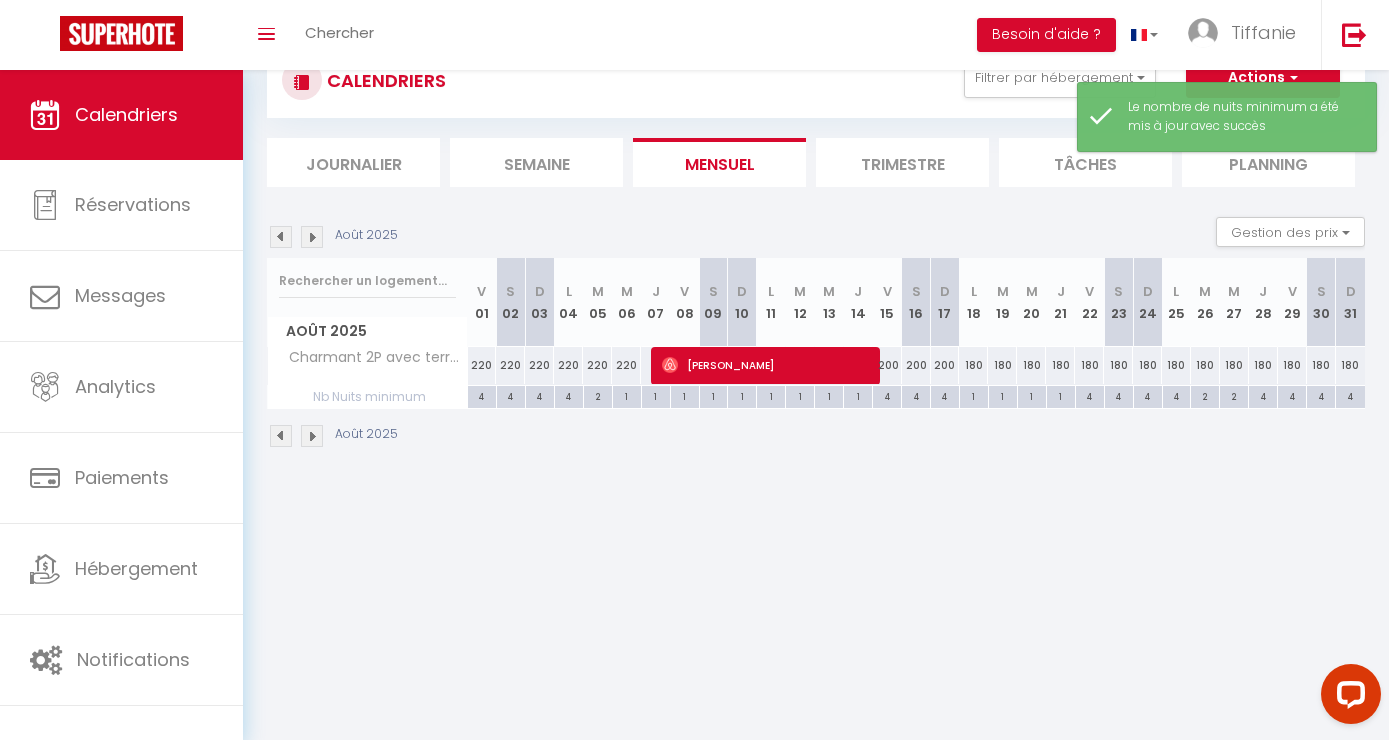 click on "1" at bounding box center [627, 395] 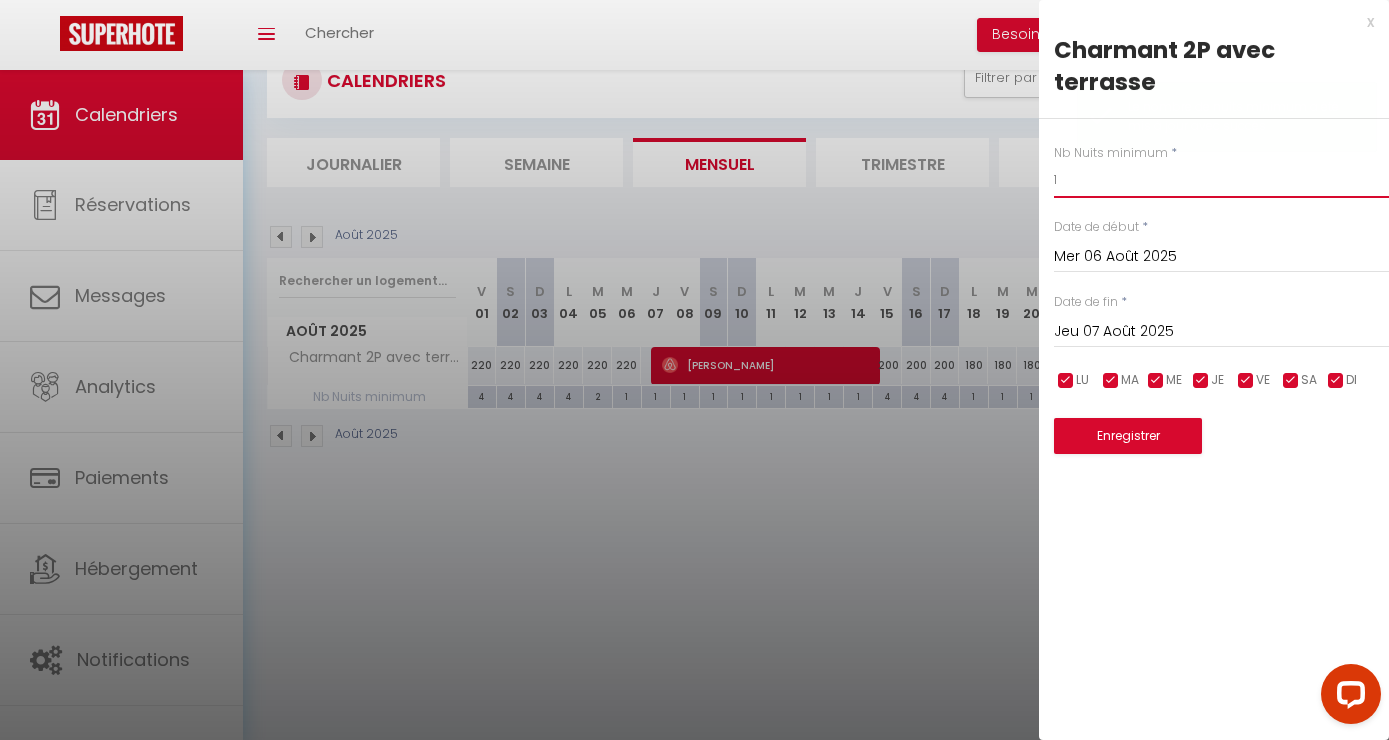 click on "1" at bounding box center [1221, 180] 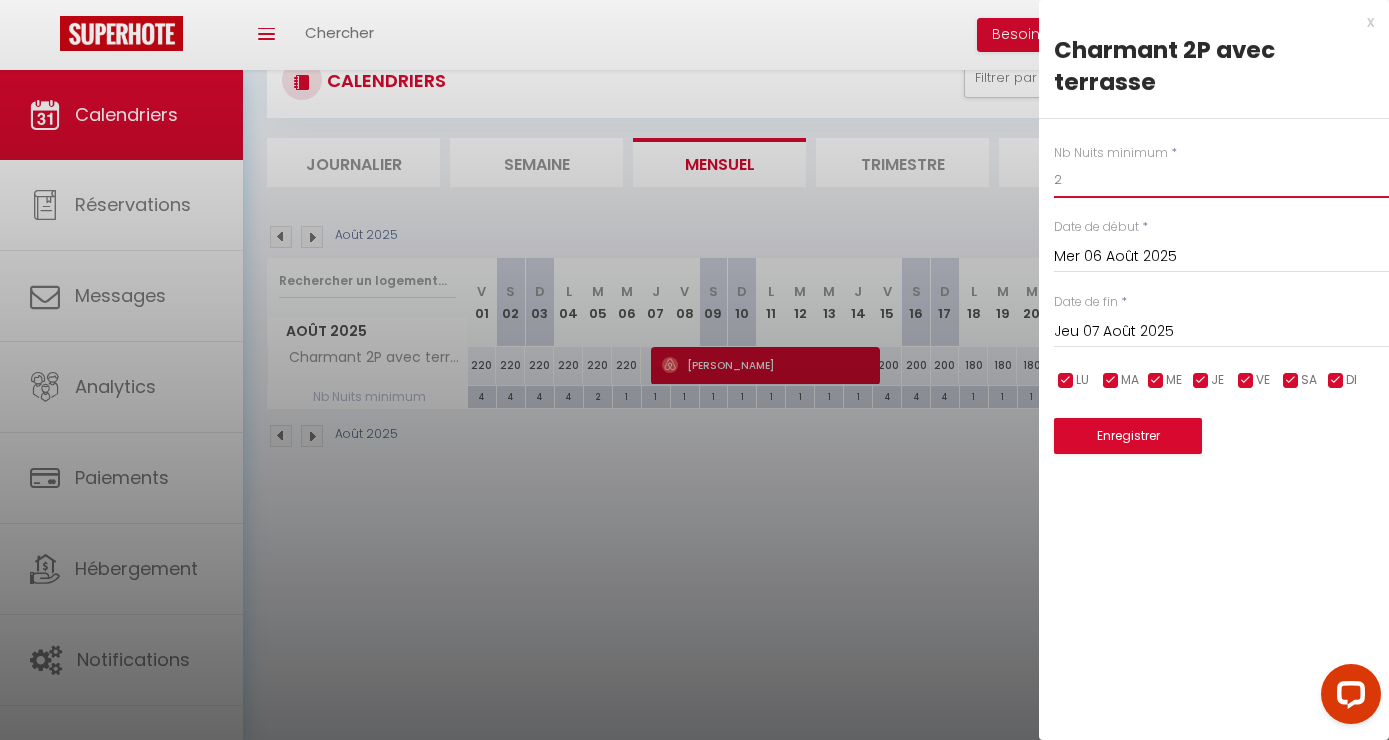 type on "2" 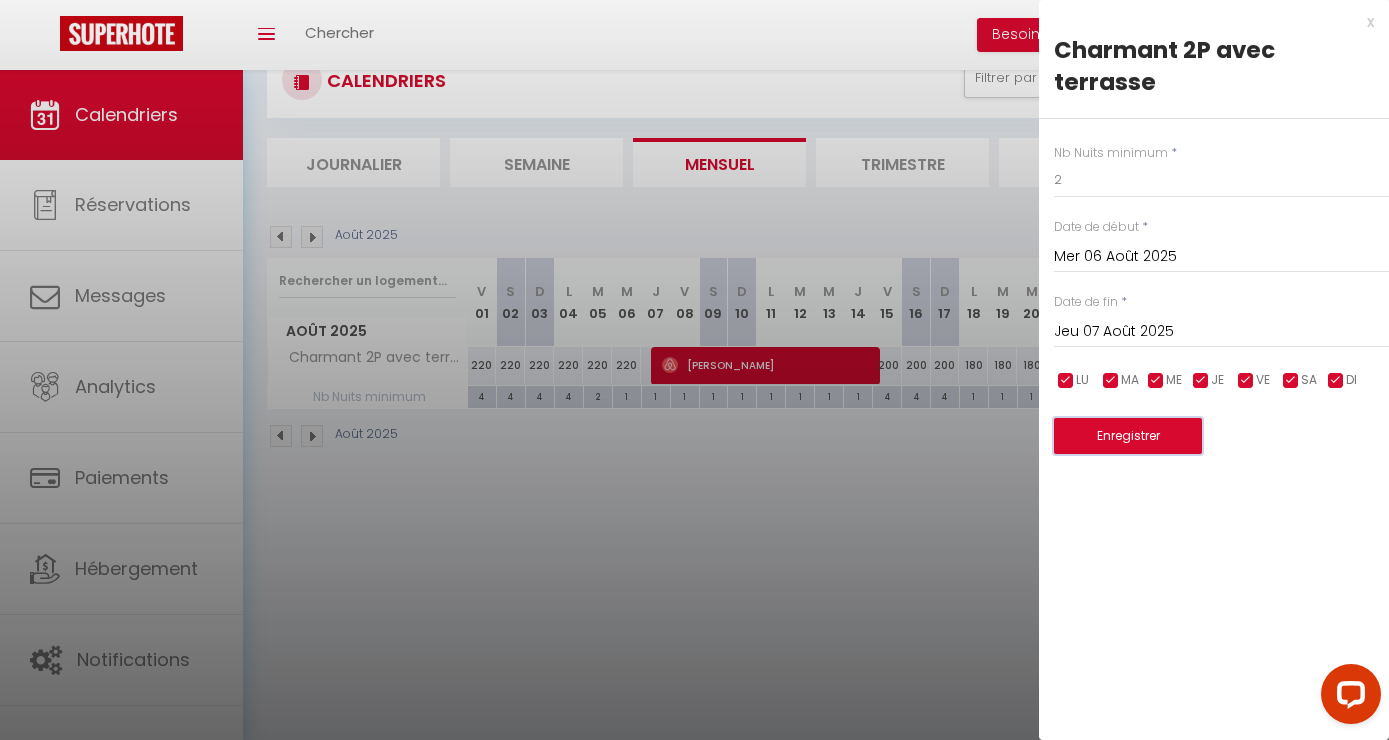click on "Enregistrer" at bounding box center (1128, 436) 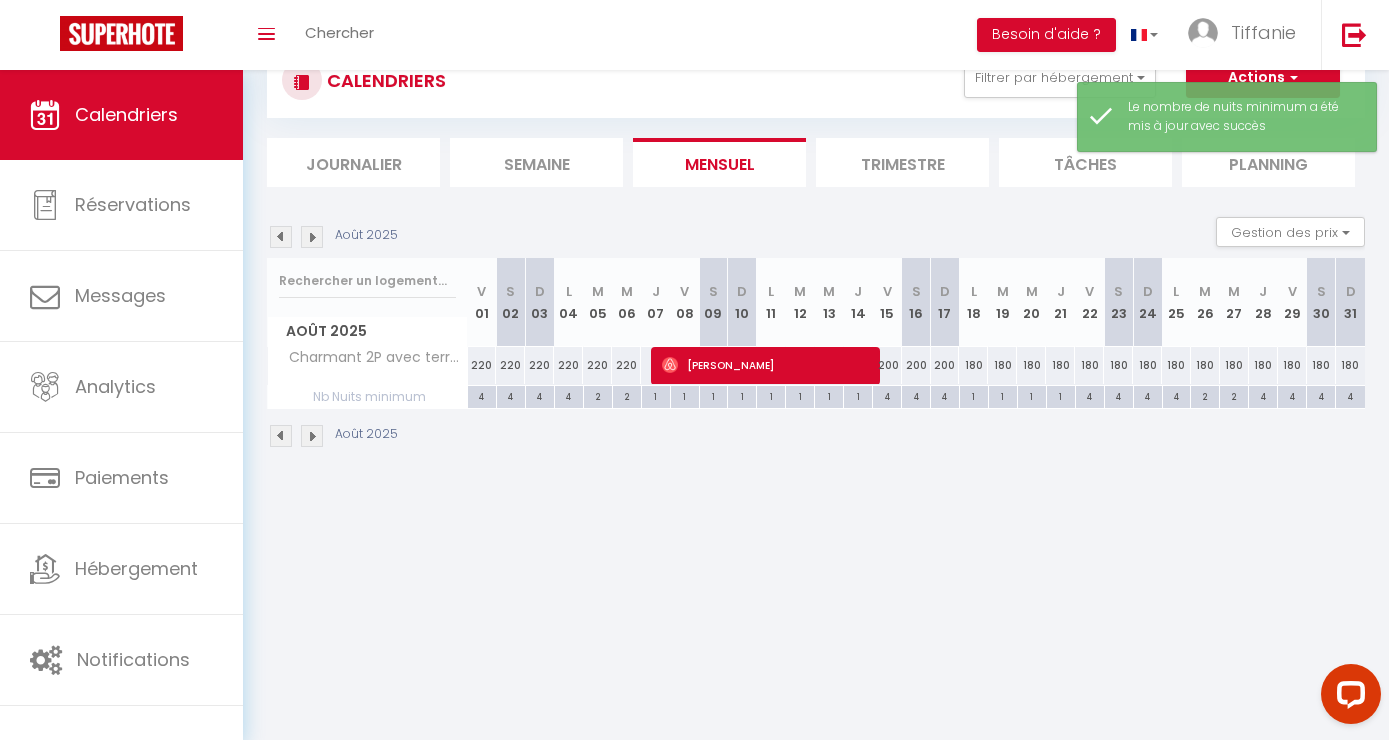 click on "1" at bounding box center (974, 395) 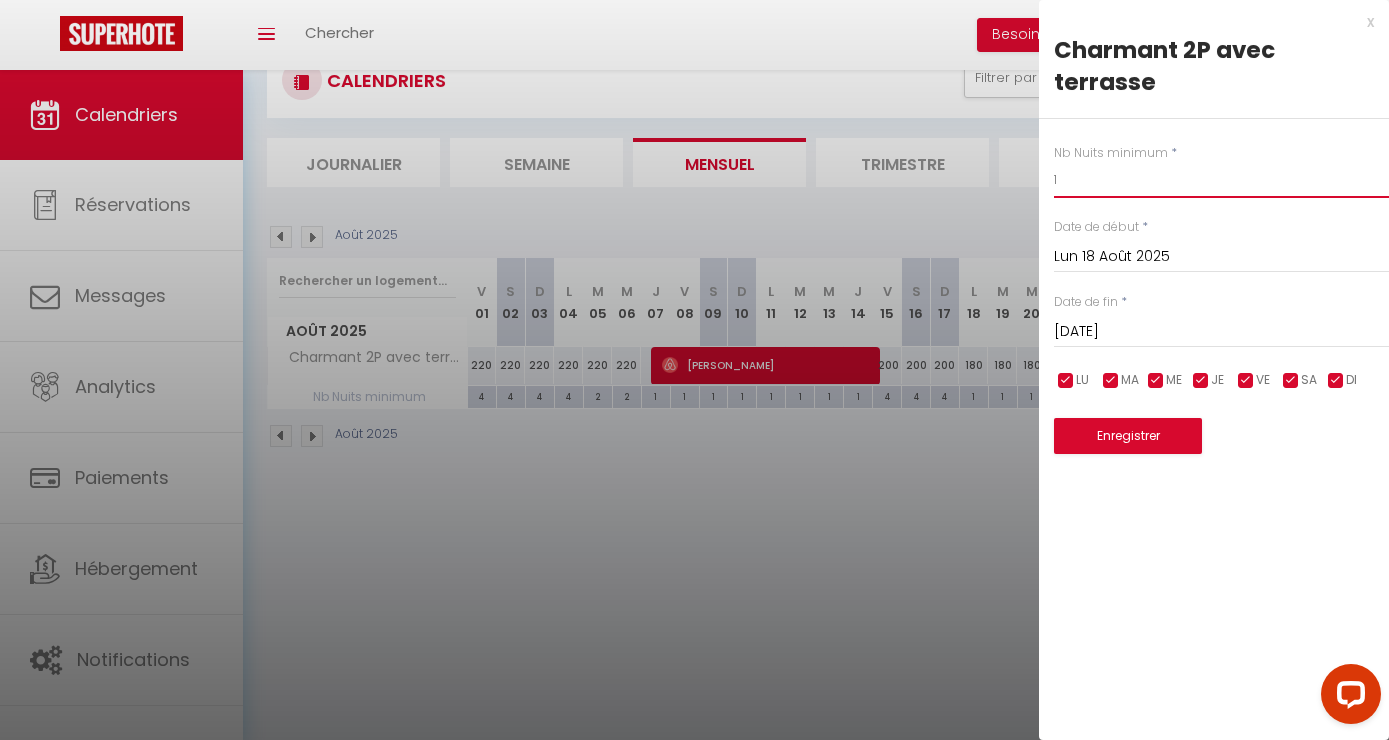 click on "1" at bounding box center (1221, 180) 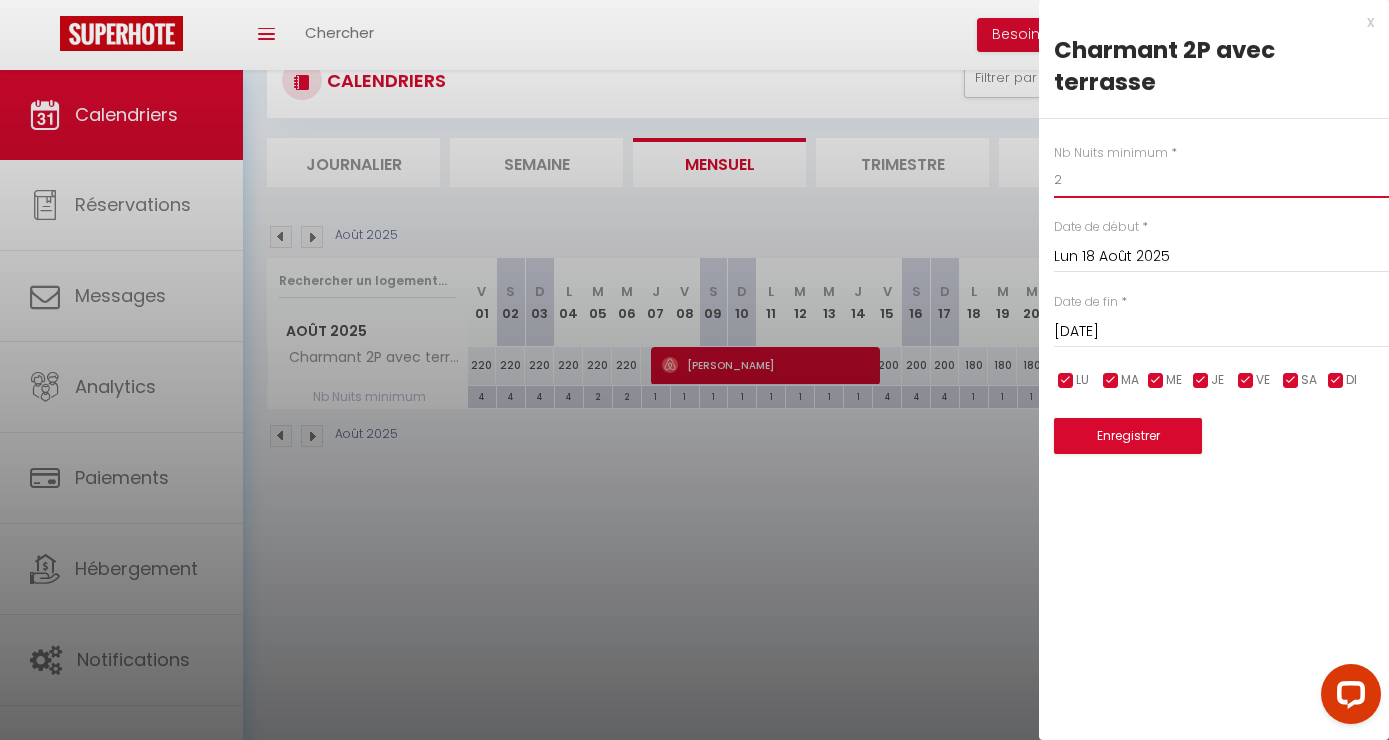 type on "2" 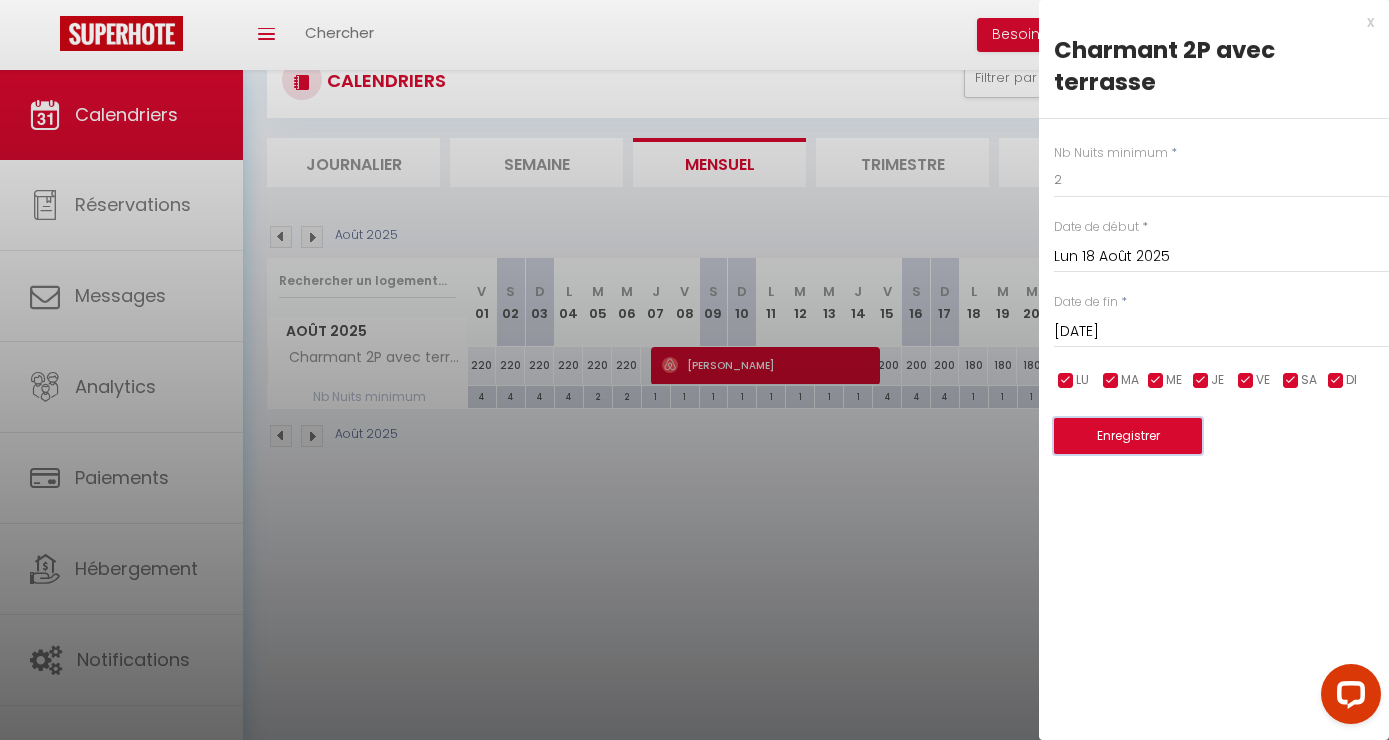 click on "Enregistrer" at bounding box center [1128, 436] 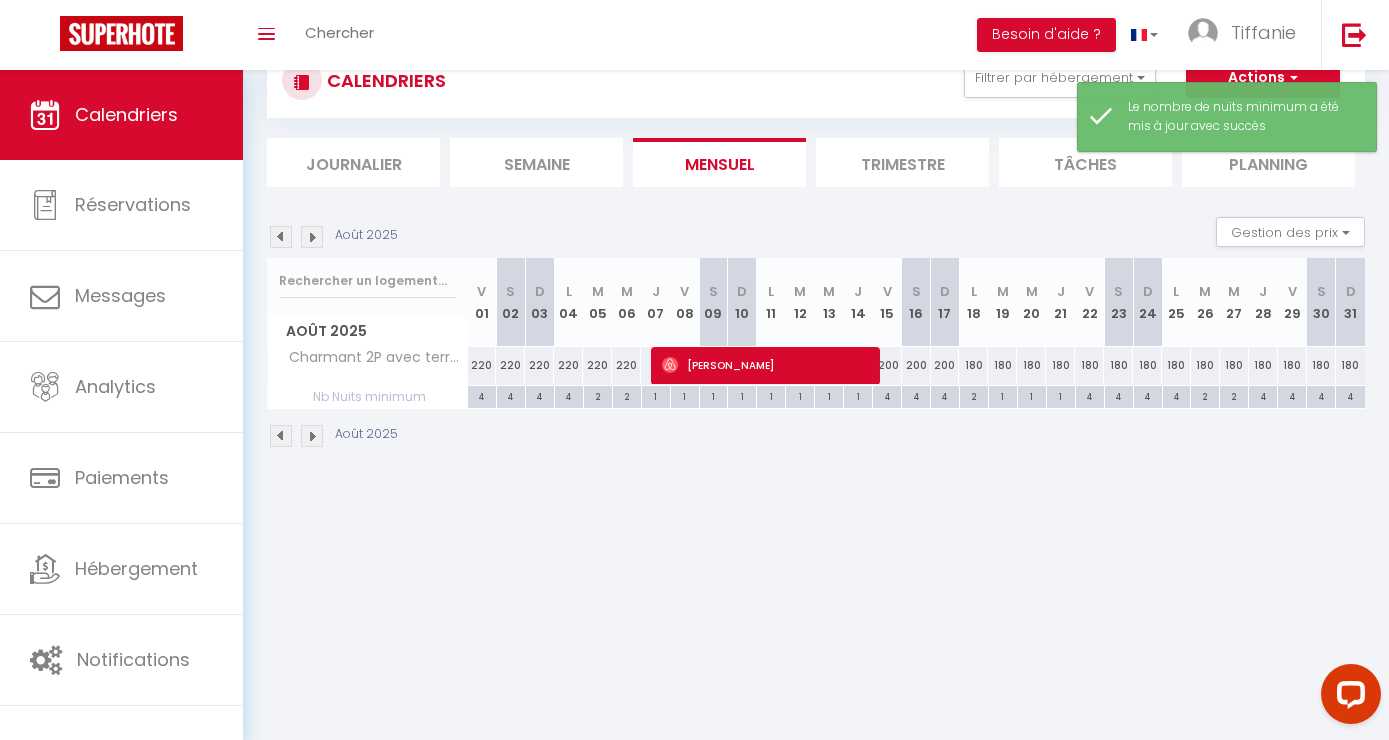 click on "1" at bounding box center [1003, 395] 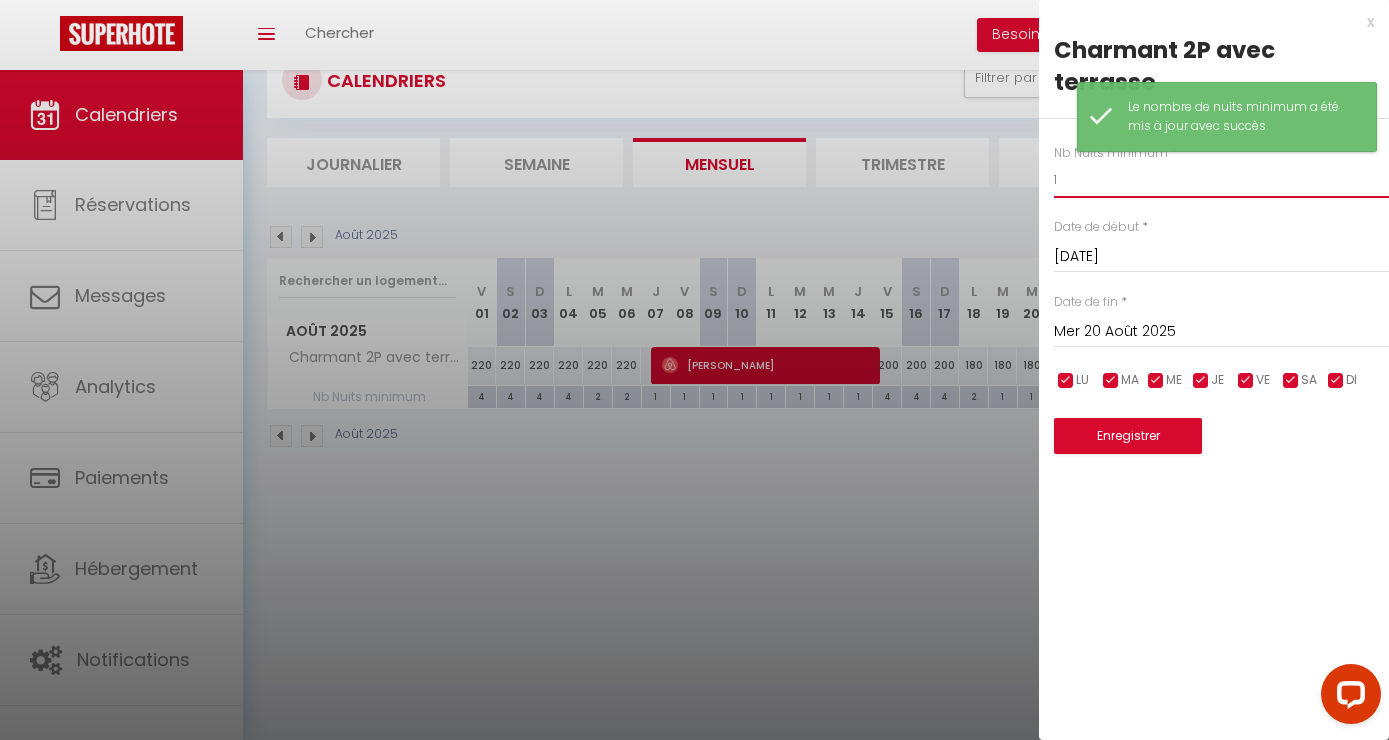 click on "1" at bounding box center [1221, 180] 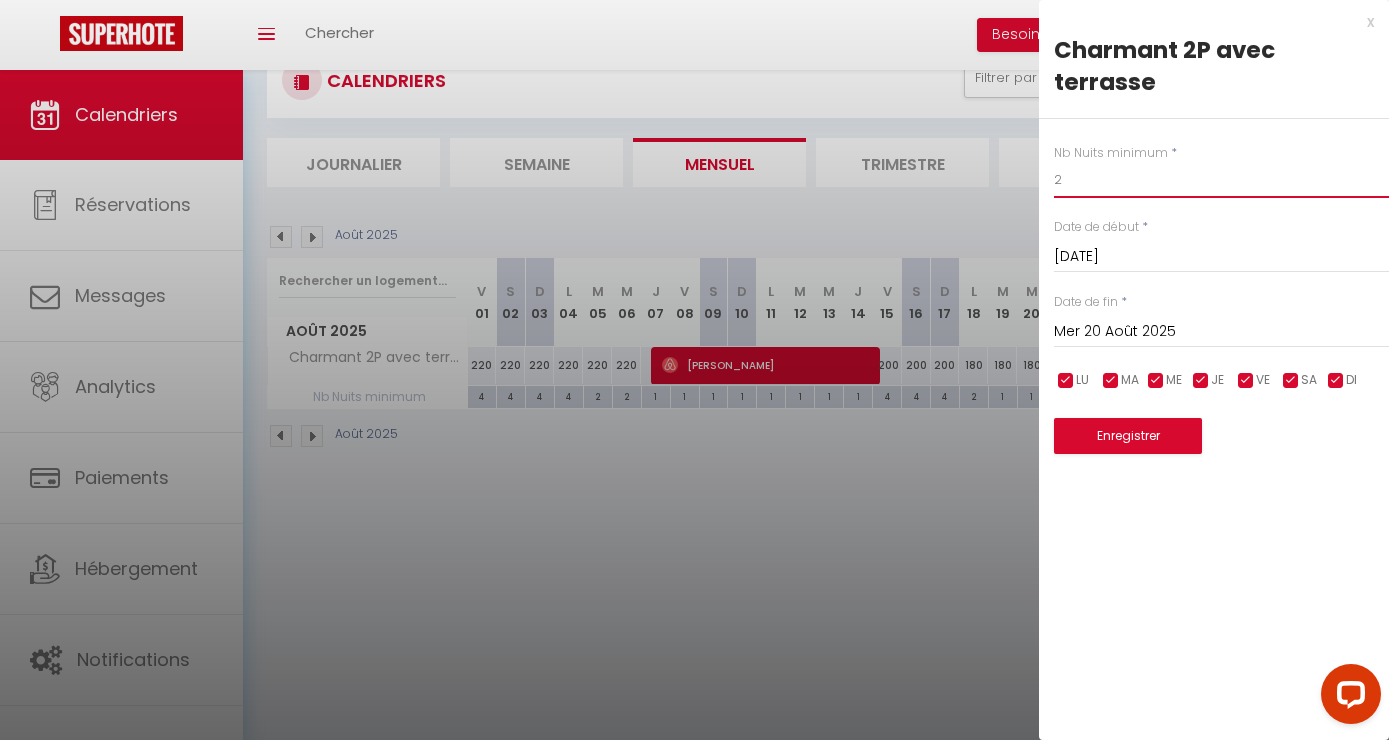 type on "2" 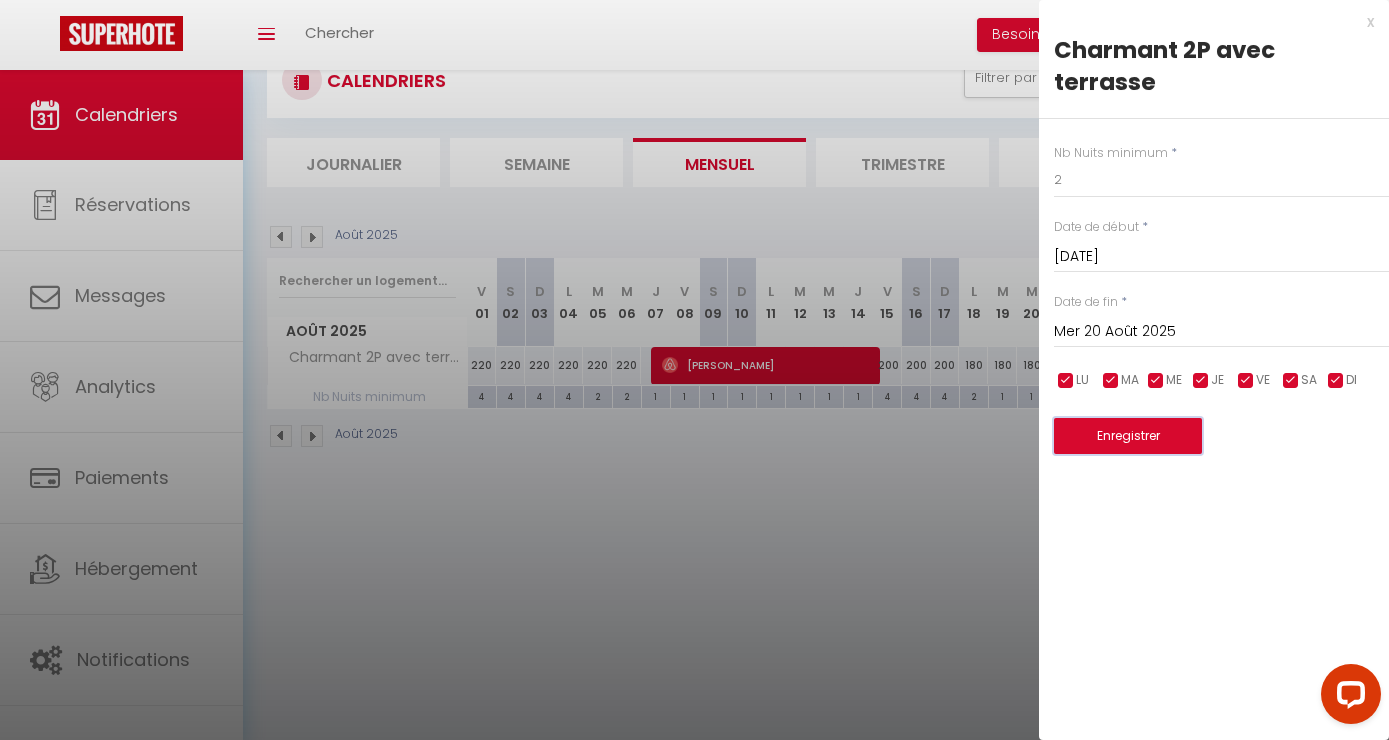 click on "Enregistrer" at bounding box center (1128, 436) 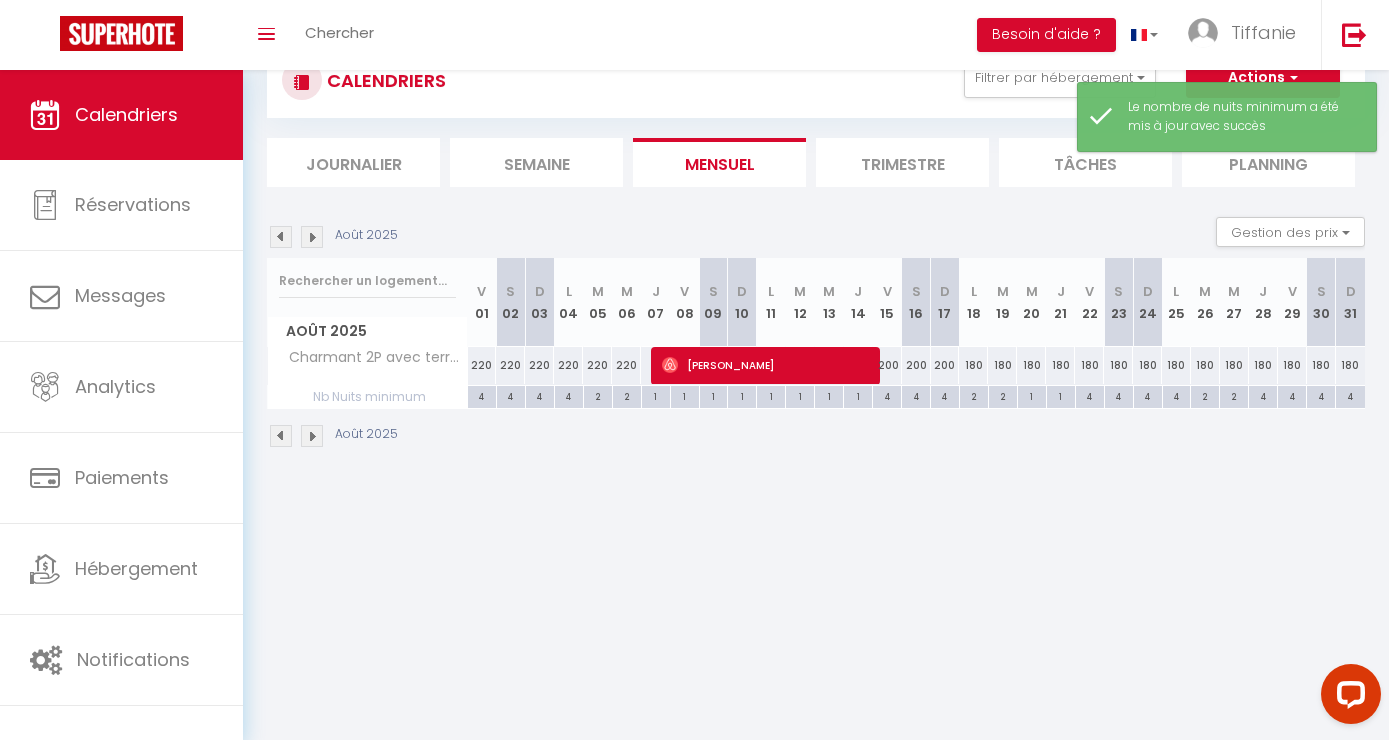 click on "1" at bounding box center (1032, 395) 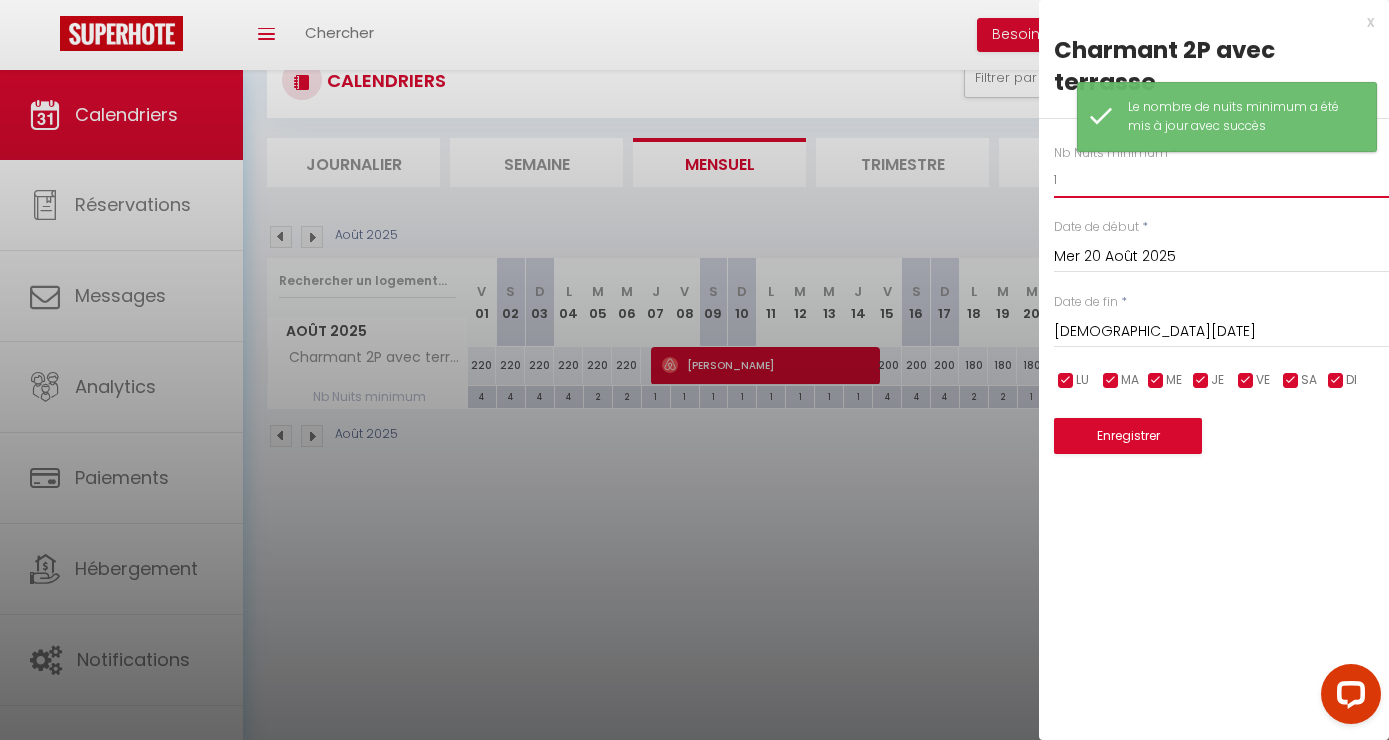 click on "1" at bounding box center [1221, 180] 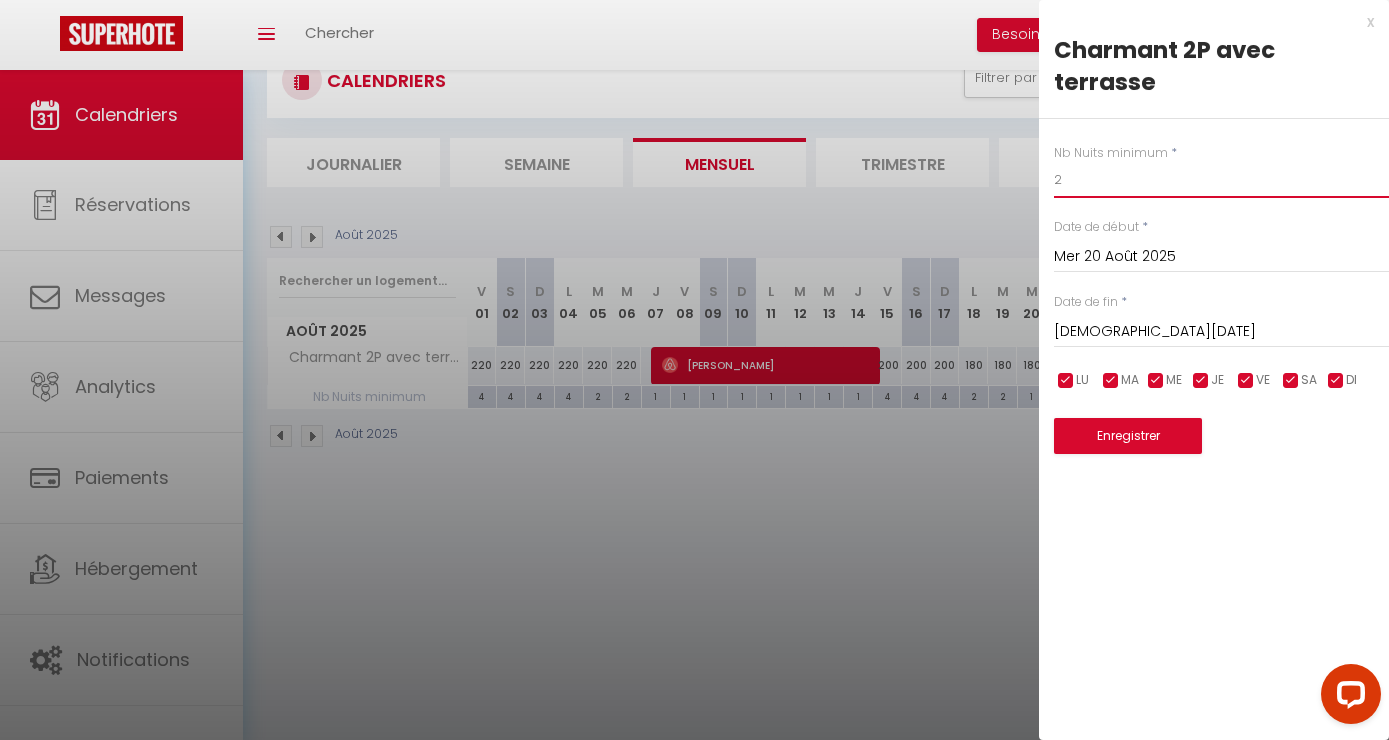 type on "2" 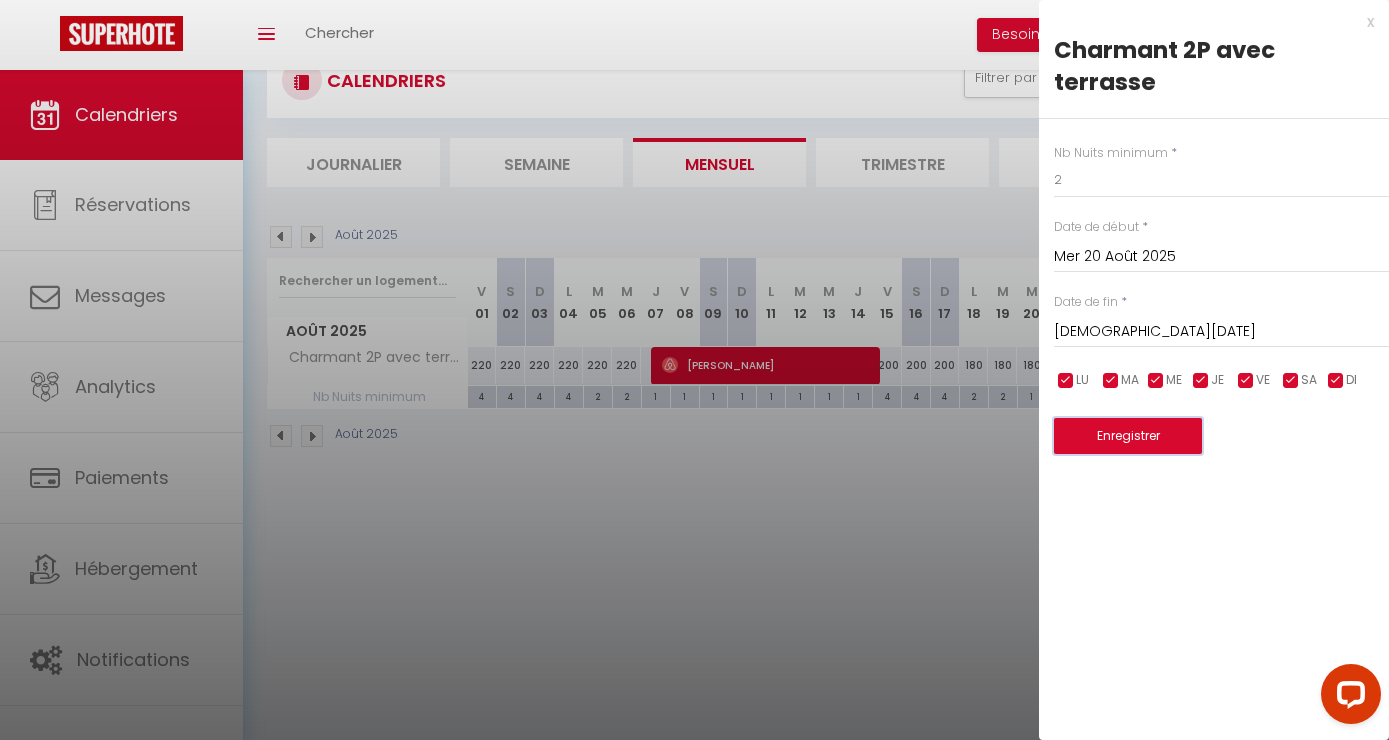 click on "Enregistrer" at bounding box center (1128, 436) 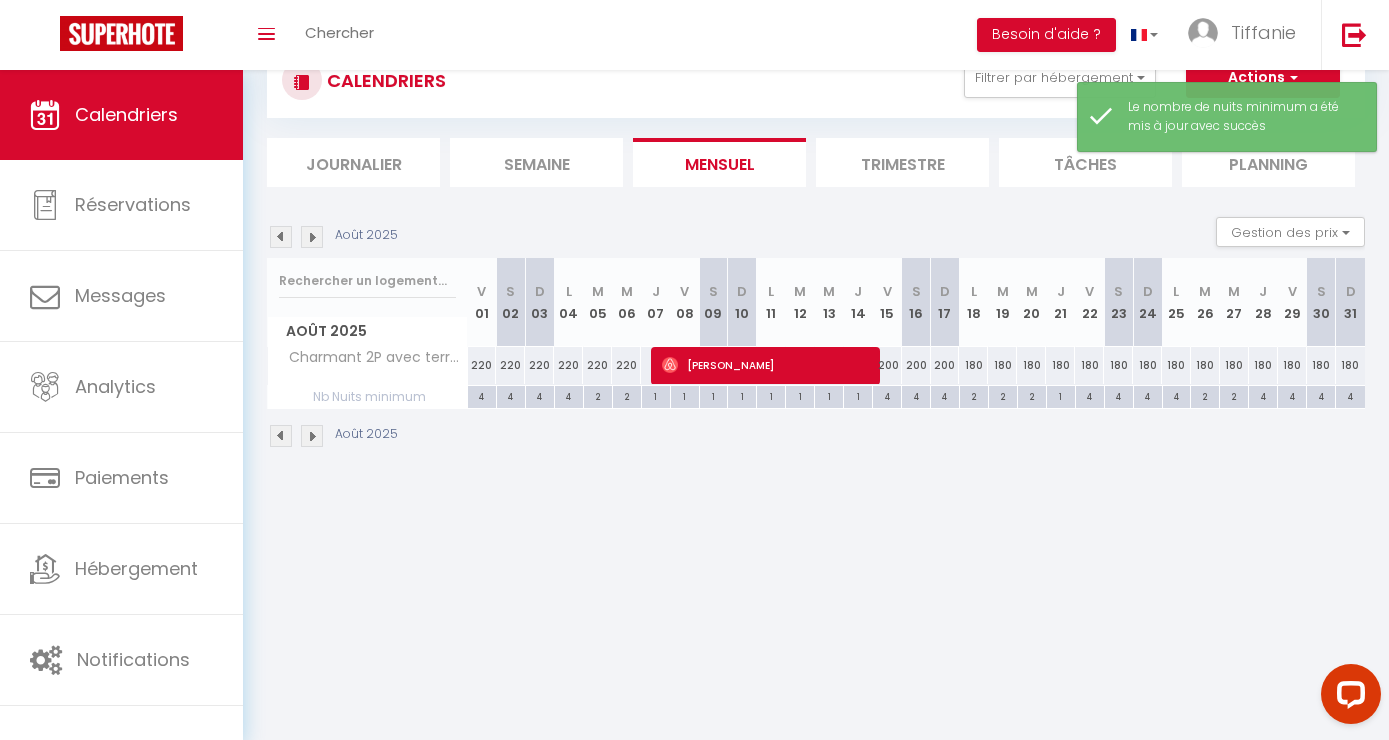 click on "1" at bounding box center [1061, 395] 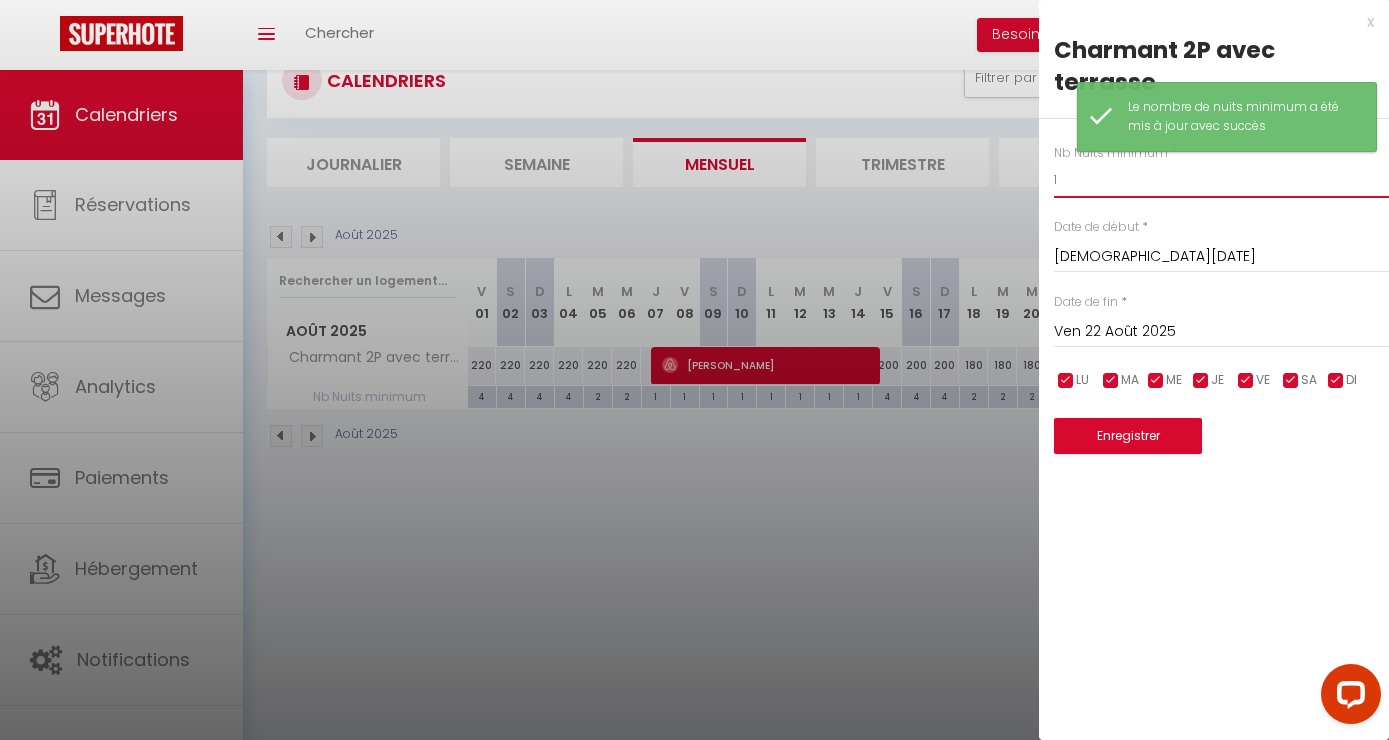click on "1" at bounding box center (1221, 180) 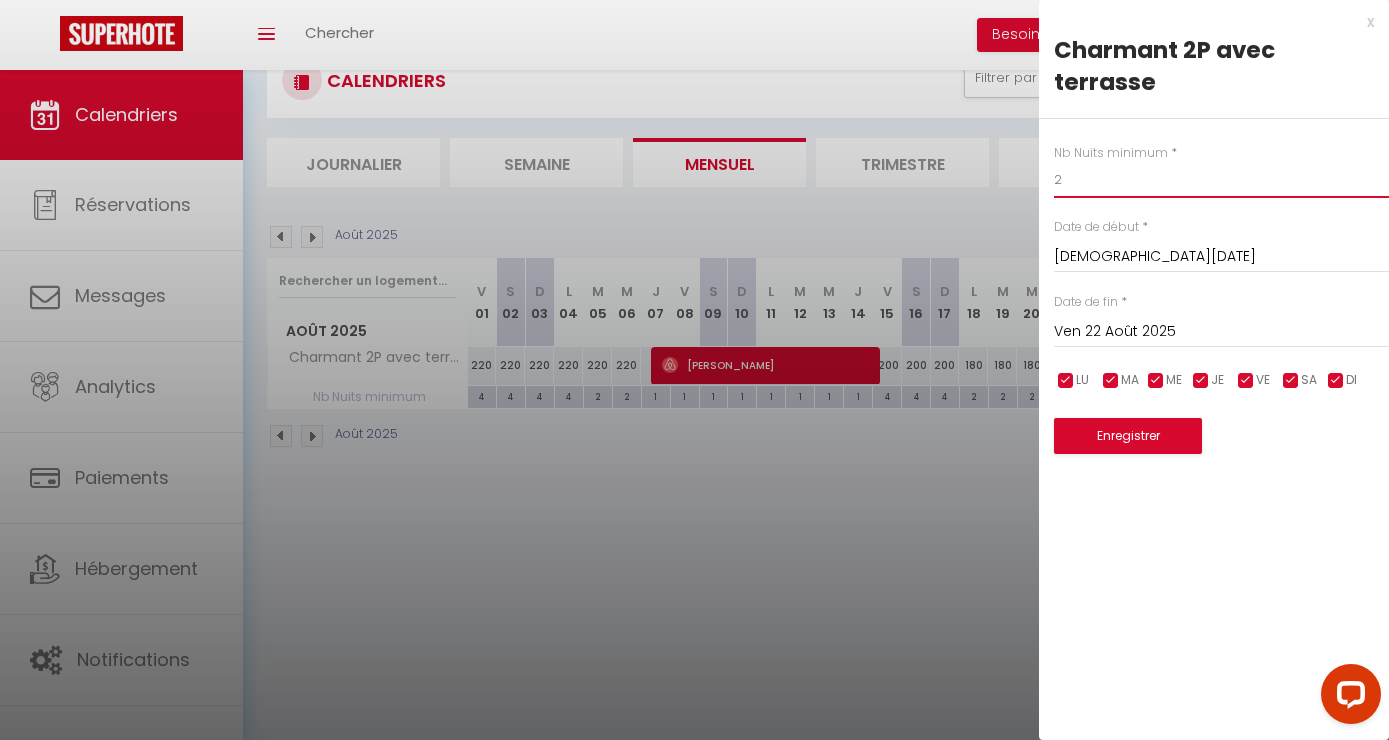 type on "2" 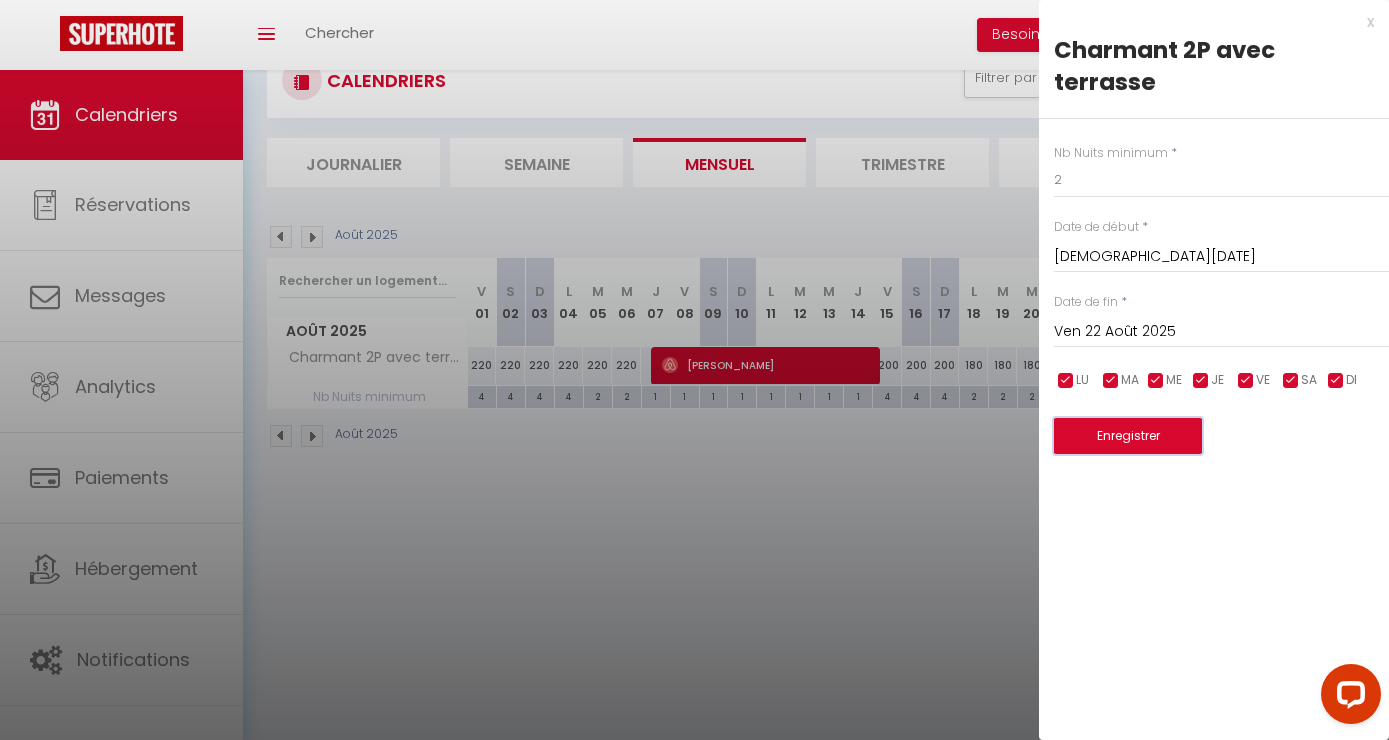 click on "Enregistrer" at bounding box center (1128, 436) 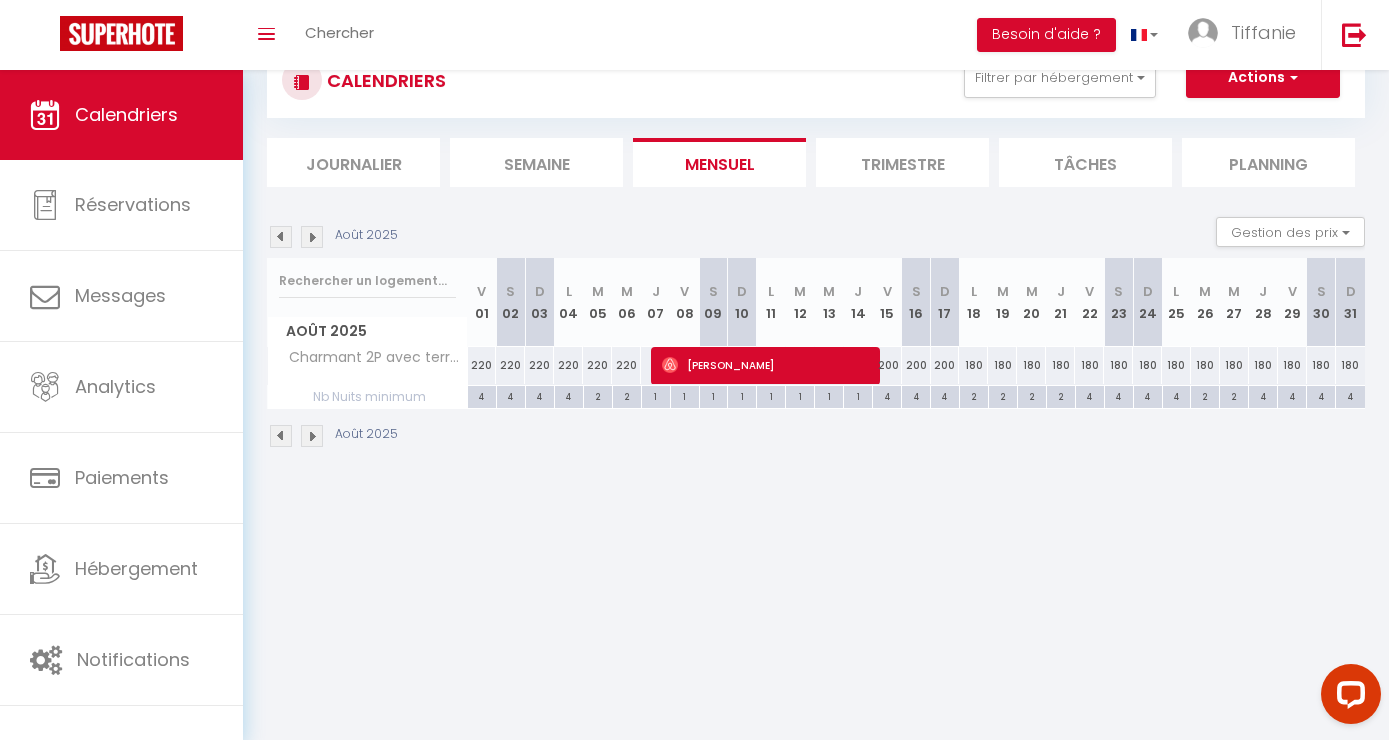 click on "220" at bounding box center (482, 365) 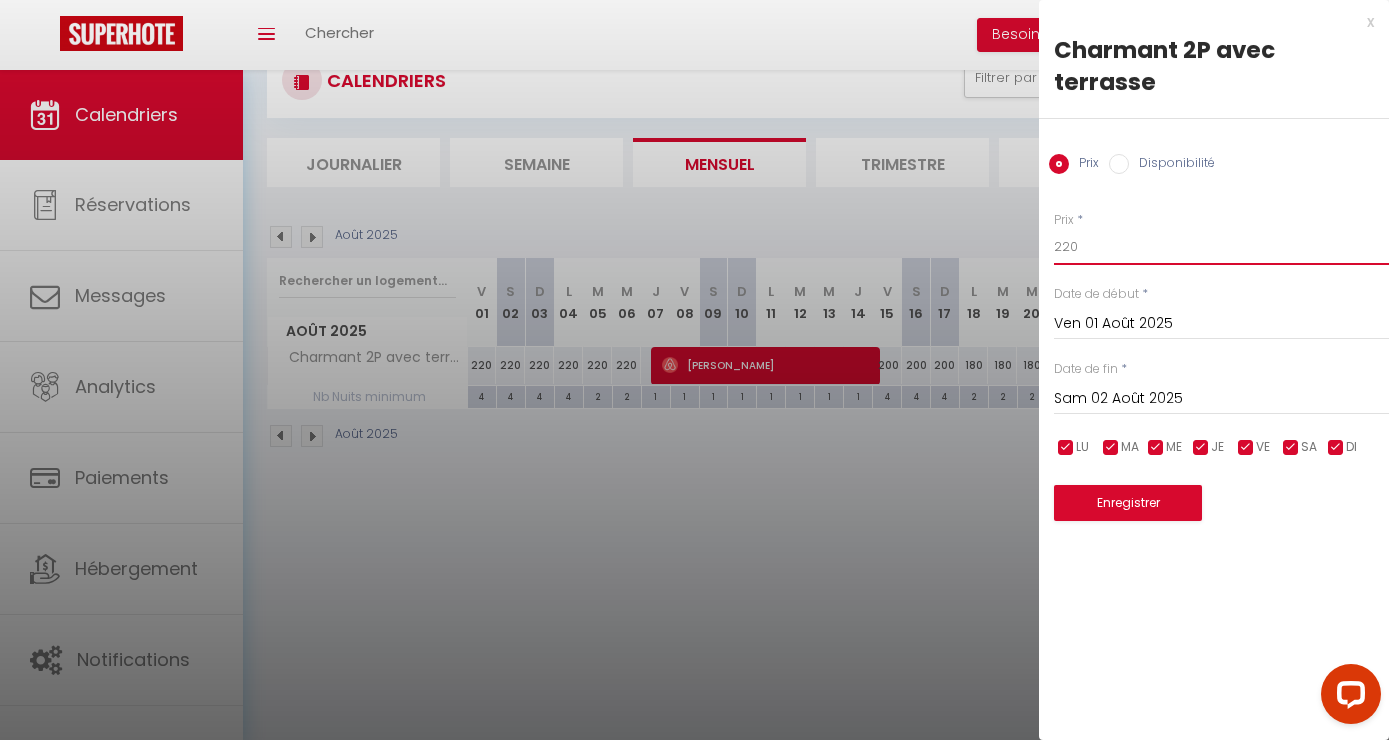 click on "220" at bounding box center (1221, 247) 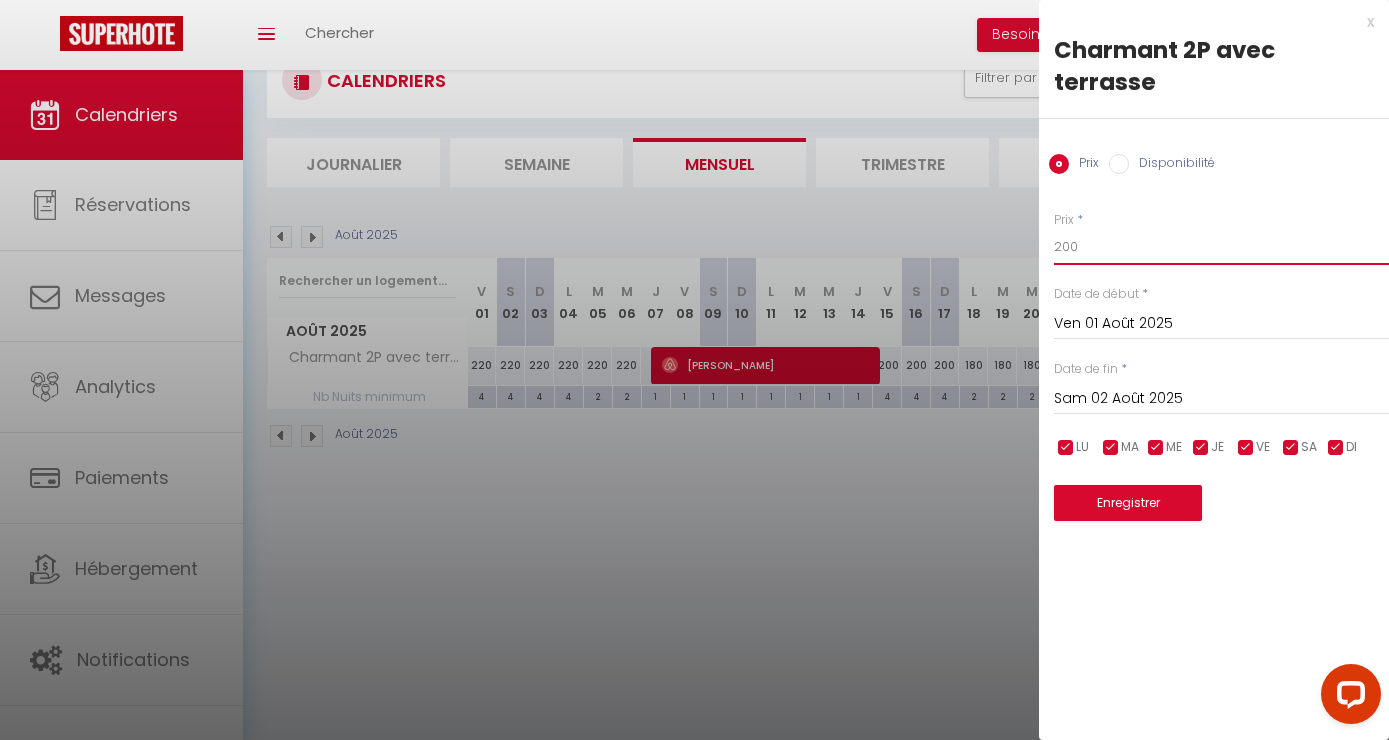 type on "200" 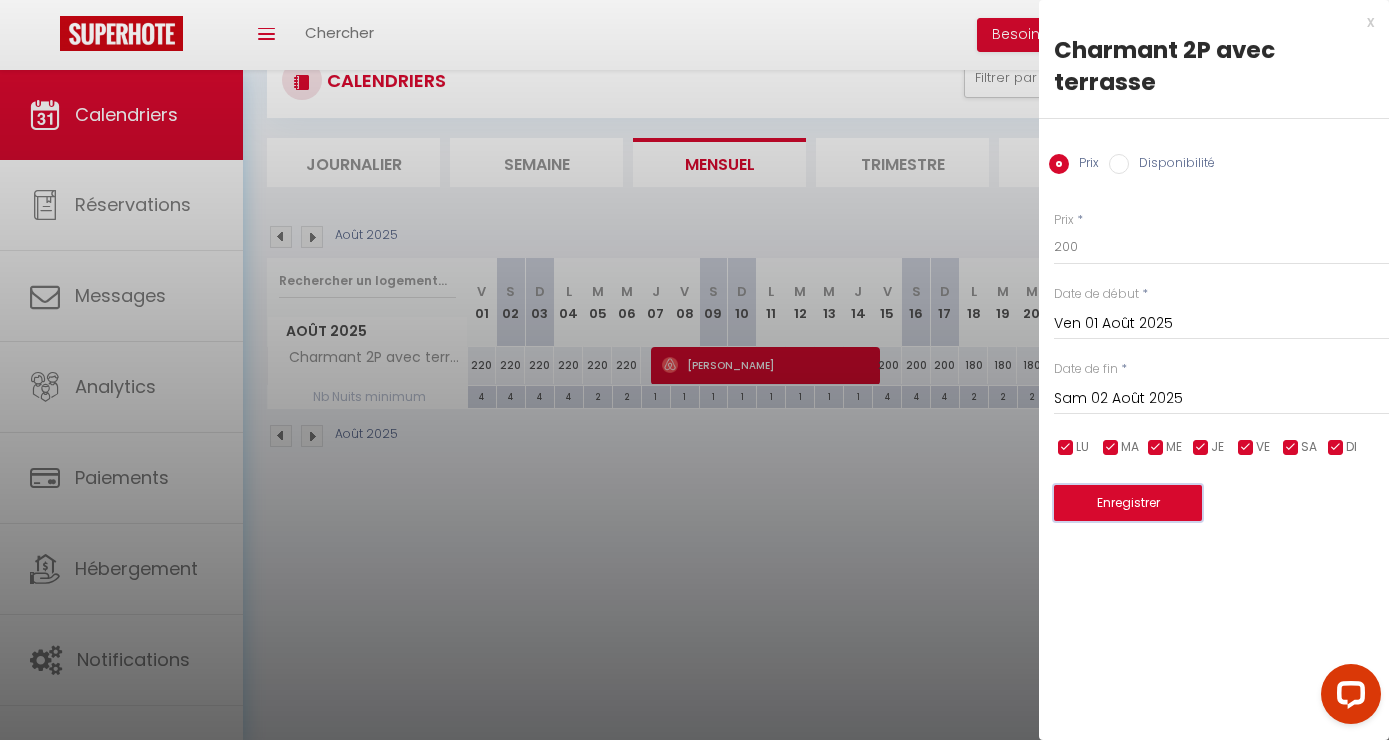 click on "Enregistrer" at bounding box center (1128, 503) 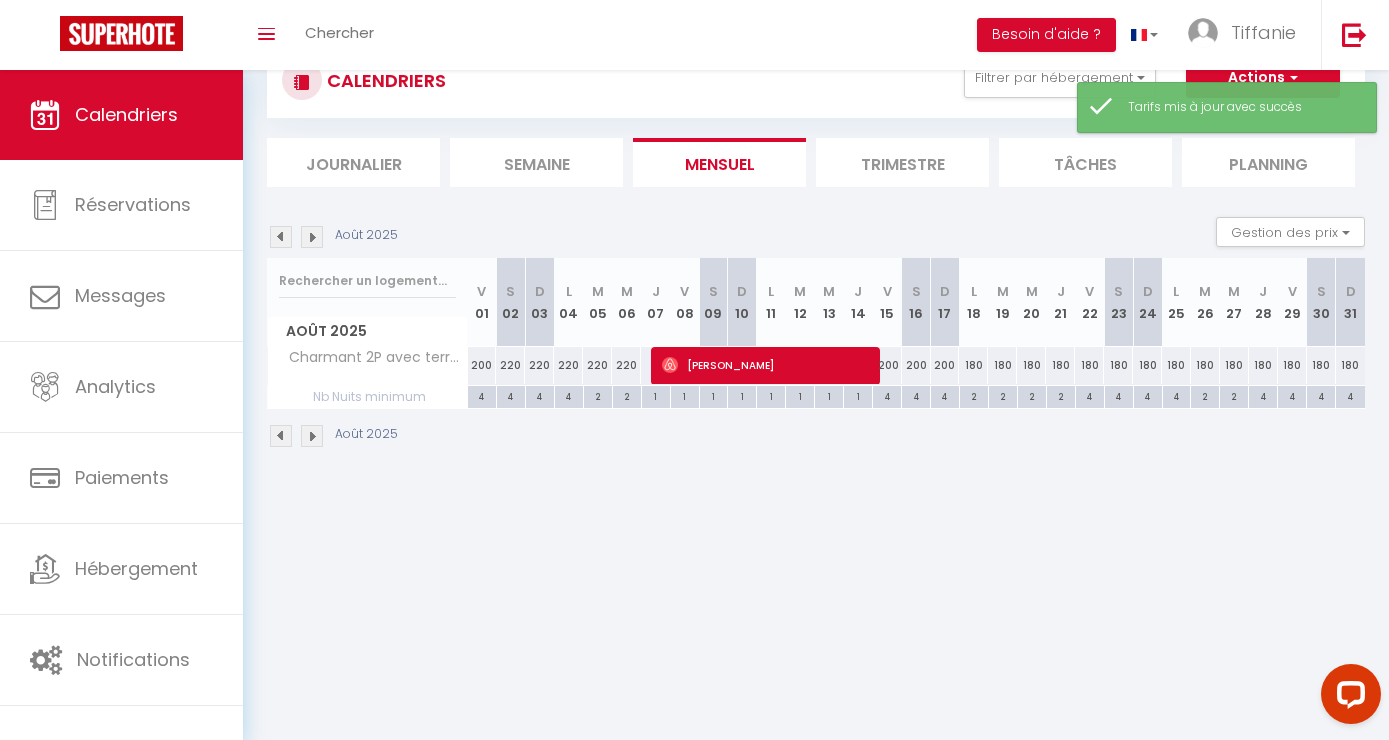 click on "220" at bounding box center [510, 365] 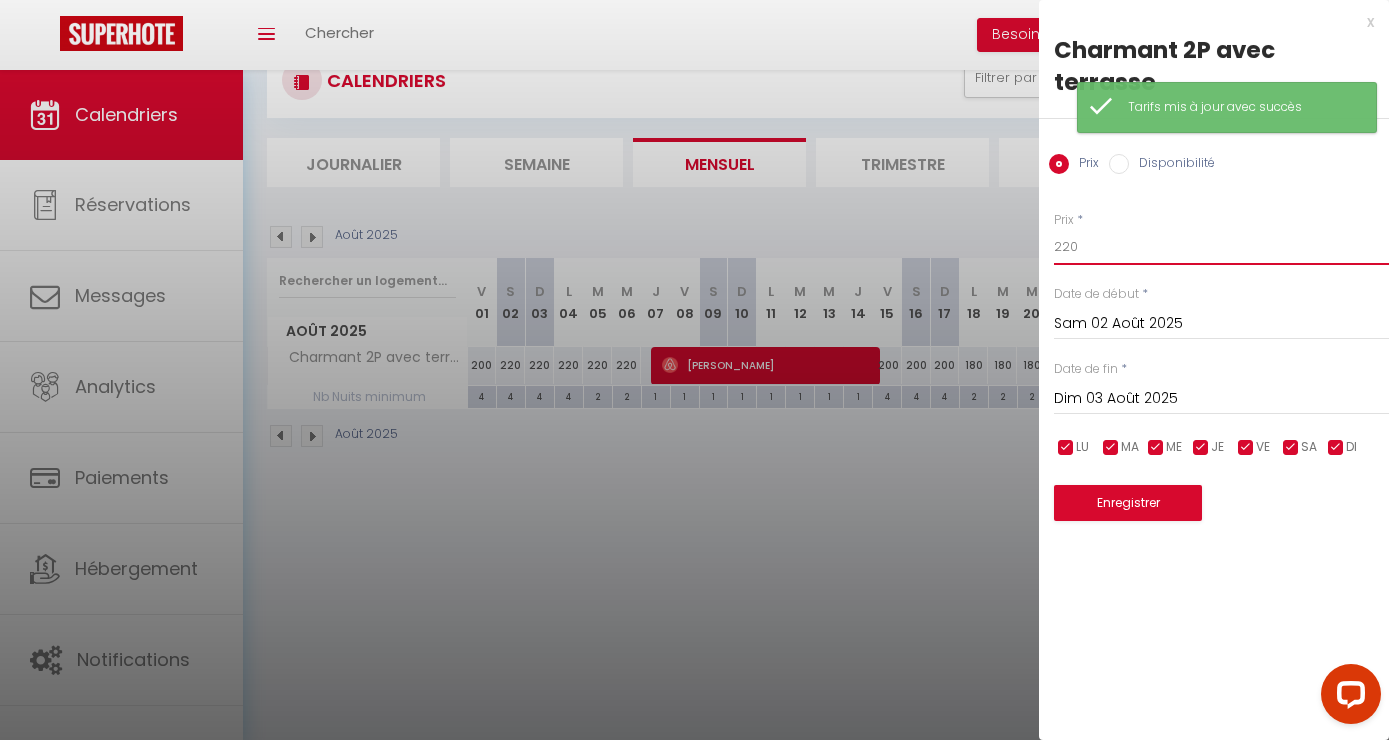 click on "220" at bounding box center [1221, 247] 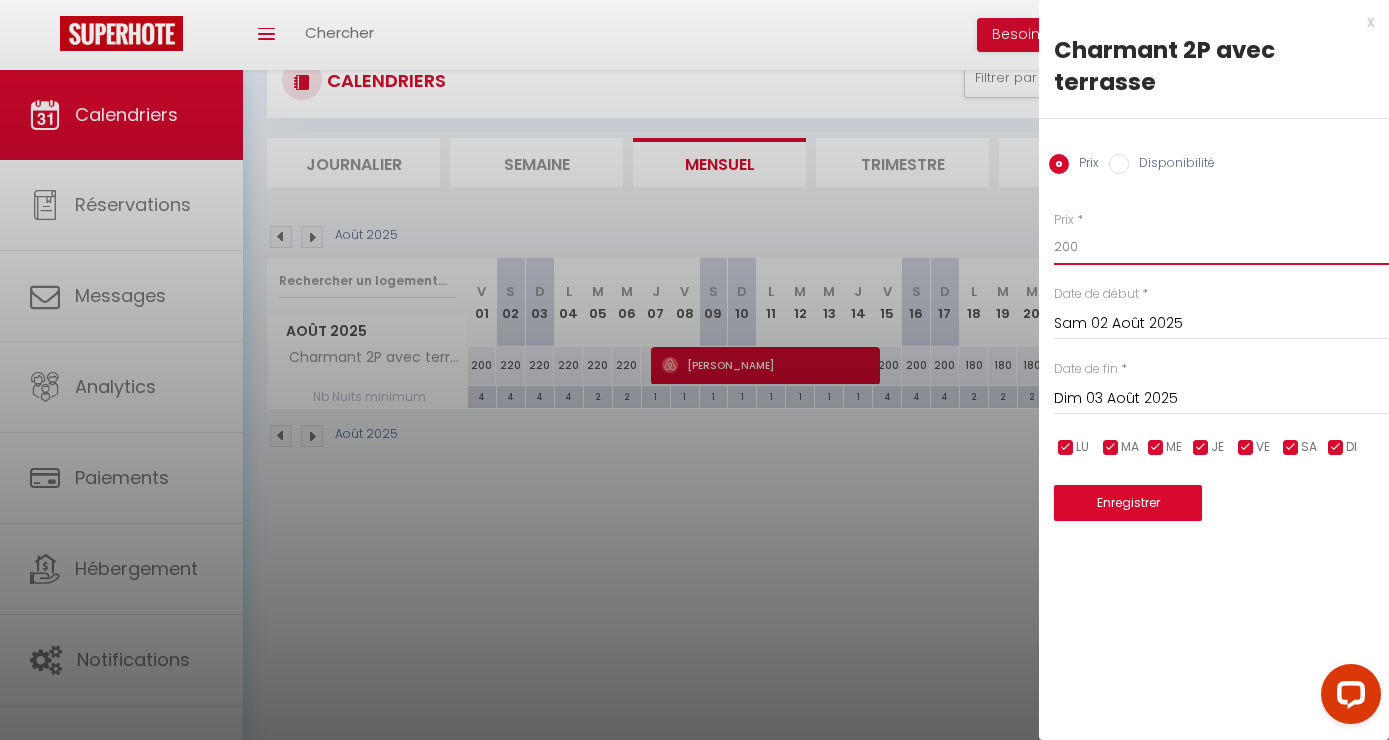 type on "200" 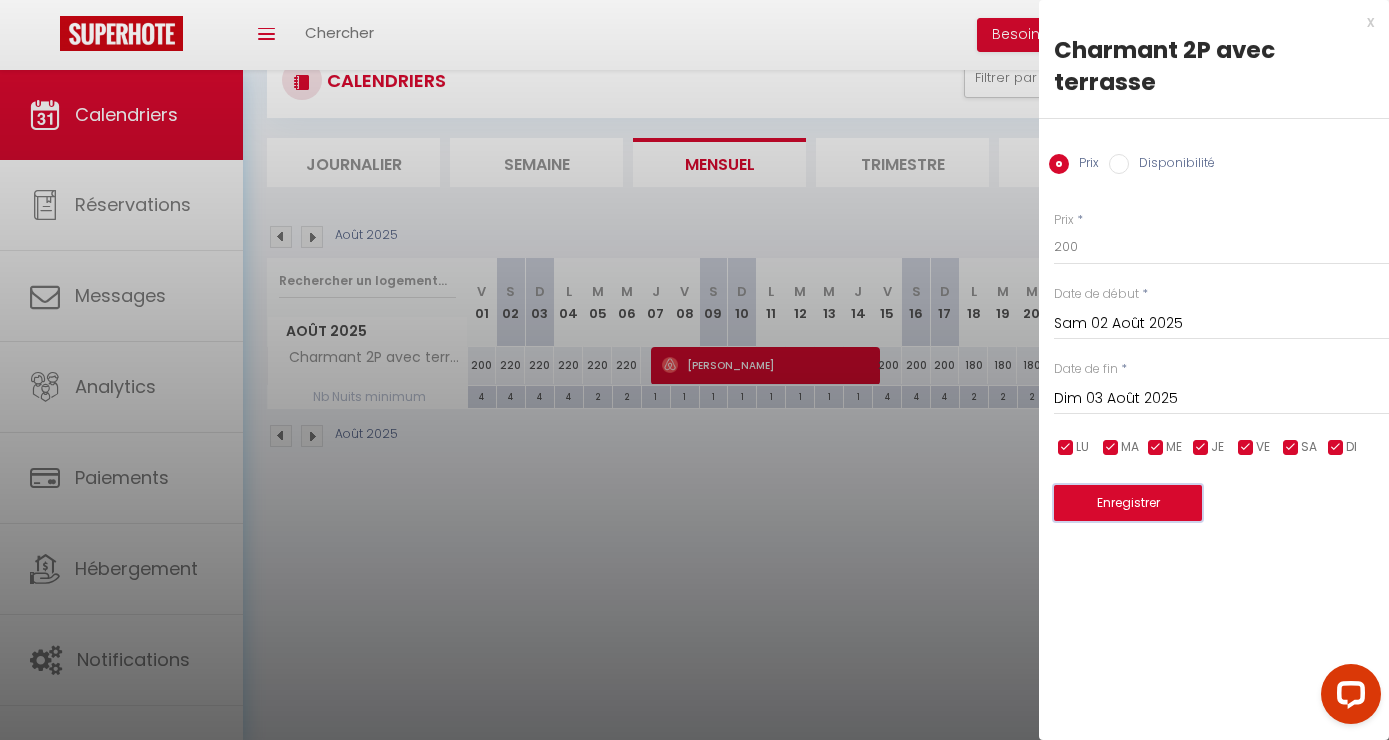 click on "Enregistrer" at bounding box center [1128, 503] 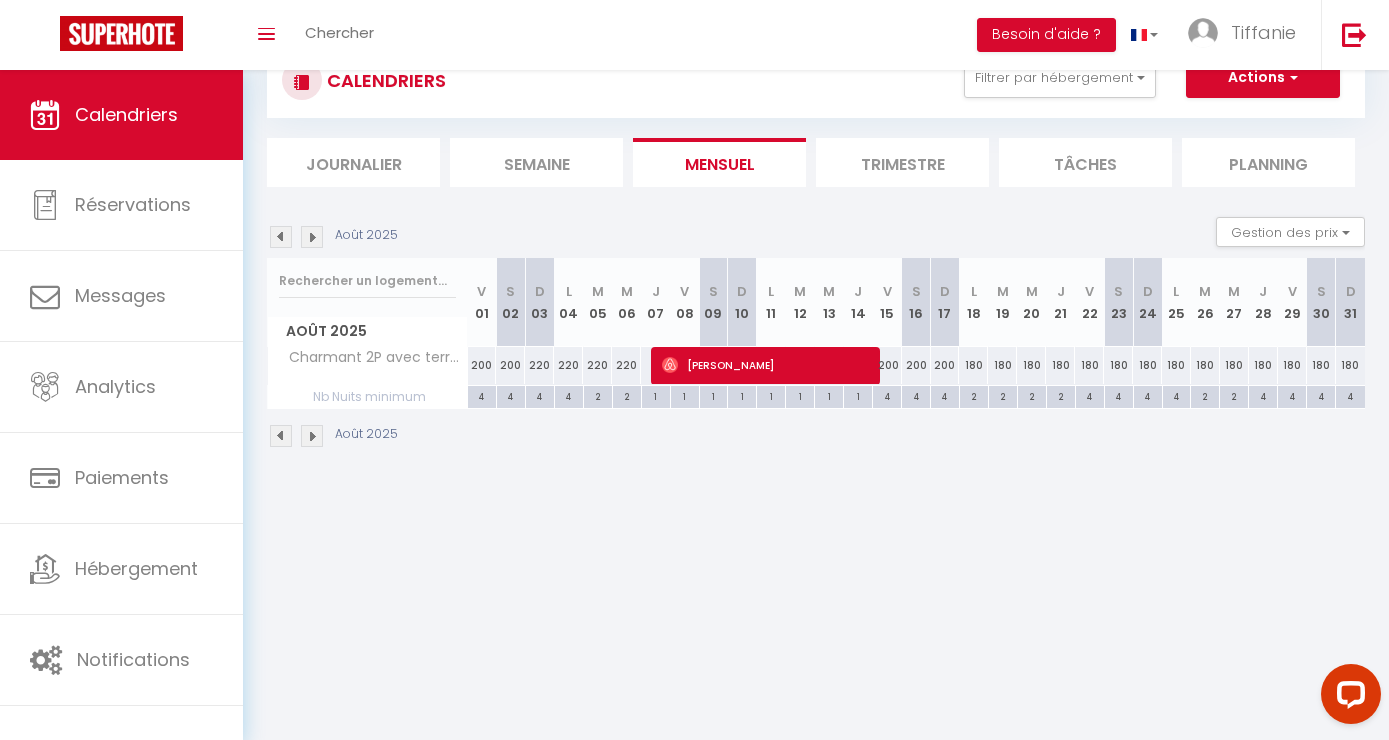click on "220" at bounding box center [539, 365] 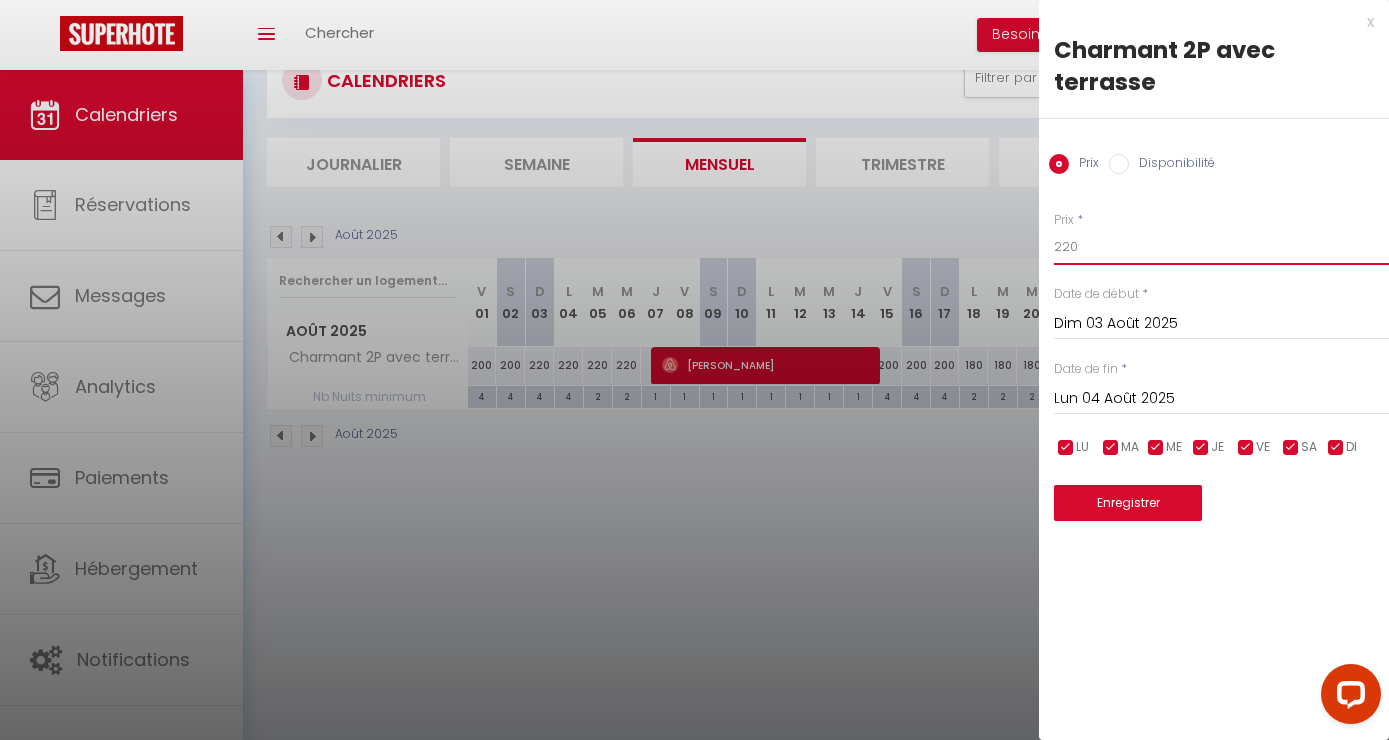 click on "220" at bounding box center [1221, 247] 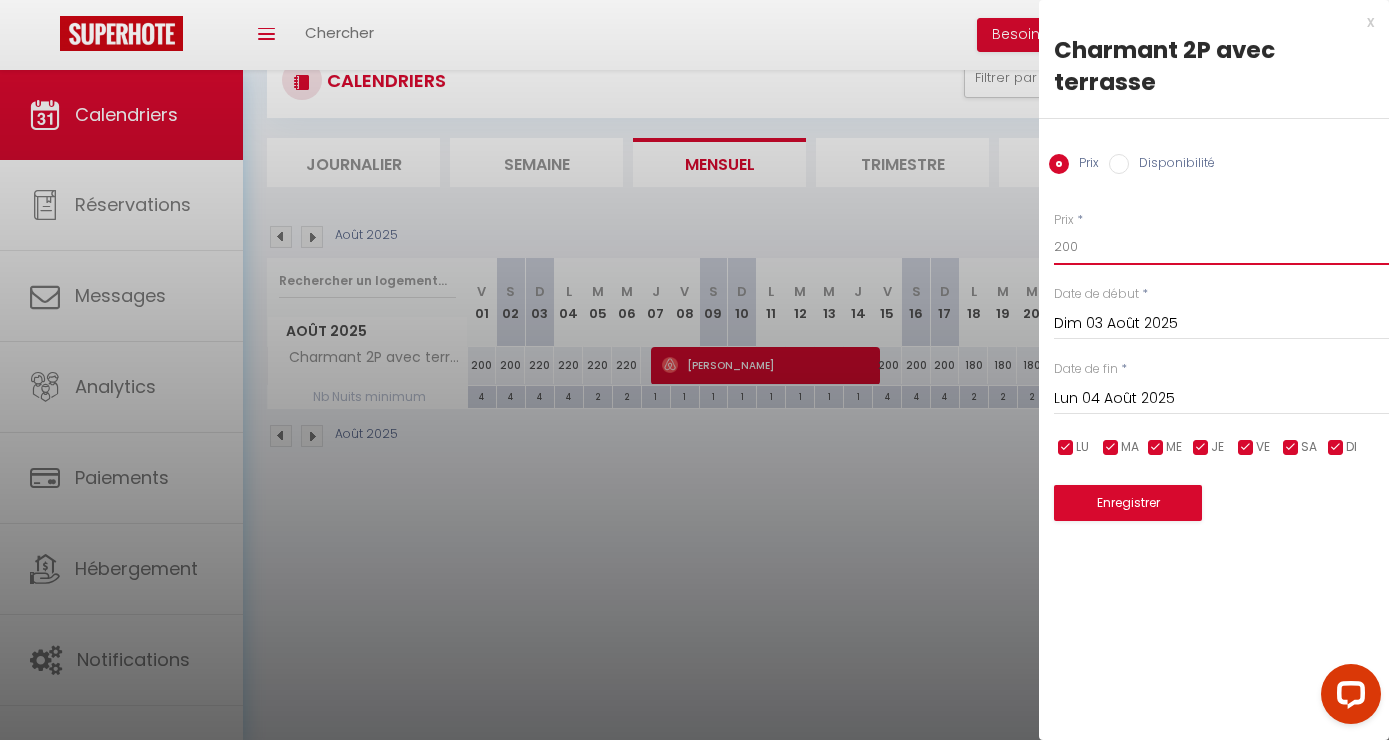 type on "200" 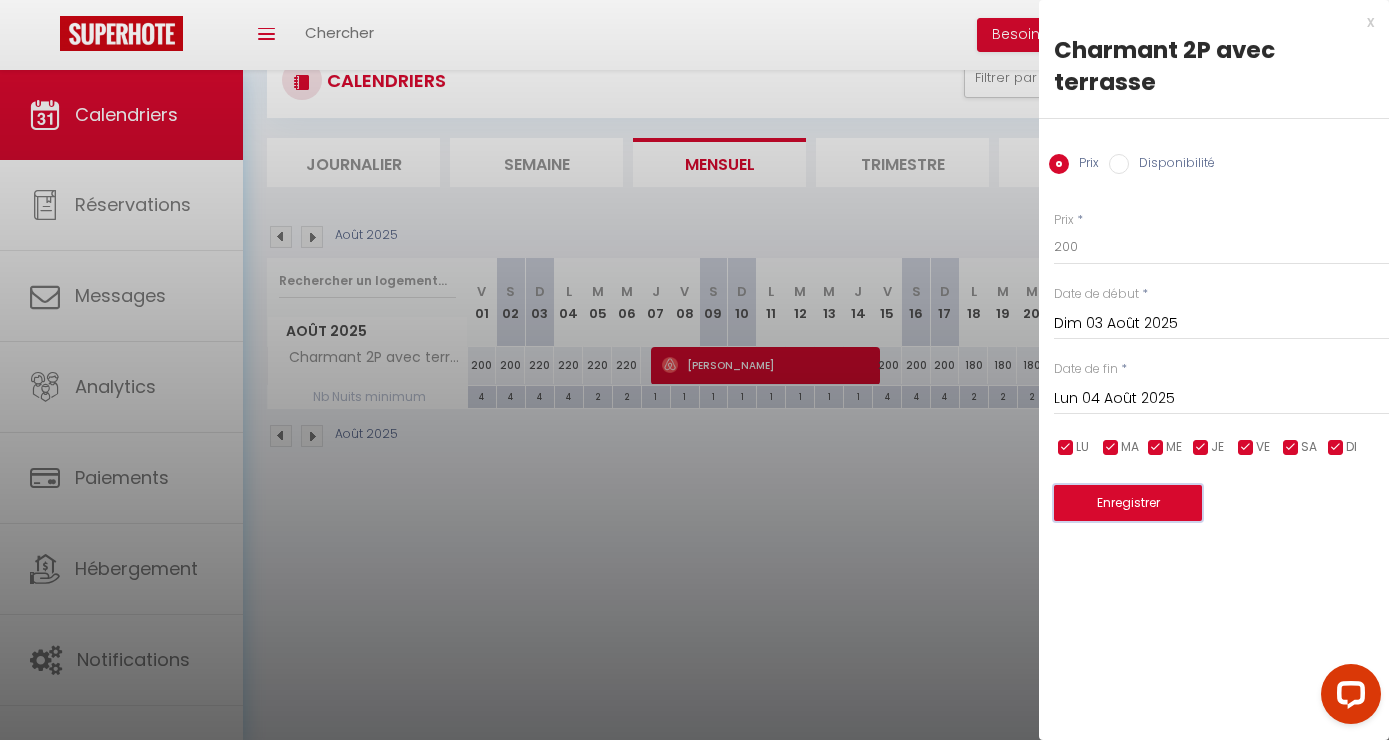 click on "Enregistrer" at bounding box center [1128, 503] 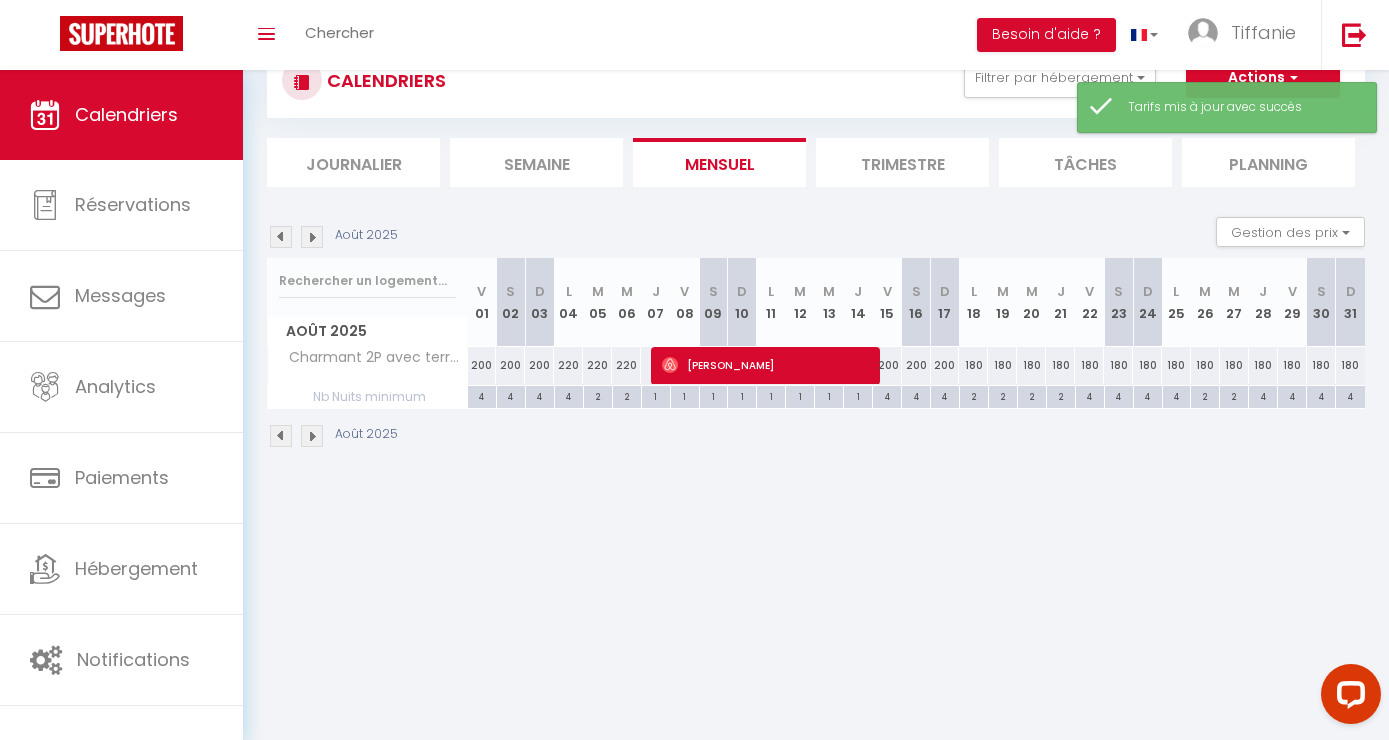 click on "220" at bounding box center [568, 365] 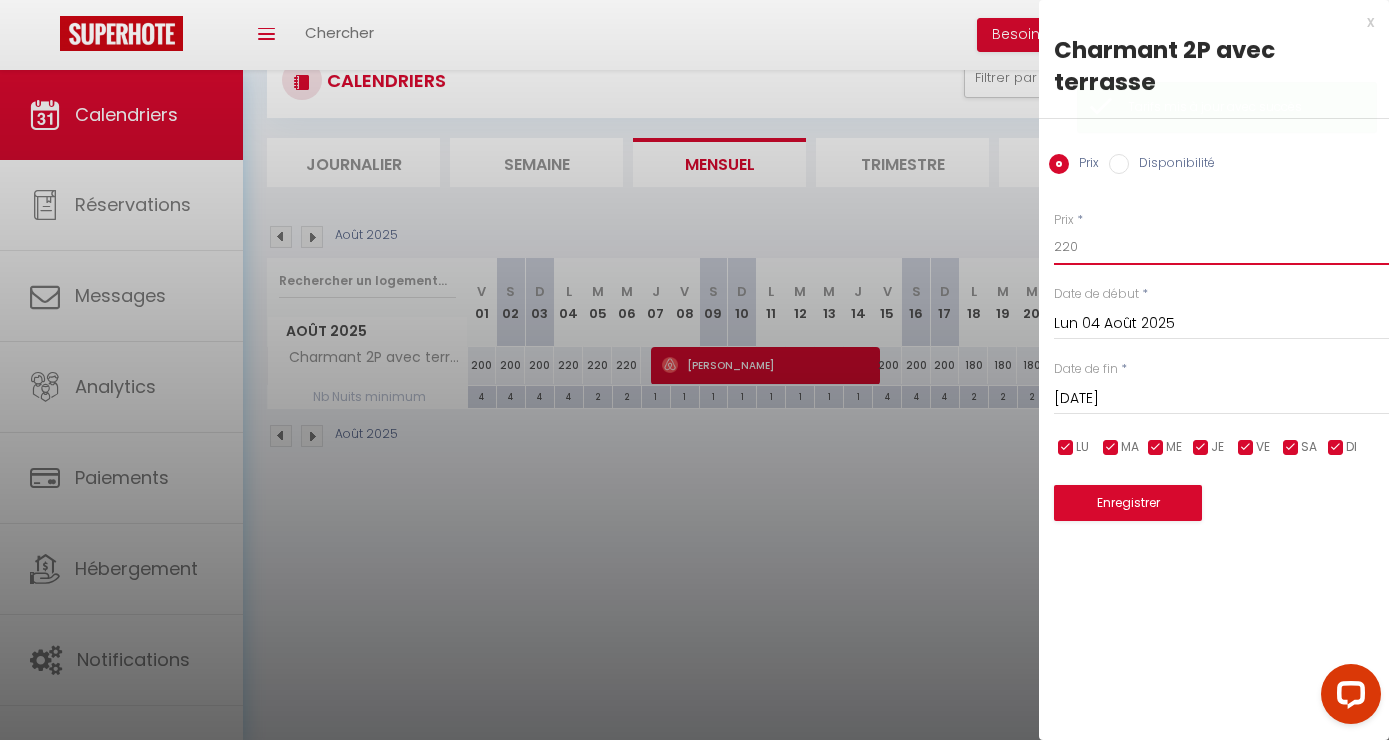 click on "220" at bounding box center [1221, 247] 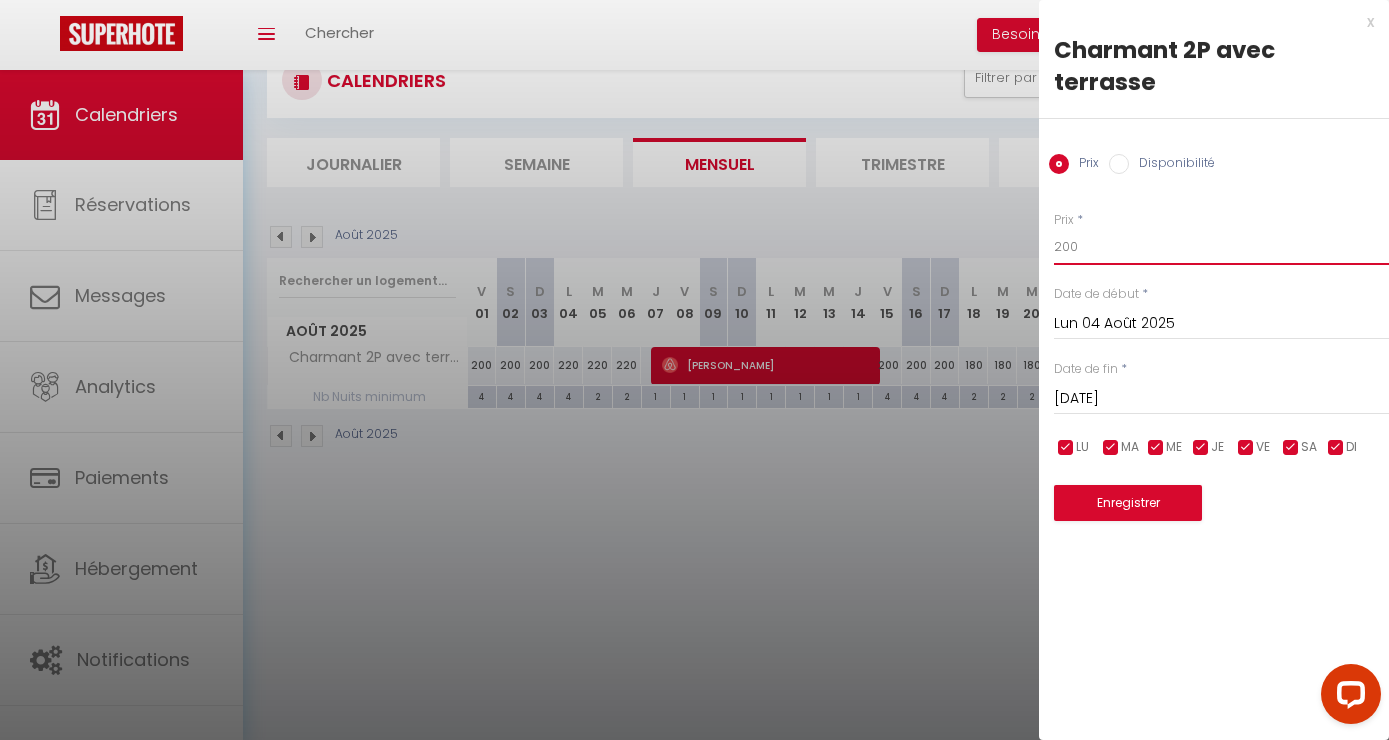 type on "200" 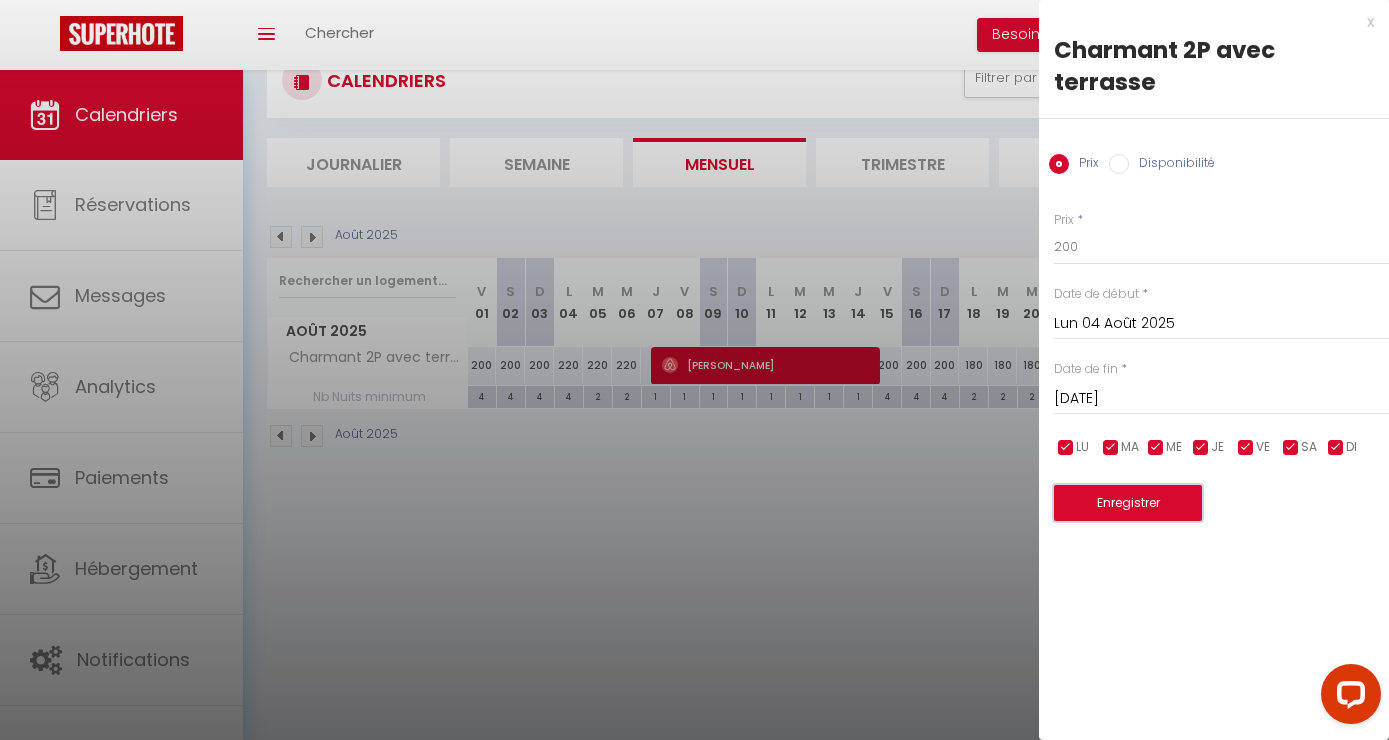 click on "Enregistrer" at bounding box center [1128, 503] 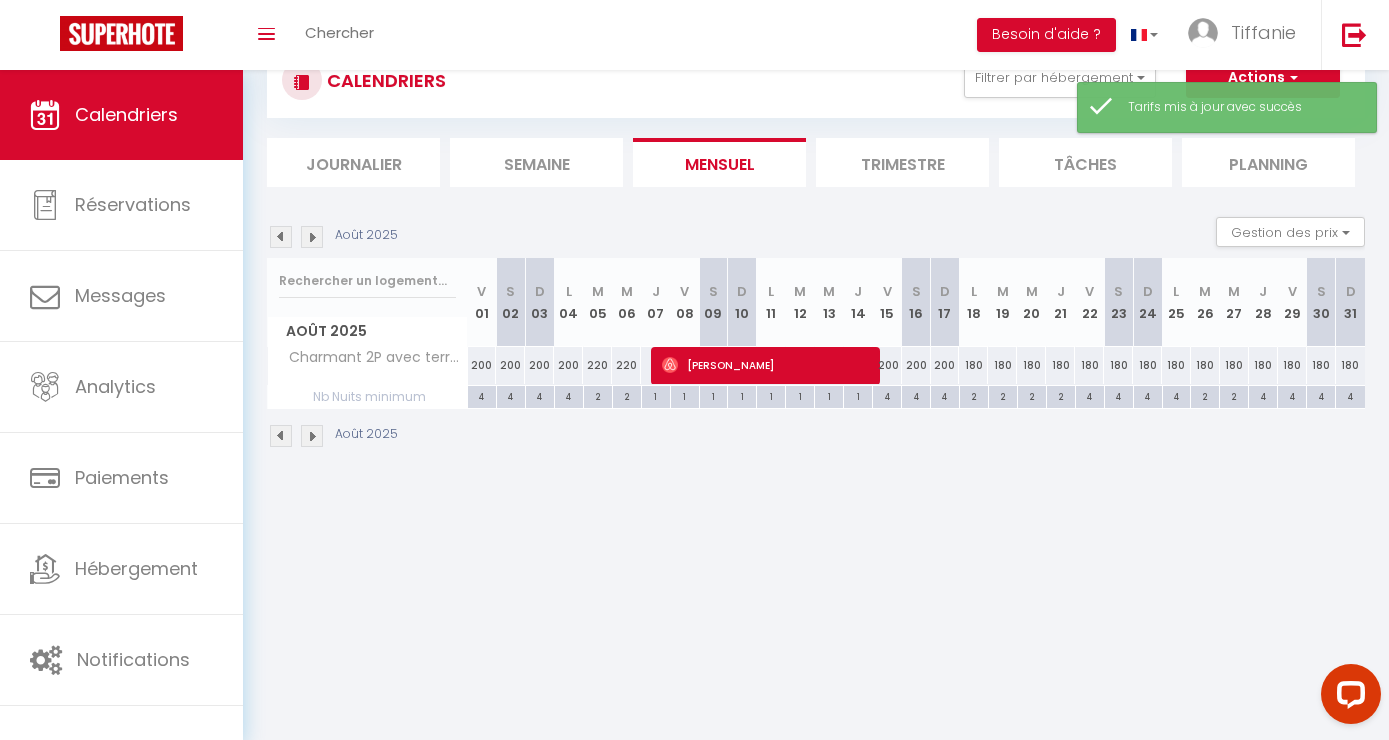click on "220" at bounding box center [597, 365] 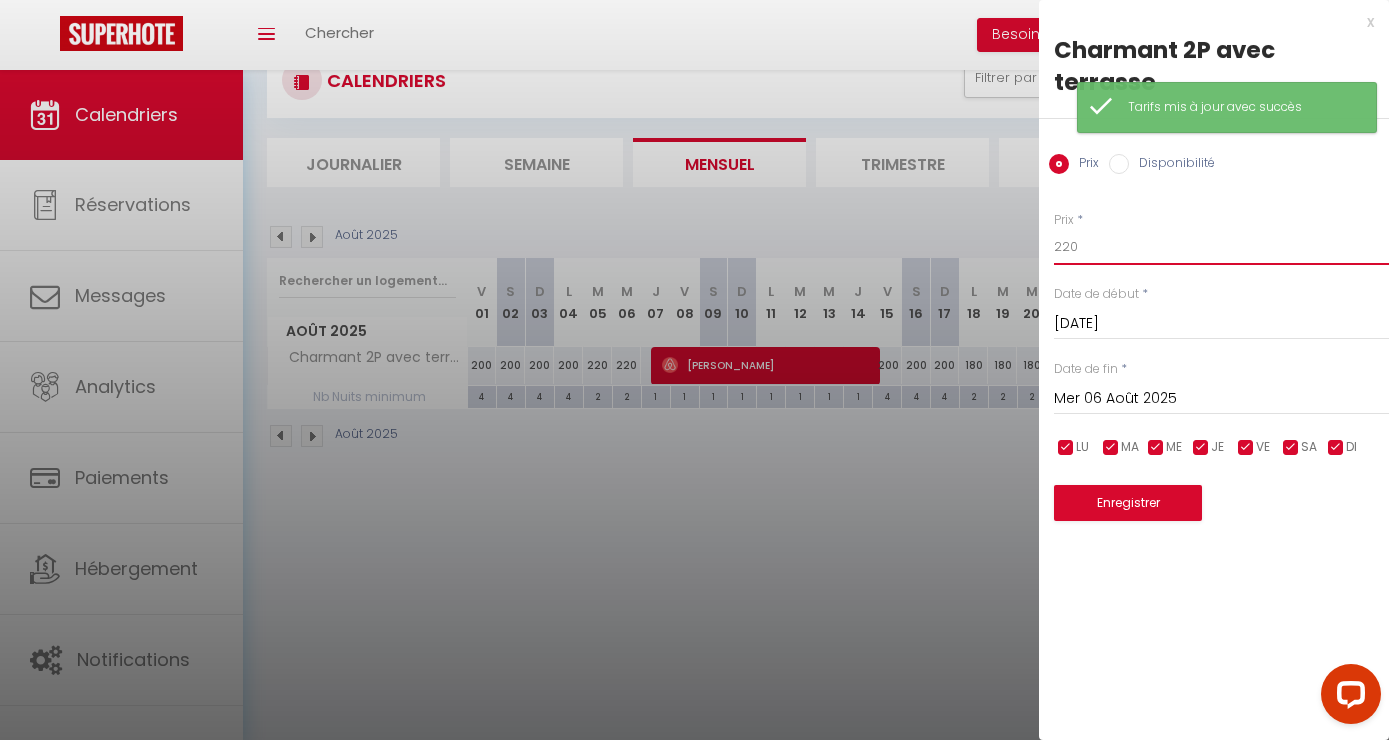 click on "220" at bounding box center (1221, 247) 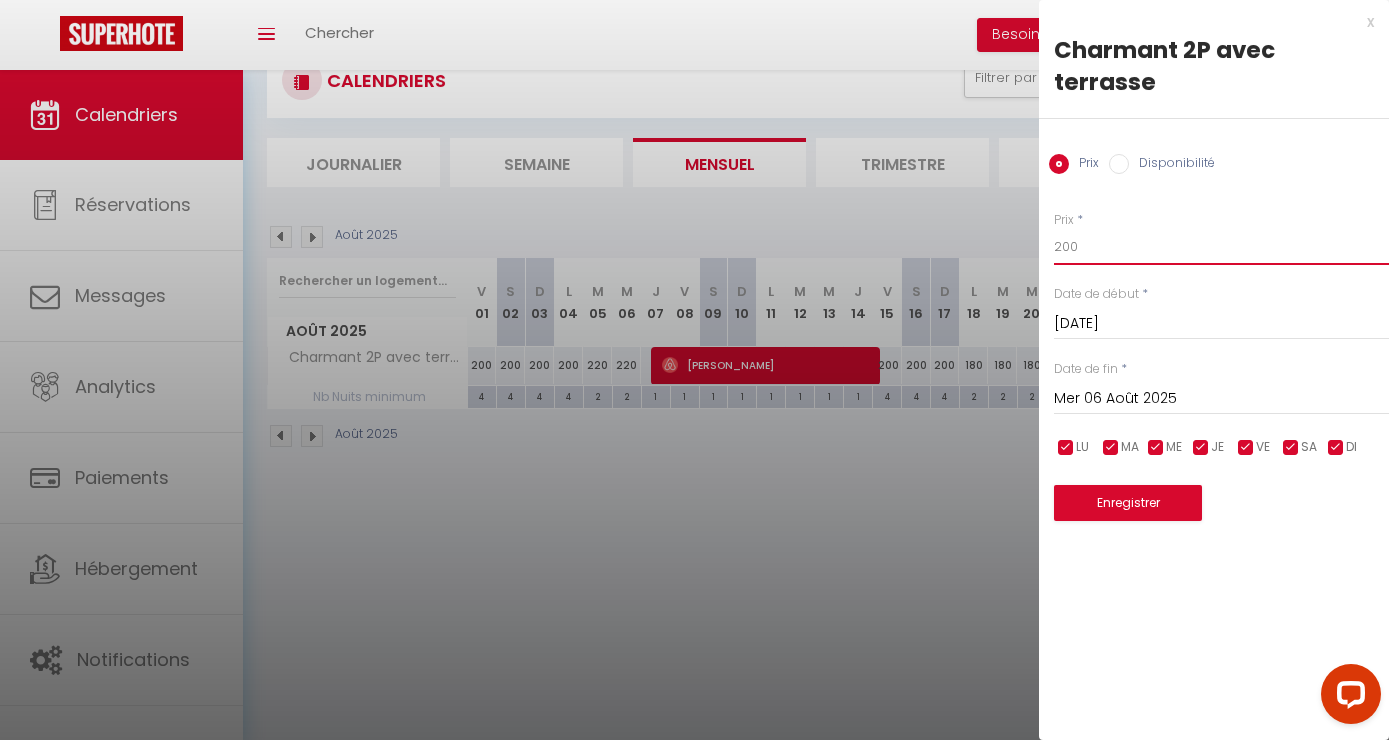 type on "200" 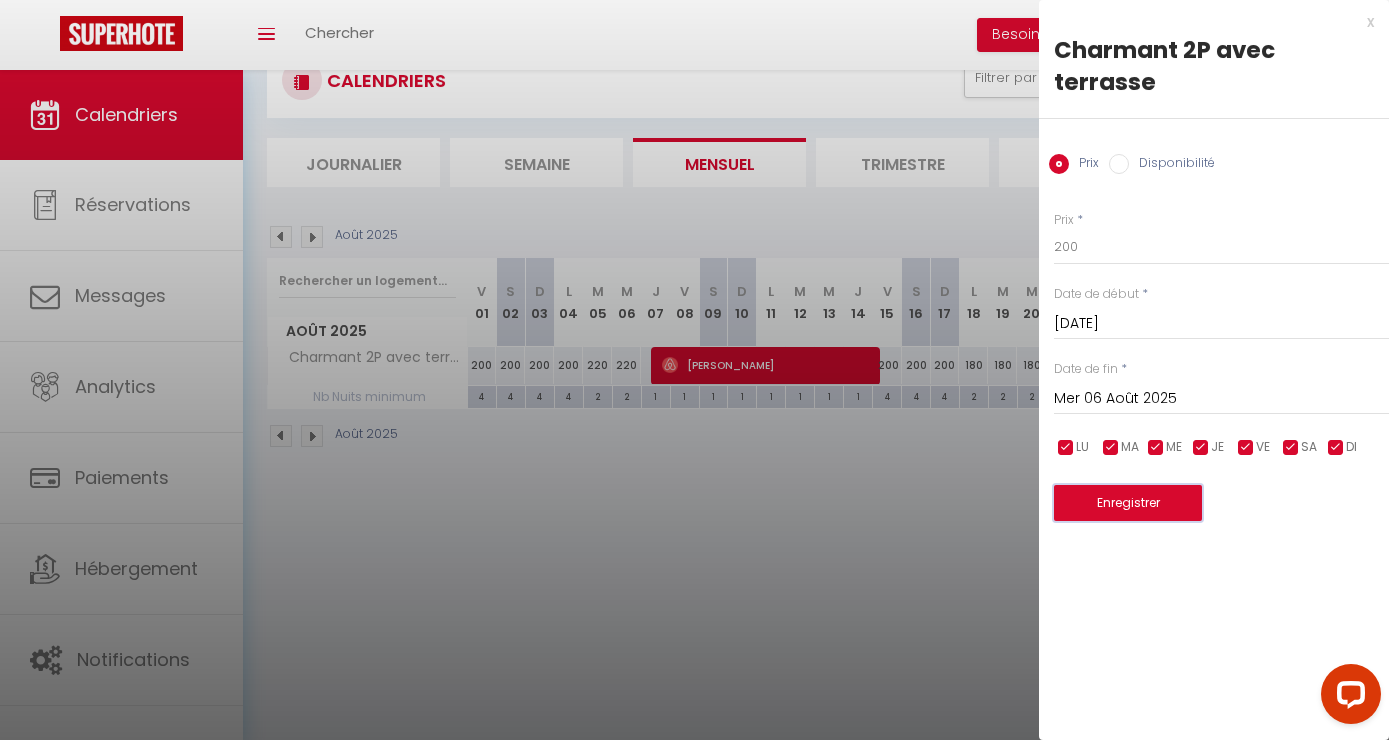 click on "Enregistrer" at bounding box center [1128, 503] 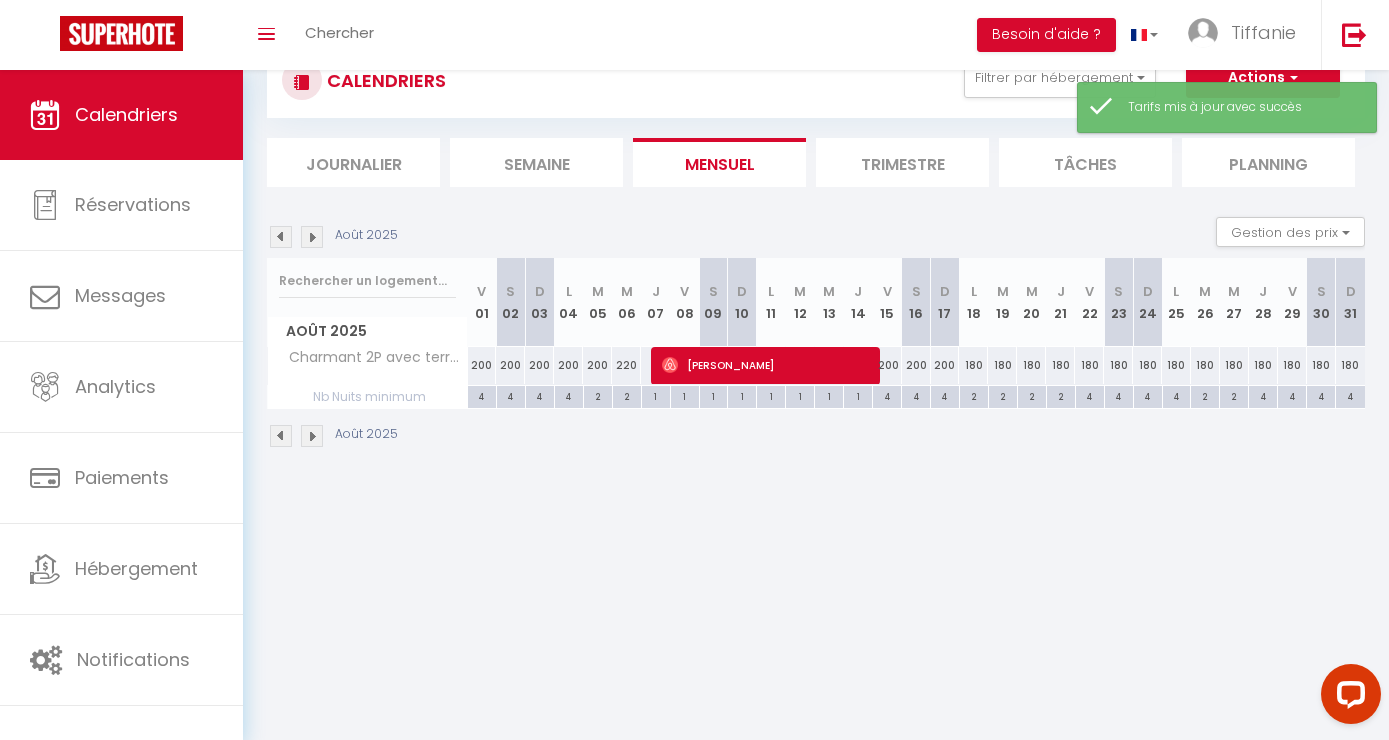 click on "220" at bounding box center (626, 365) 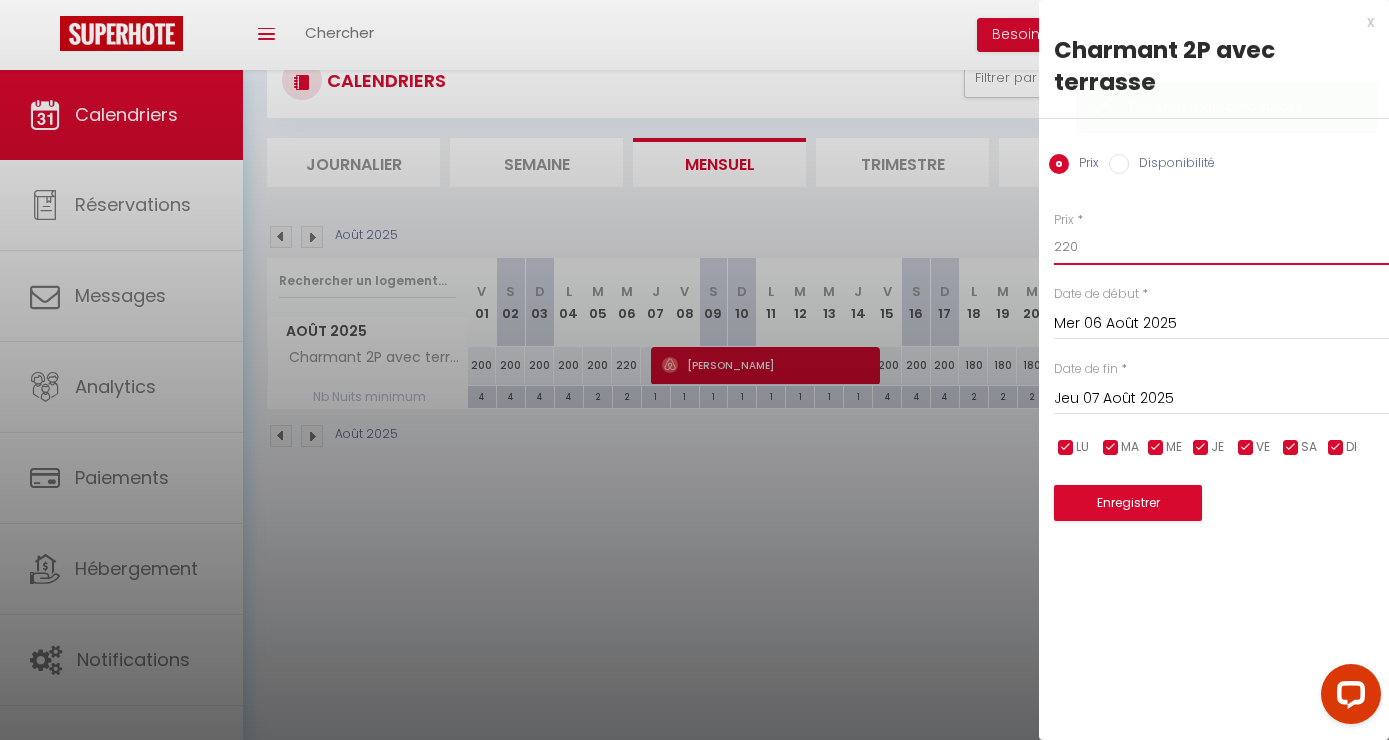 click on "220" at bounding box center (1221, 247) 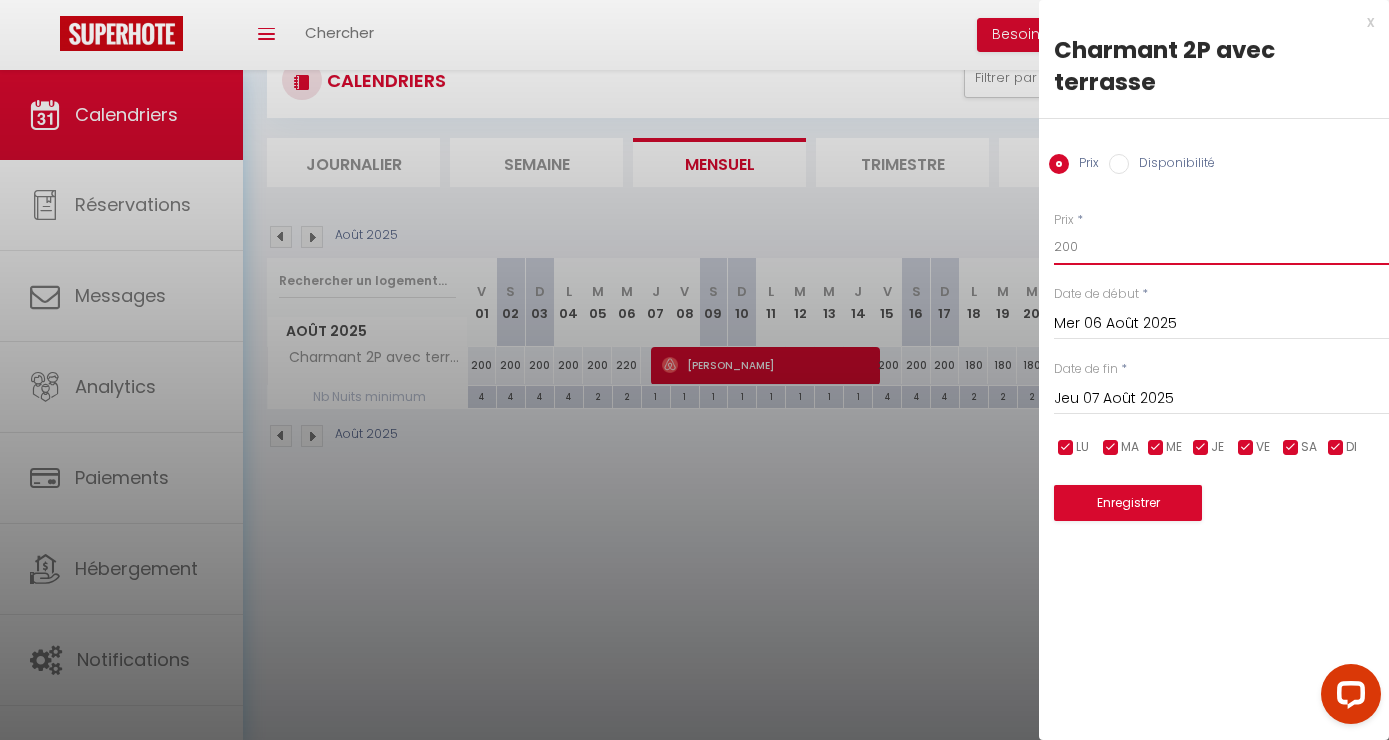 type on "200" 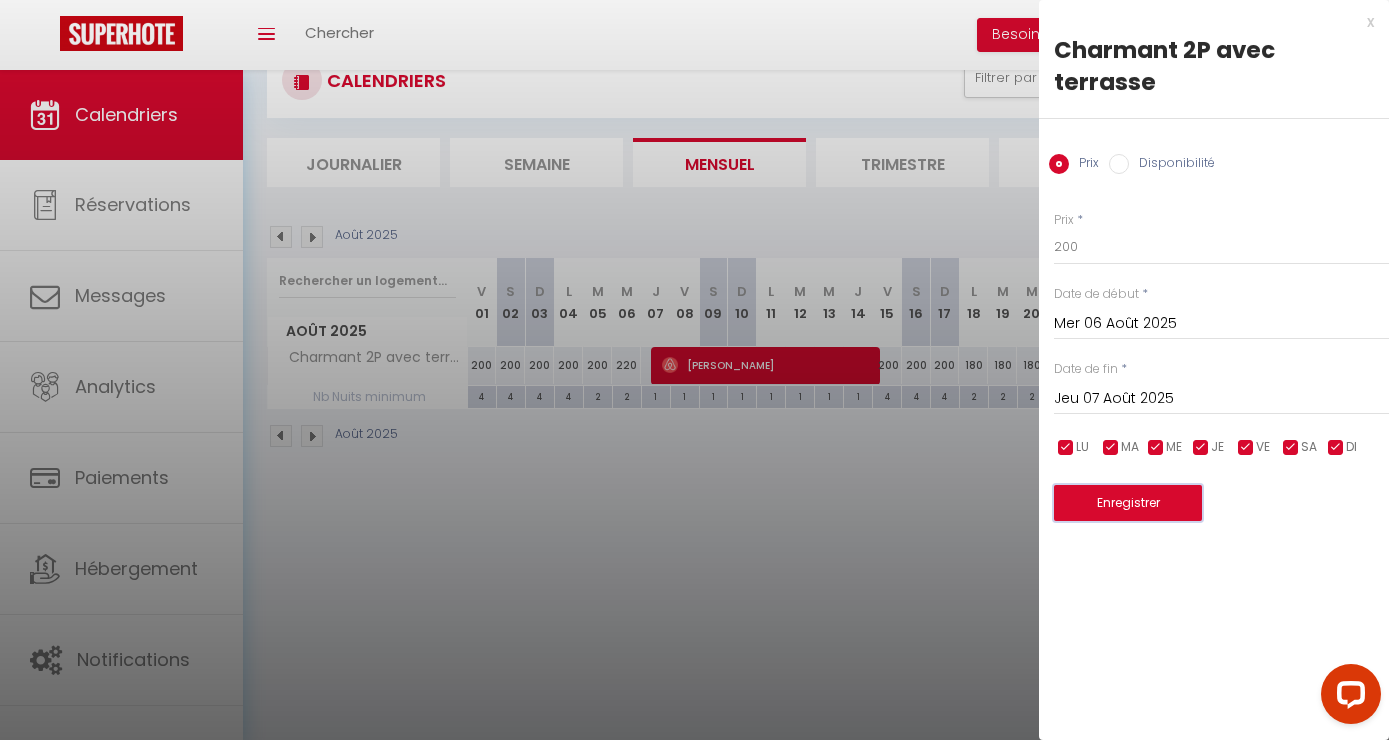 click on "Enregistrer" at bounding box center [1128, 503] 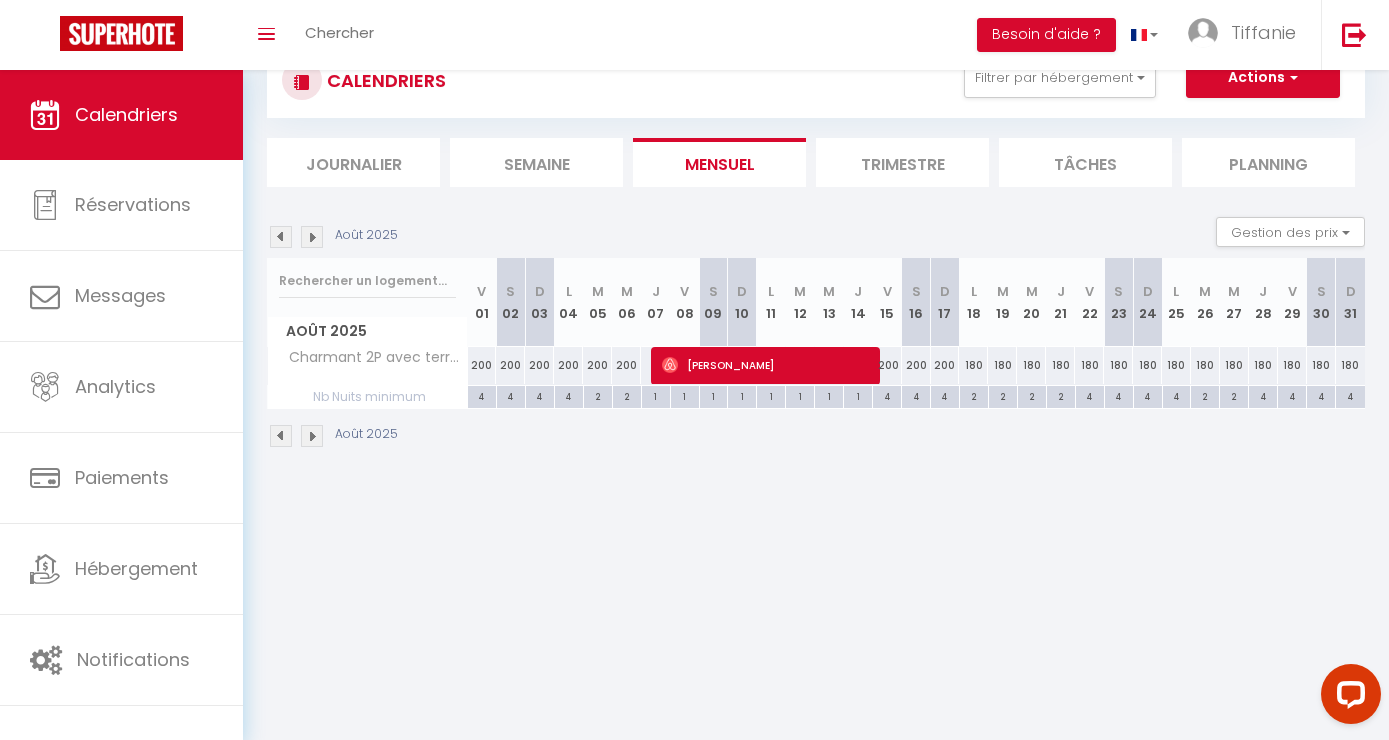 click at bounding box center [281, 436] 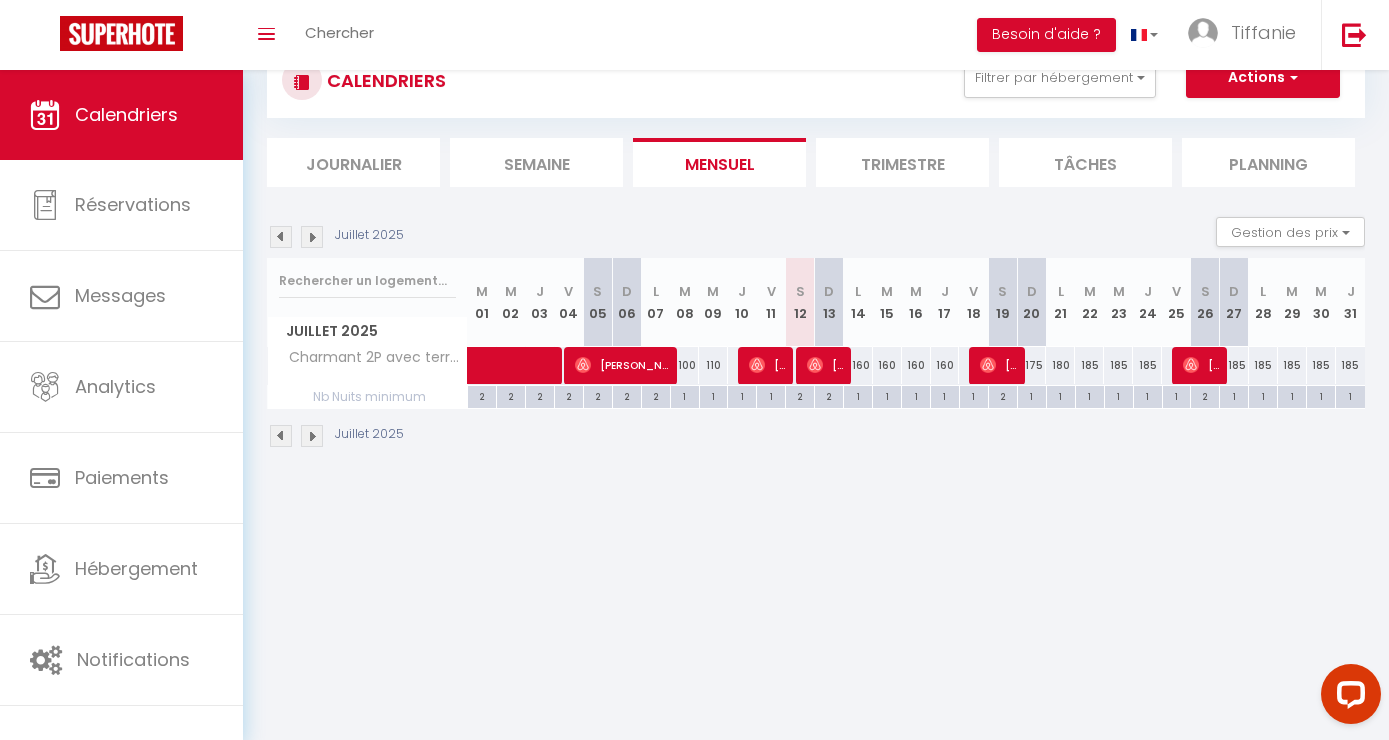 click on "100" at bounding box center [684, 365] 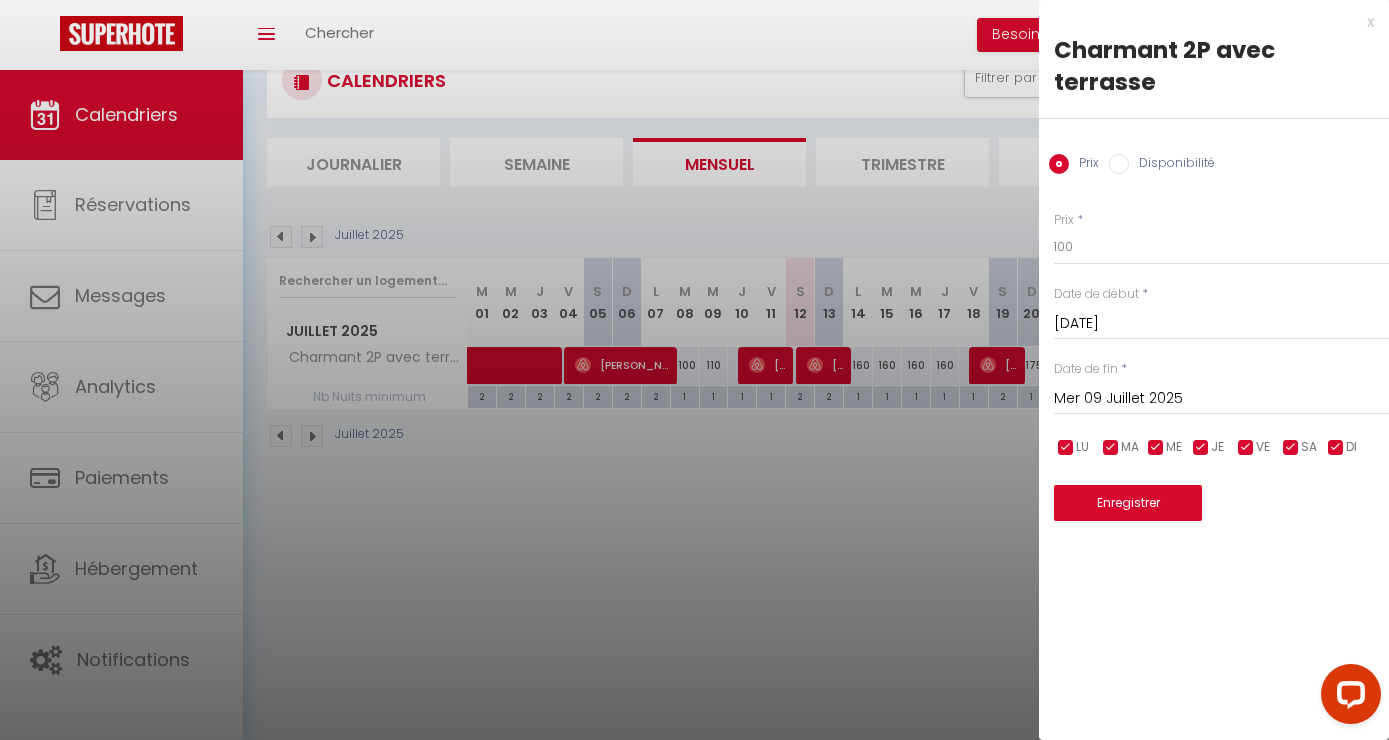 click at bounding box center [694, 370] 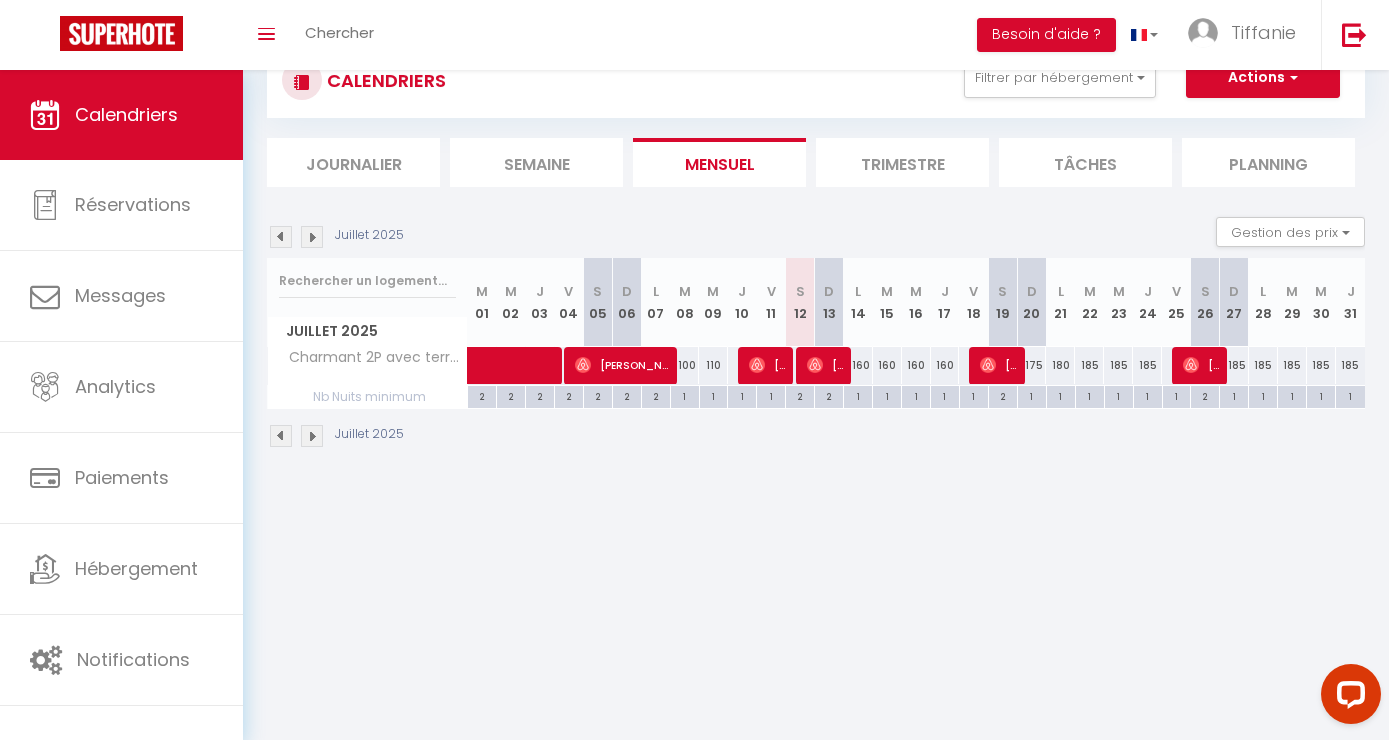 click on "120" at bounding box center [742, 365] 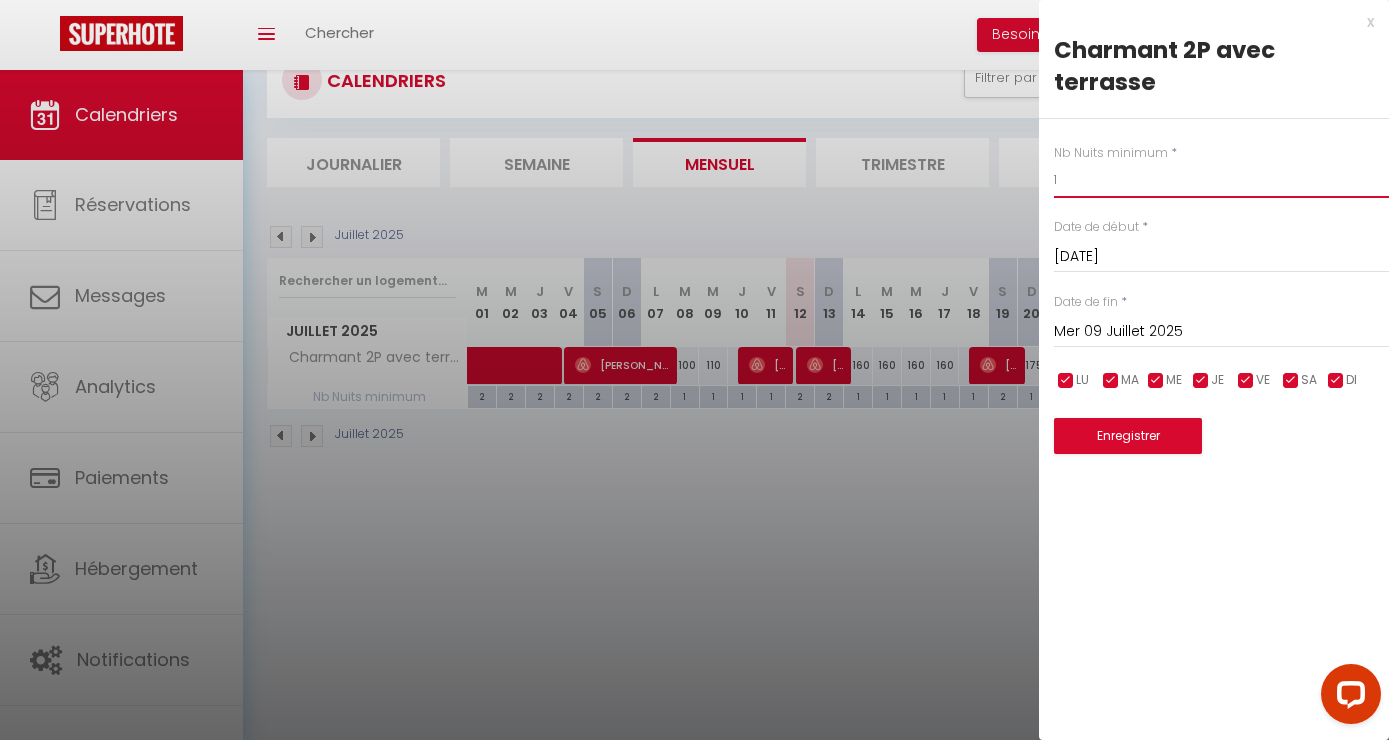 click on "1" at bounding box center [1221, 180] 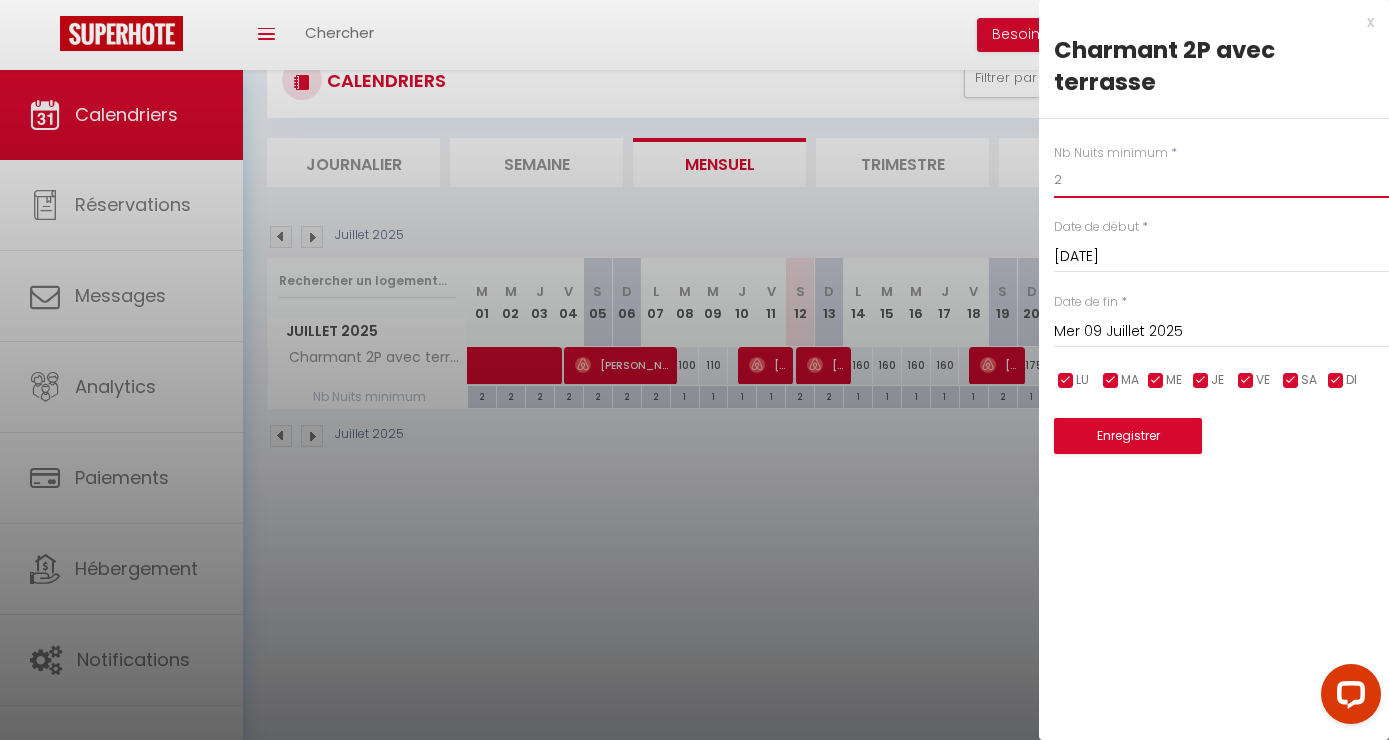 type on "2" 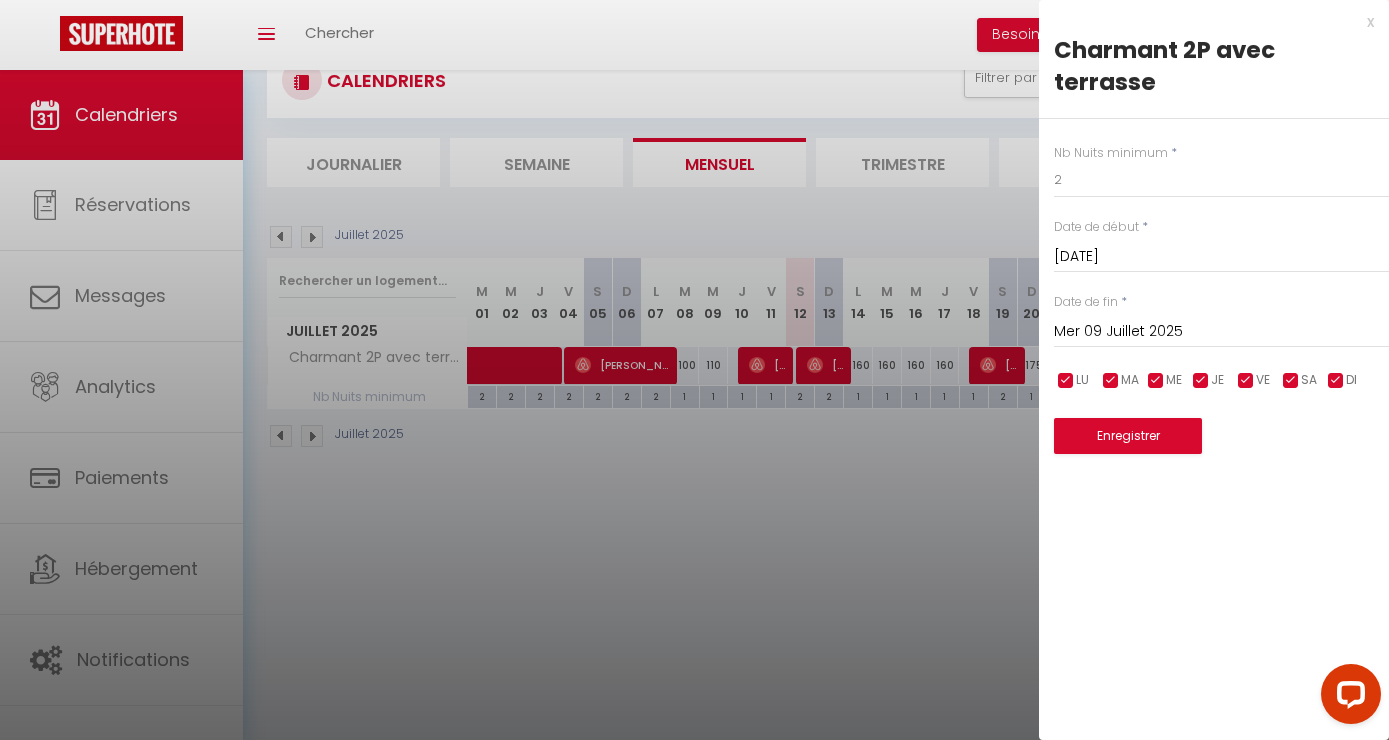click on "Mer 09 Juillet 2025" at bounding box center (1221, 332) 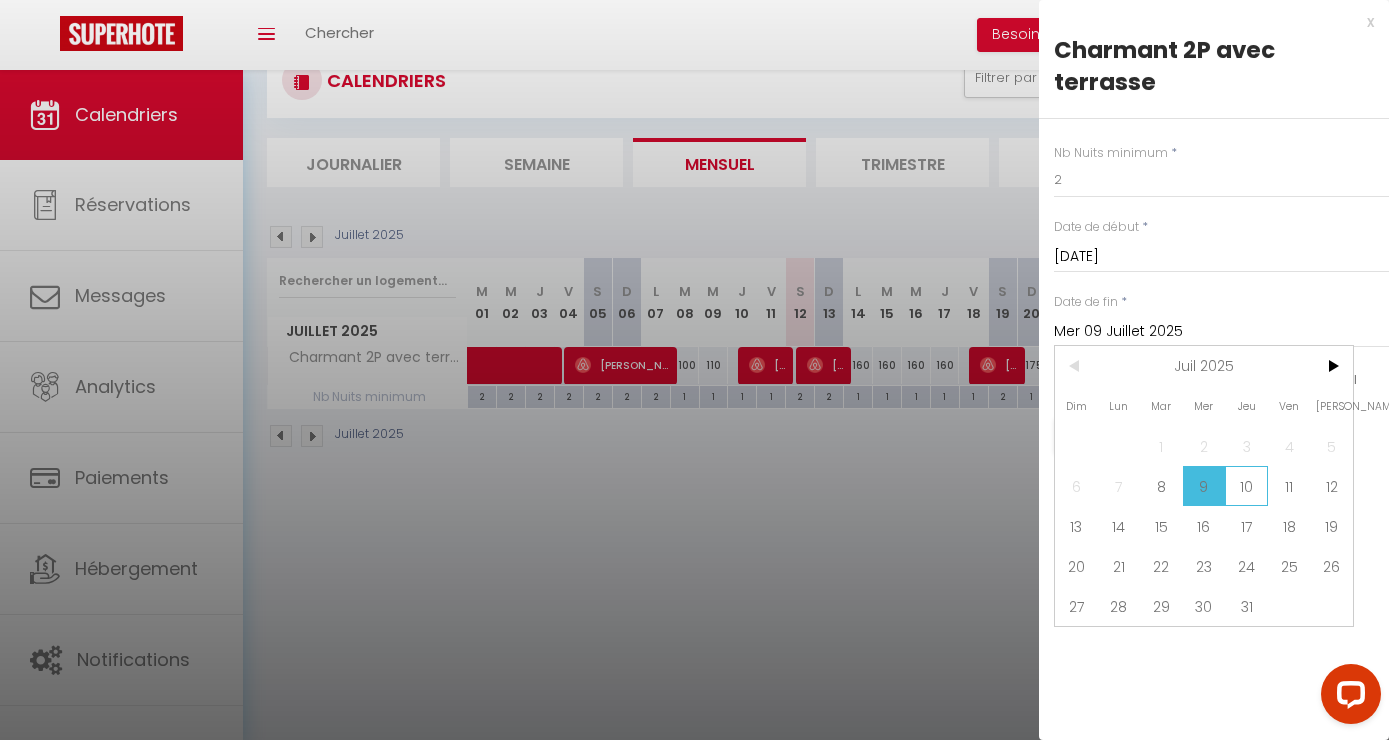 click on "10" at bounding box center [1246, 486] 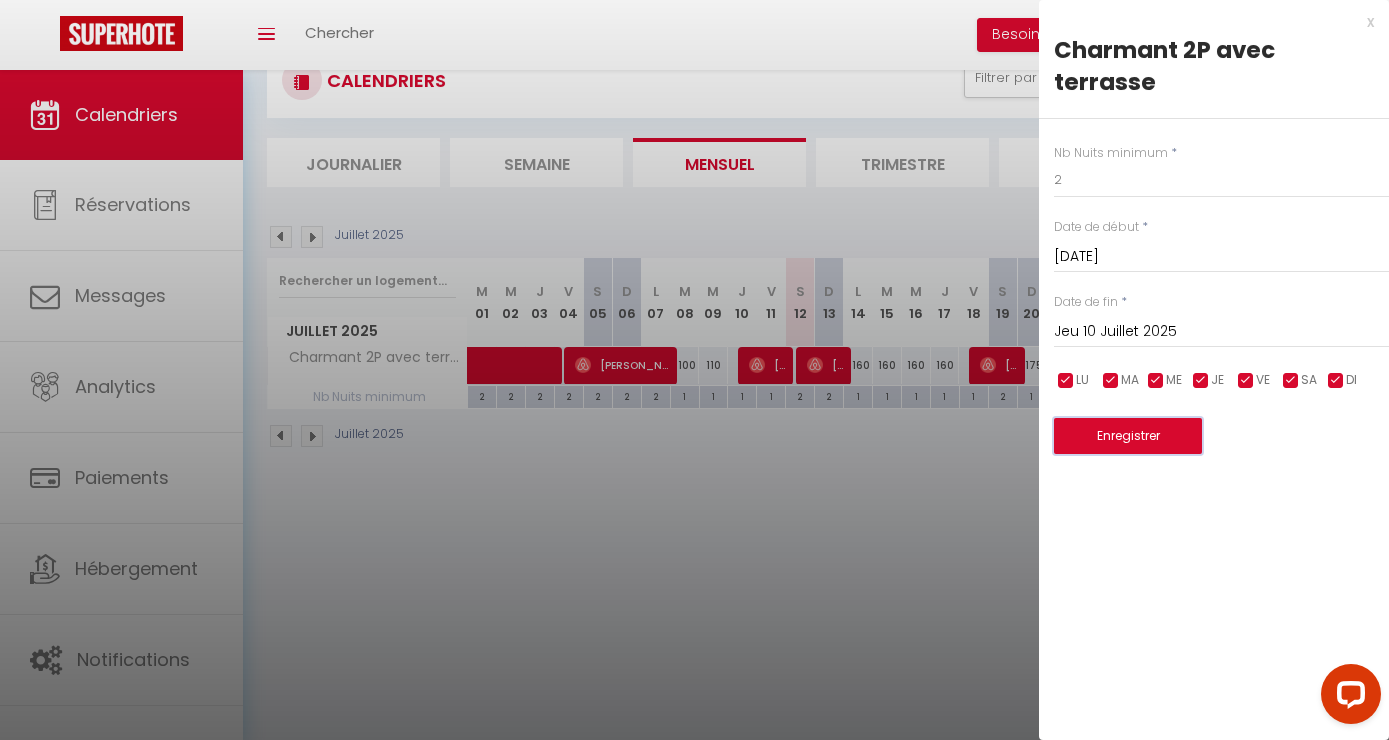 click on "Enregistrer" at bounding box center (1128, 436) 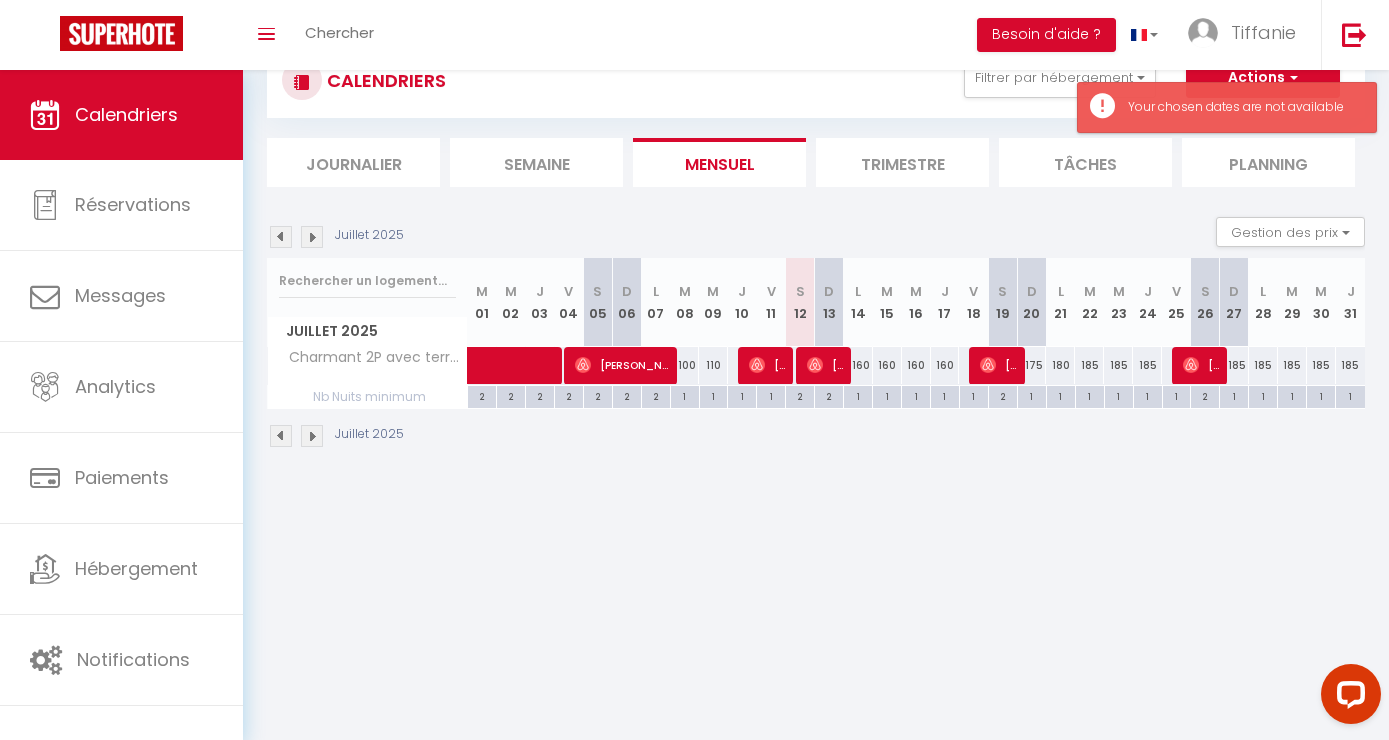 click on "100" at bounding box center (684, 365) 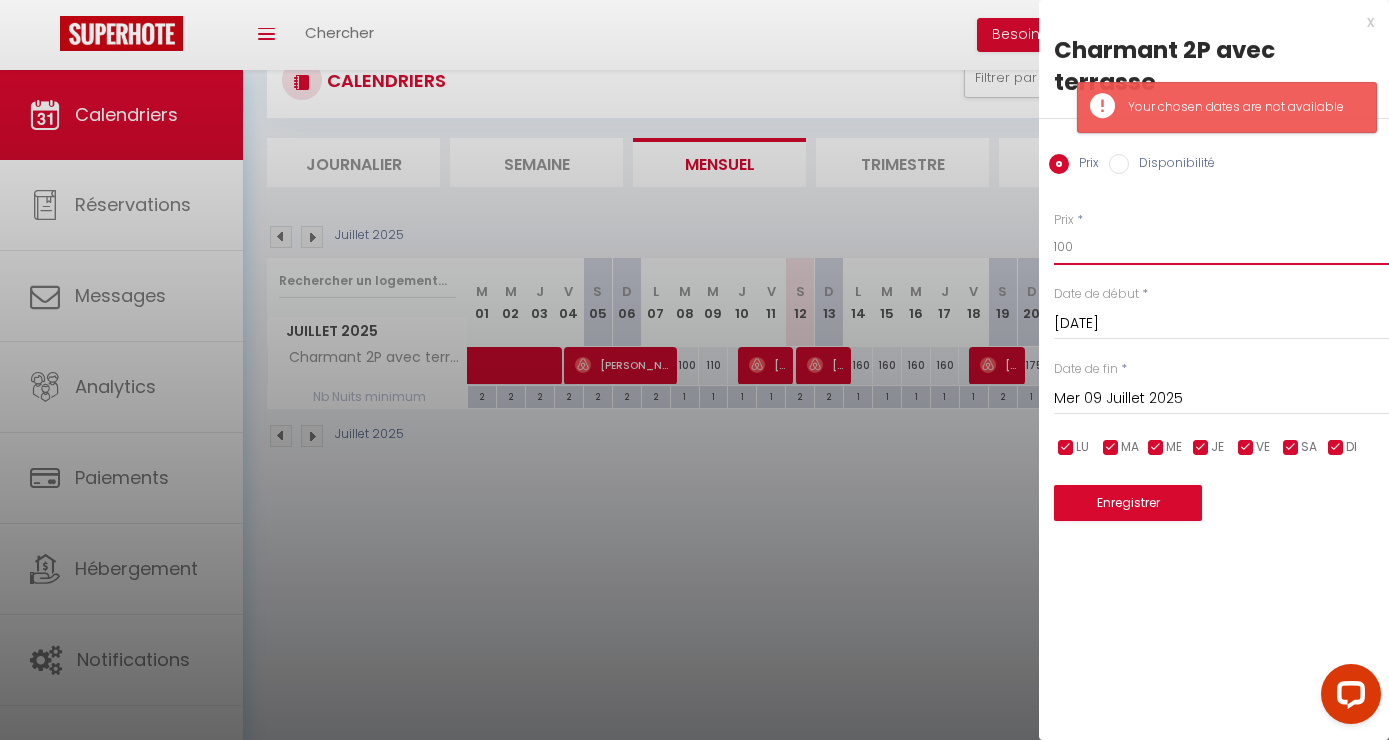 click on "100" at bounding box center (1221, 247) 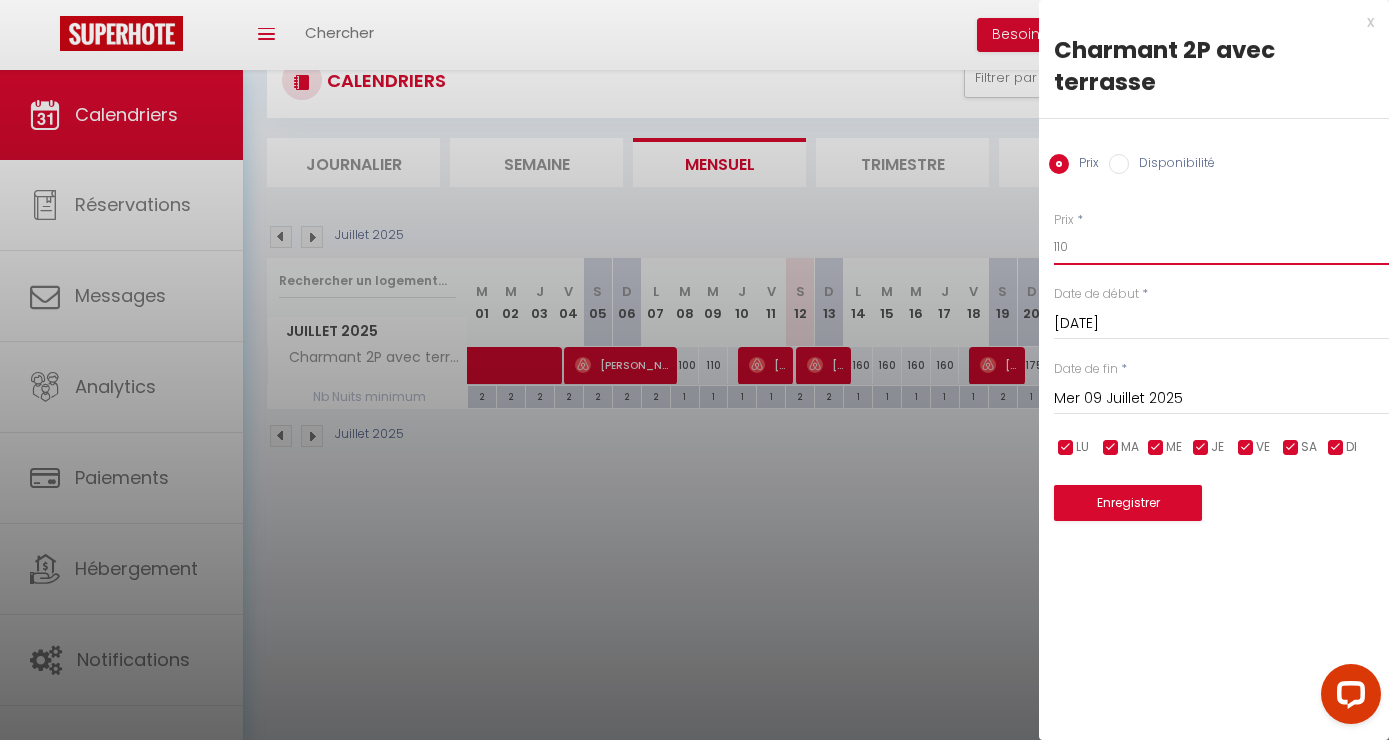 type on "110" 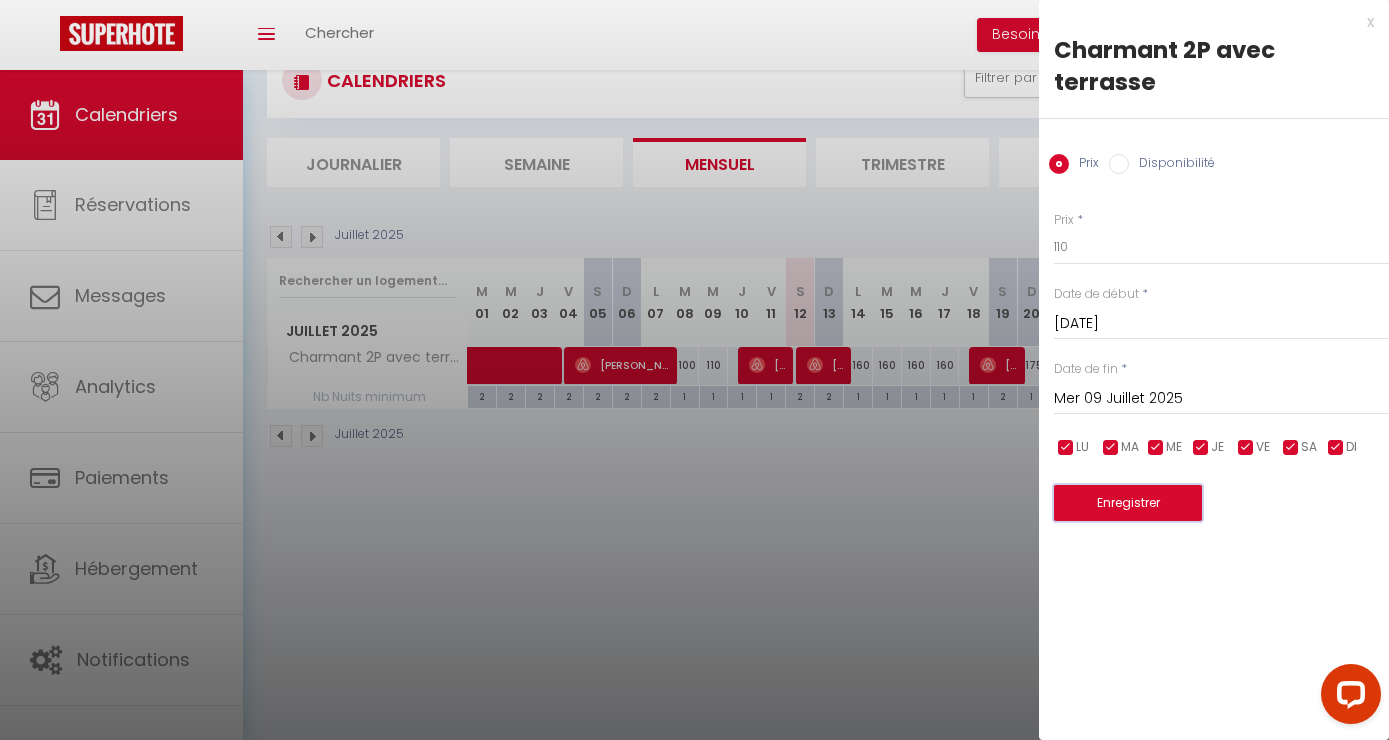 click on "Enregistrer" at bounding box center [1128, 503] 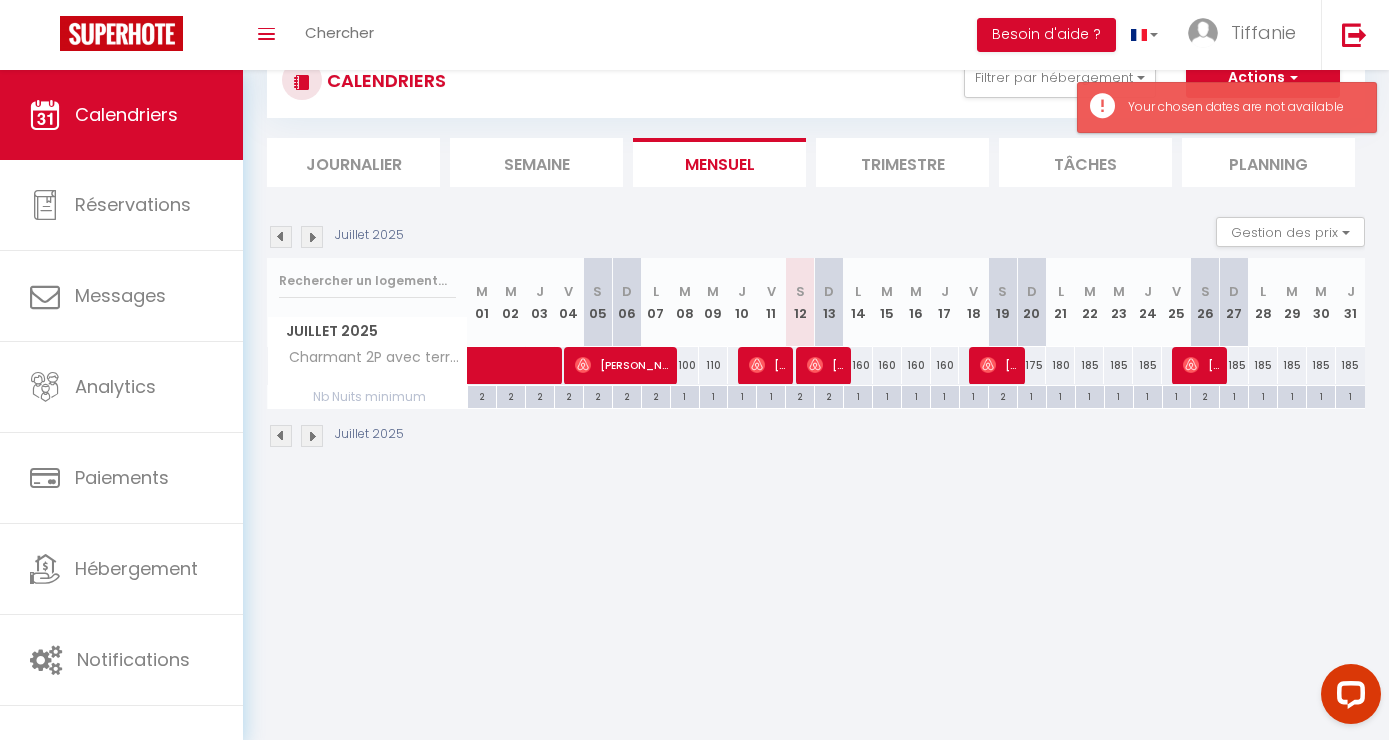click on "100" at bounding box center [684, 365] 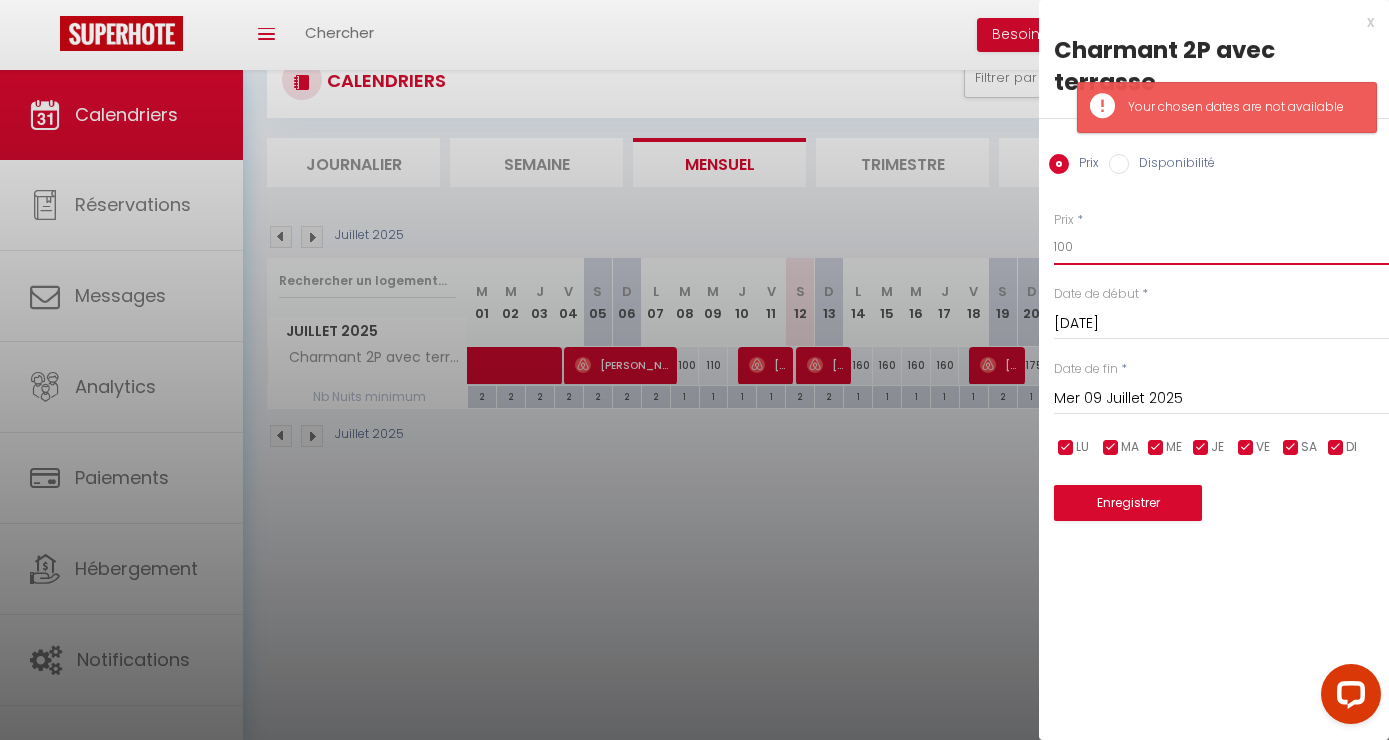 click on "100" at bounding box center (1221, 247) 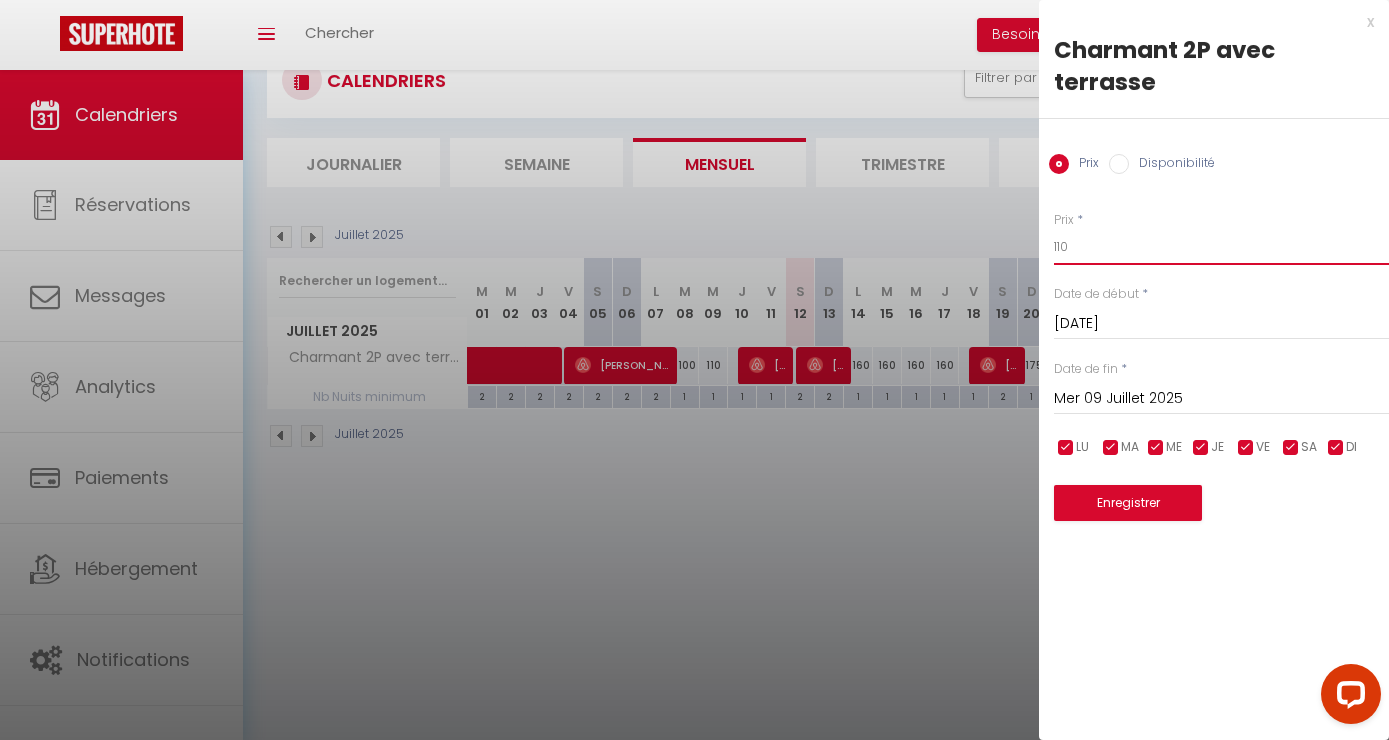 type on "110" 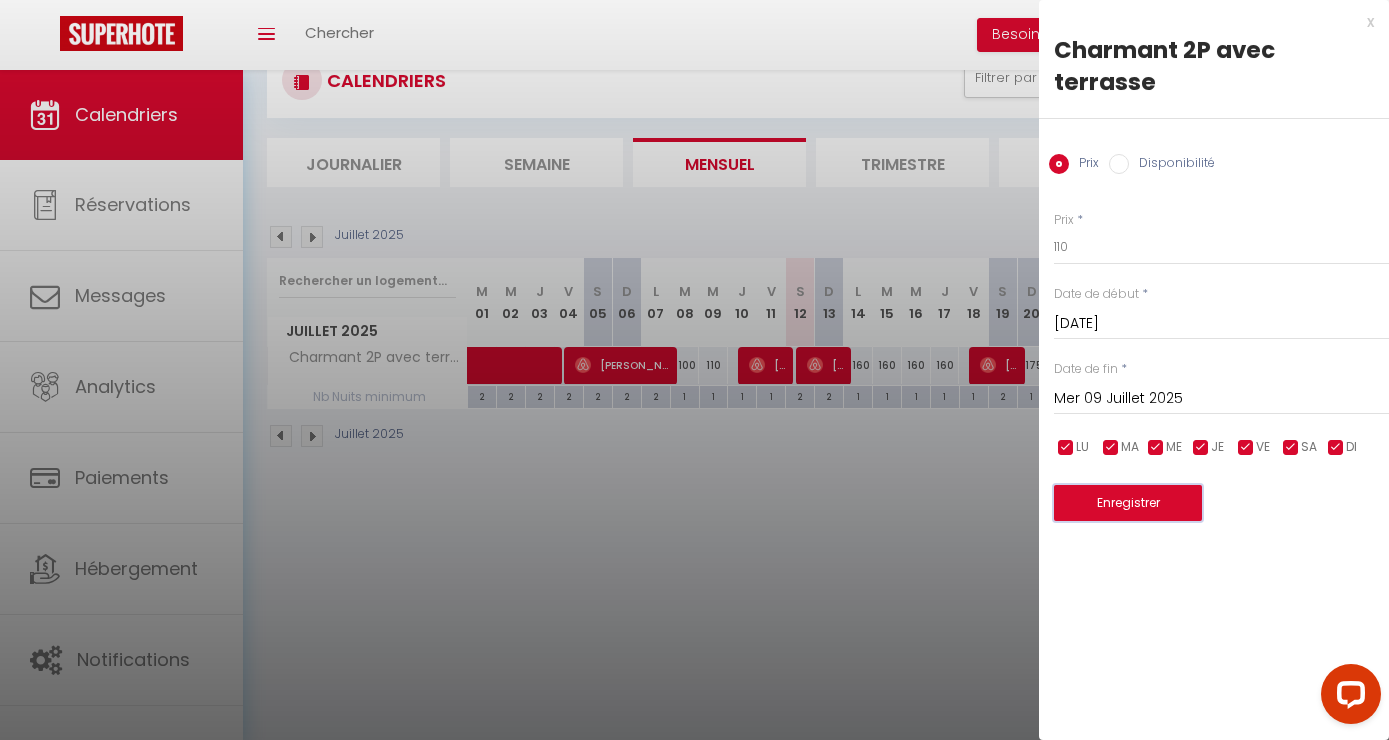 click on "Enregistrer" at bounding box center [1128, 503] 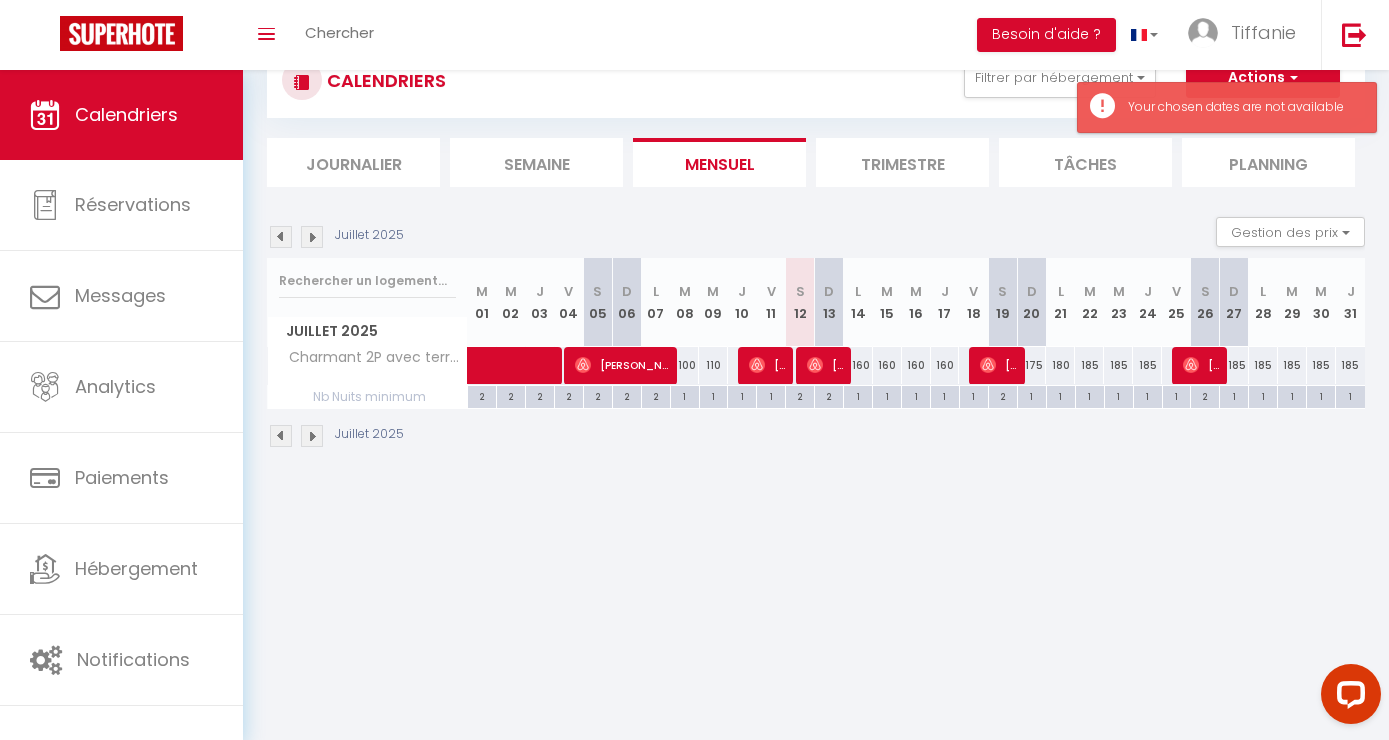 click on "[PERSON_NAME]" at bounding box center [623, 365] 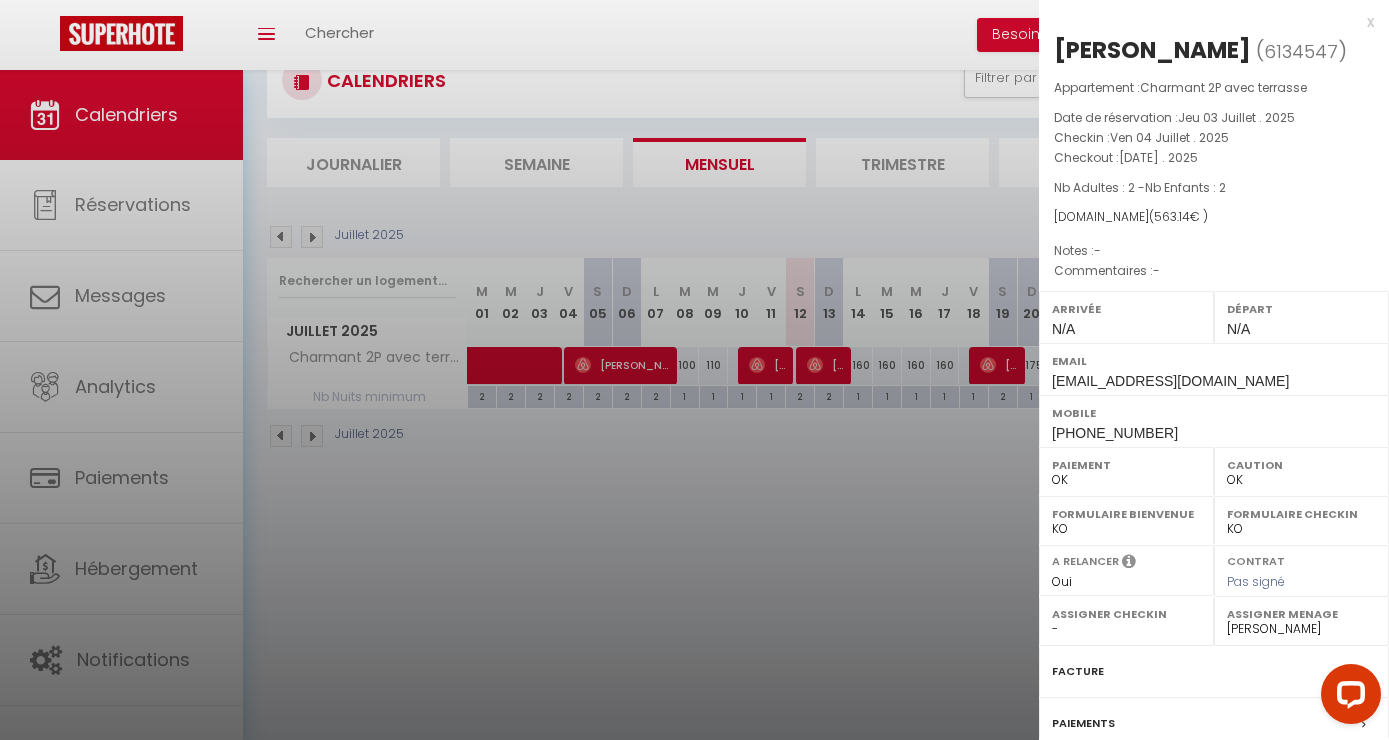 click at bounding box center [694, 370] 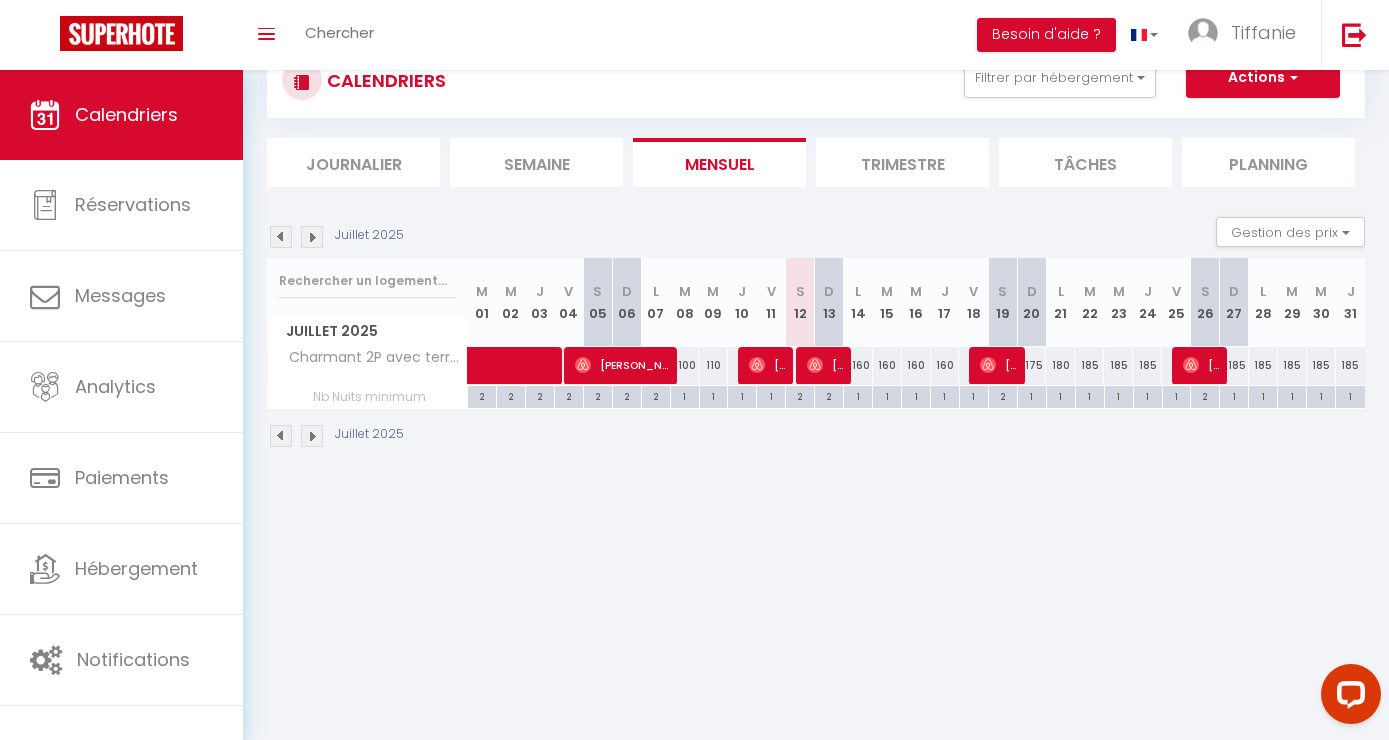 click on "100" at bounding box center (684, 365) 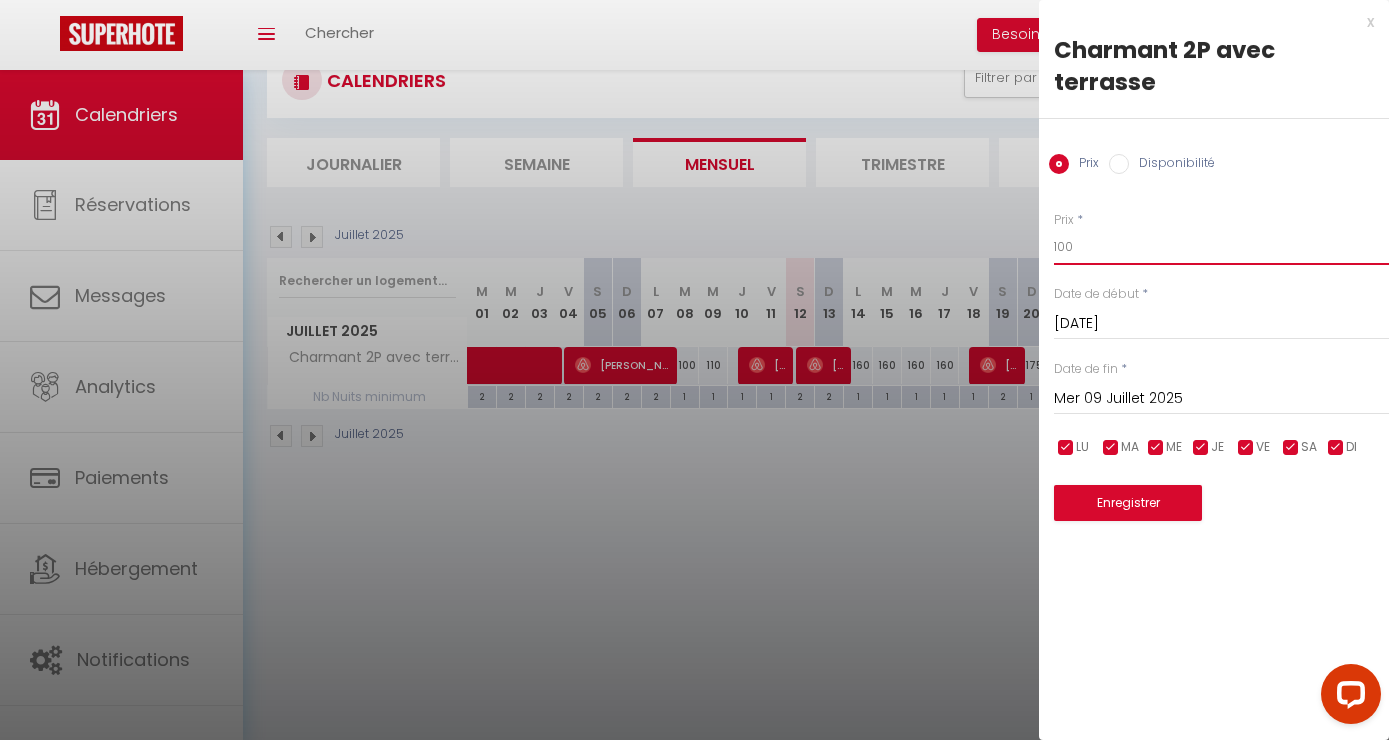 click on "100" at bounding box center (1221, 247) 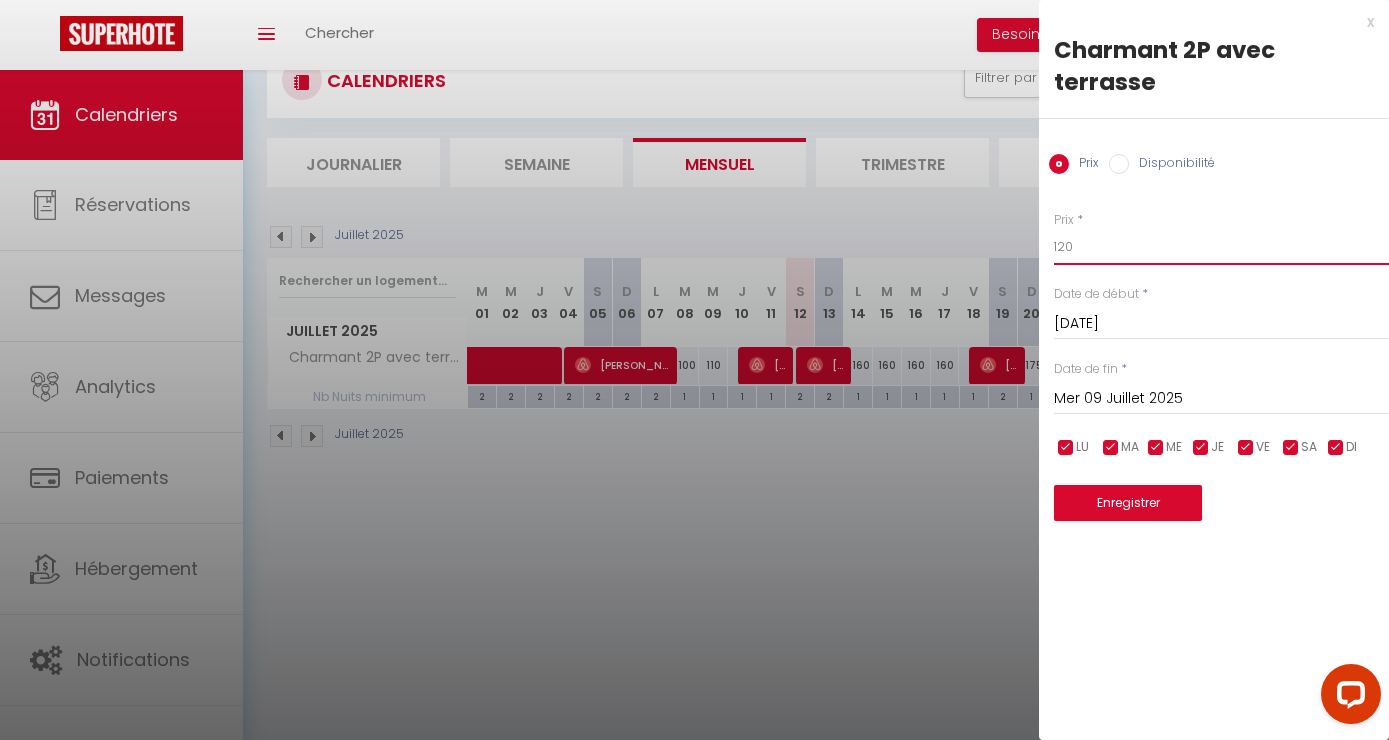 type on "120" 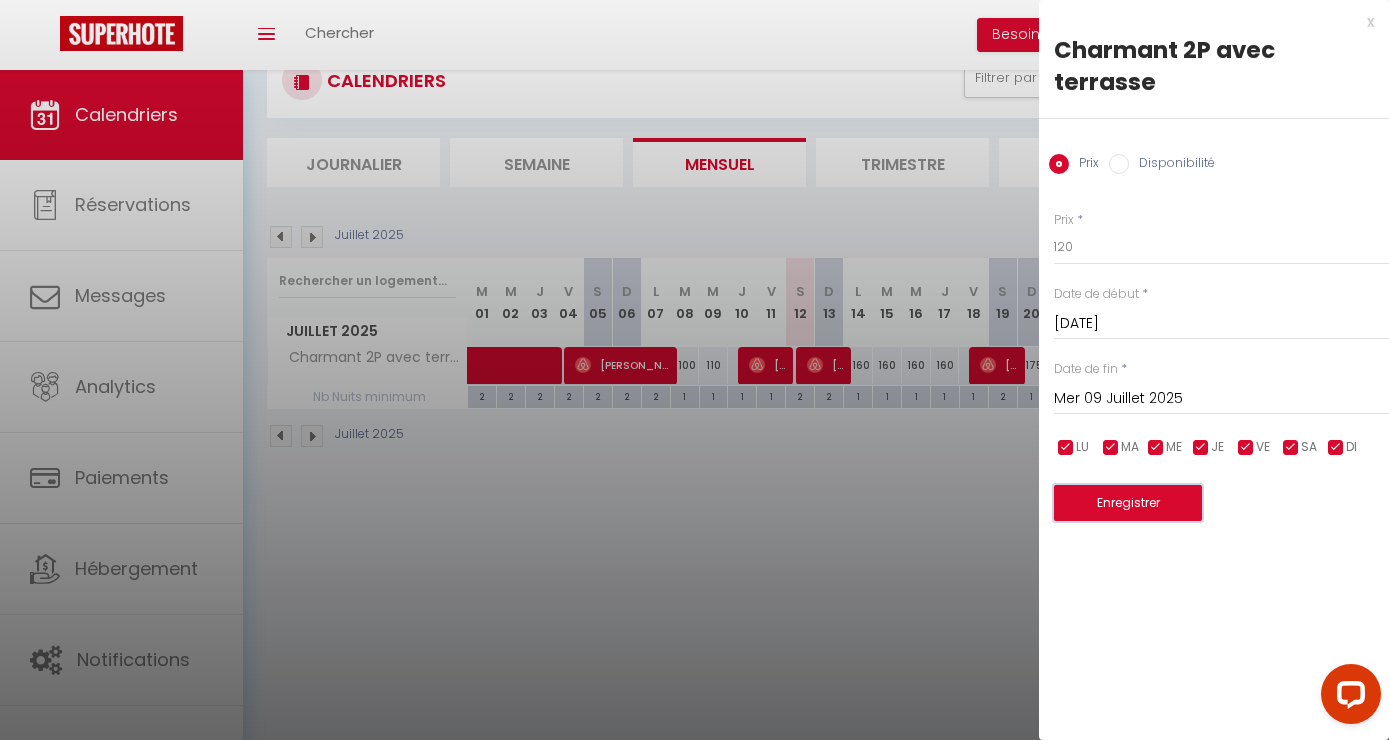 click on "Enregistrer" at bounding box center [1128, 503] 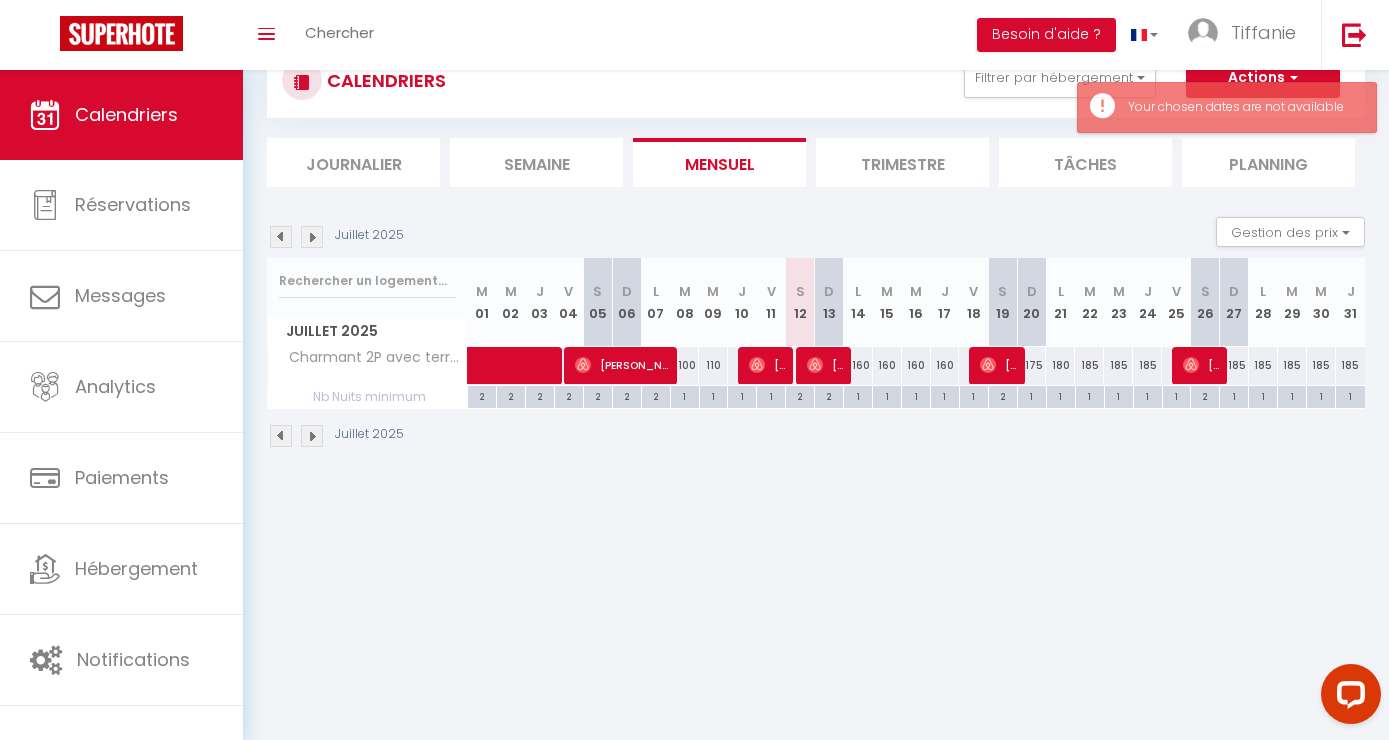 click on "1" at bounding box center [858, 395] 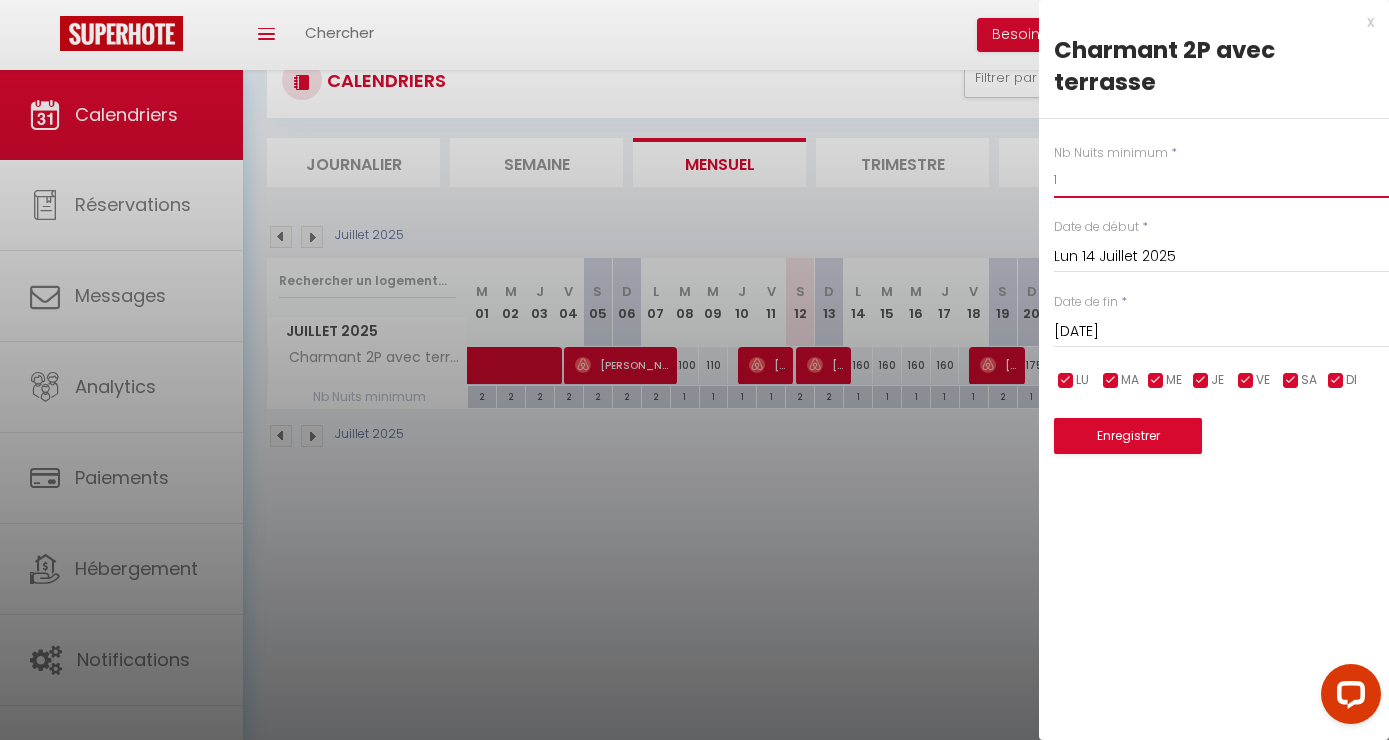 click on "1" at bounding box center (1221, 180) 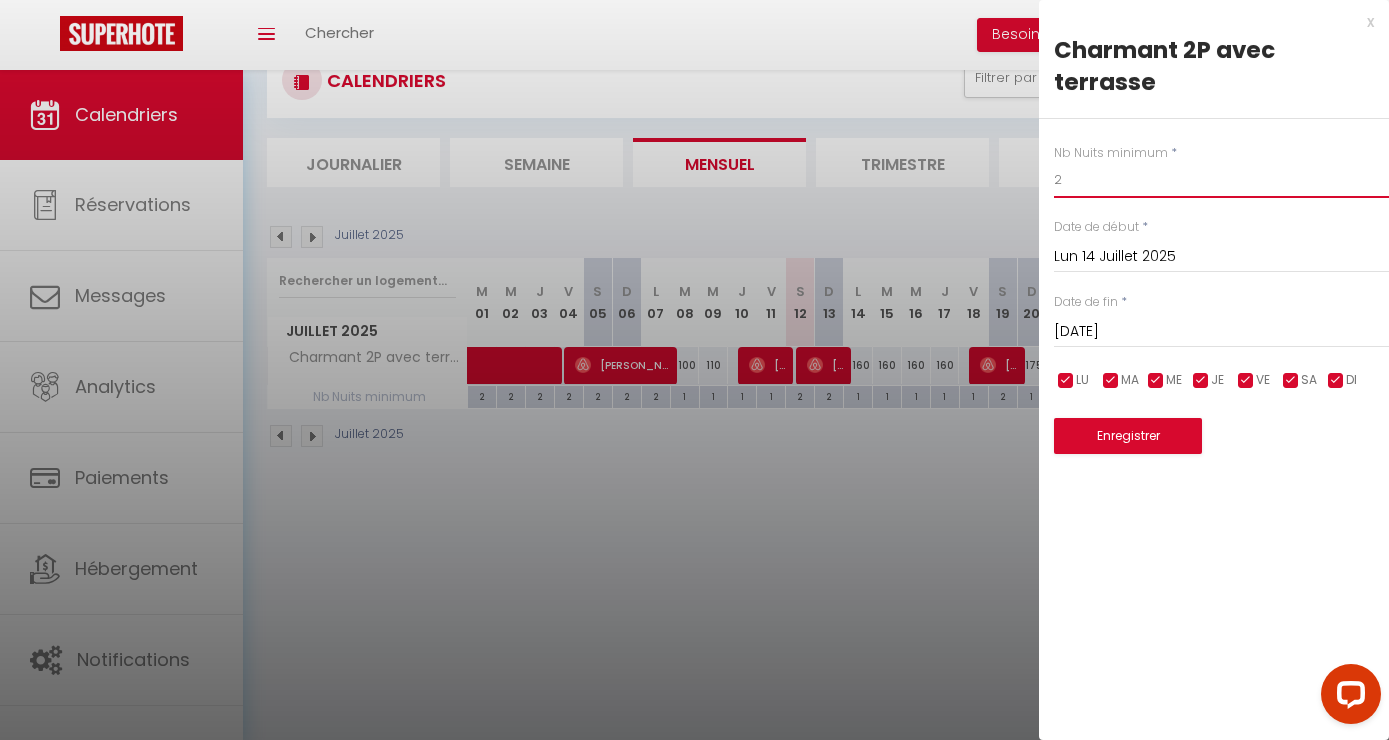 type on "2" 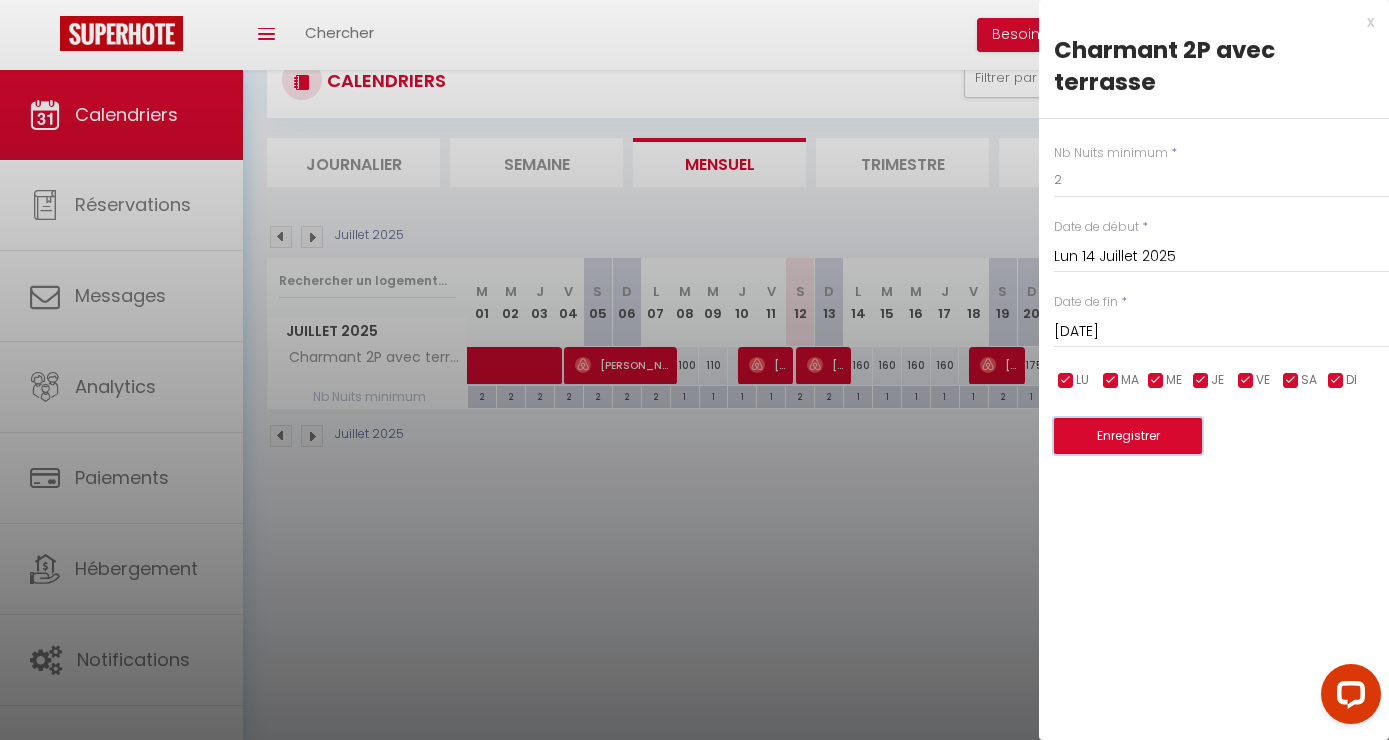click on "Enregistrer" at bounding box center [1128, 436] 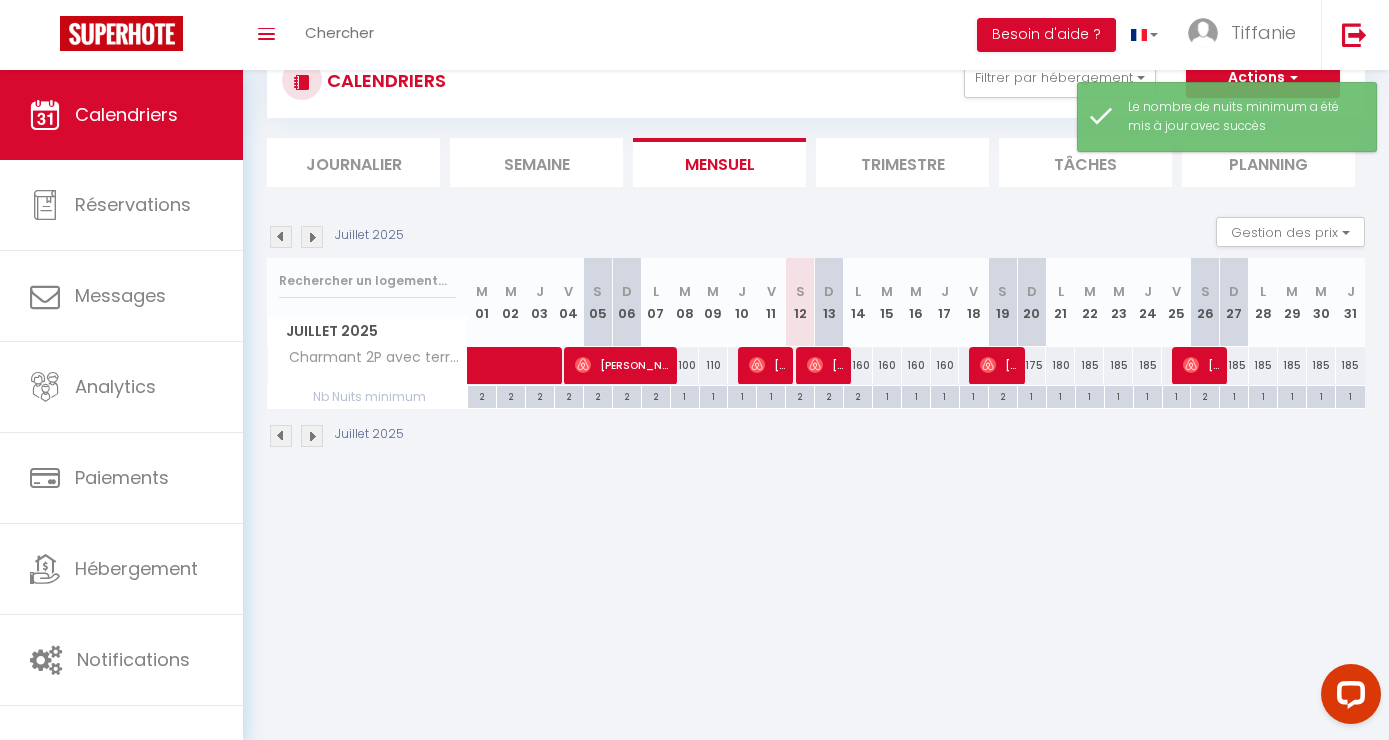 click on "1" at bounding box center (887, 395) 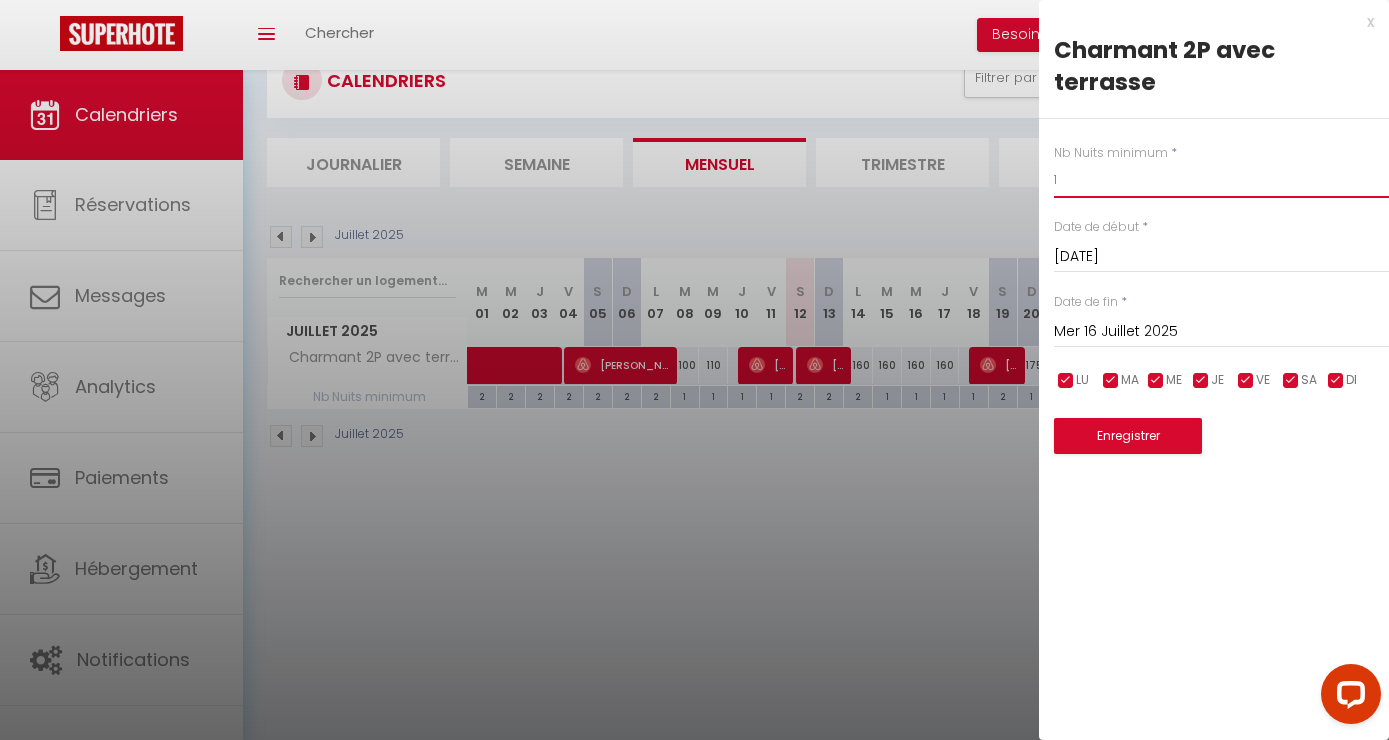 click on "1" at bounding box center [1221, 180] 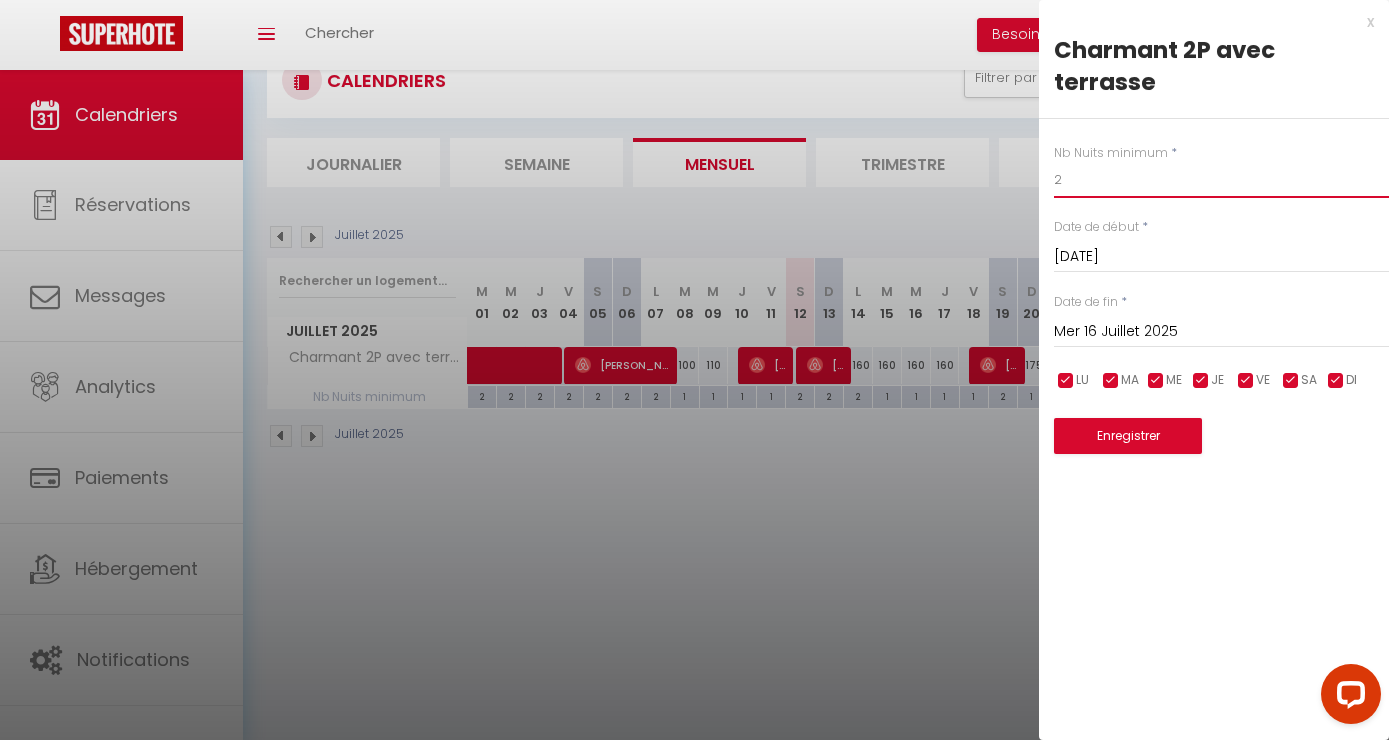 type on "2" 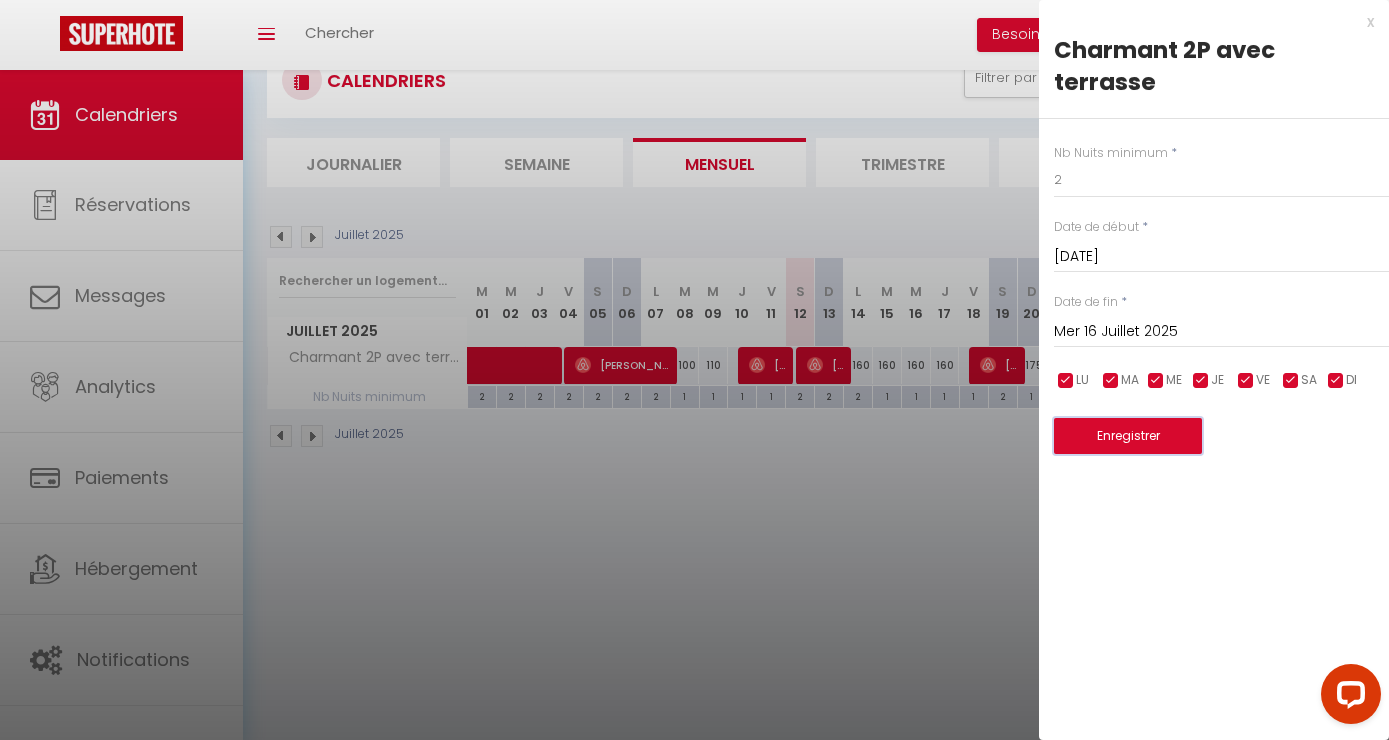 click on "Enregistrer" at bounding box center [1128, 436] 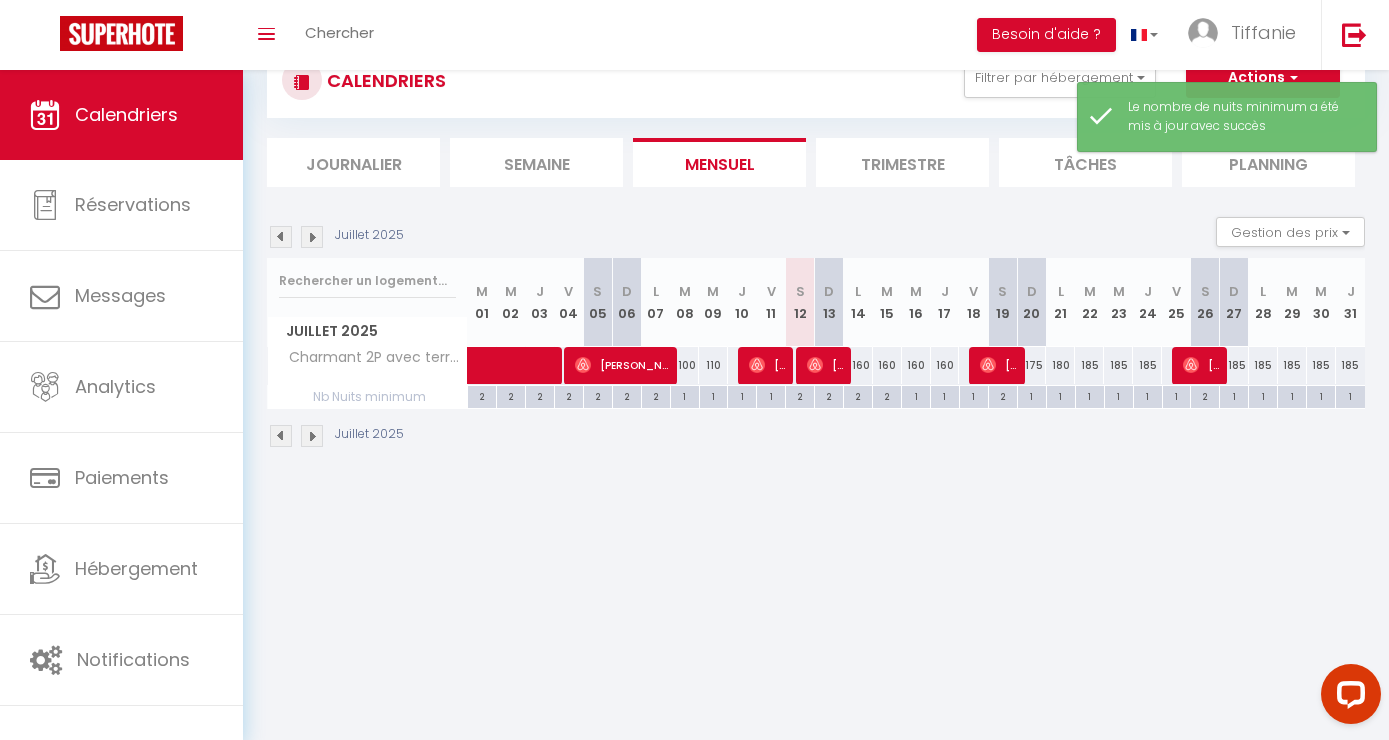 click on "1" at bounding box center (916, 395) 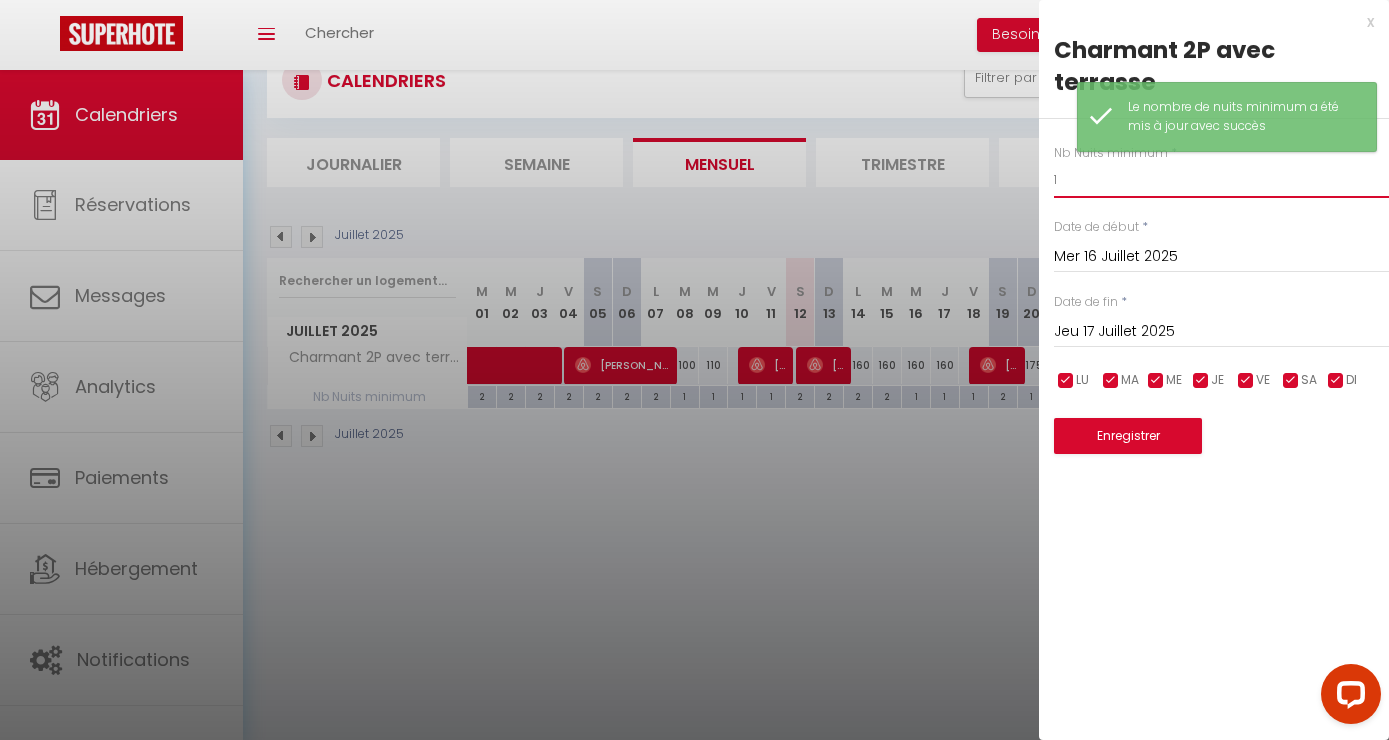 click on "1" at bounding box center (1221, 180) 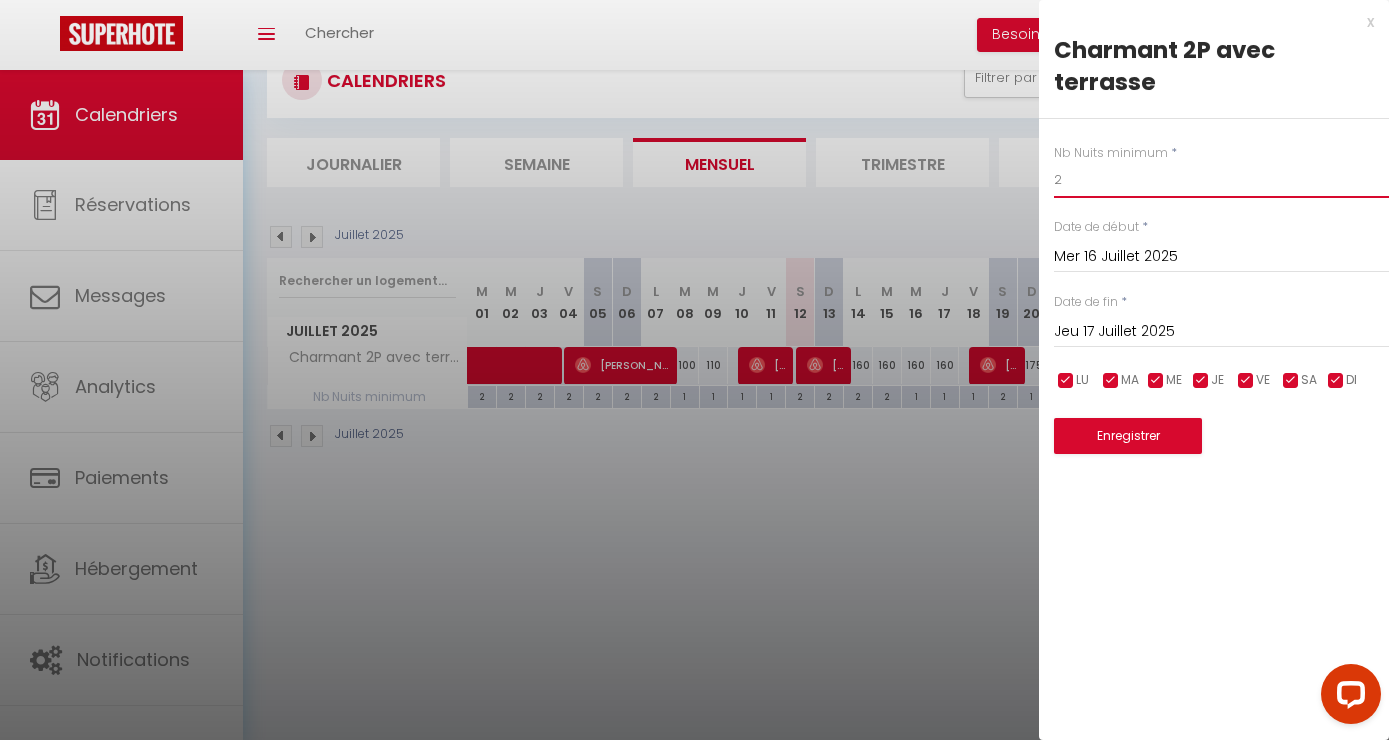 type on "2" 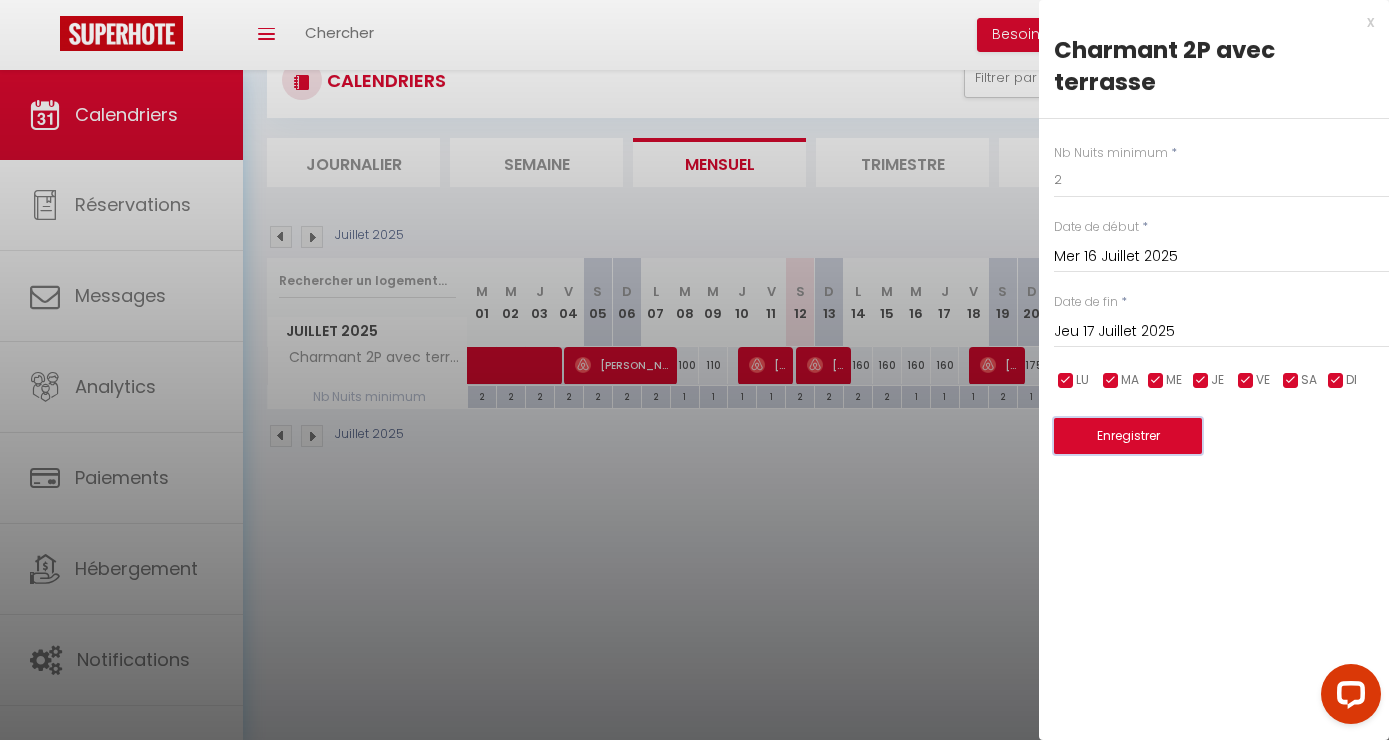 click on "Enregistrer" at bounding box center (1128, 436) 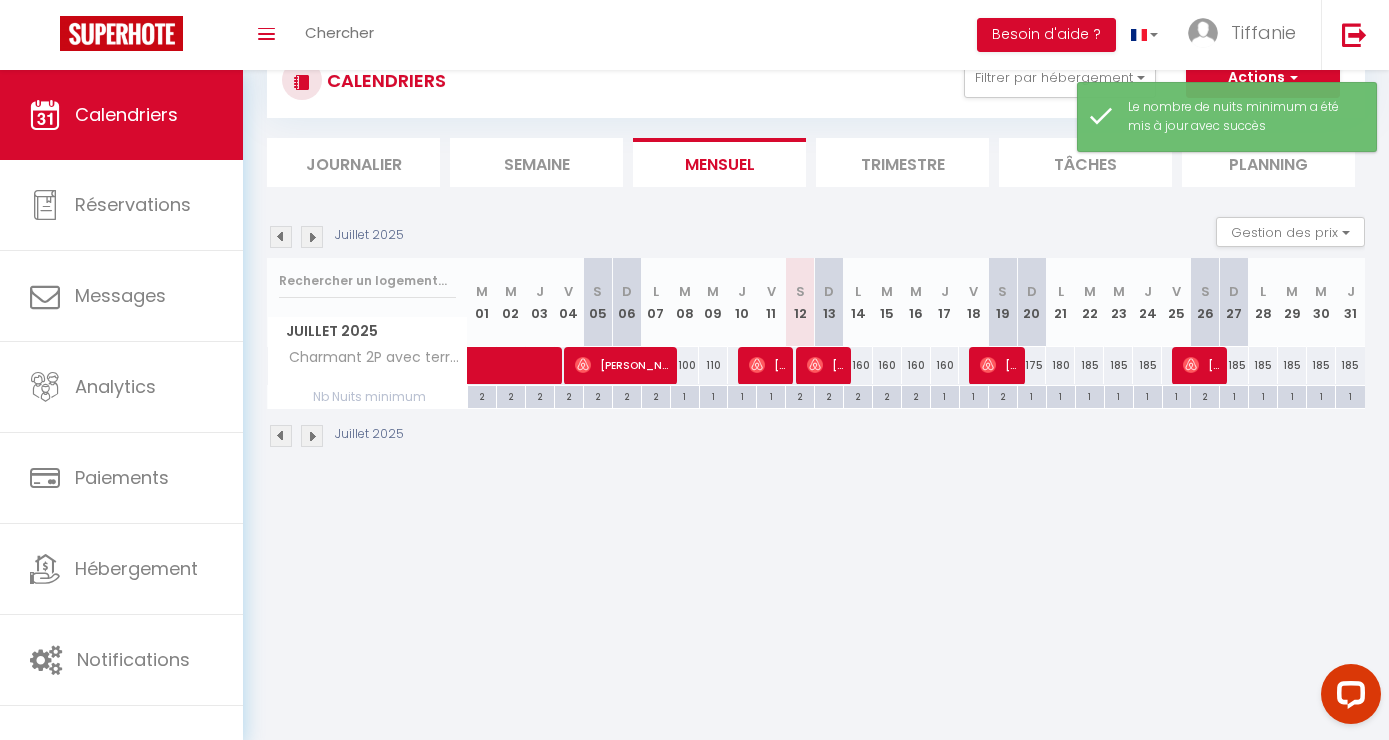 click on "1" at bounding box center (945, 395) 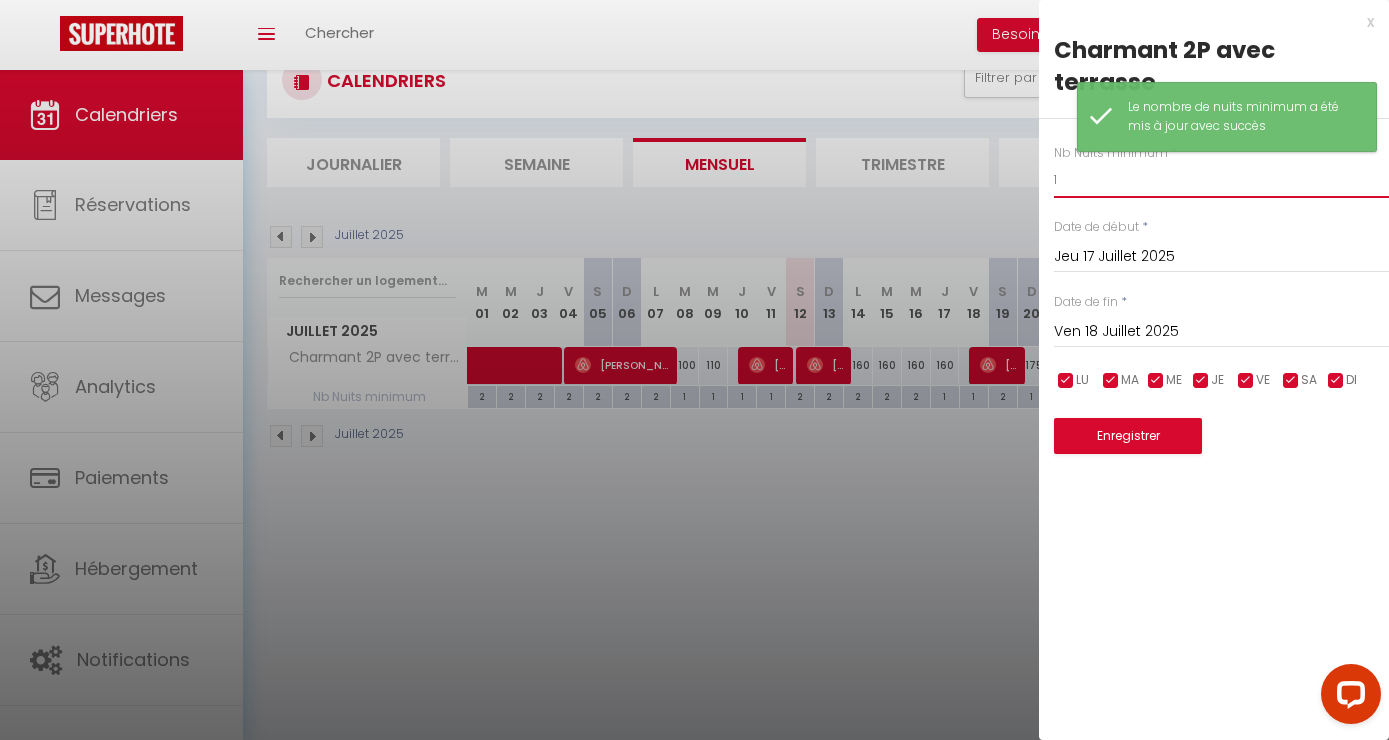click on "1" at bounding box center [1221, 180] 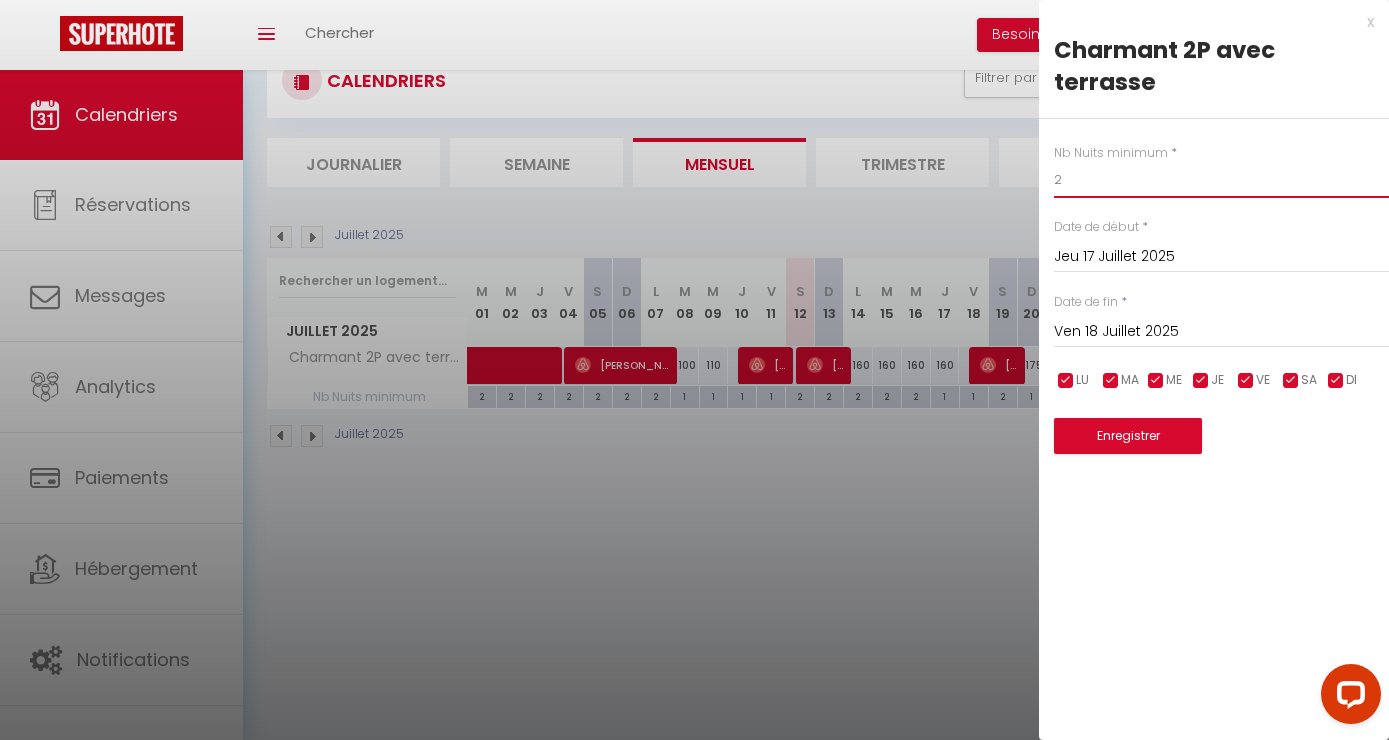 type on "2" 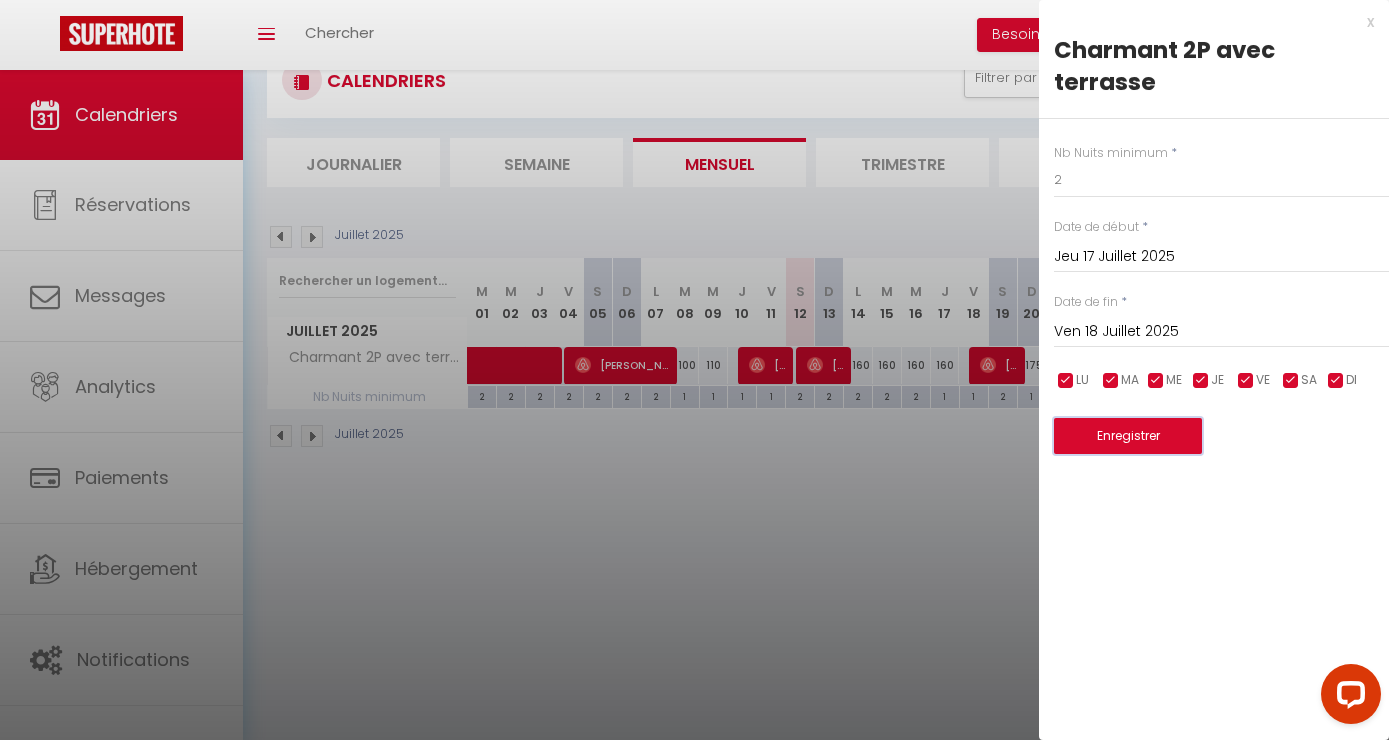 click on "Enregistrer" at bounding box center [1128, 436] 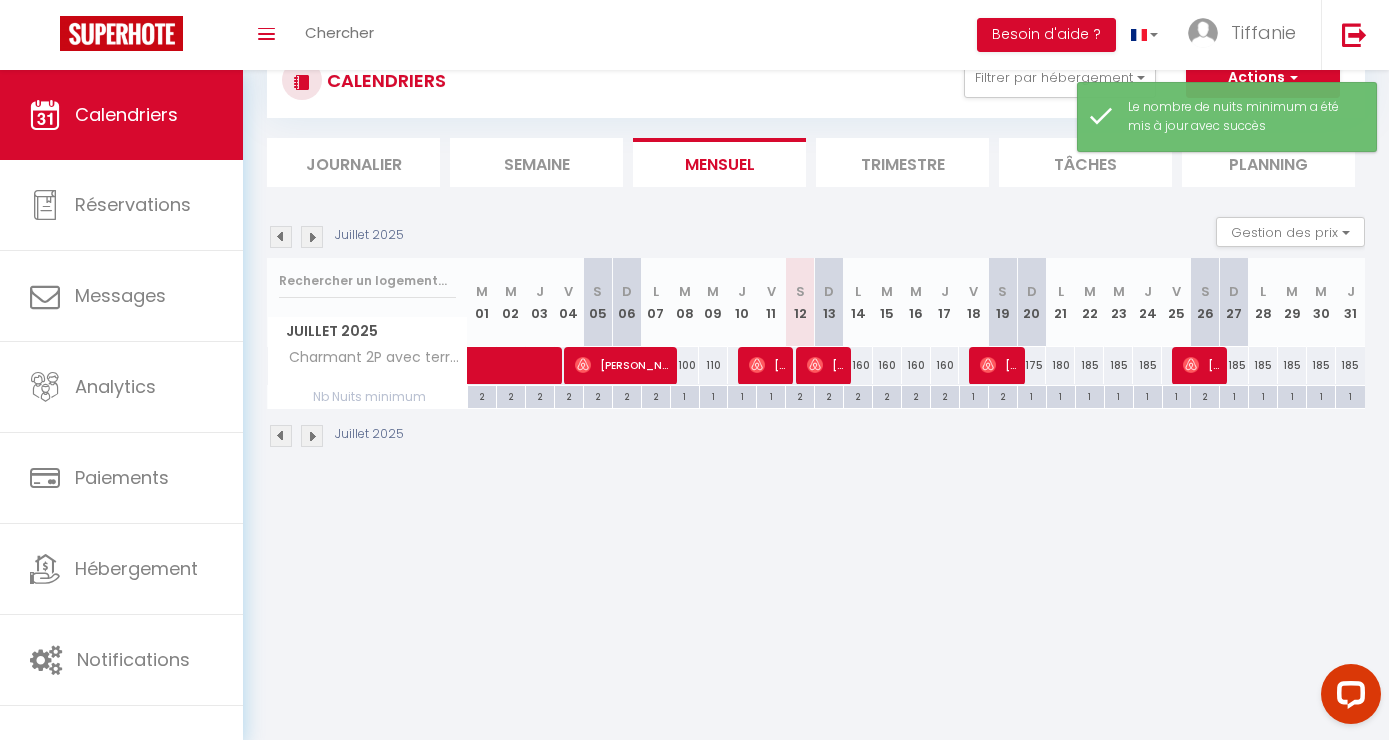 click on "Juillet 2025
M
01
M
02
J
03
V
04
S
05
D
06
L
07
M
08
M
09
J
10
V
11
S
12
D
13
L
14
M
15
M   J   V   S   D   L   M   M" at bounding box center [816, 333] 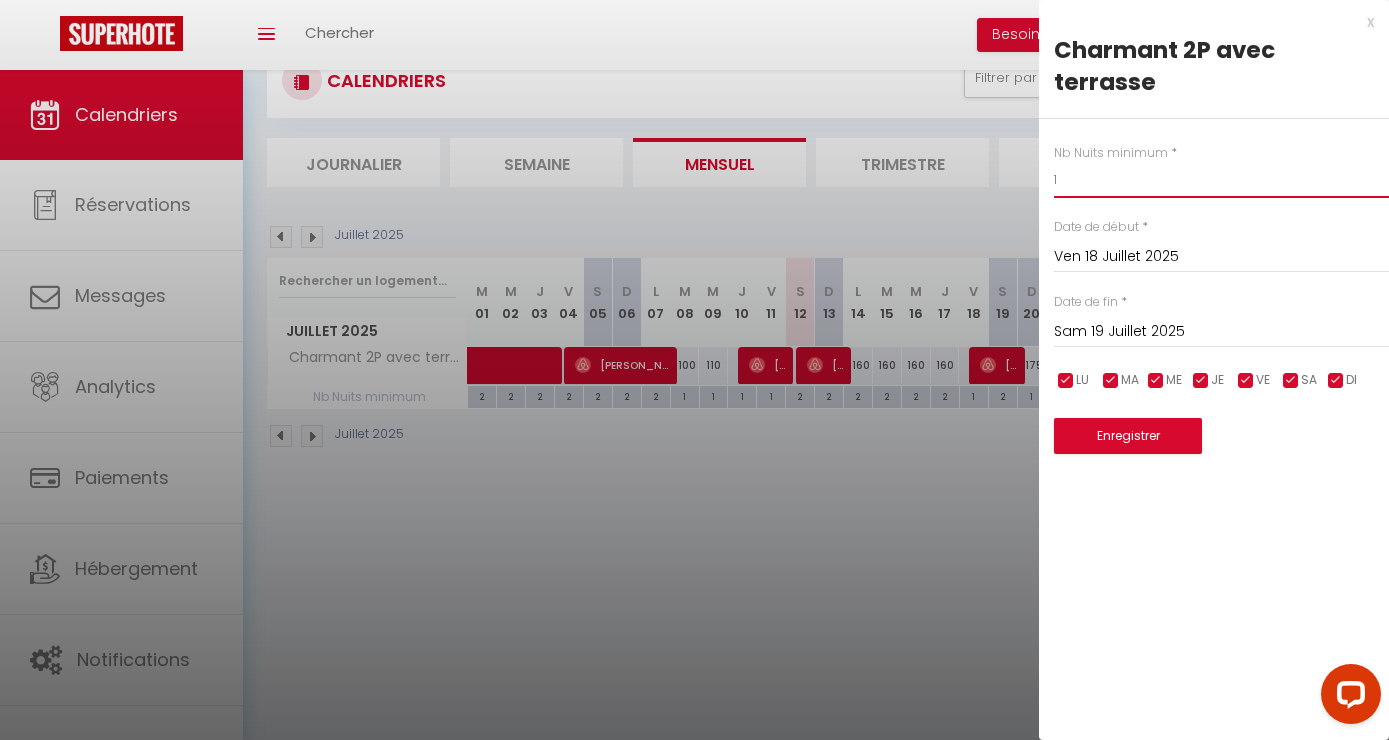 click on "1" at bounding box center (1221, 180) 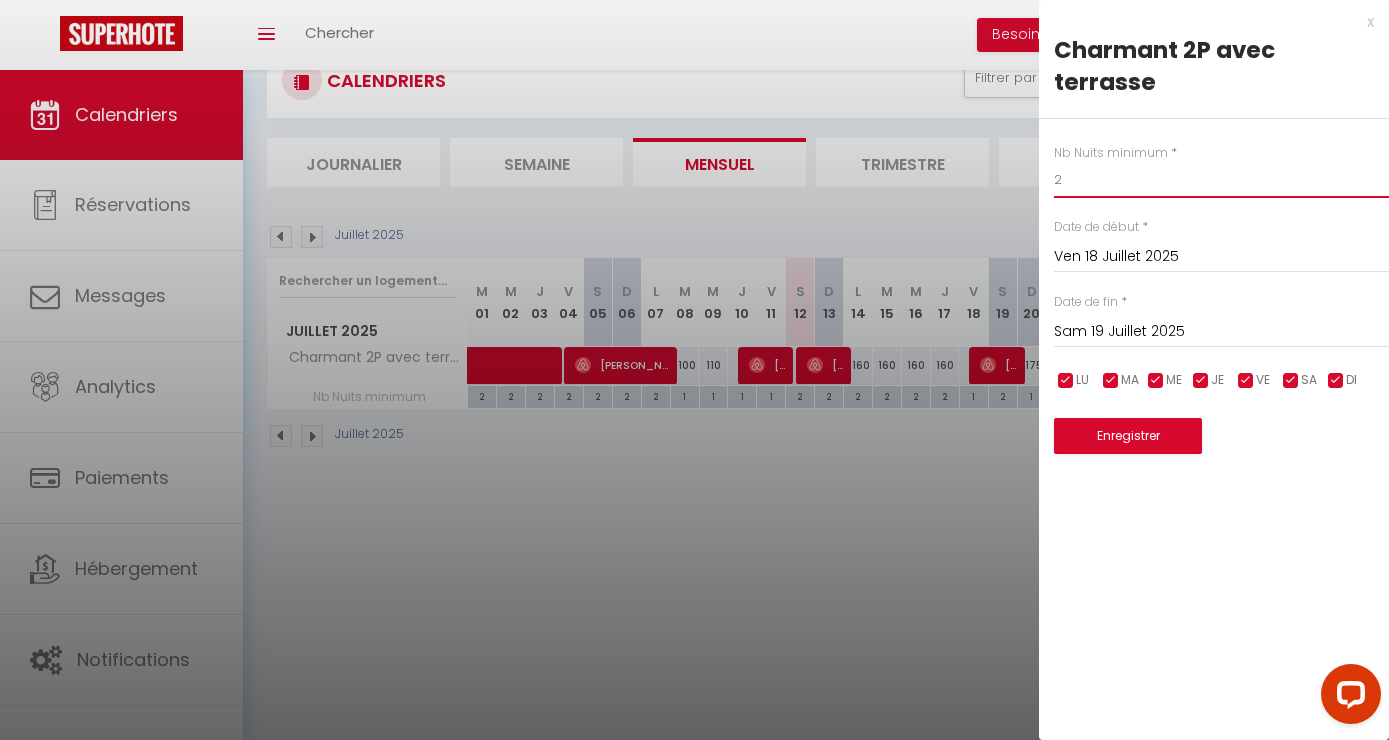 type on "2" 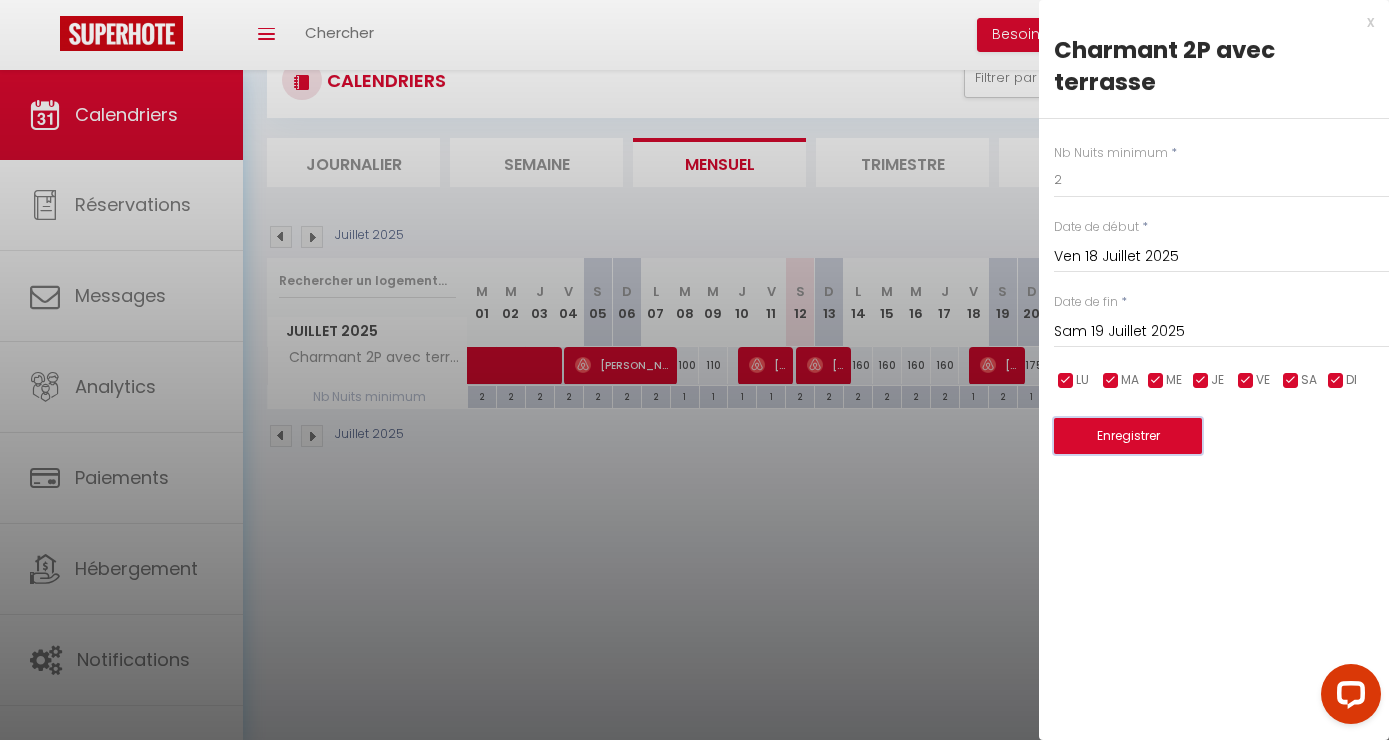 click on "Enregistrer" at bounding box center (1128, 436) 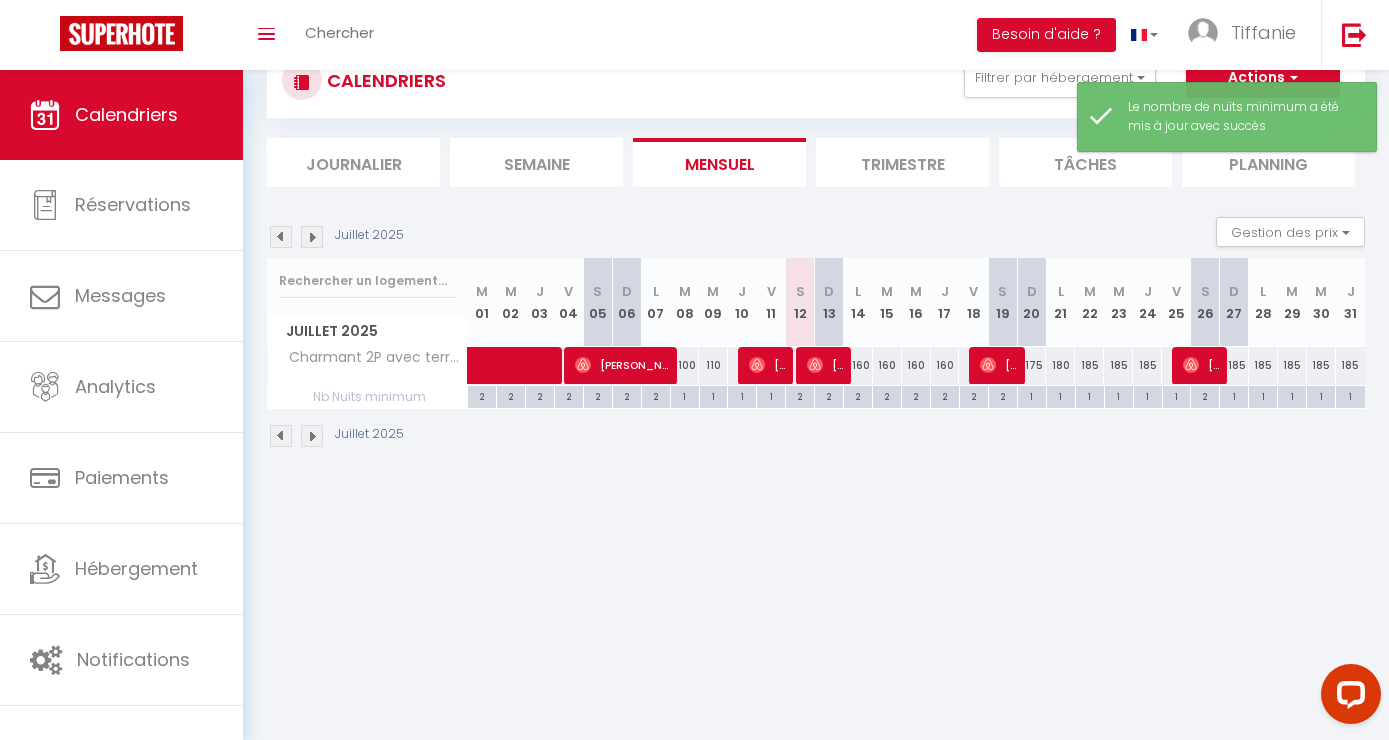 click on "1" at bounding box center [1032, 395] 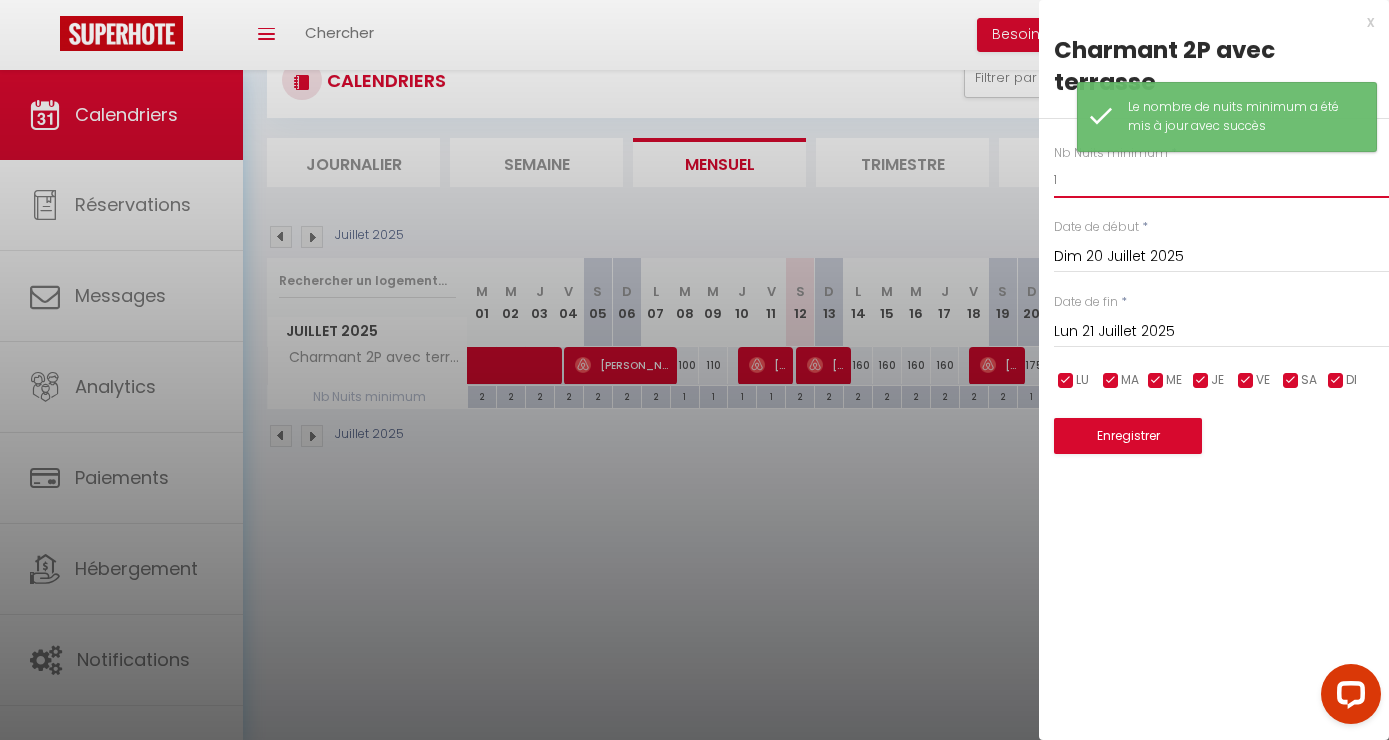 click on "1" at bounding box center [1221, 180] 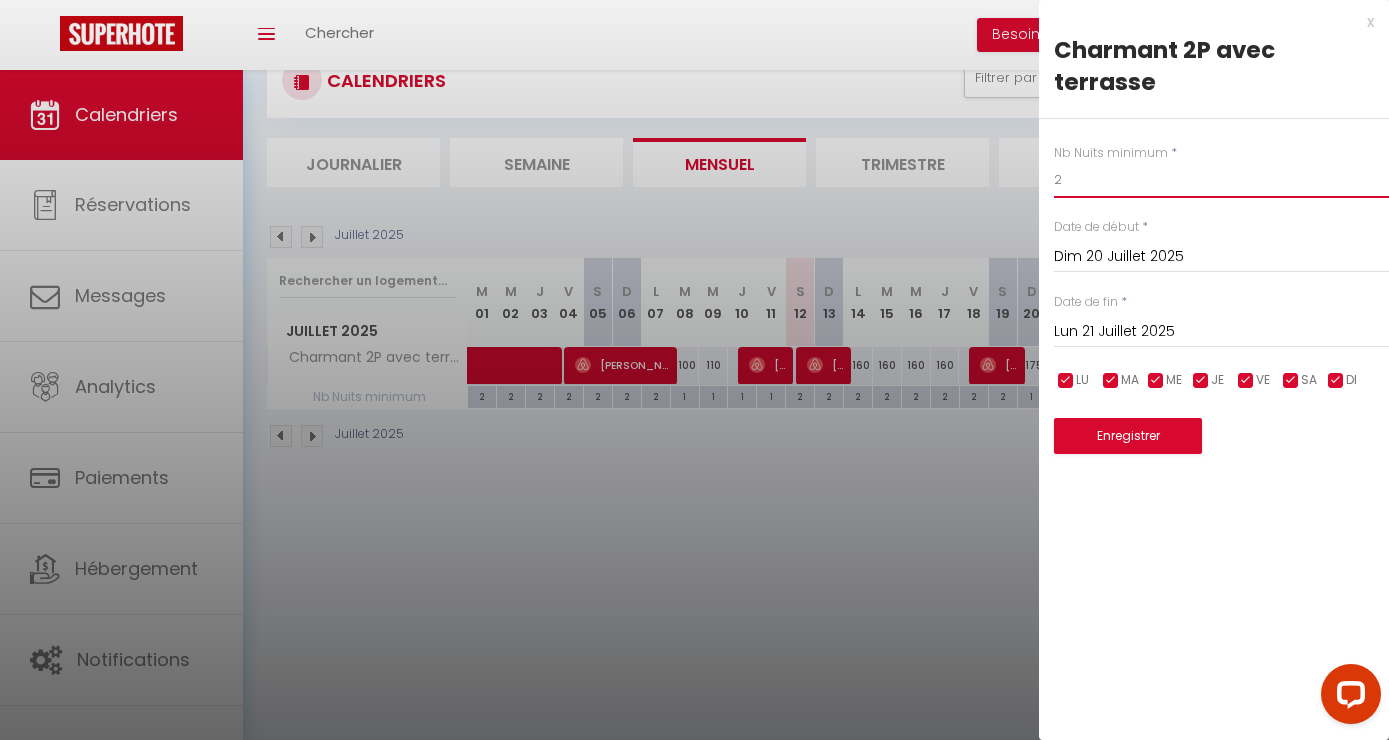 type on "2" 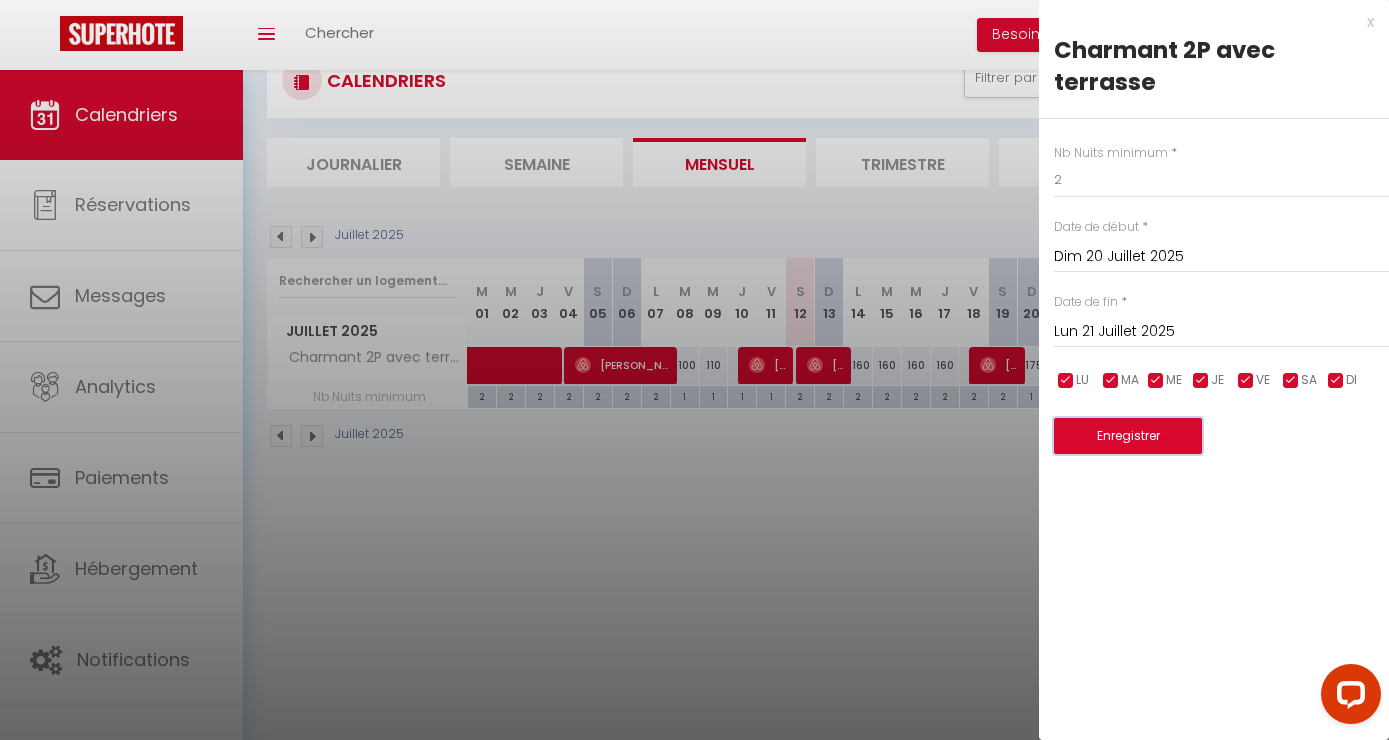 click on "Enregistrer" at bounding box center (1128, 436) 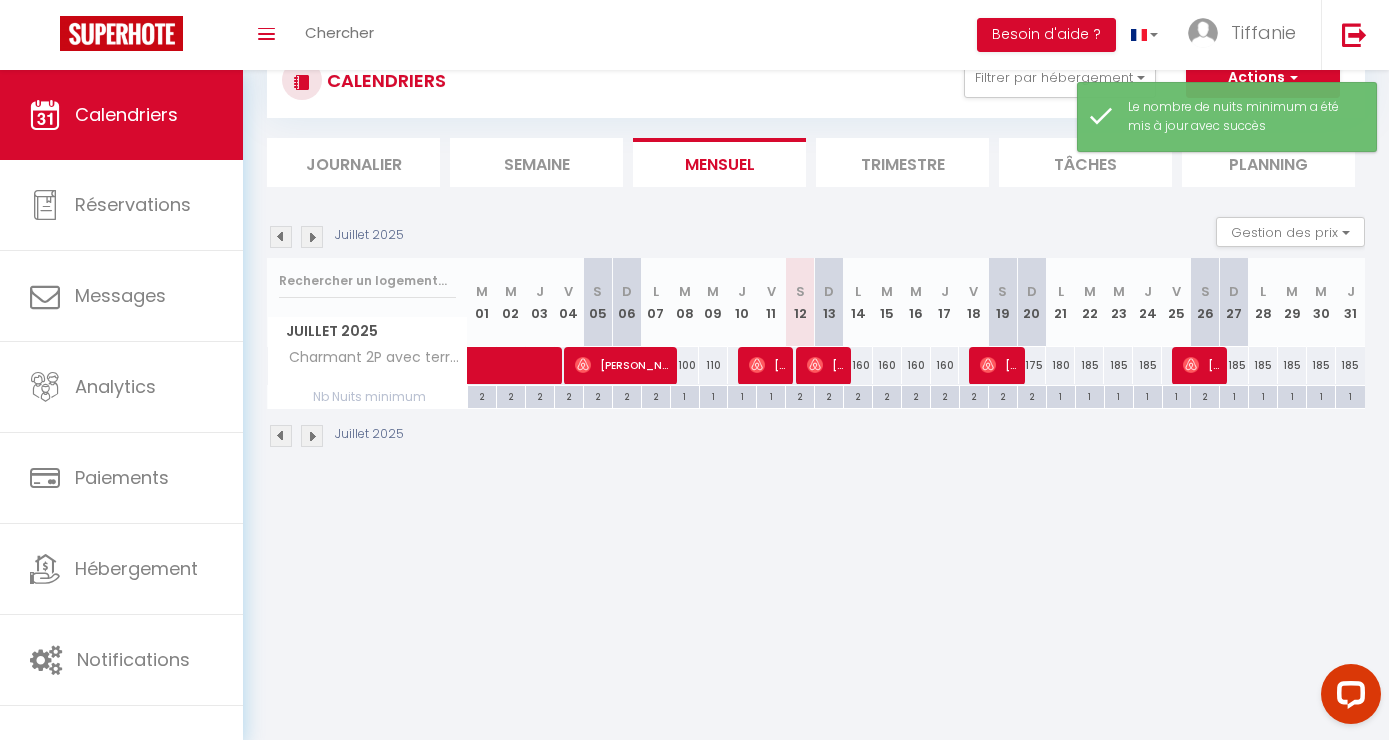click on "1" at bounding box center [1061, 395] 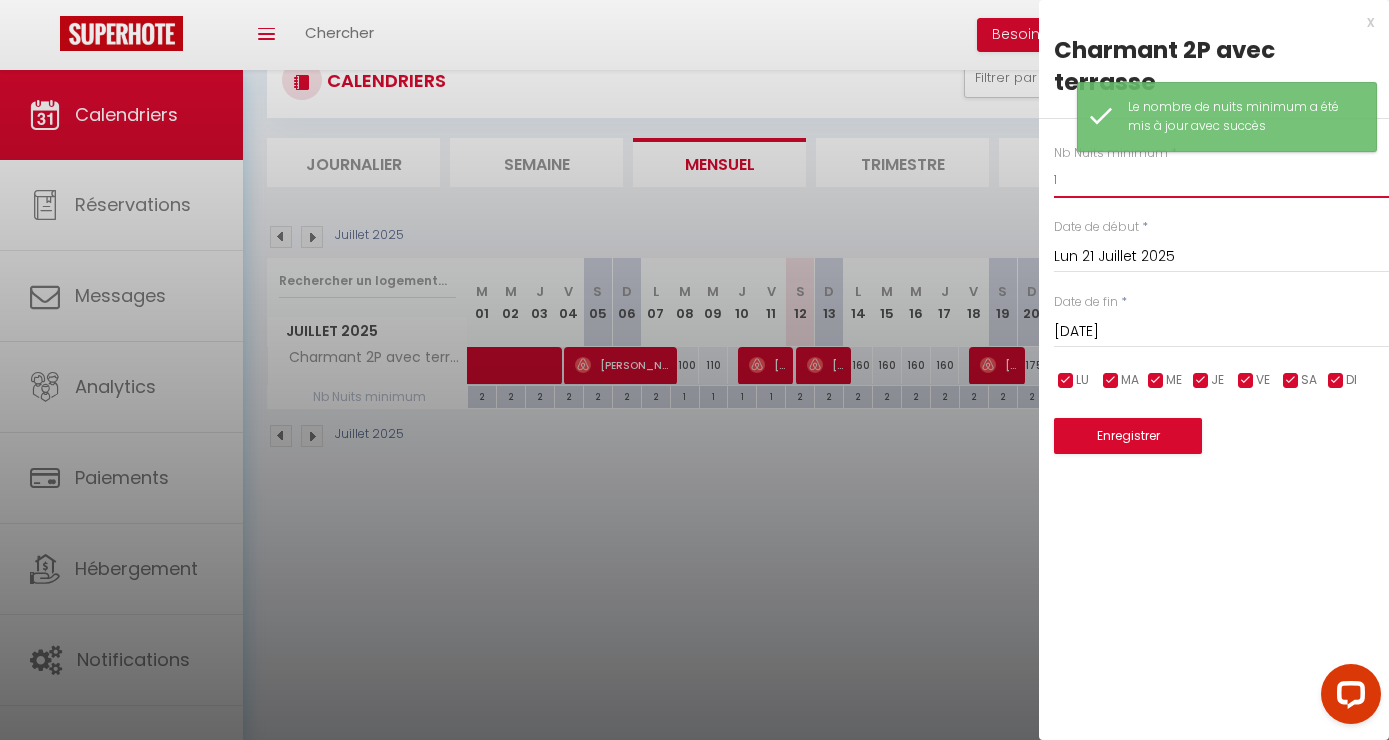 click on "1" at bounding box center [1221, 180] 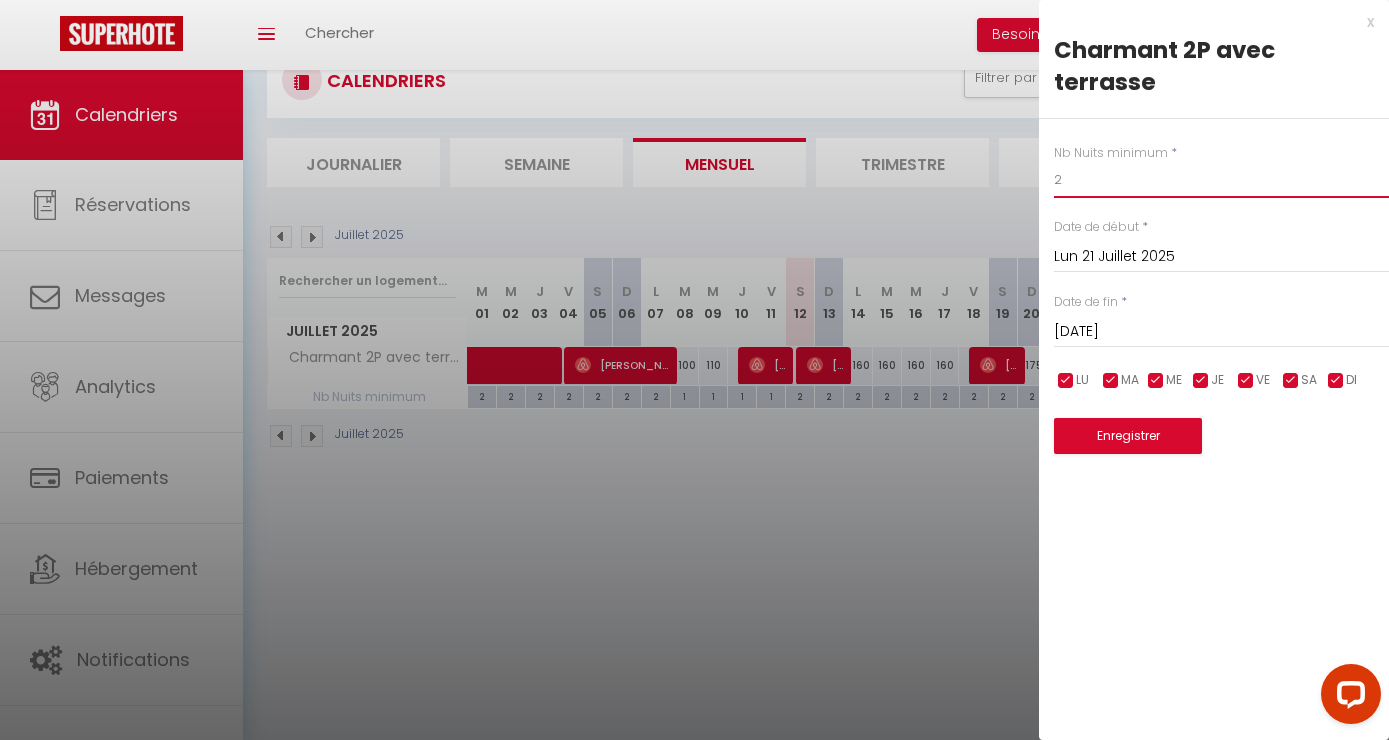 type on "2" 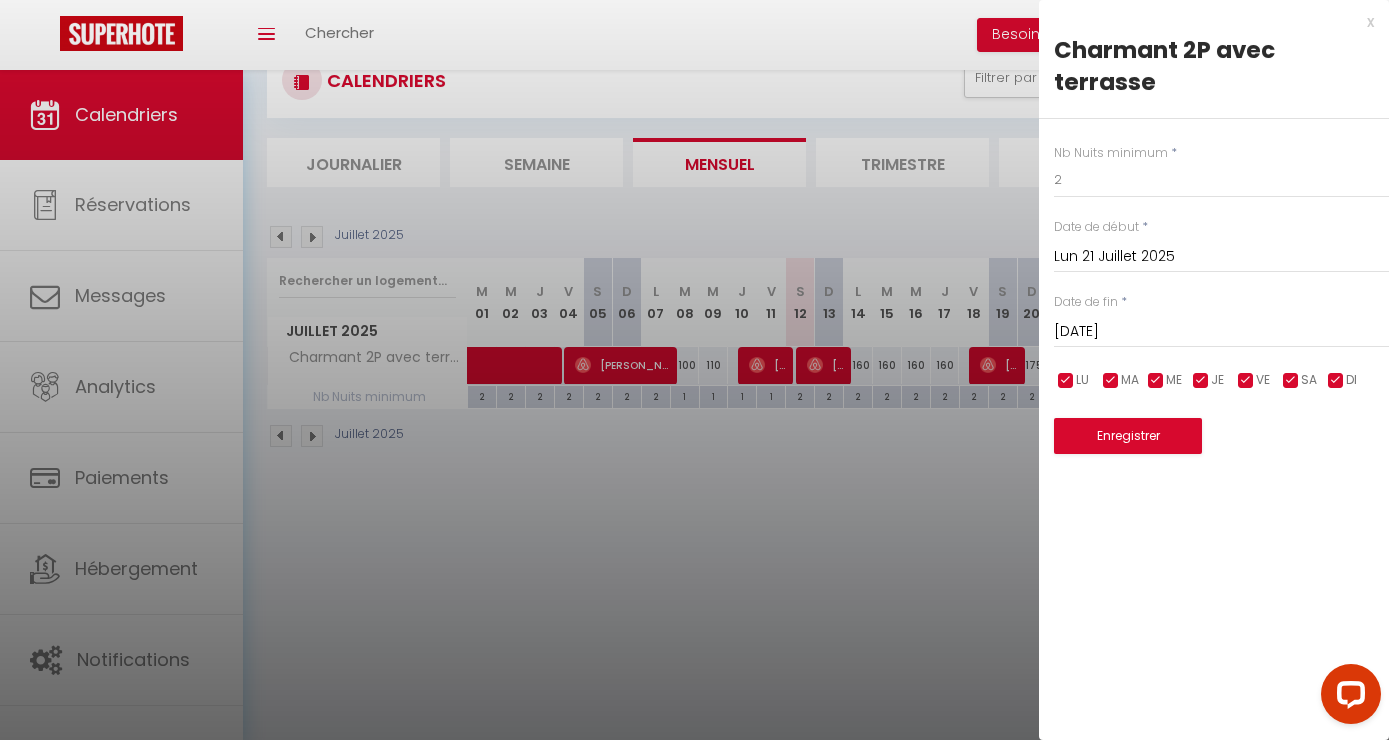 click on "[DATE]" at bounding box center [1221, 332] 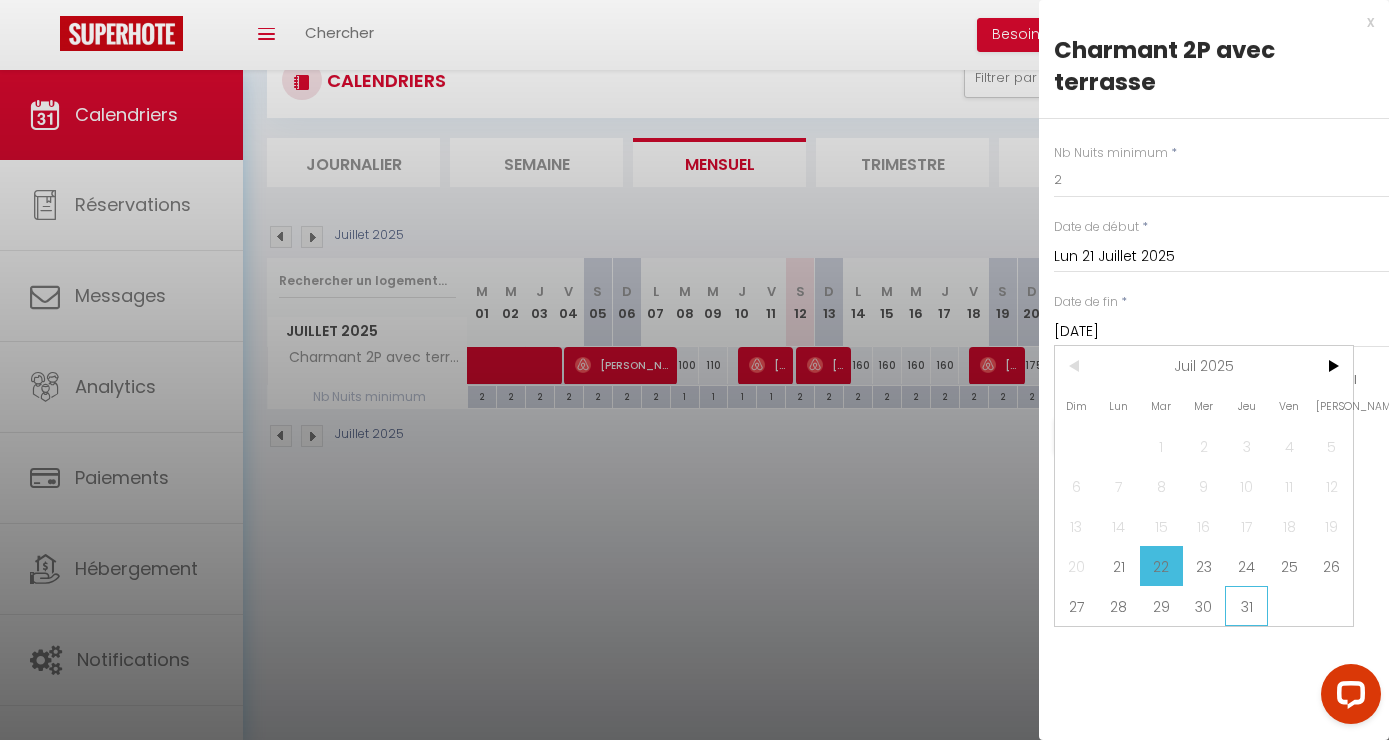 click on "31" at bounding box center [1246, 606] 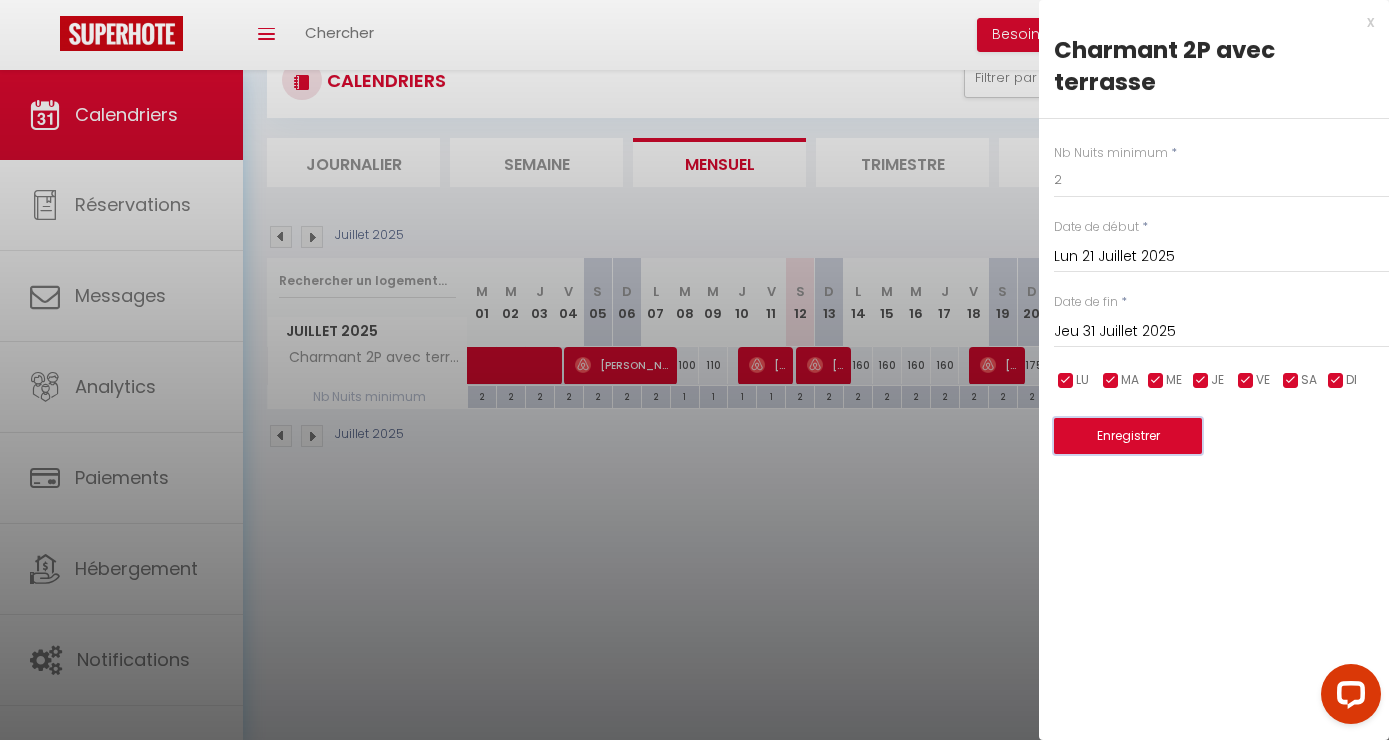 click on "Enregistrer" at bounding box center (1128, 436) 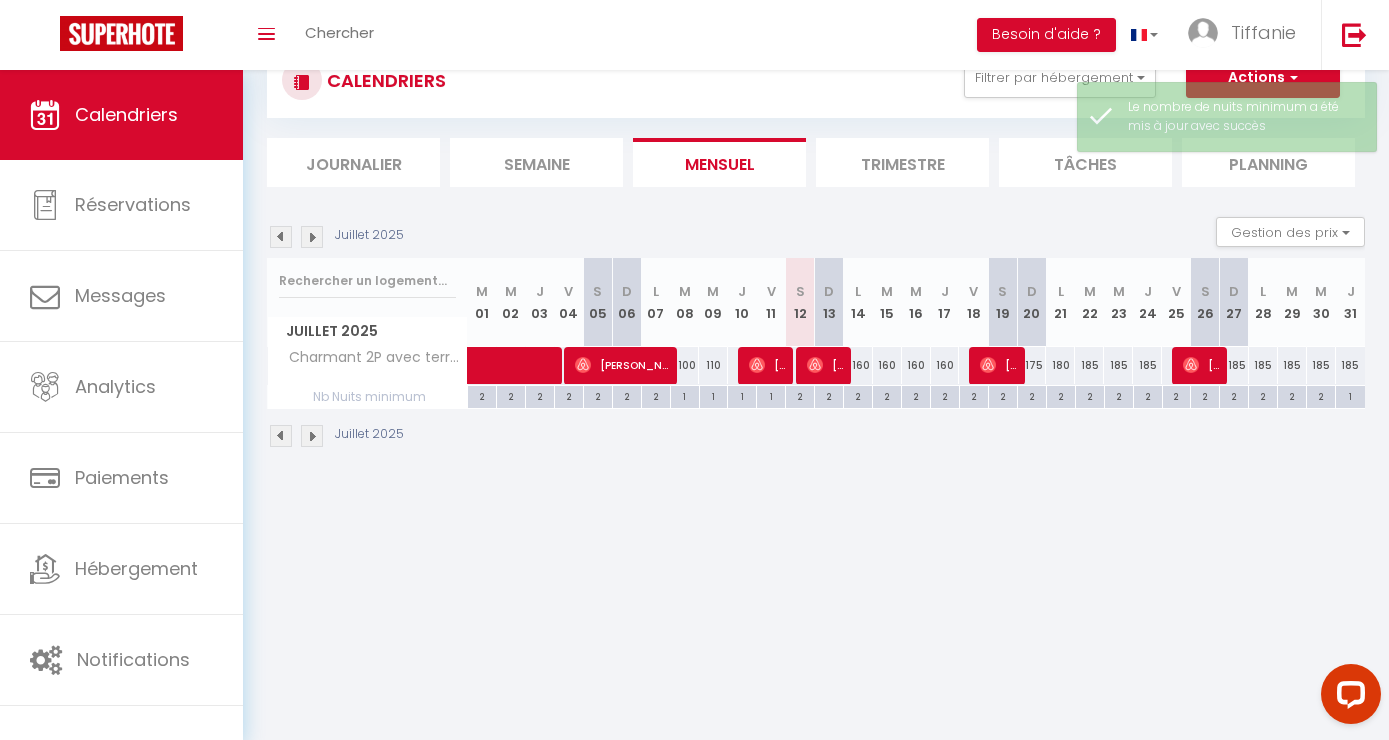 click on "185" at bounding box center (1234, 365) 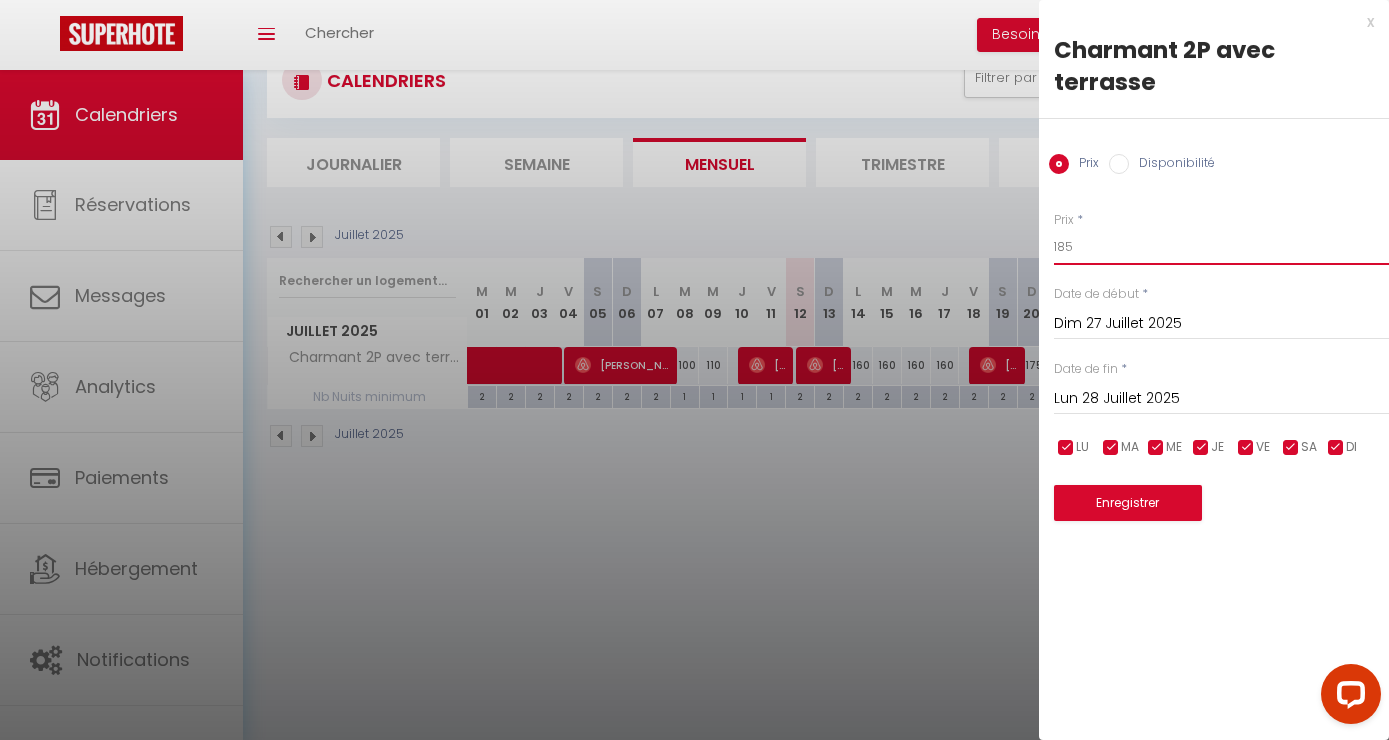 click on "185" at bounding box center [1221, 247] 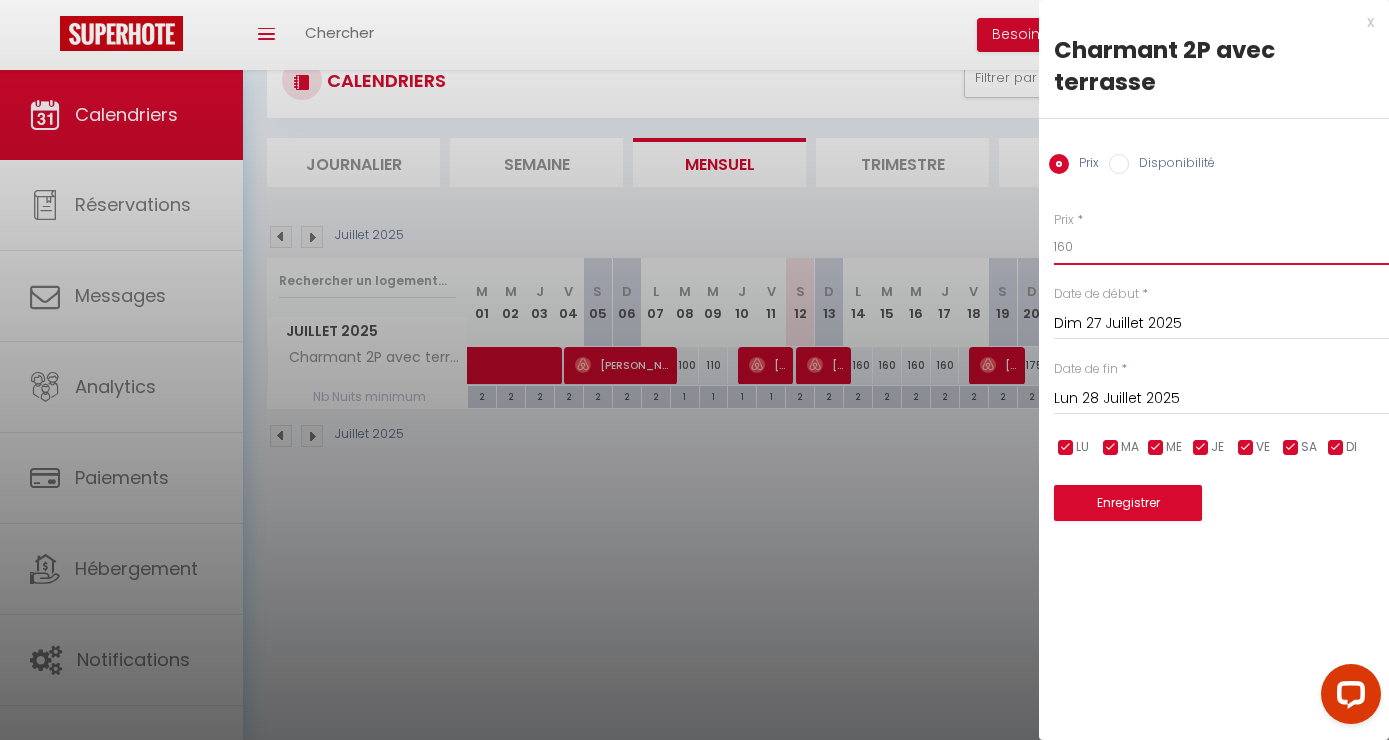 type on "160" 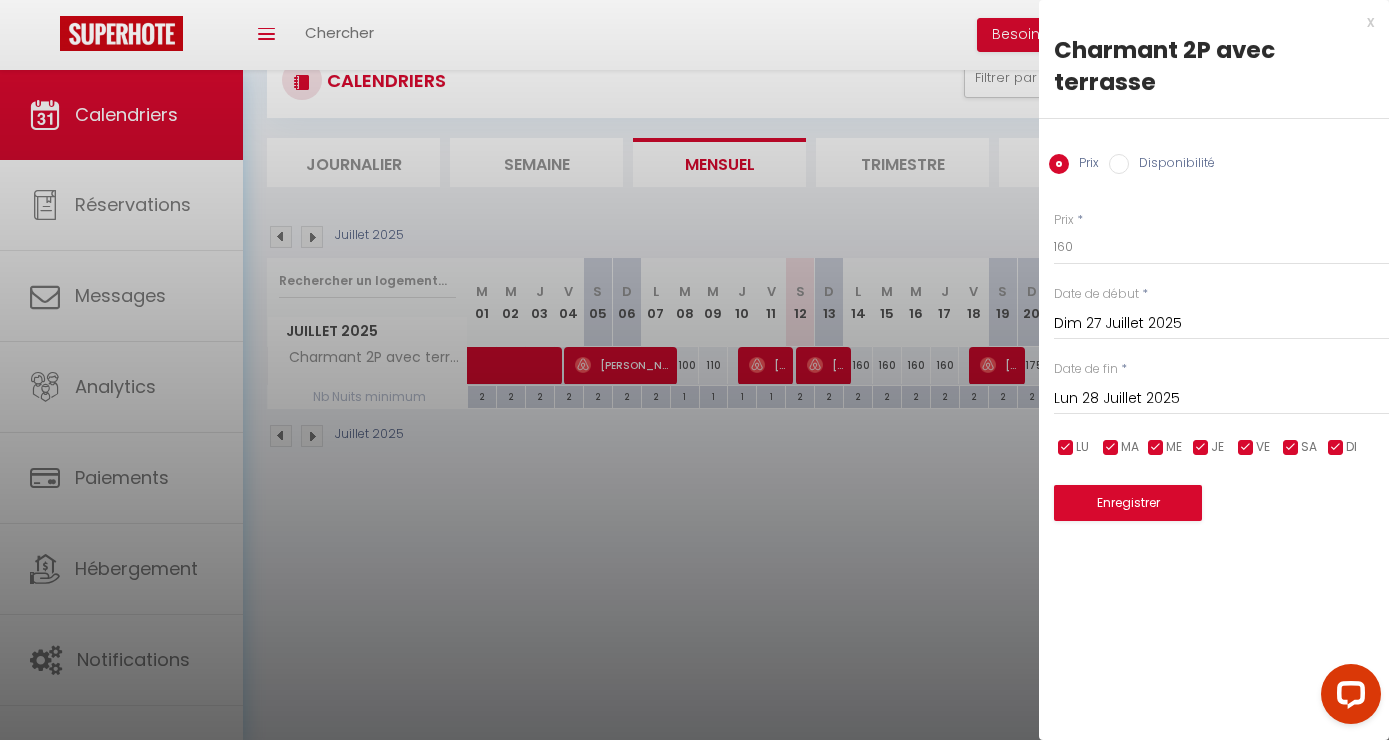 click on "Lun 28 Juillet 2025" at bounding box center (1221, 399) 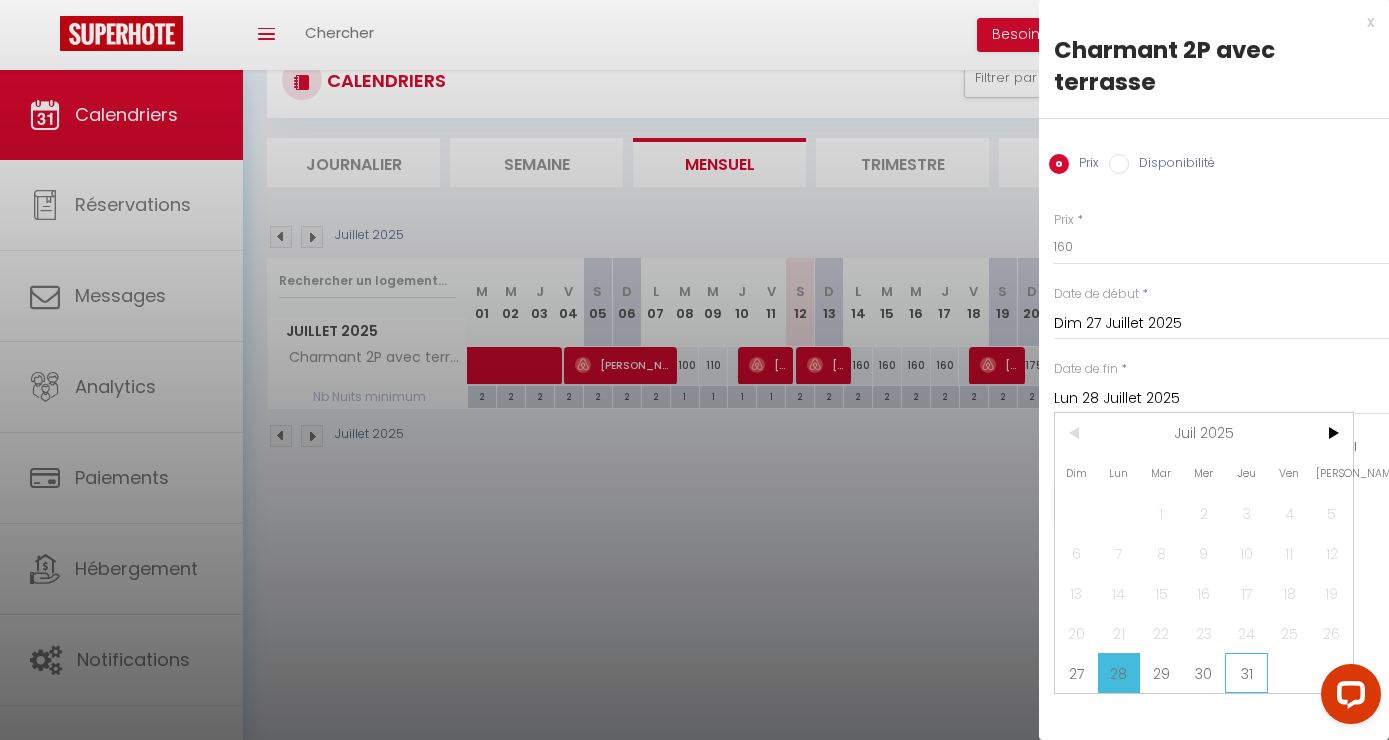 click on "31" at bounding box center (1246, 673) 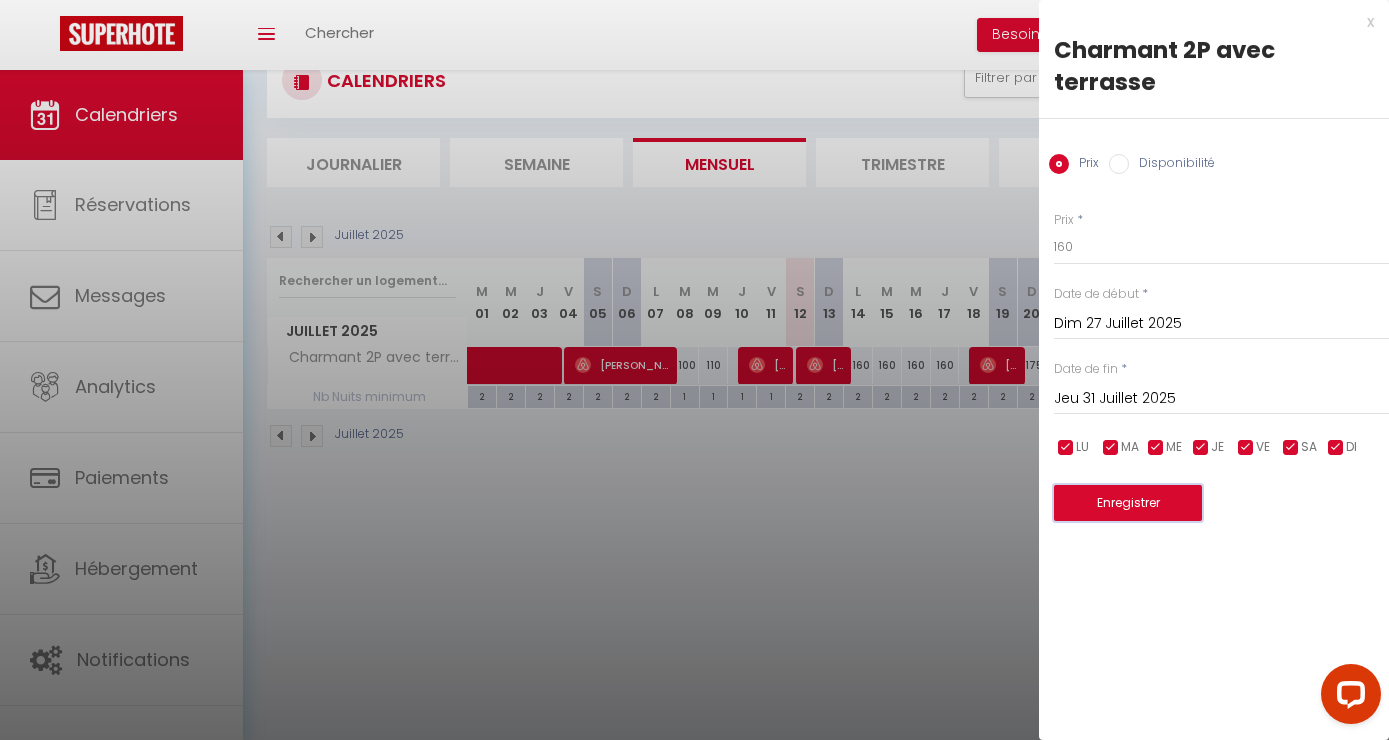 click on "Enregistrer" at bounding box center (1128, 503) 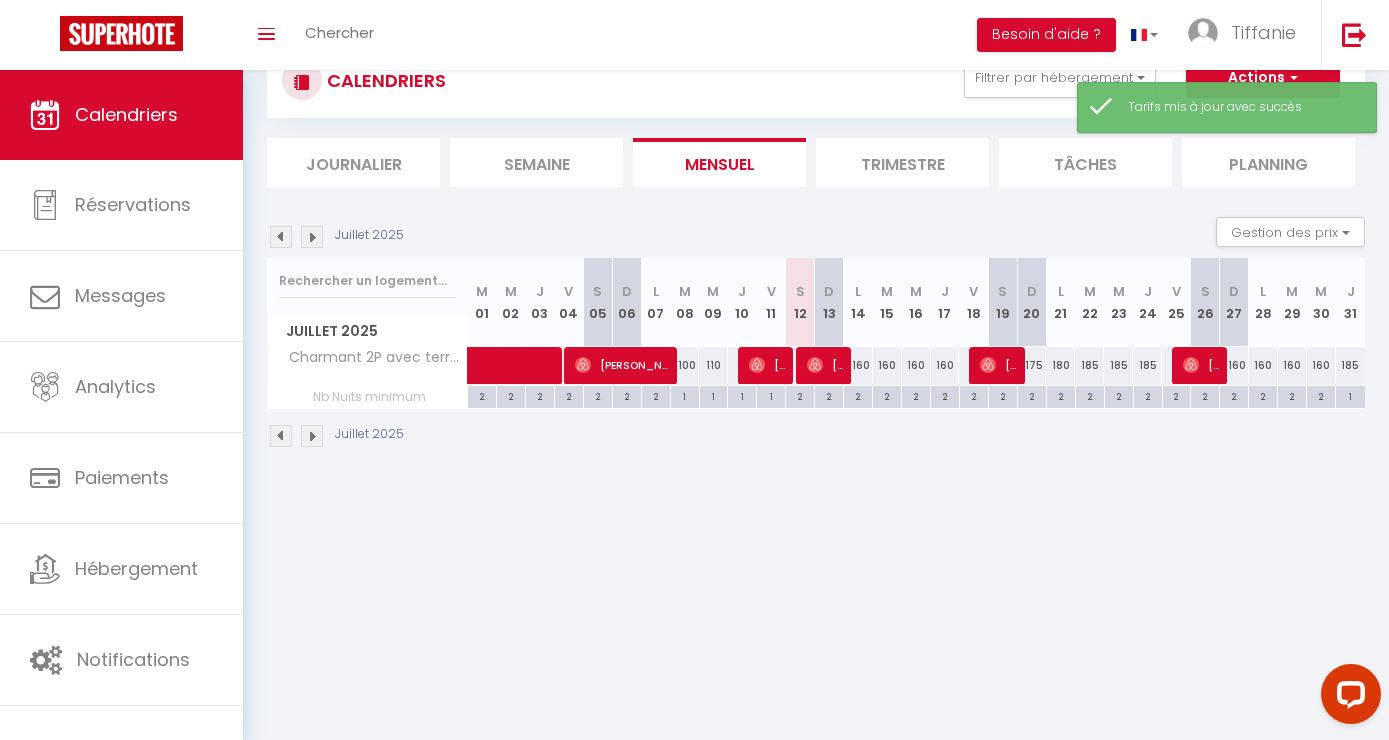 click on "1" at bounding box center (1350, 395) 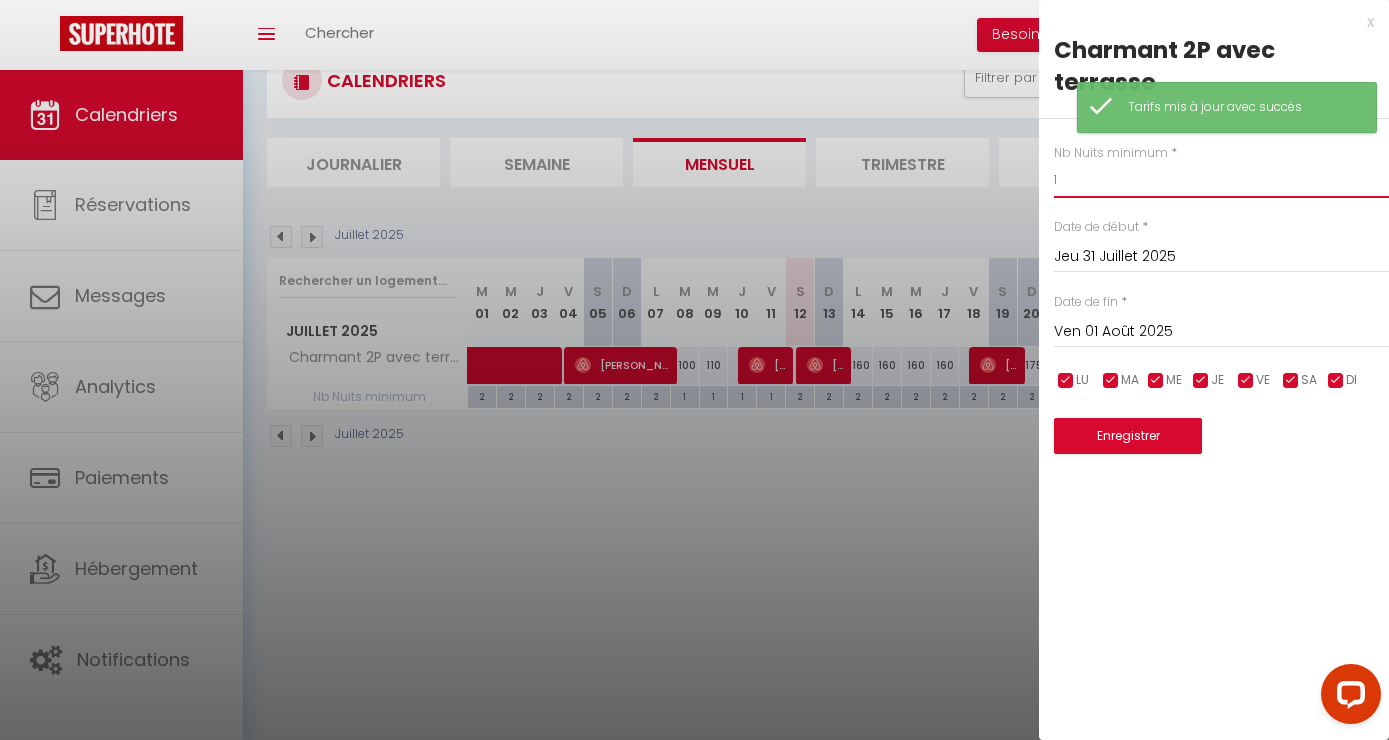 click on "1" at bounding box center (1221, 180) 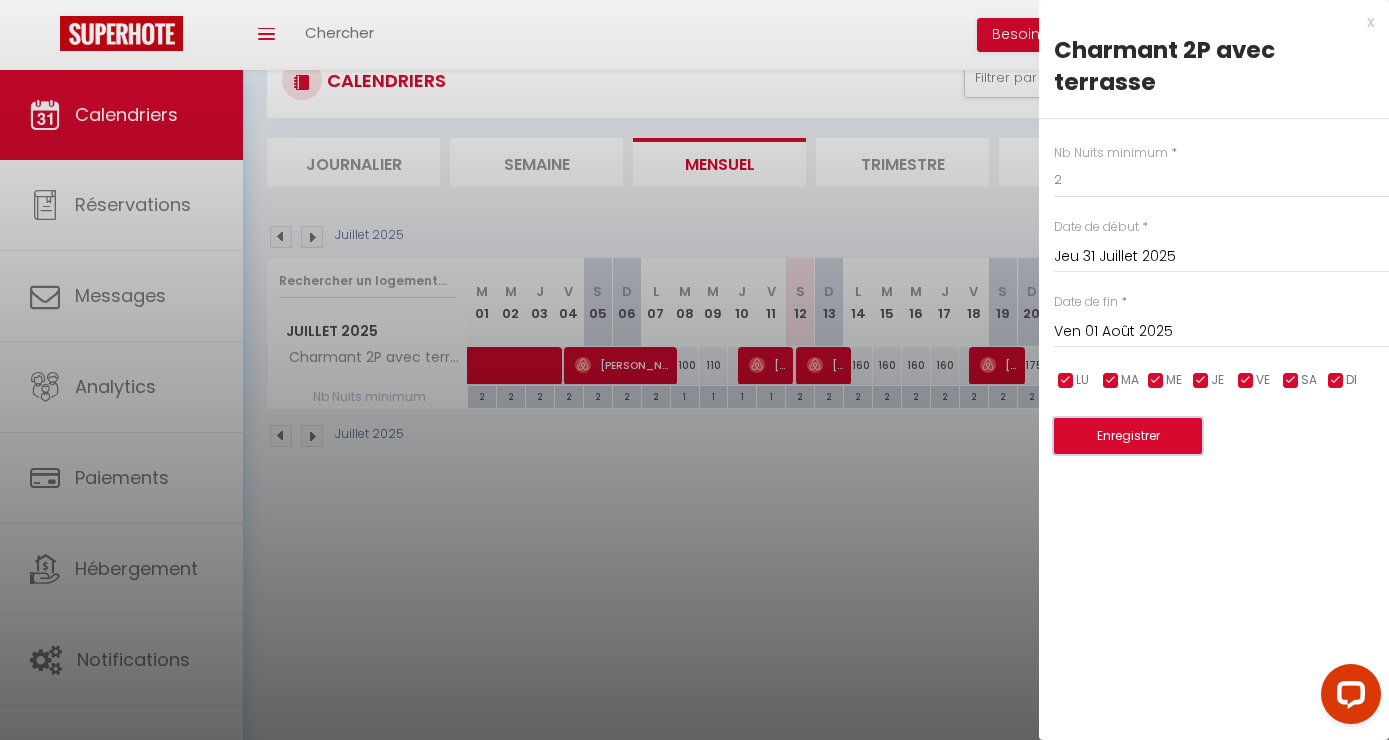 click on "Enregistrer" at bounding box center (1128, 436) 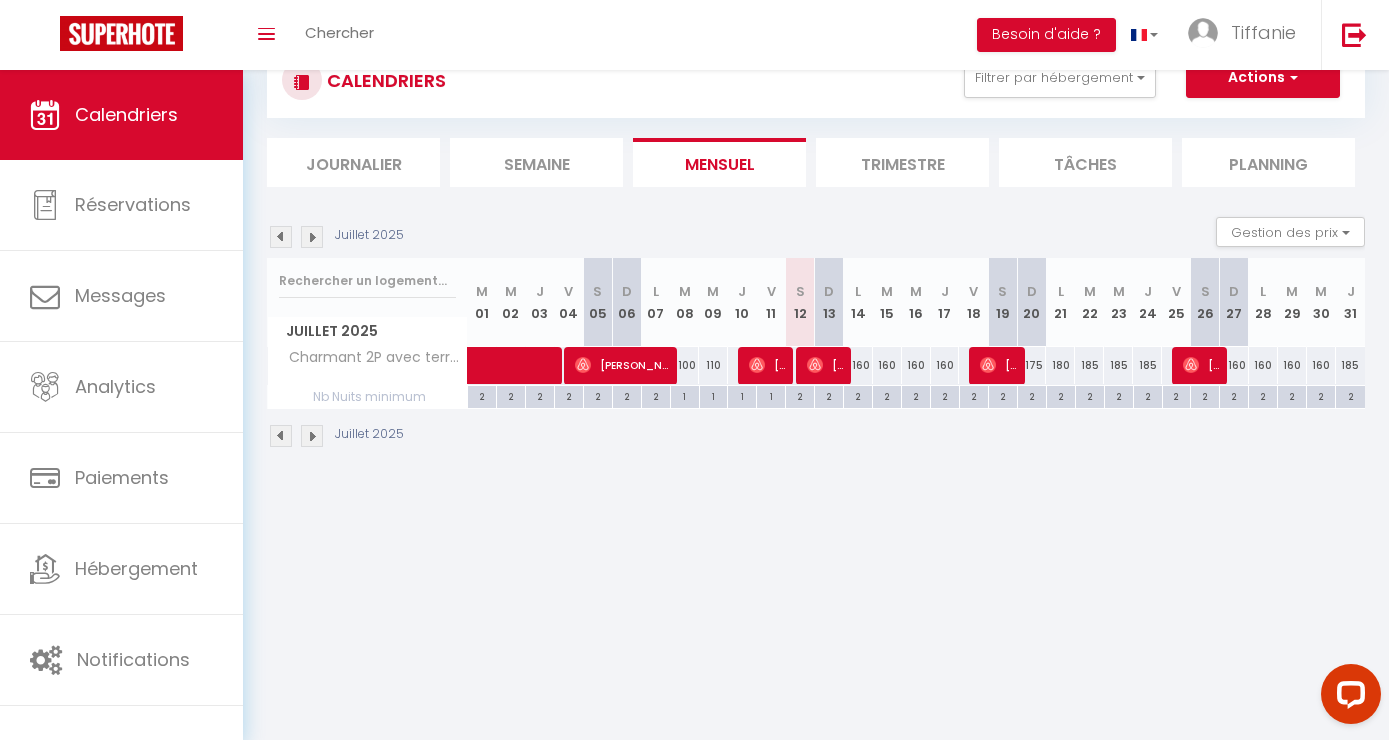 click on "1" at bounding box center (684, 397) 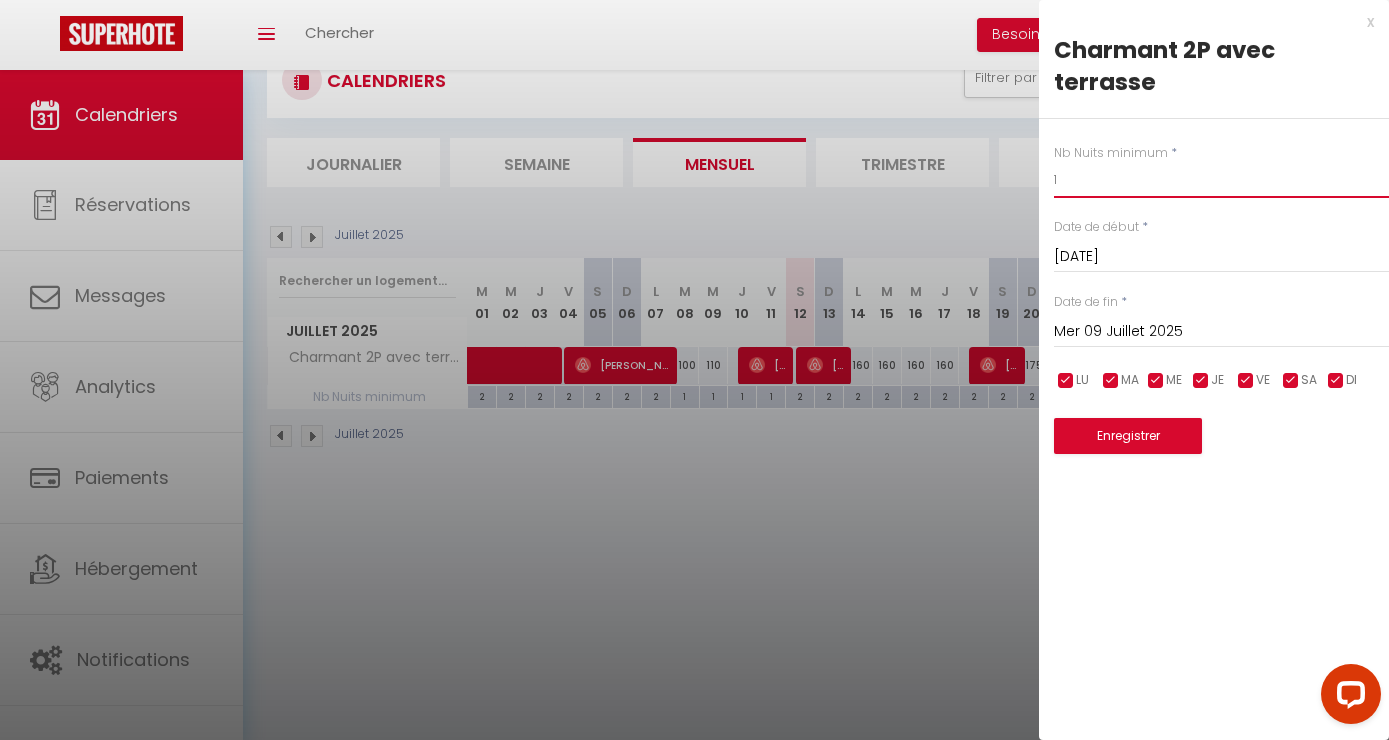click on "1" at bounding box center (1221, 180) 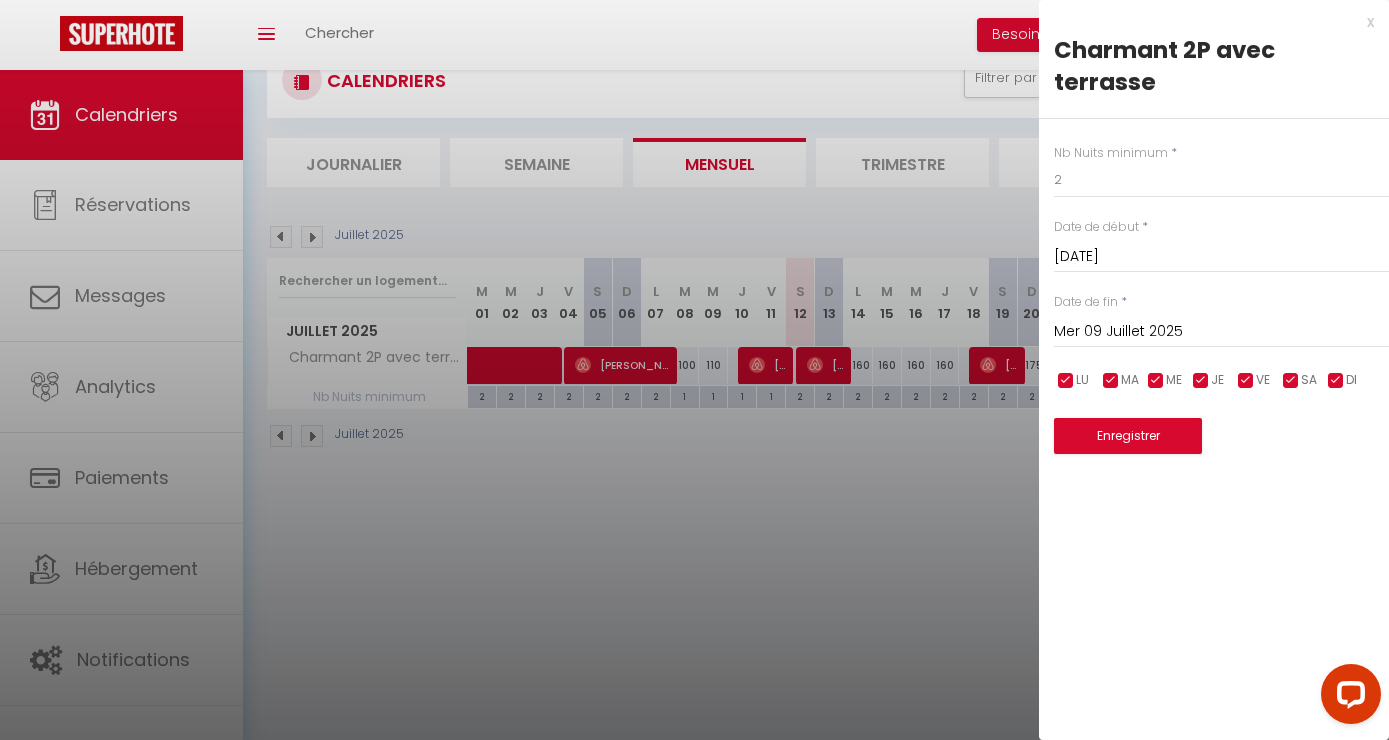 click on "Mer 09 Juillet 2025" at bounding box center (1221, 332) 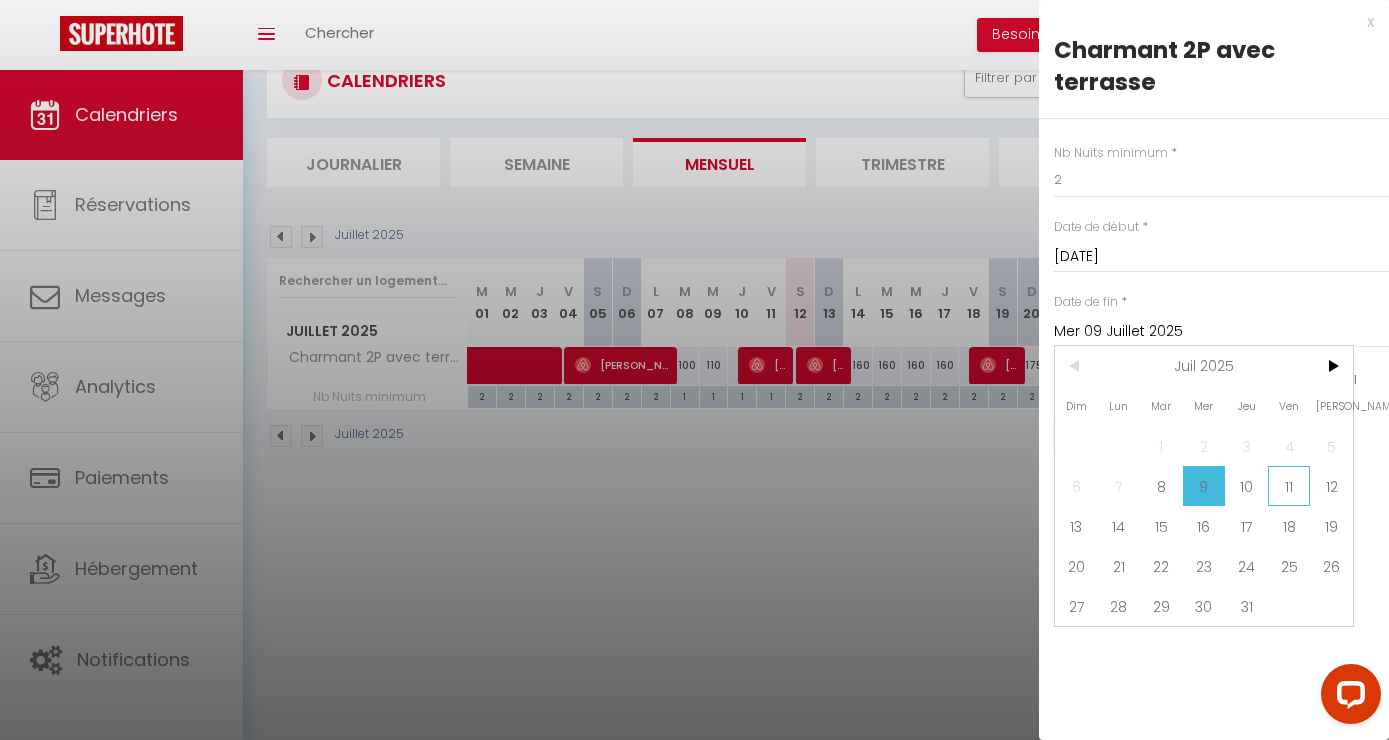 click on "11" at bounding box center (1289, 486) 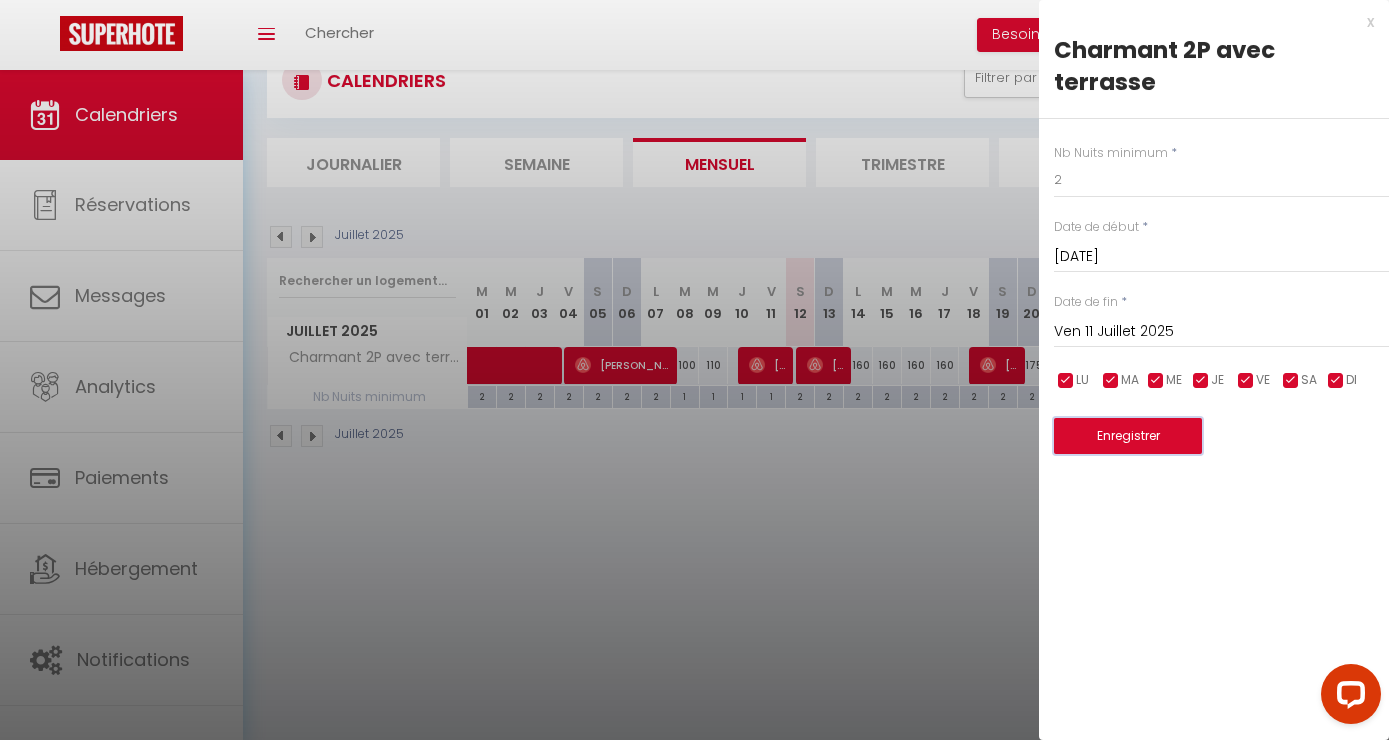 click on "Enregistrer" at bounding box center [1128, 436] 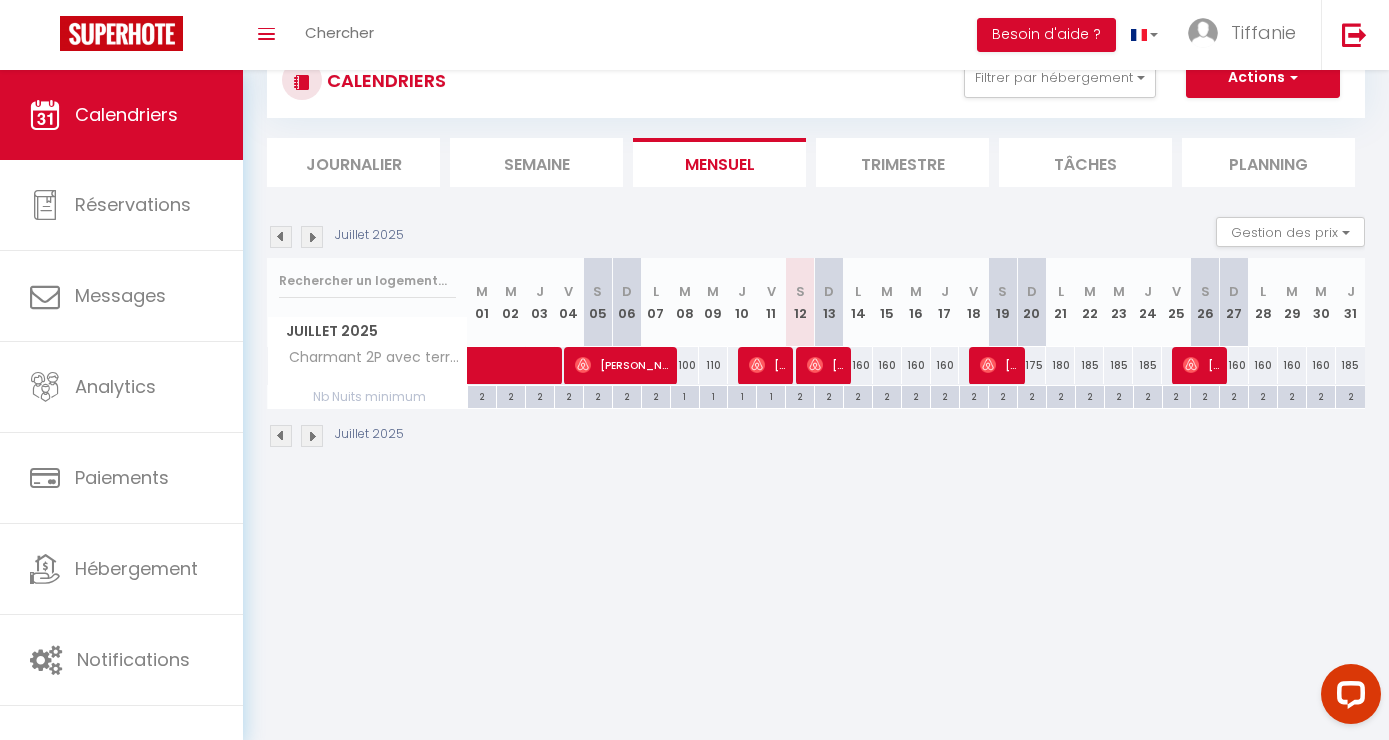 click on "160" at bounding box center [858, 365] 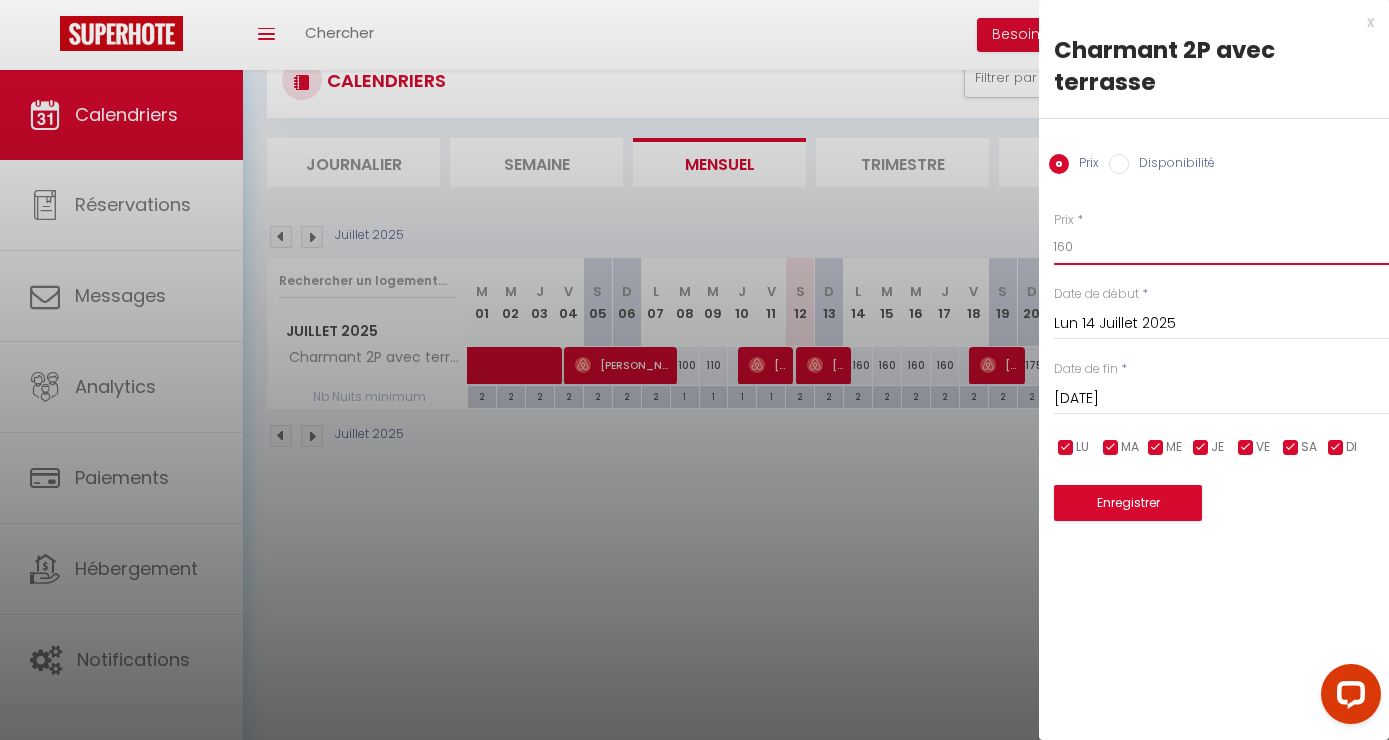 click on "160" at bounding box center (1221, 247) 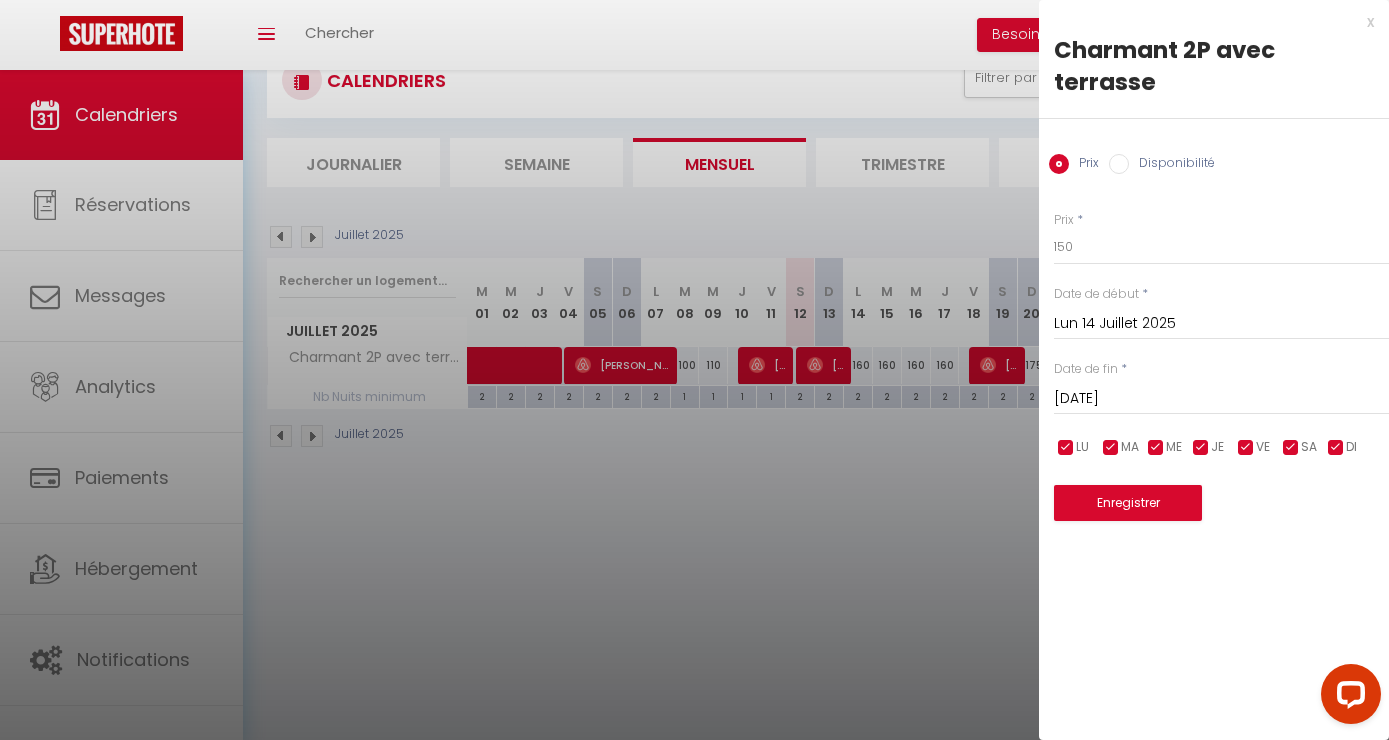 click on "[DATE]" at bounding box center [1221, 399] 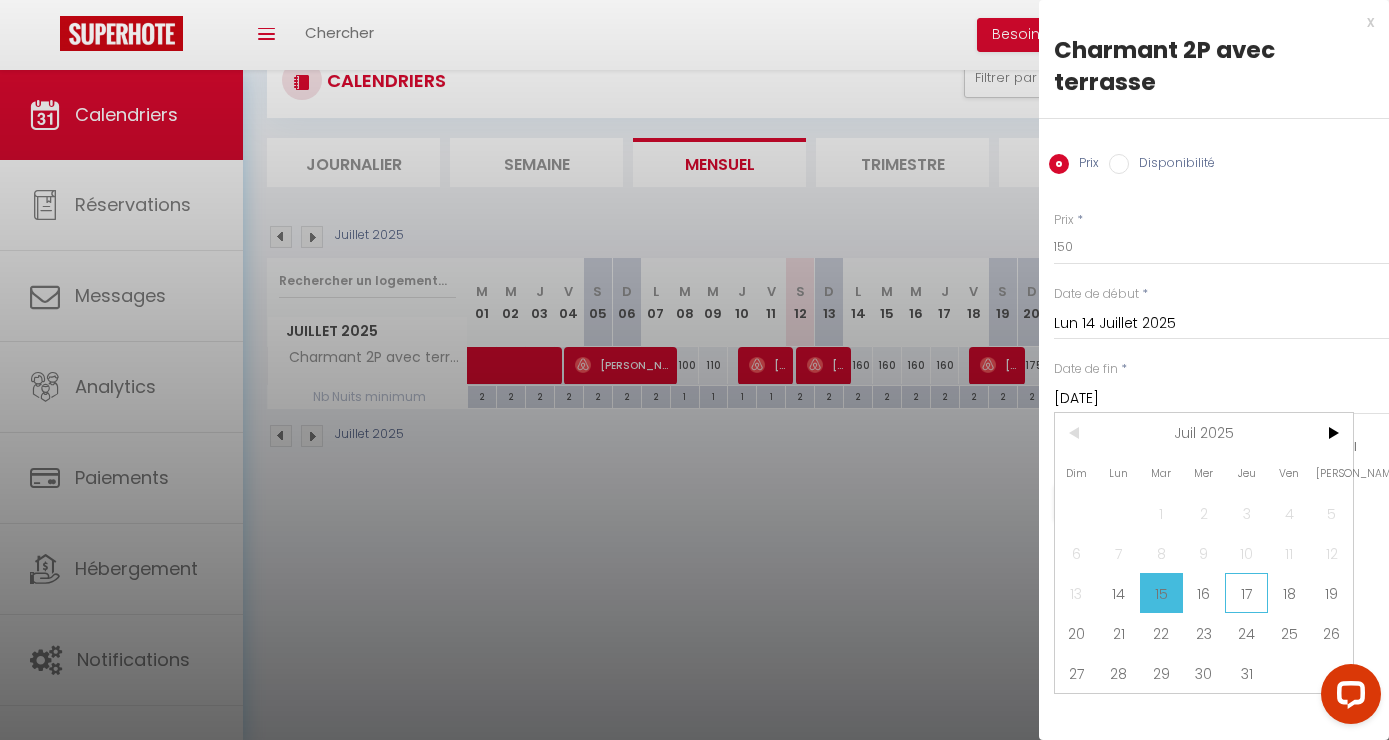 click on "17" at bounding box center (1246, 593) 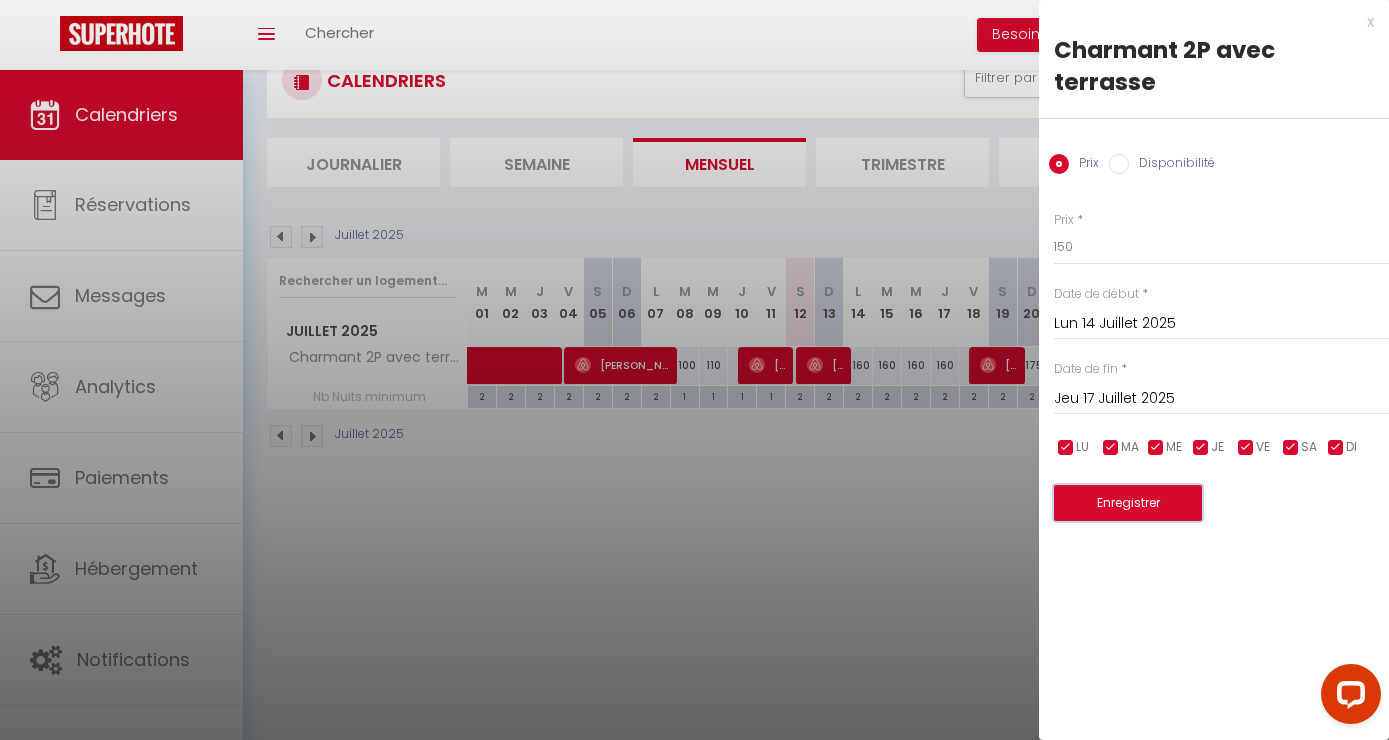 click on "Enregistrer" at bounding box center (1128, 503) 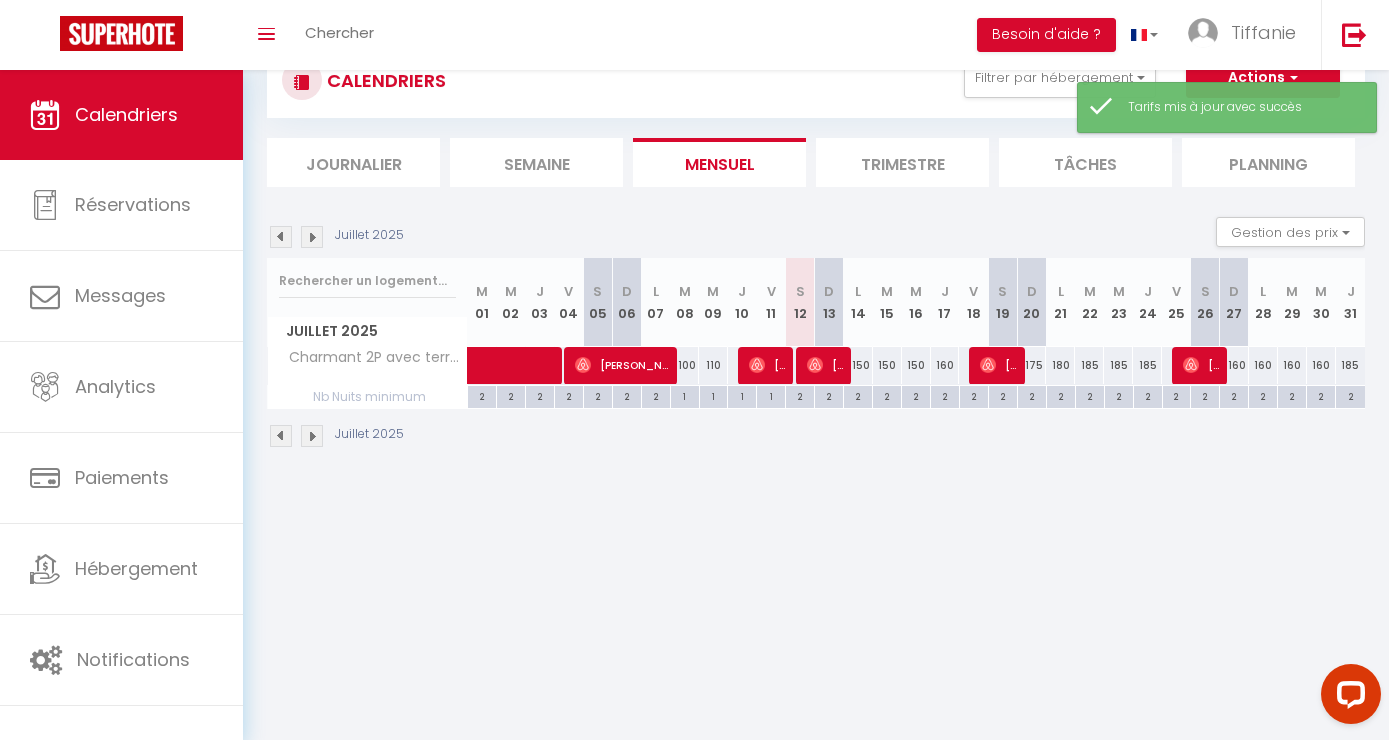 click on "160" at bounding box center [945, 365] 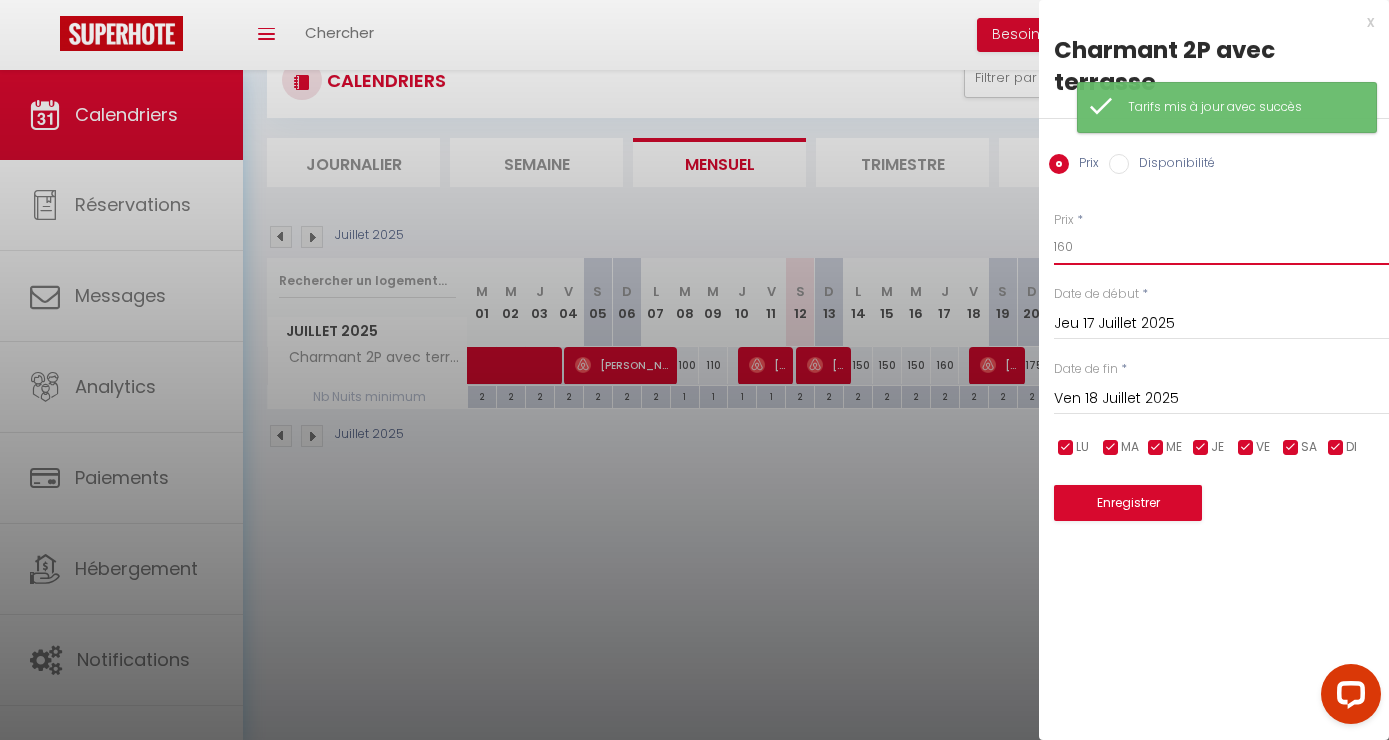 click on "160" at bounding box center (1221, 247) 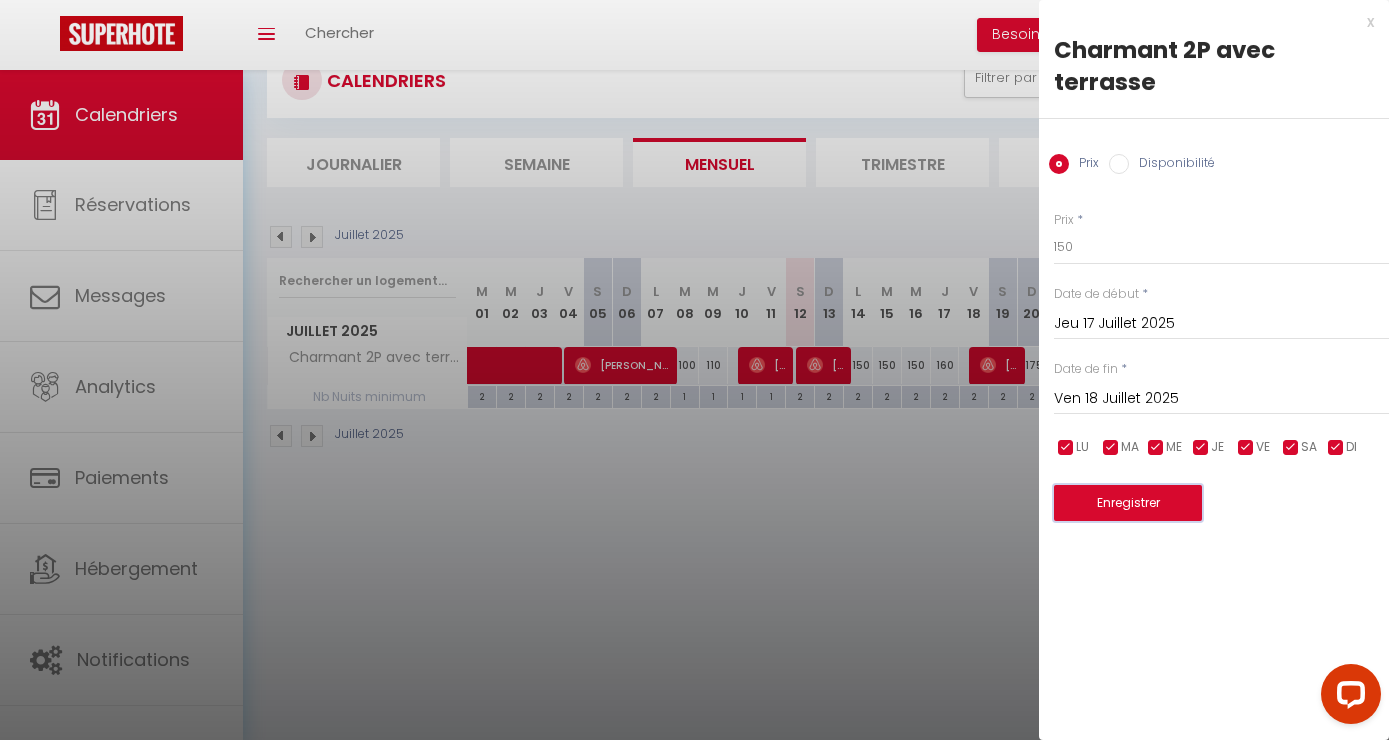 click on "Enregistrer" at bounding box center (1128, 503) 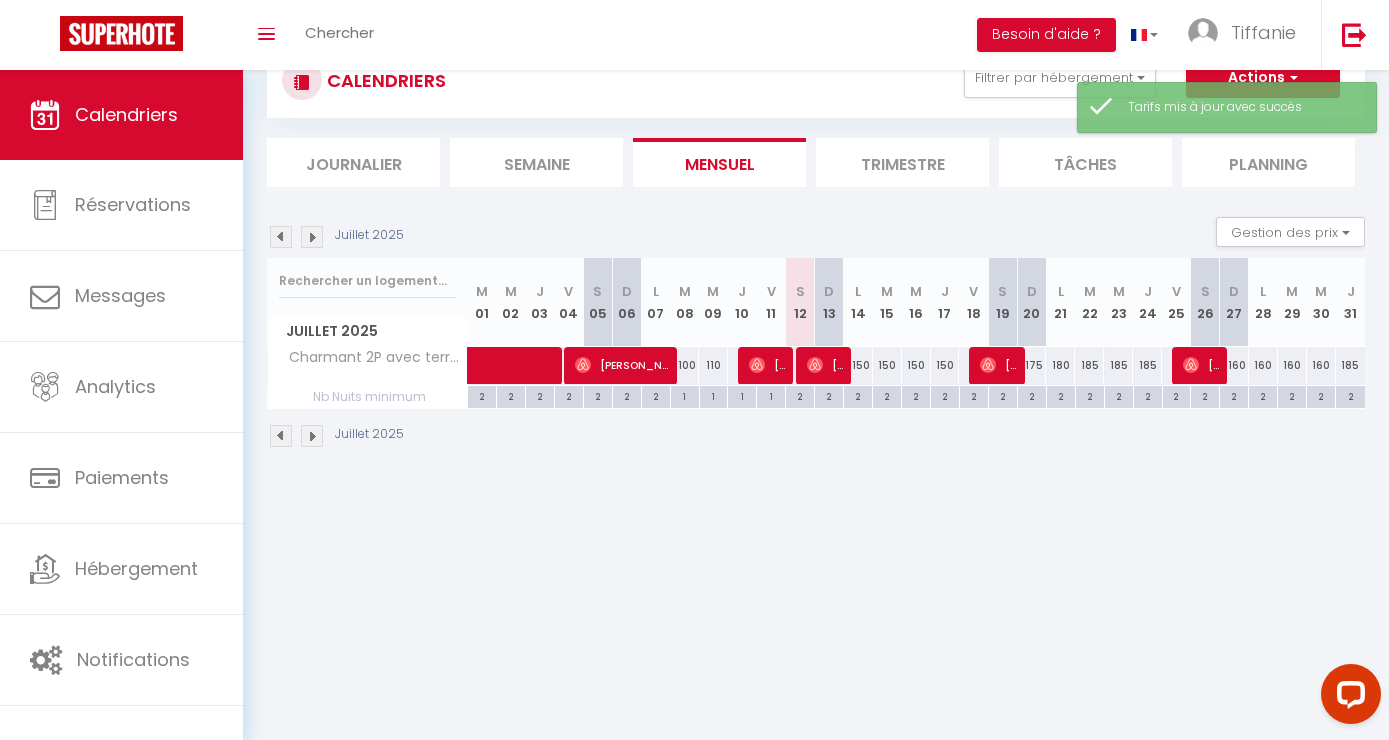 click on "180" at bounding box center [1060, 365] 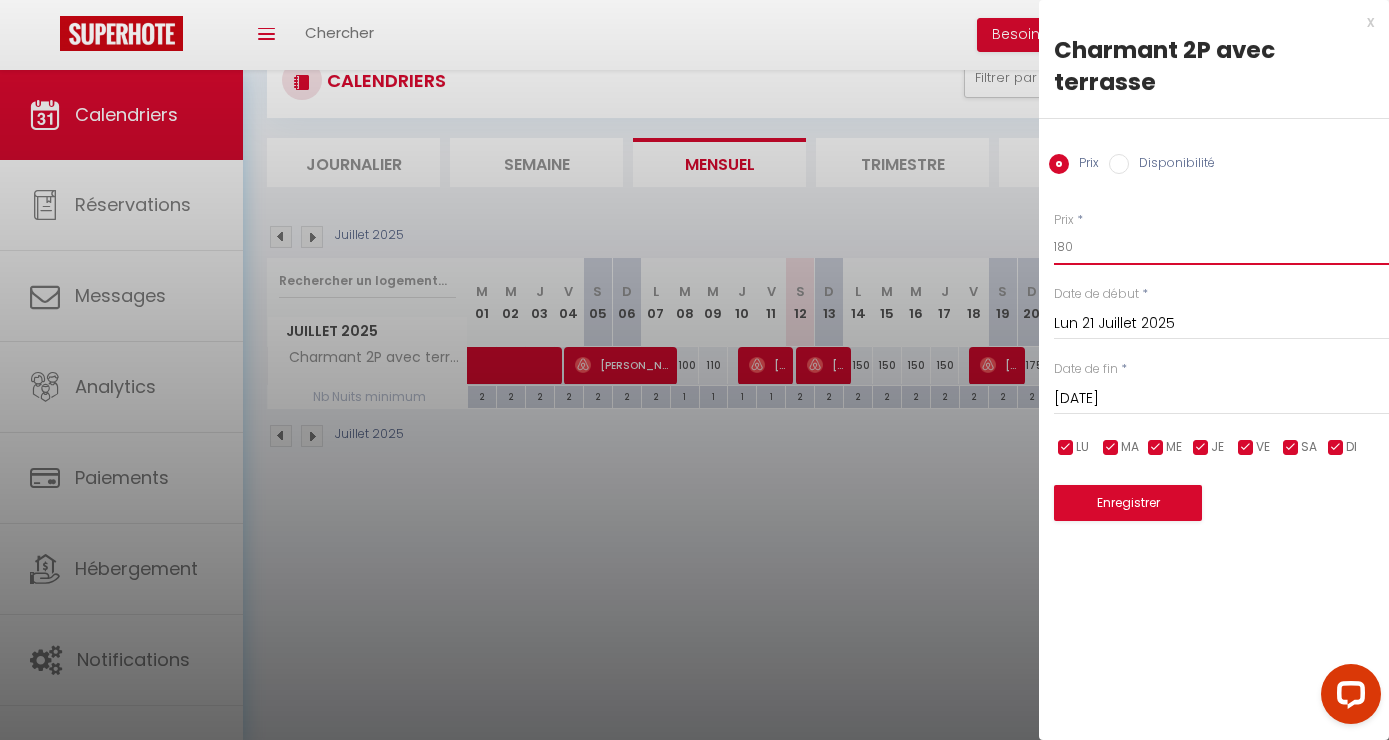 click on "180" at bounding box center (1221, 247) 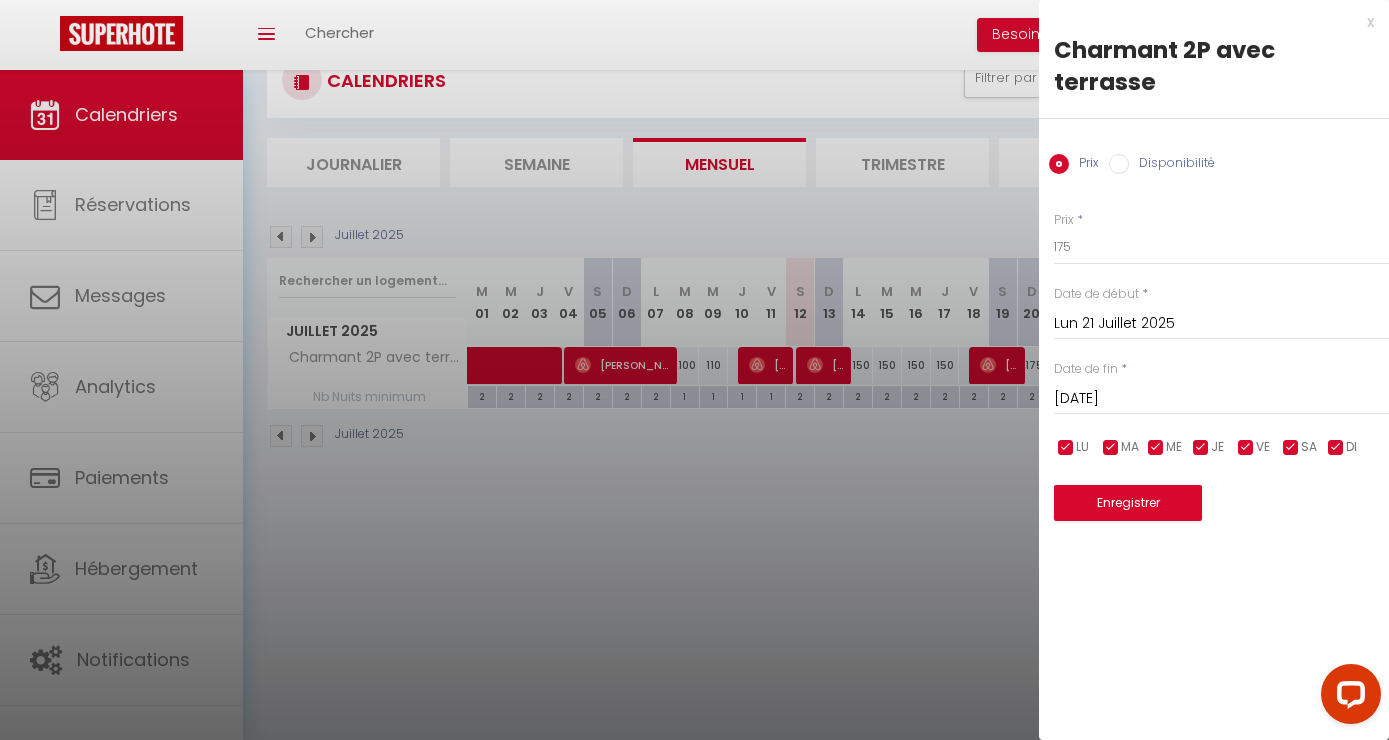 click on "[DATE]" at bounding box center (1221, 399) 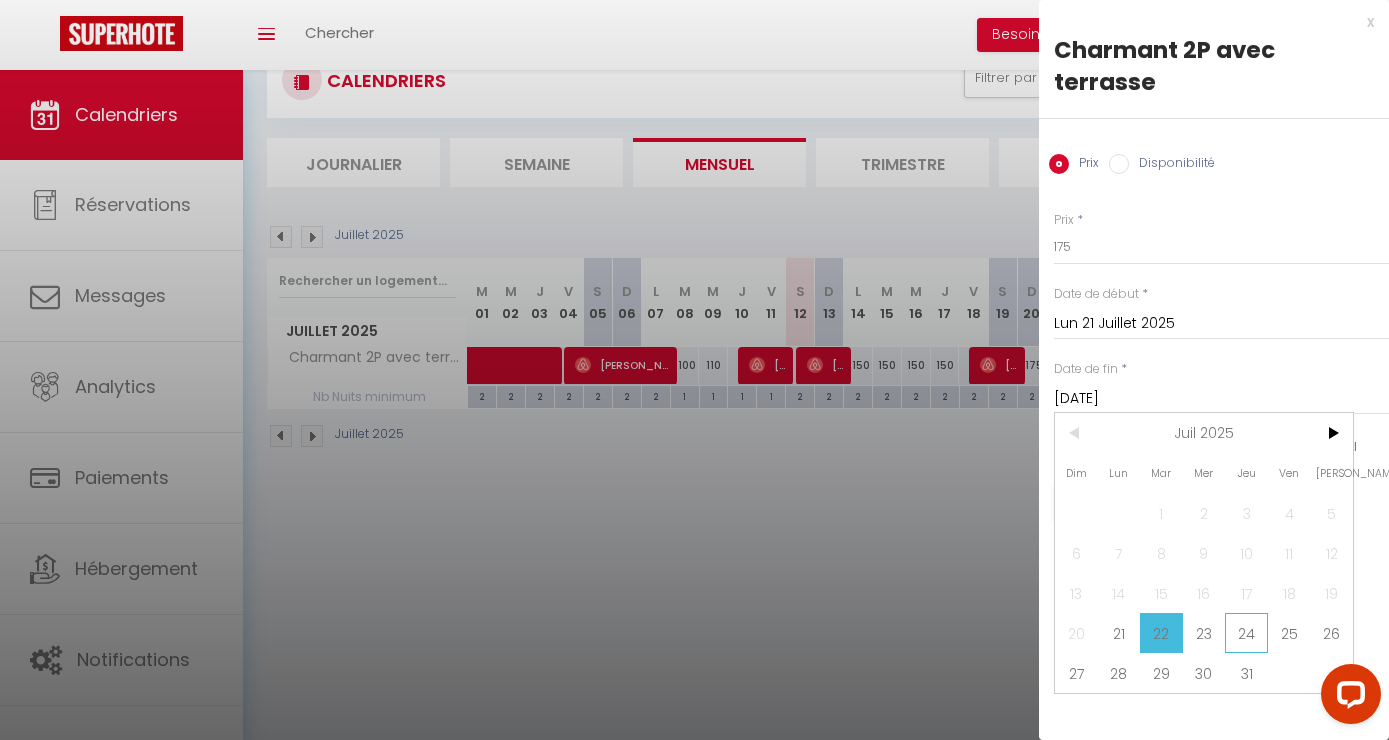 click on "24" at bounding box center [1246, 633] 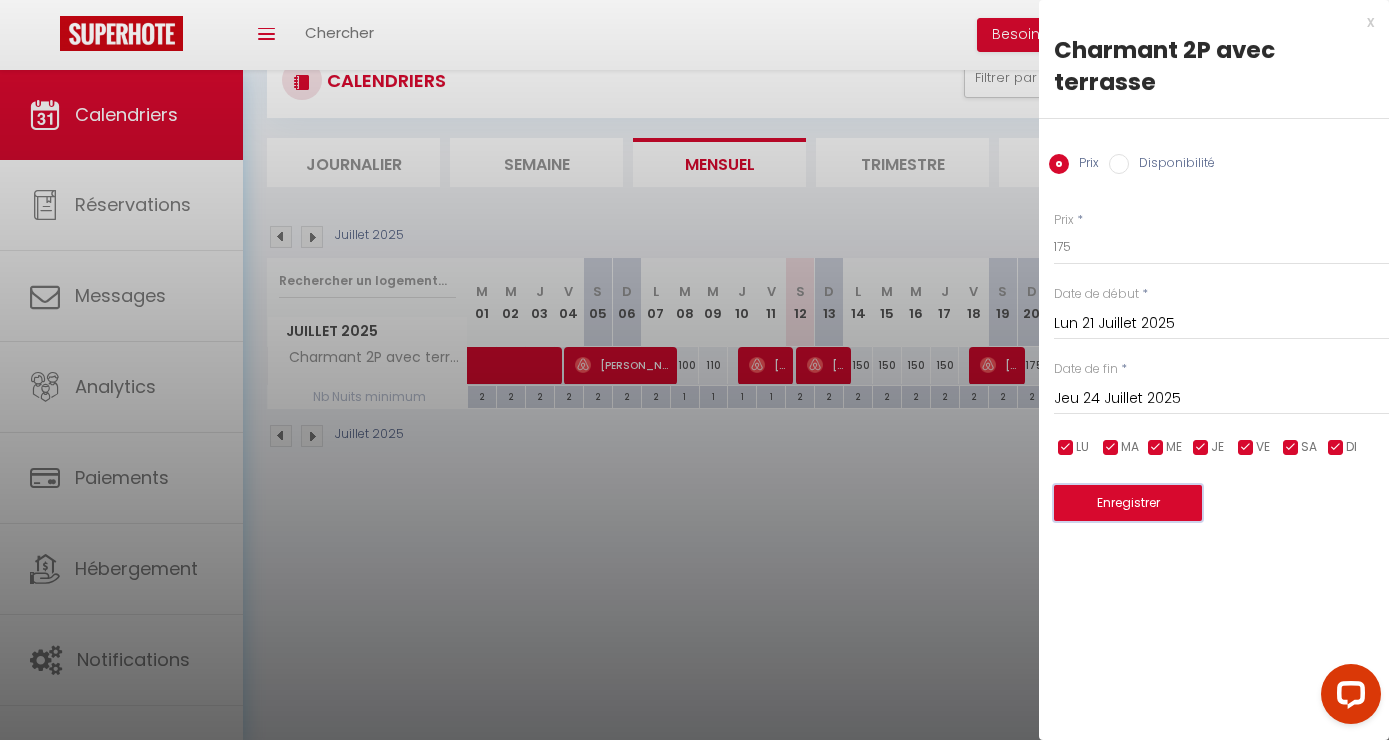 click on "Enregistrer" at bounding box center (1128, 503) 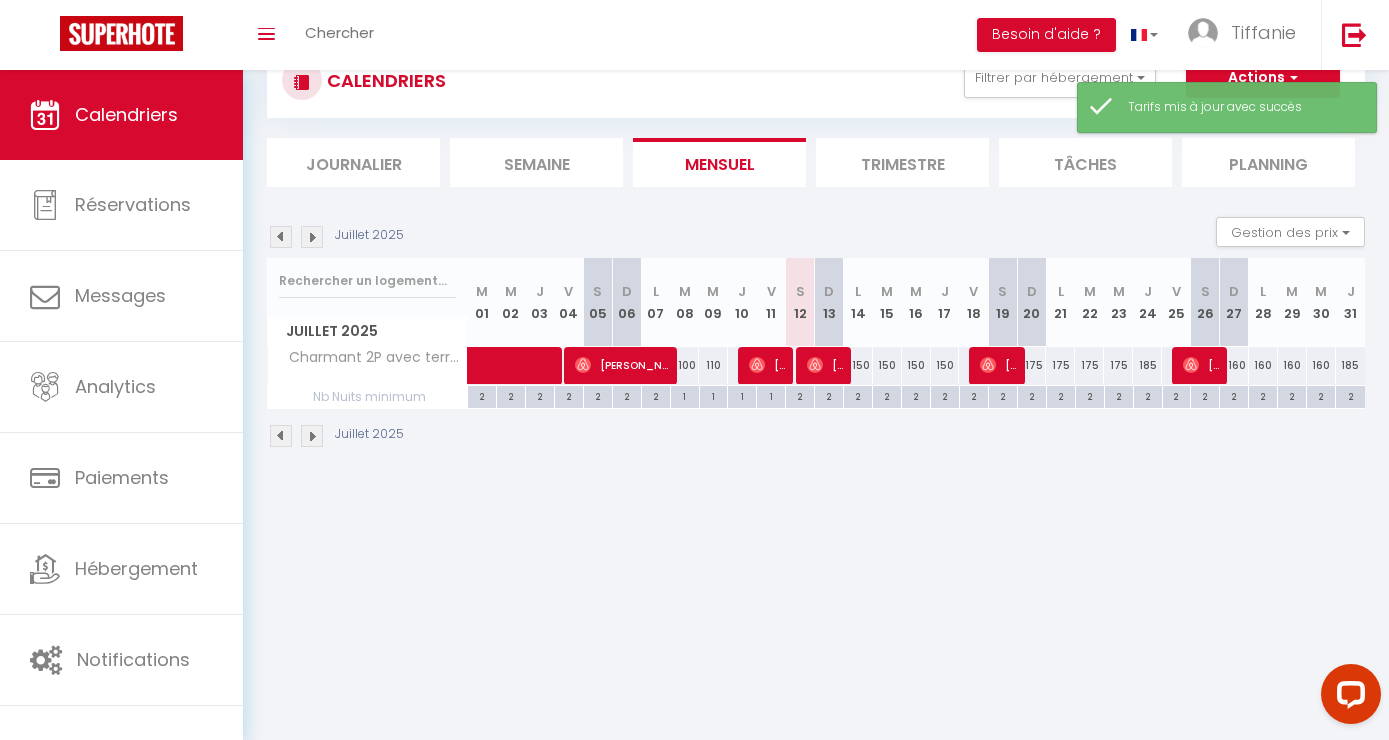 click on "185" at bounding box center [1147, 365] 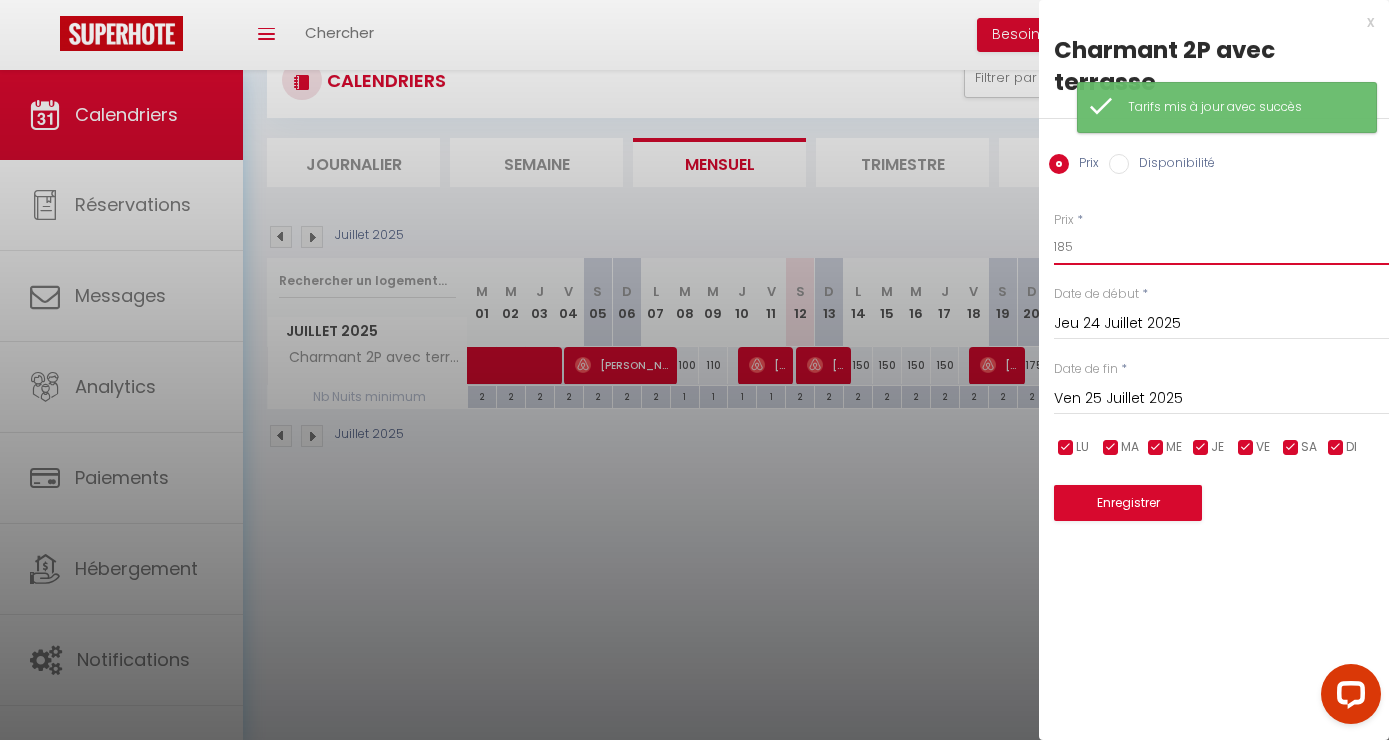 click on "185" at bounding box center (1221, 247) 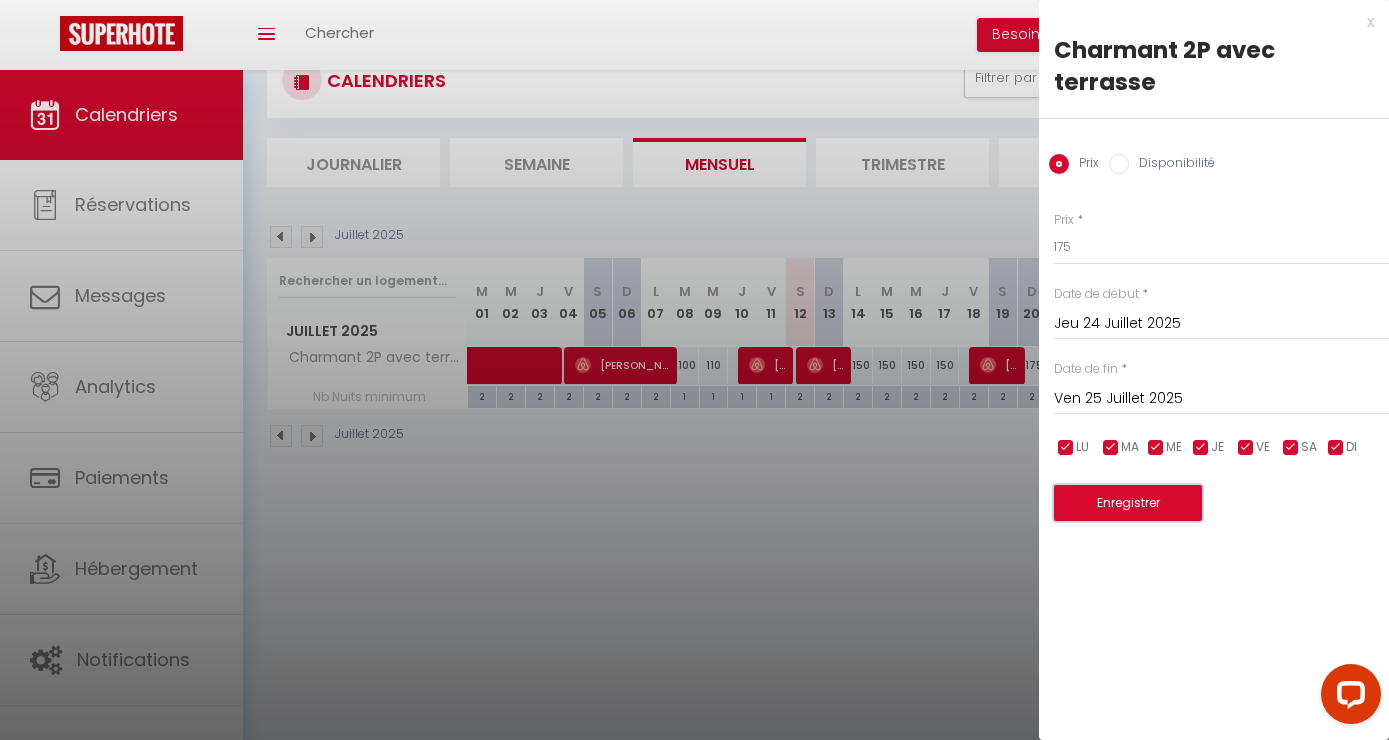 click on "Enregistrer" at bounding box center [1128, 503] 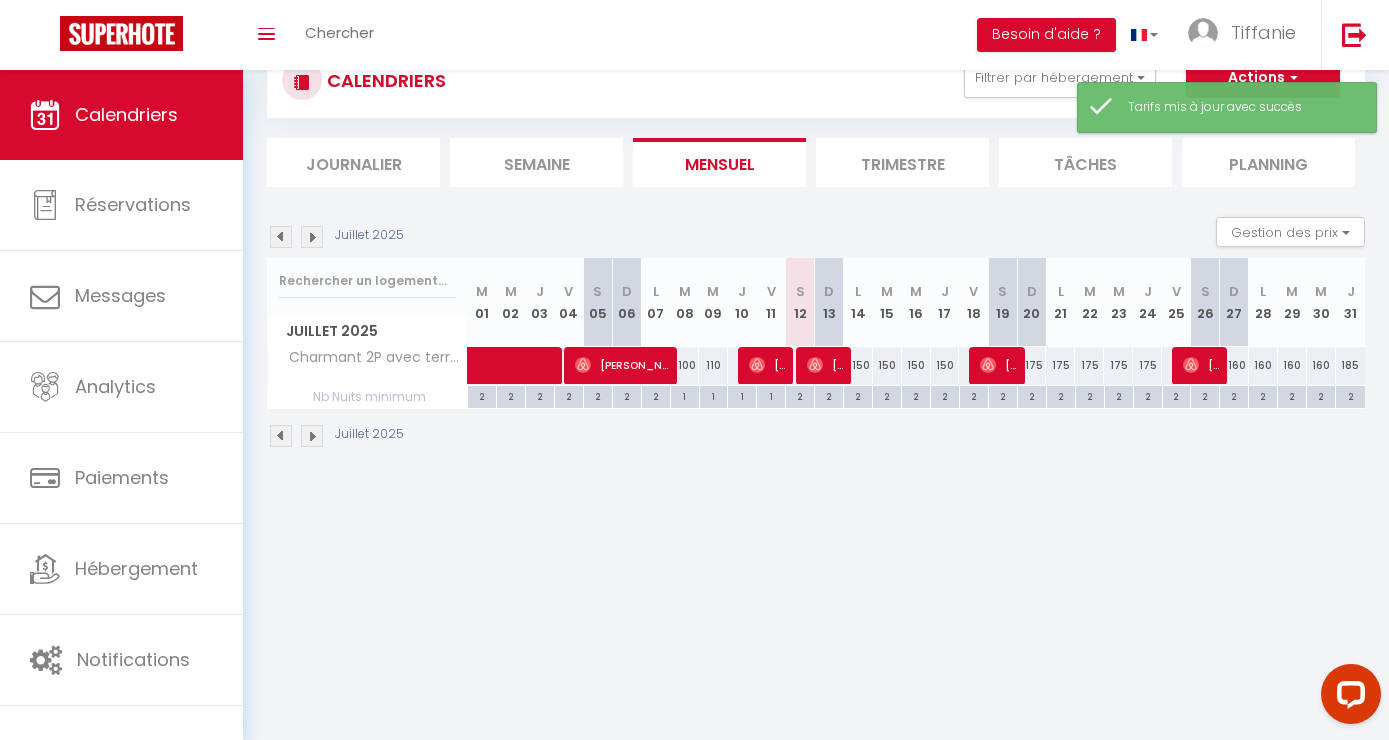 click on "185" at bounding box center [1350, 365] 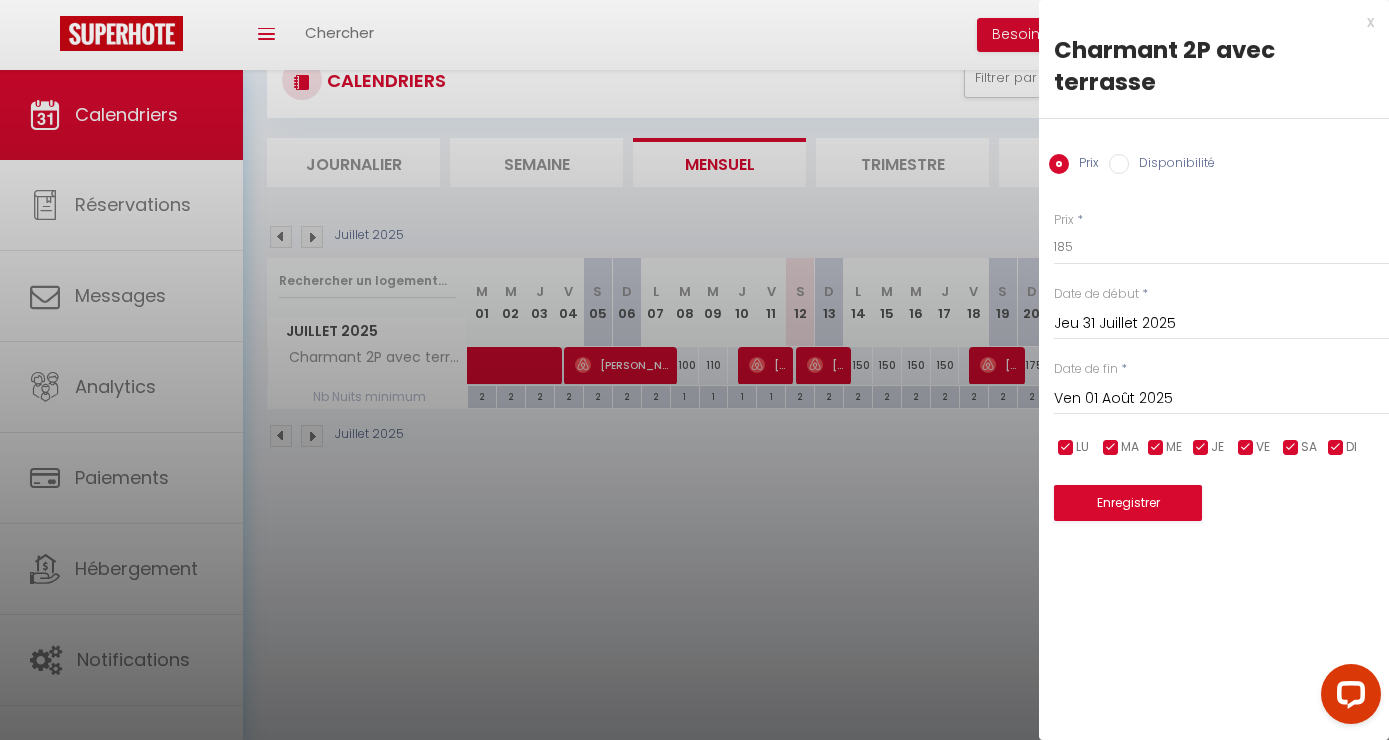 click at bounding box center (694, 370) 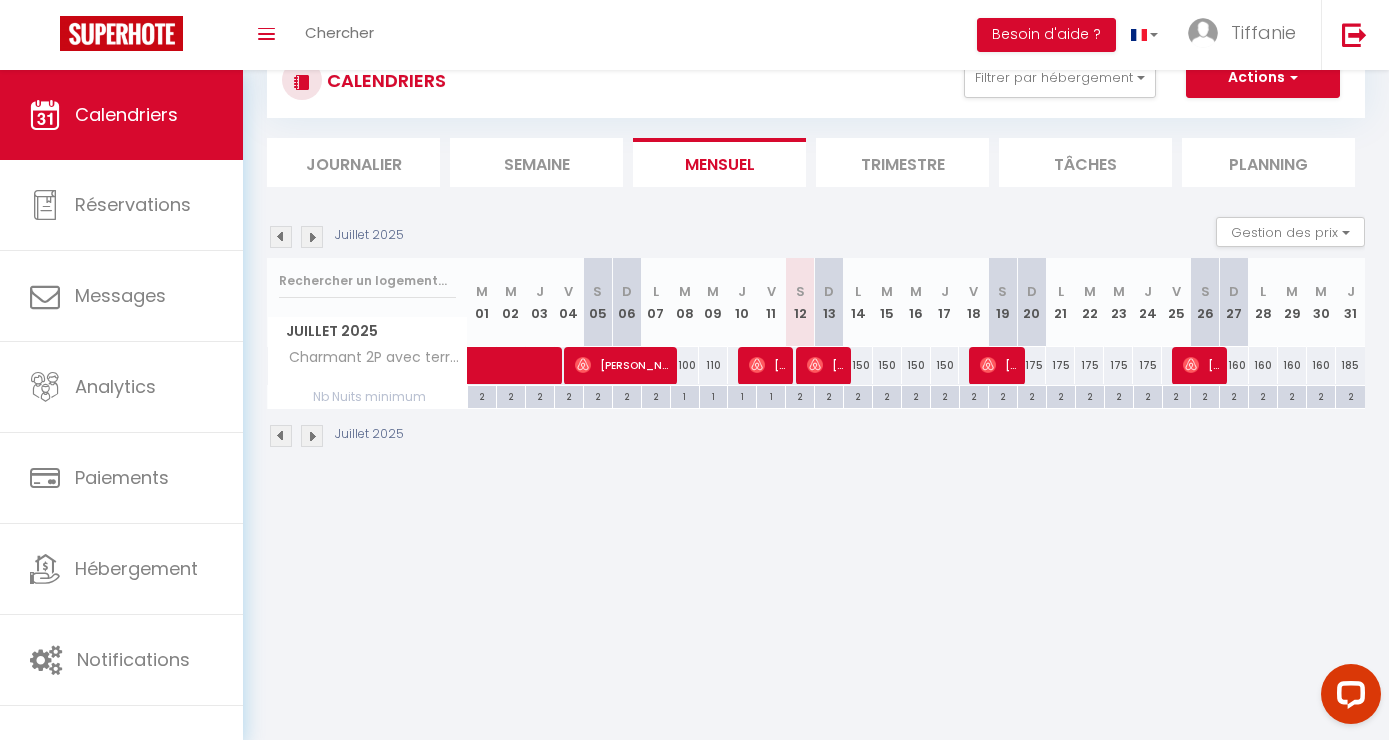 click on "185" at bounding box center [1350, 365] 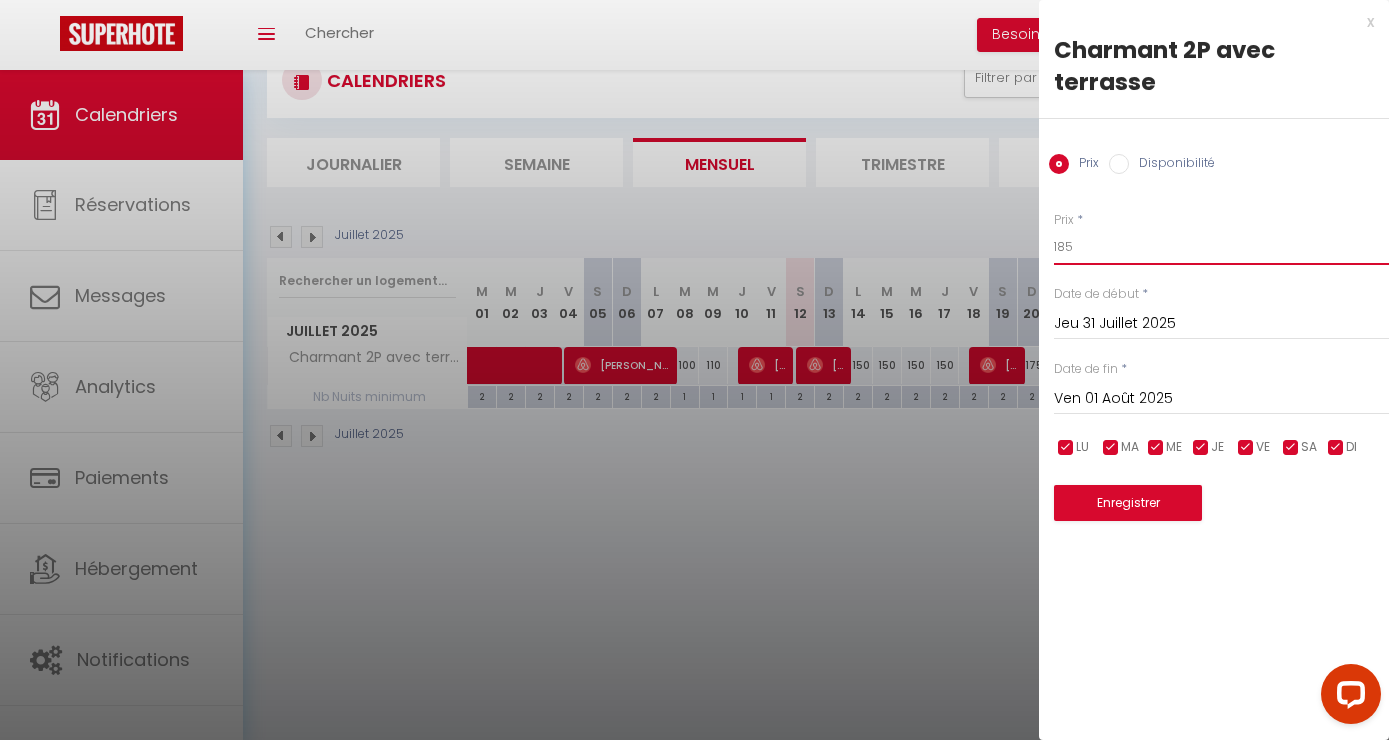 click on "185" at bounding box center (1221, 247) 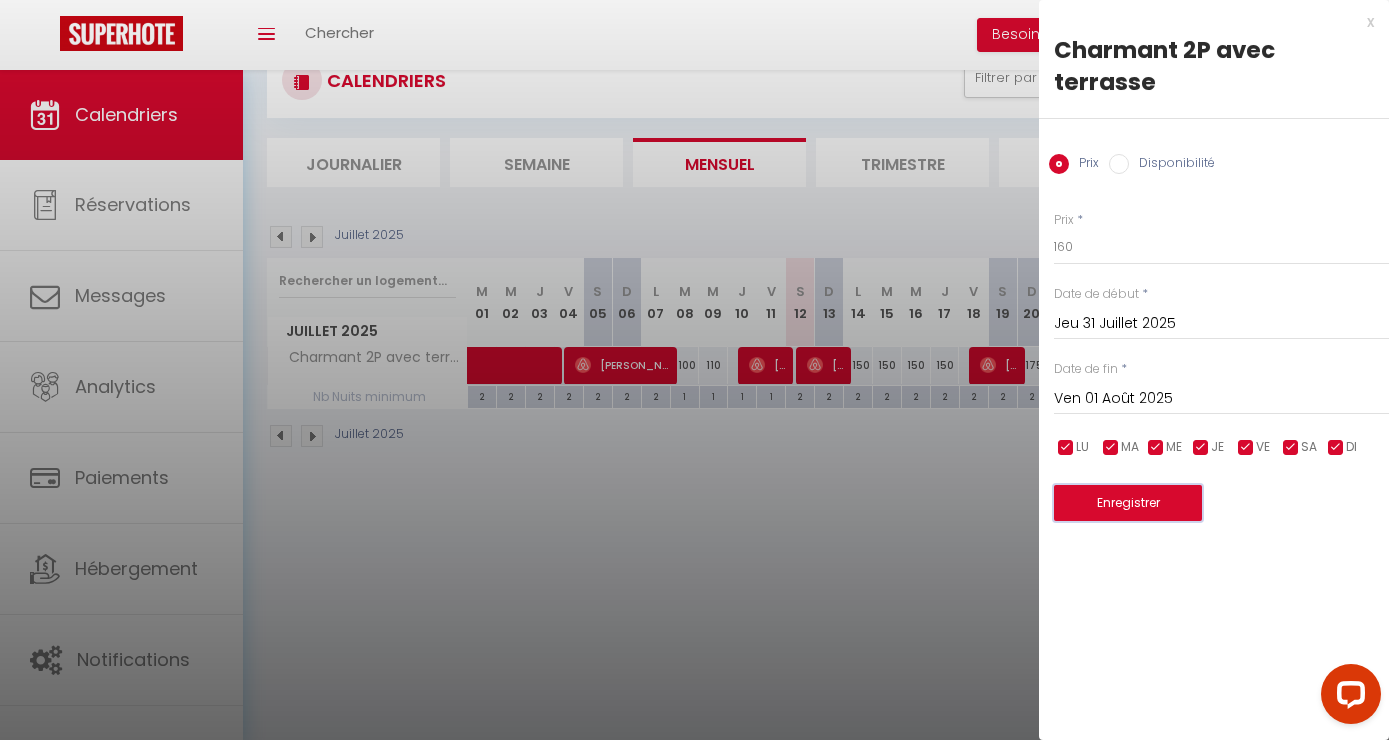click on "Enregistrer" at bounding box center [1128, 503] 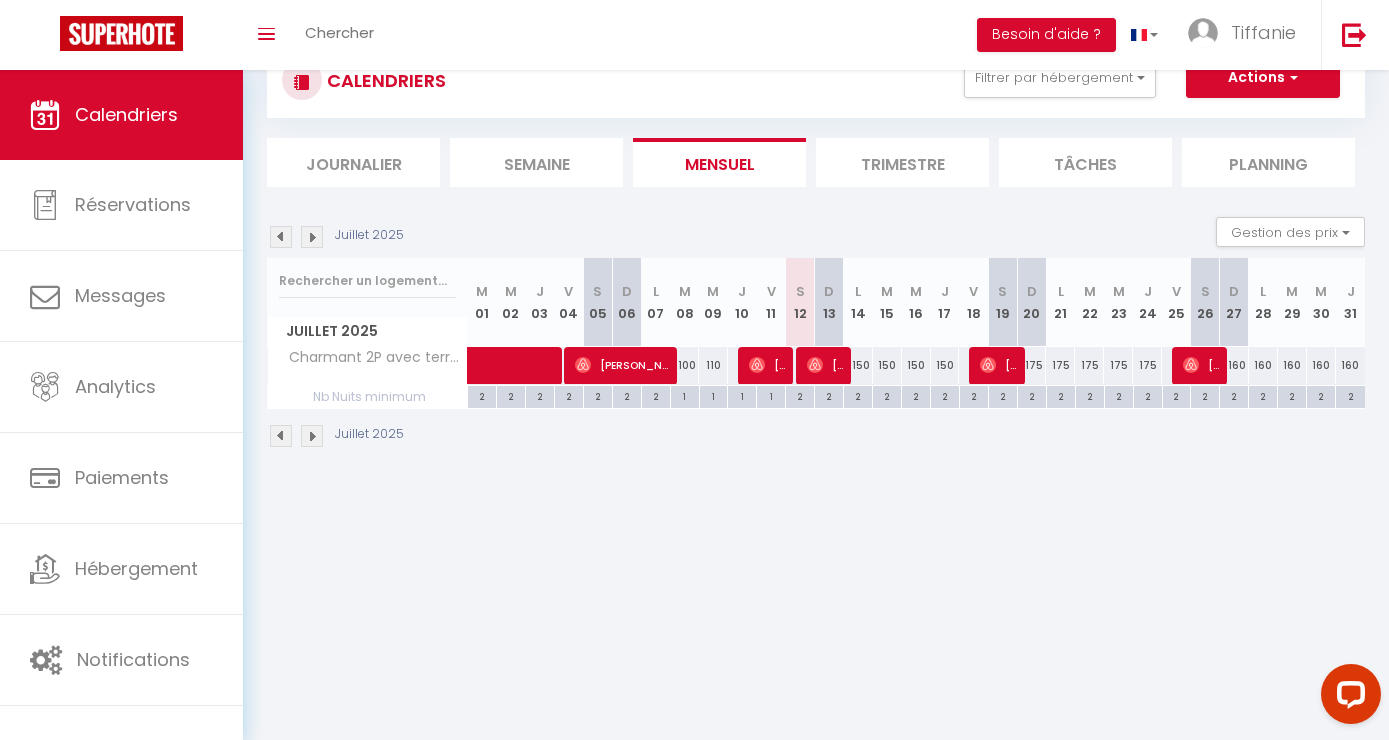 click on "175" at bounding box center (1031, 365) 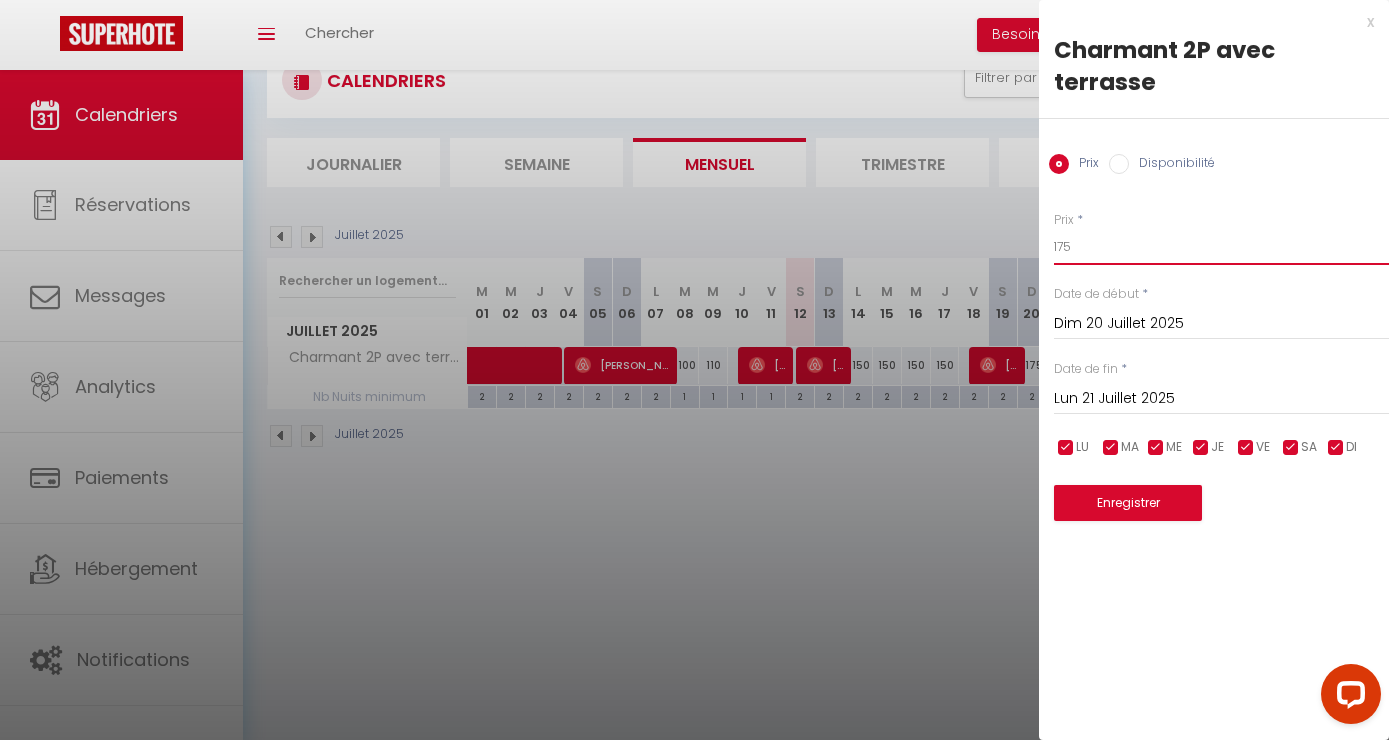 click on "175" at bounding box center [1221, 247] 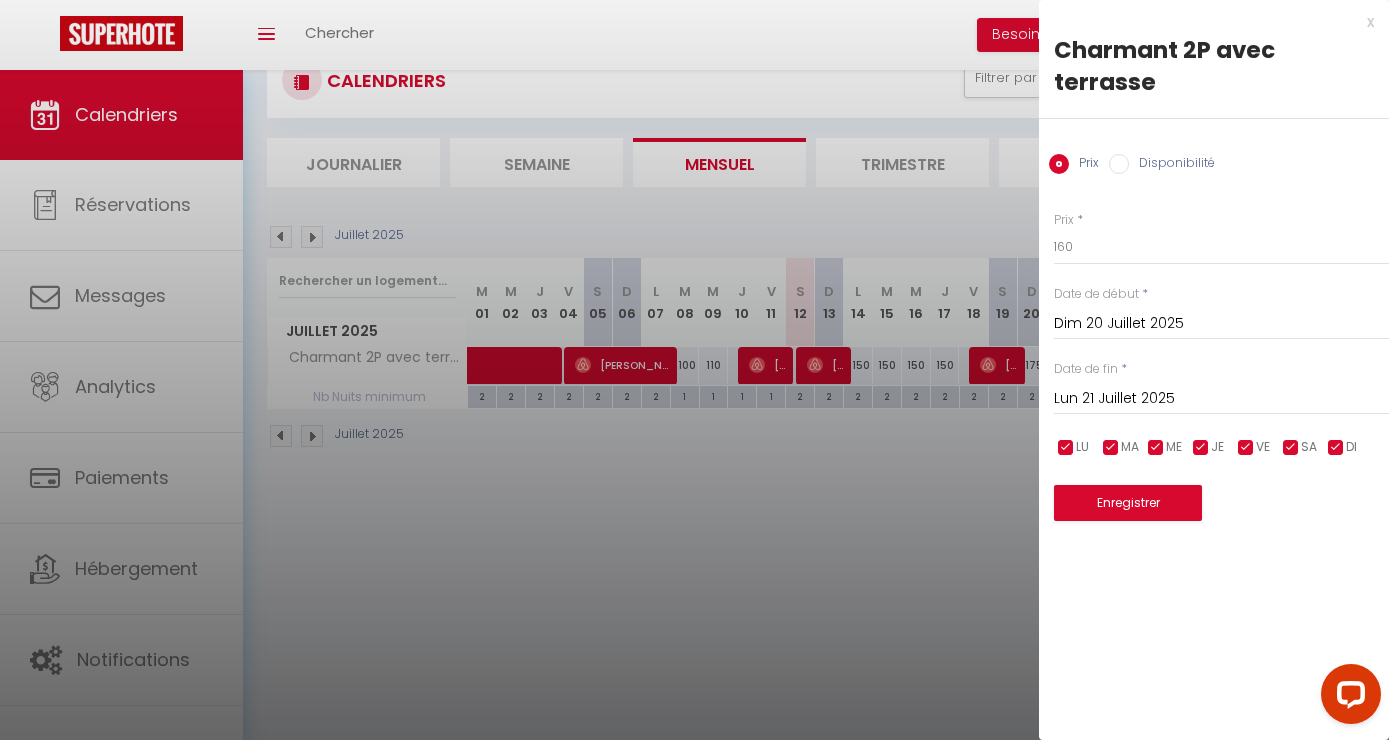 click on "Lun 21 Juillet 2025" at bounding box center [1221, 399] 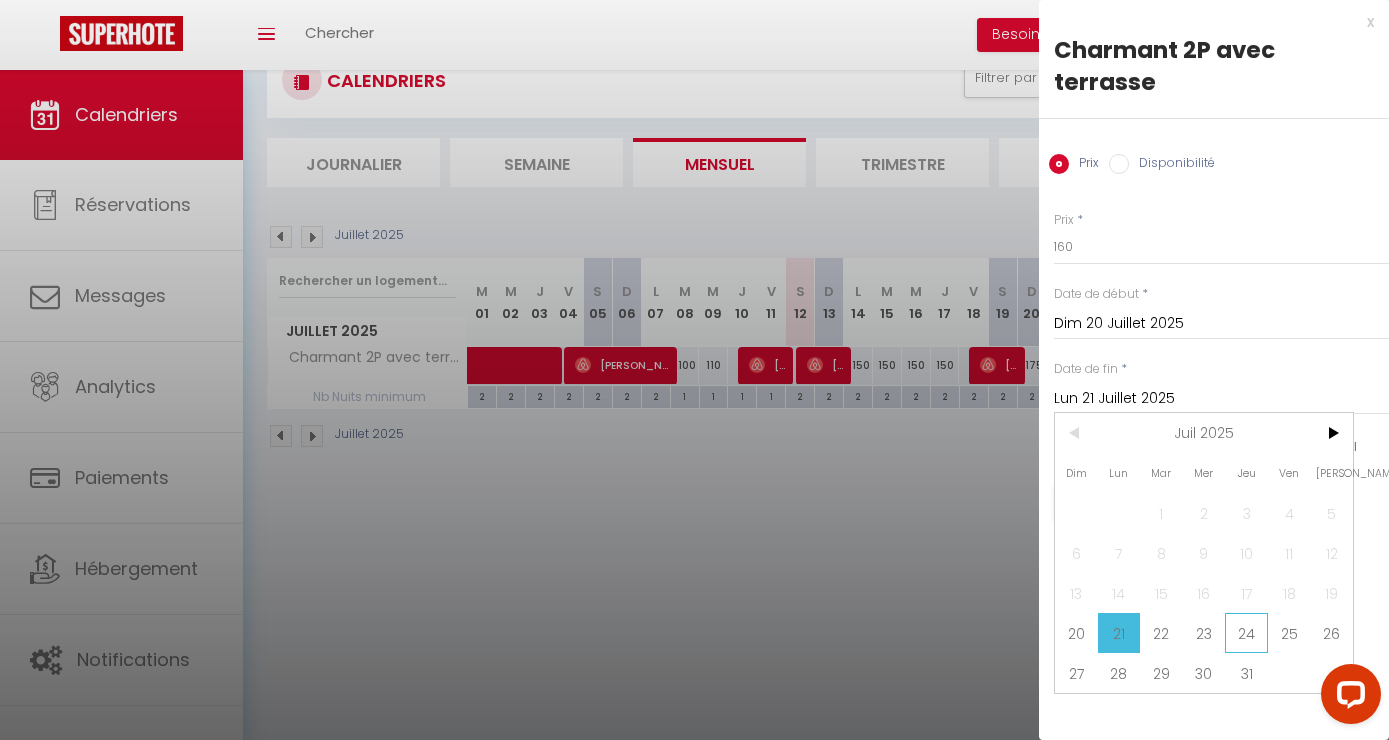 click on "24" at bounding box center [1246, 633] 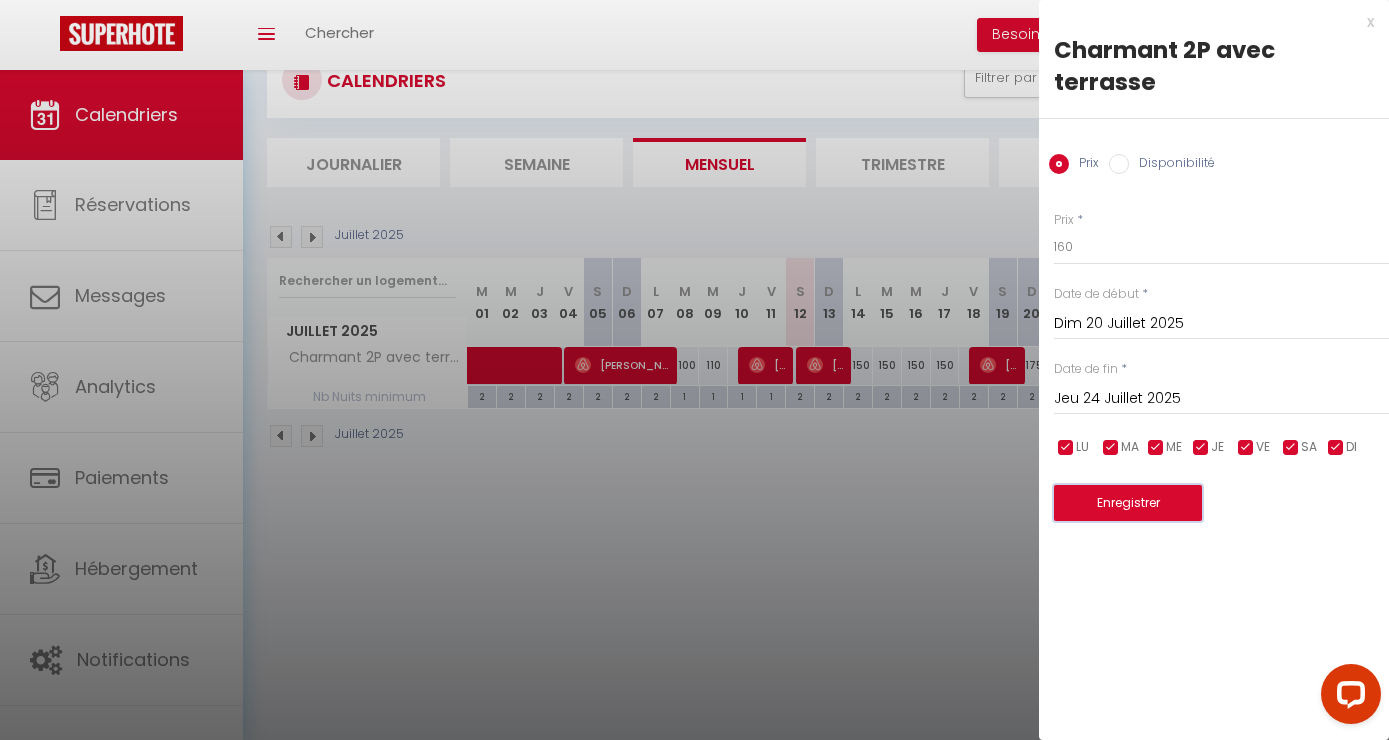 click on "Enregistrer" at bounding box center (1128, 503) 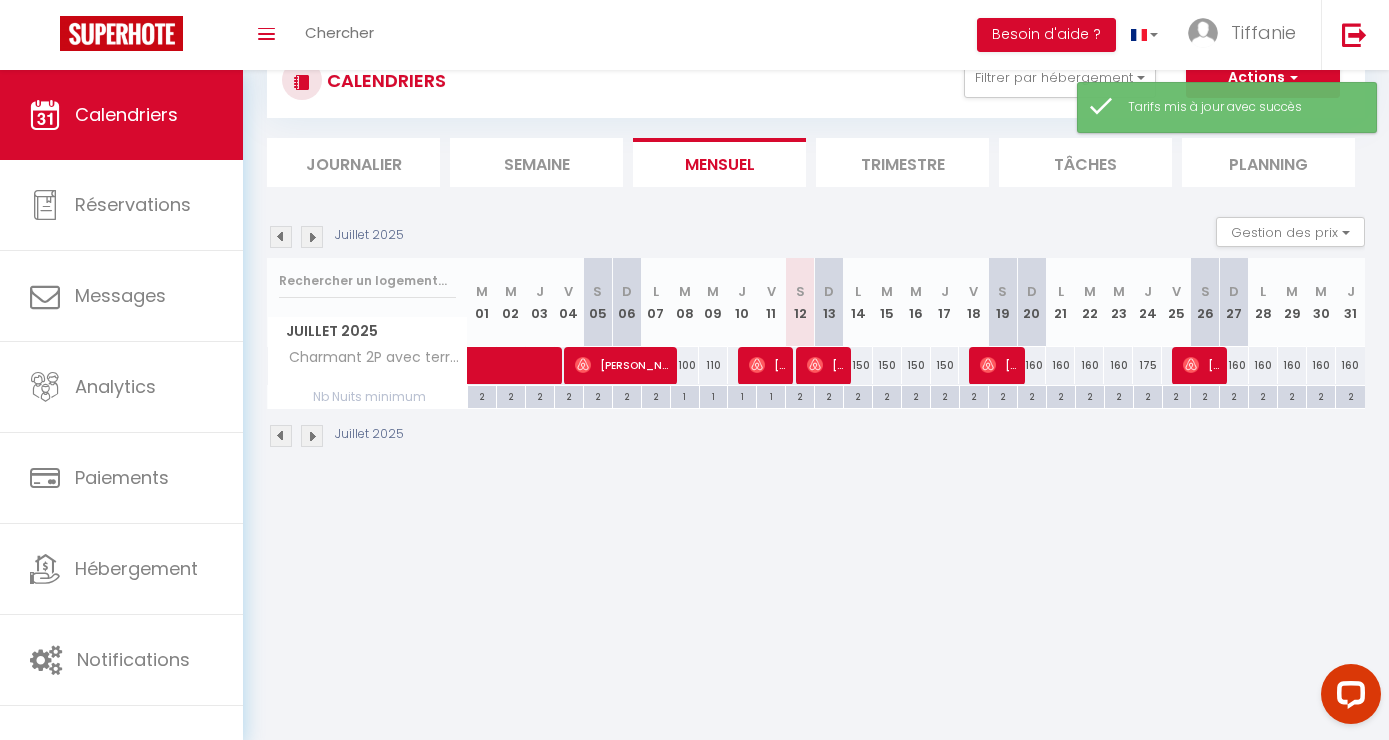 click on "175" at bounding box center [1147, 365] 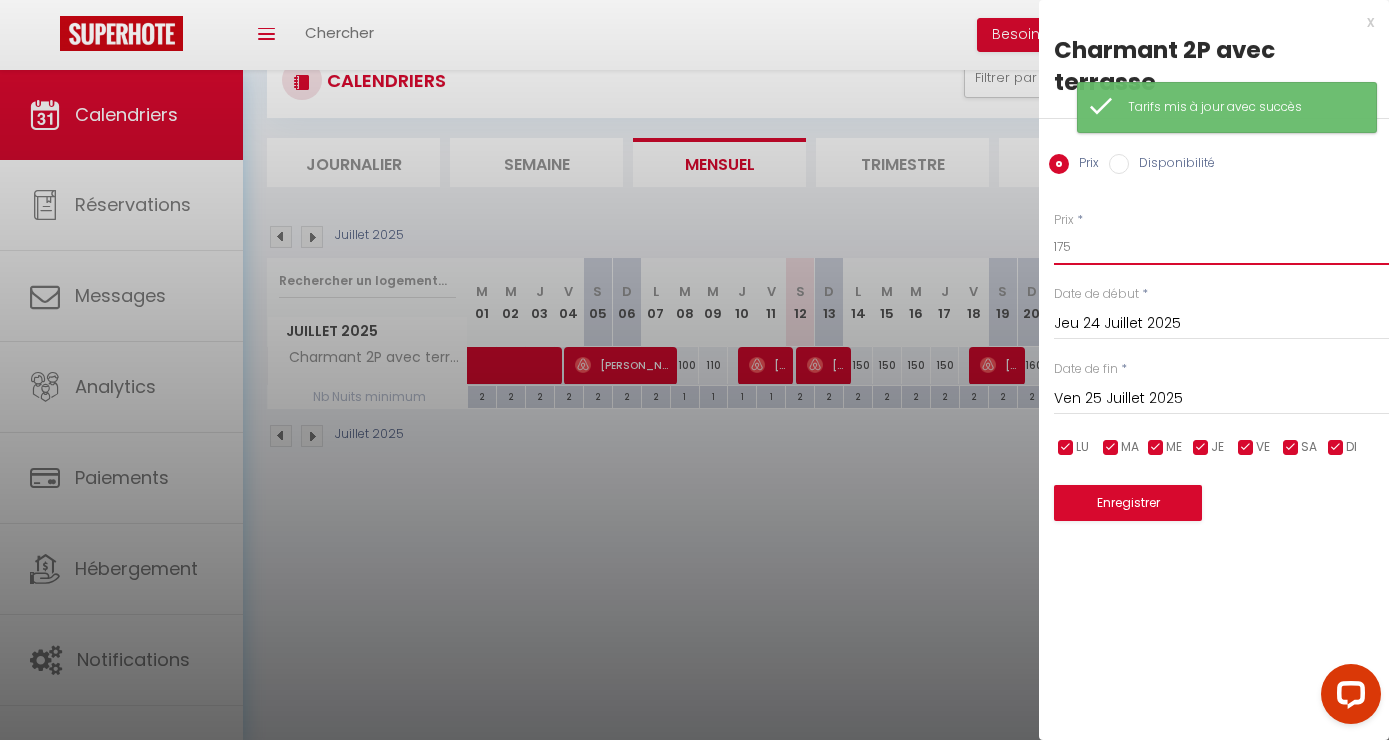 click on "175" at bounding box center [1221, 247] 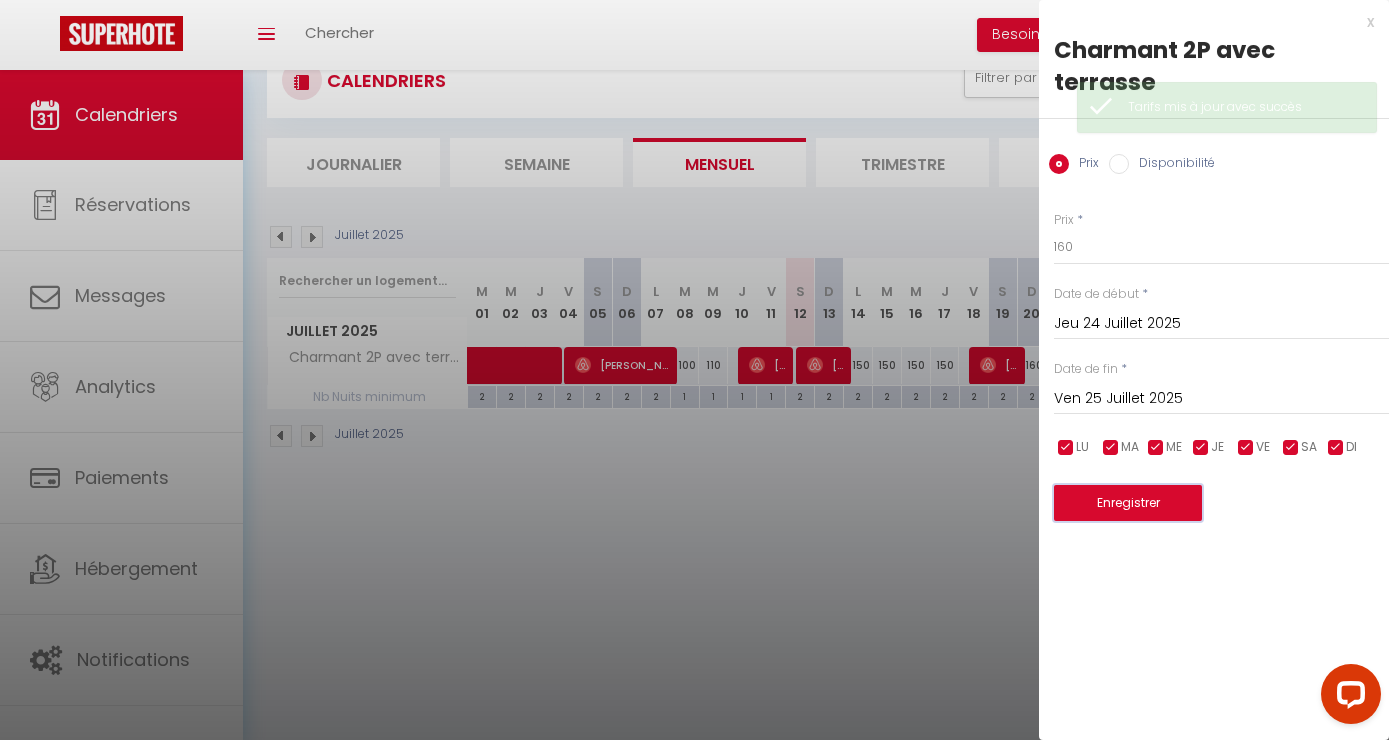 click on "Enregistrer" at bounding box center [1128, 503] 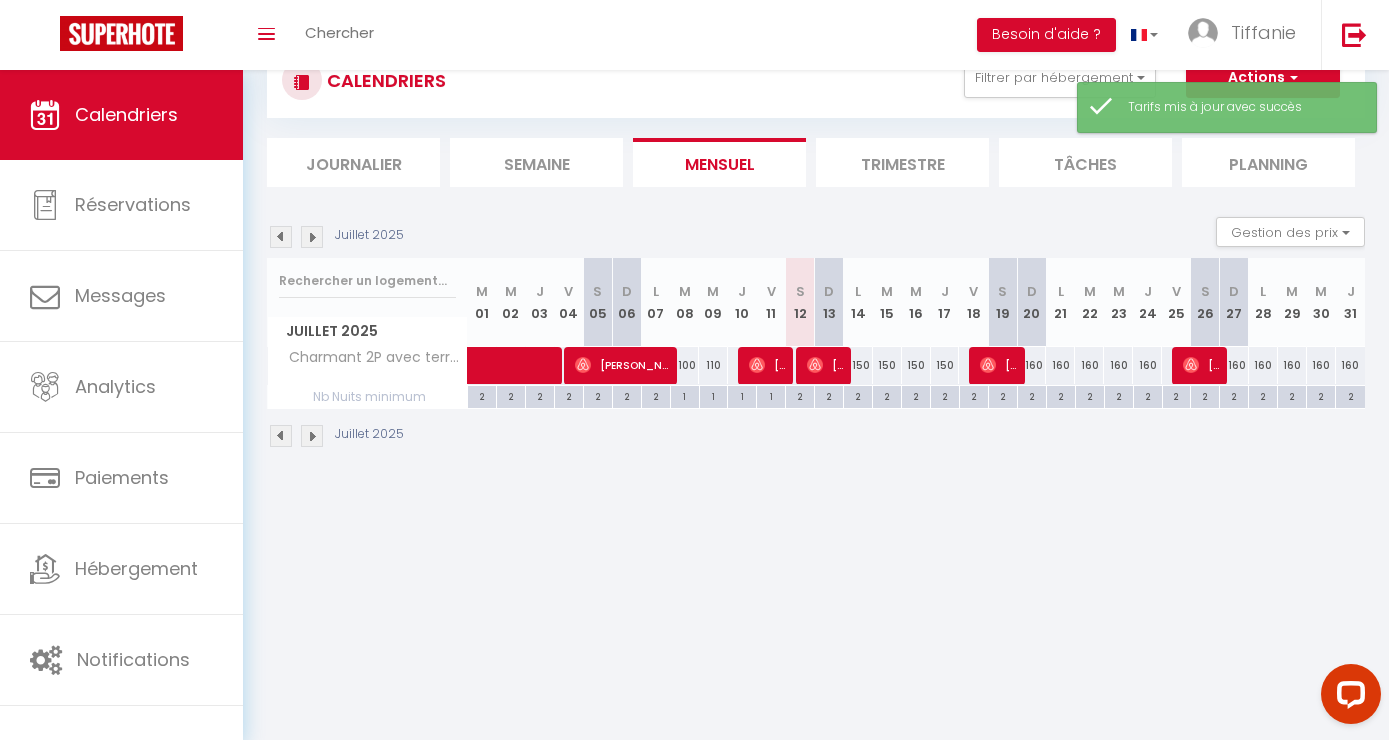 click on "150" at bounding box center (858, 365) 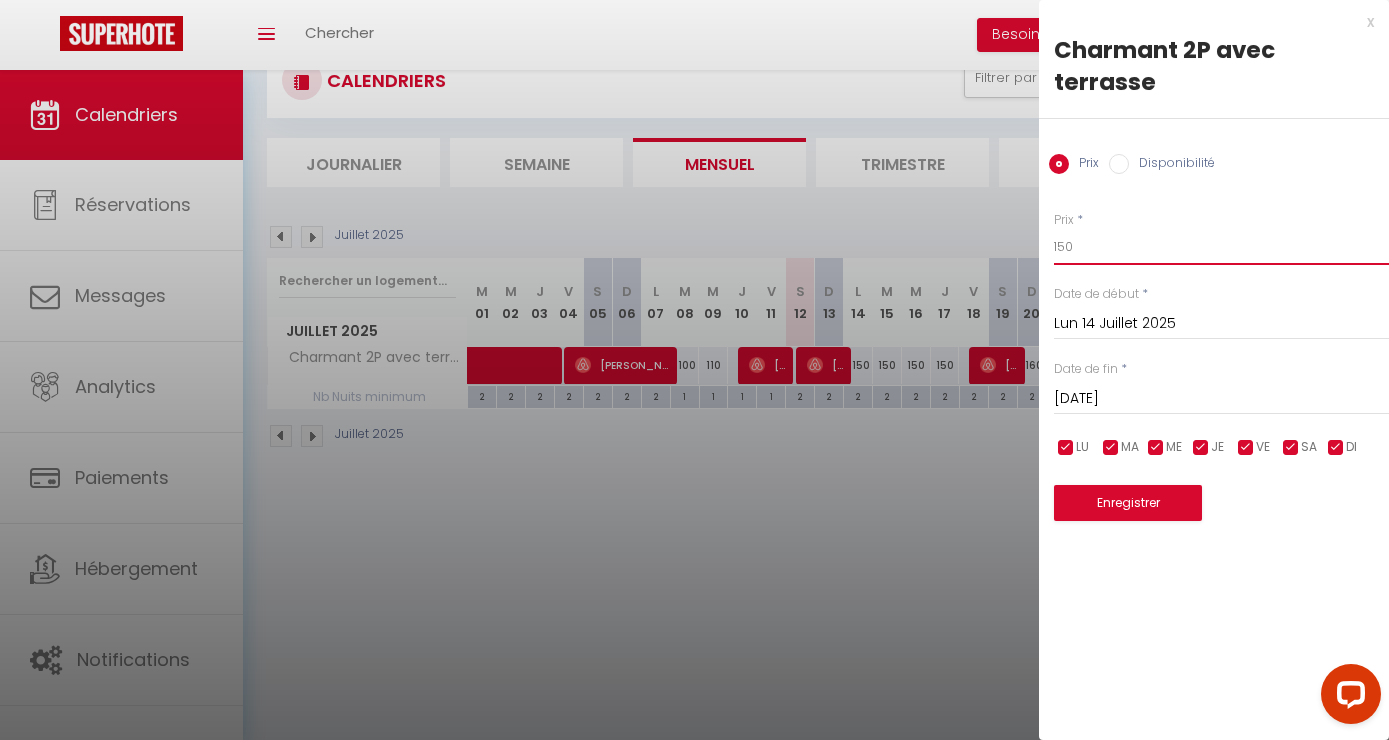 click on "150" at bounding box center (1221, 247) 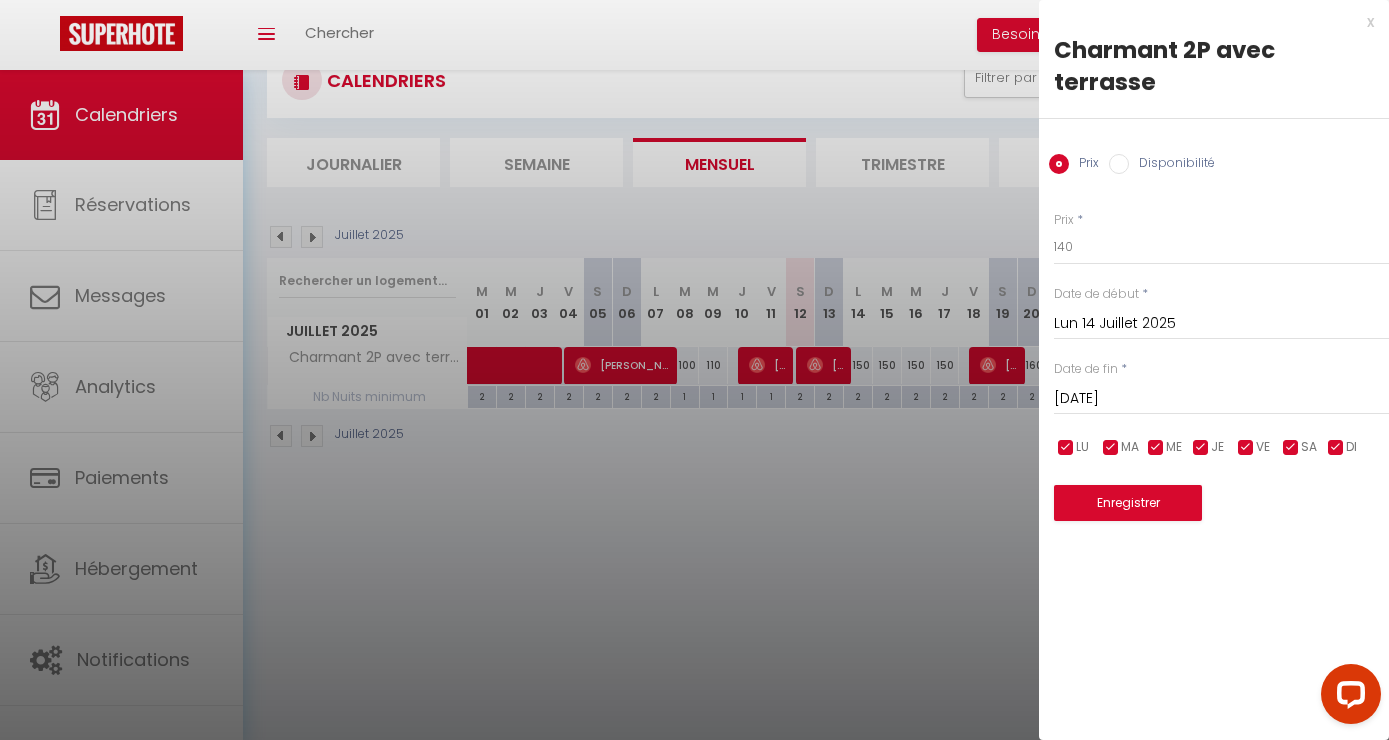 click on "Lun 14 Juillet 2025" at bounding box center (1221, 324) 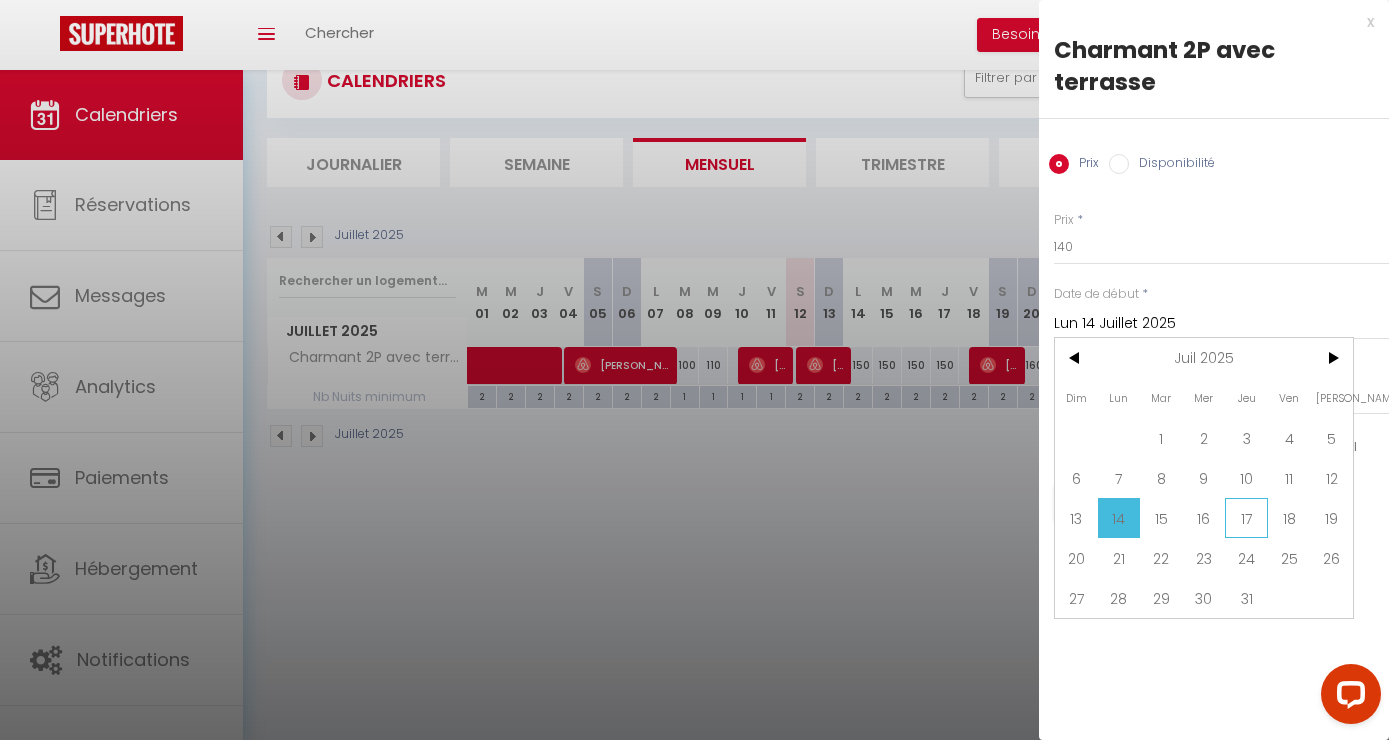 click on "17" at bounding box center (1246, 518) 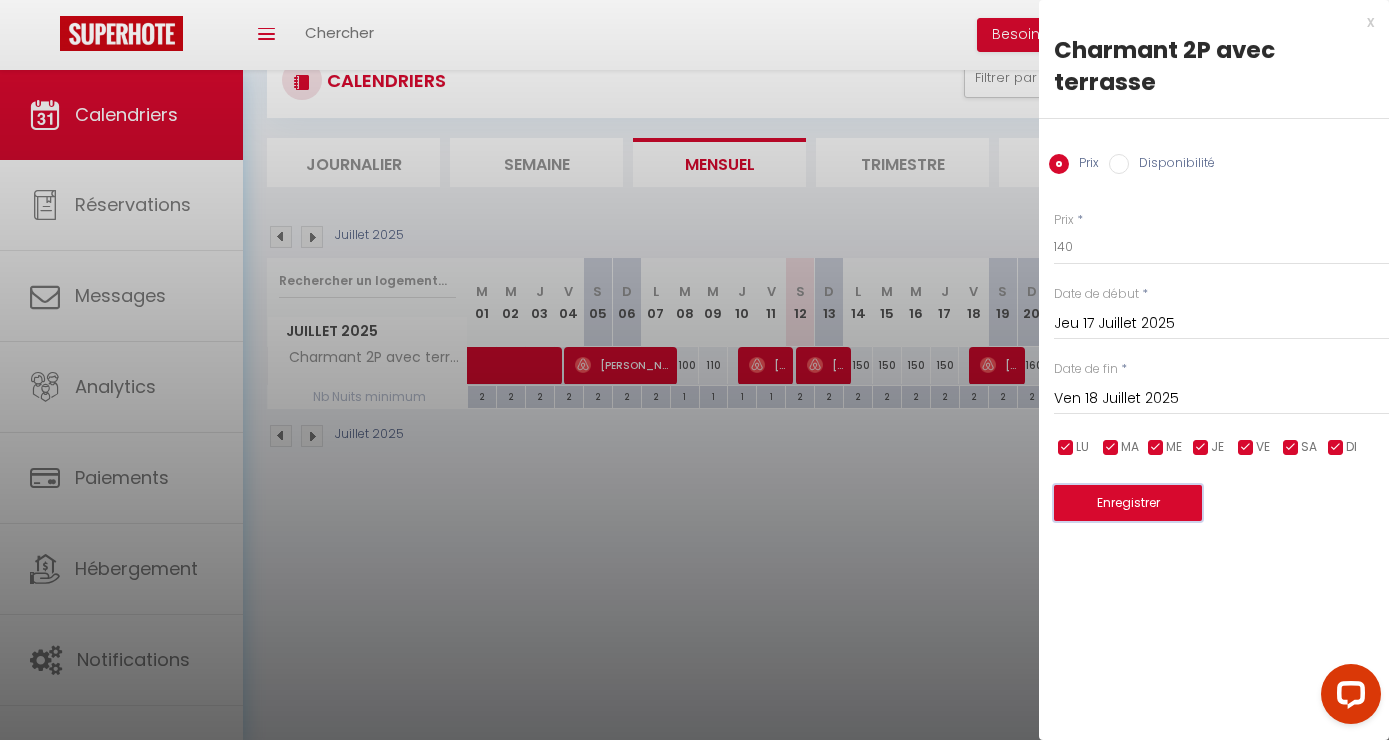 click on "Enregistrer" at bounding box center [1128, 503] 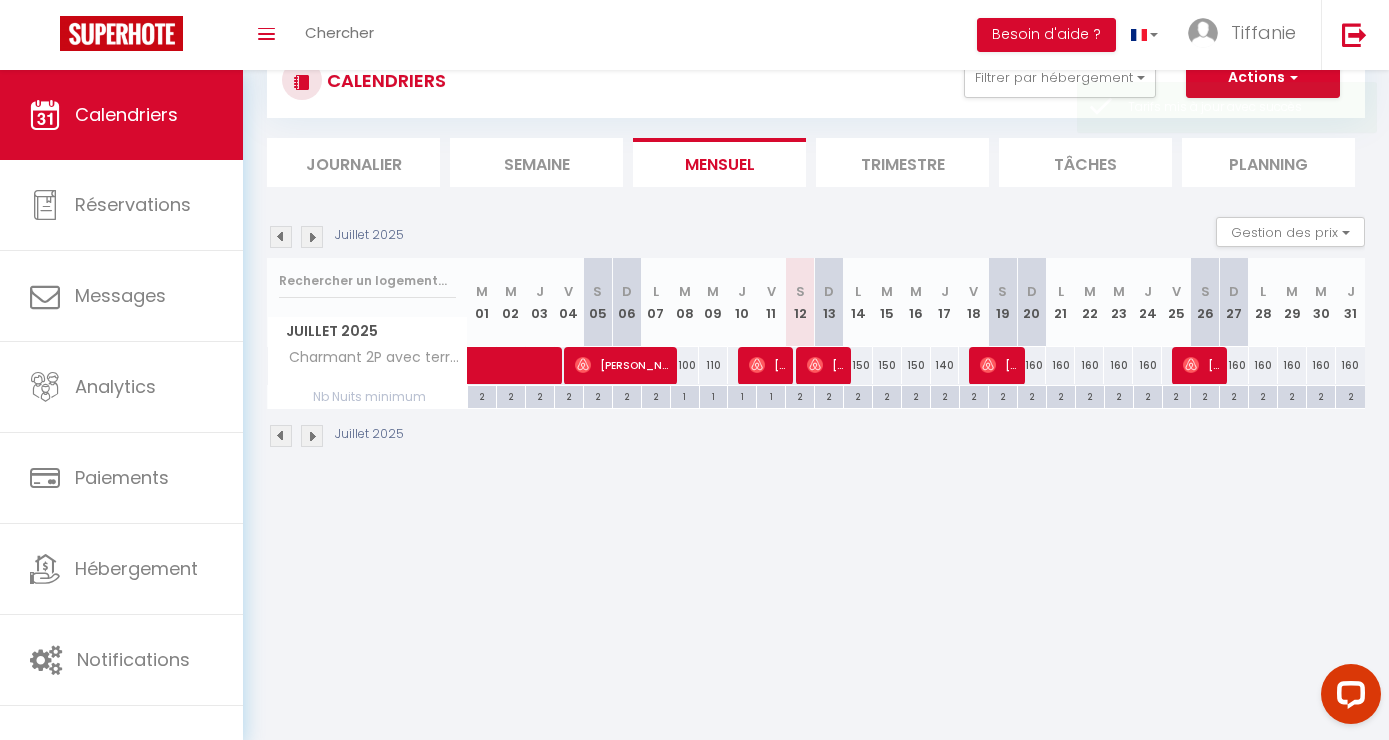 click on "150" at bounding box center [858, 365] 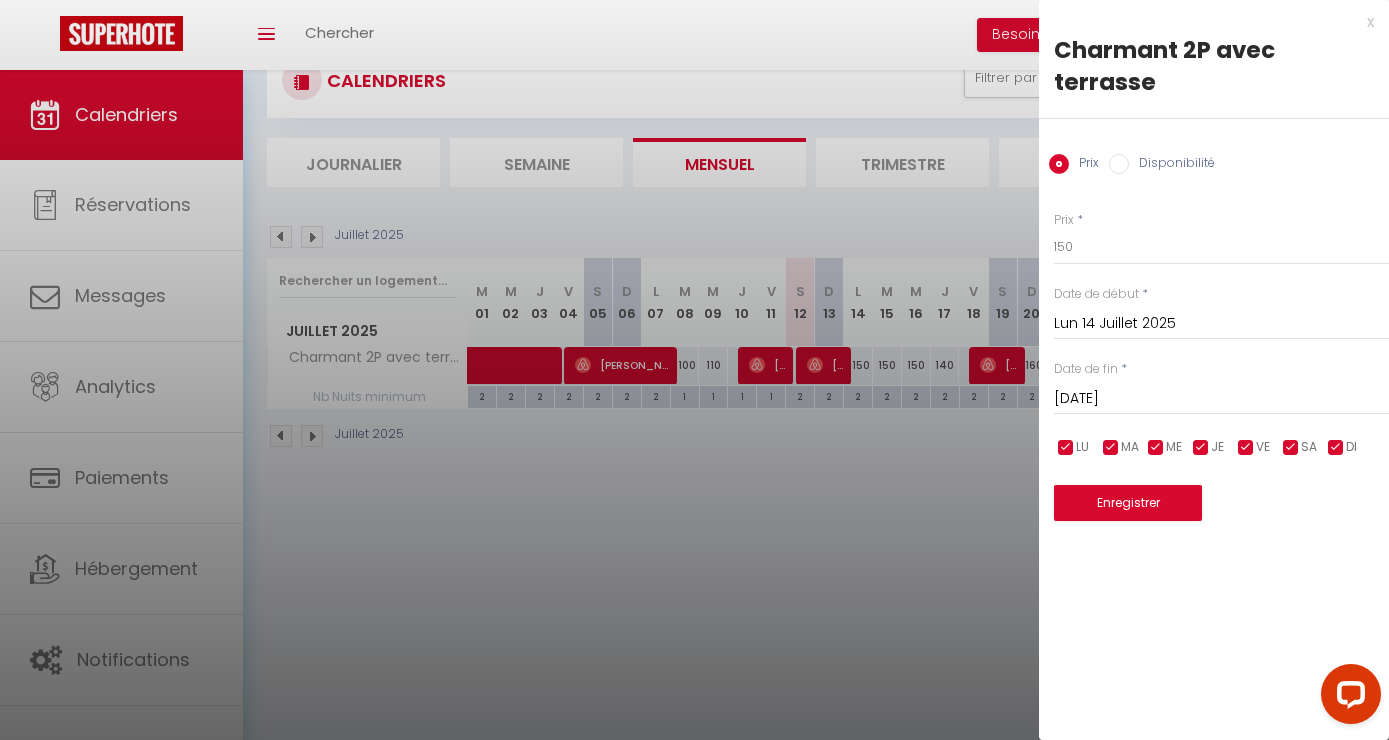 click at bounding box center (694, 370) 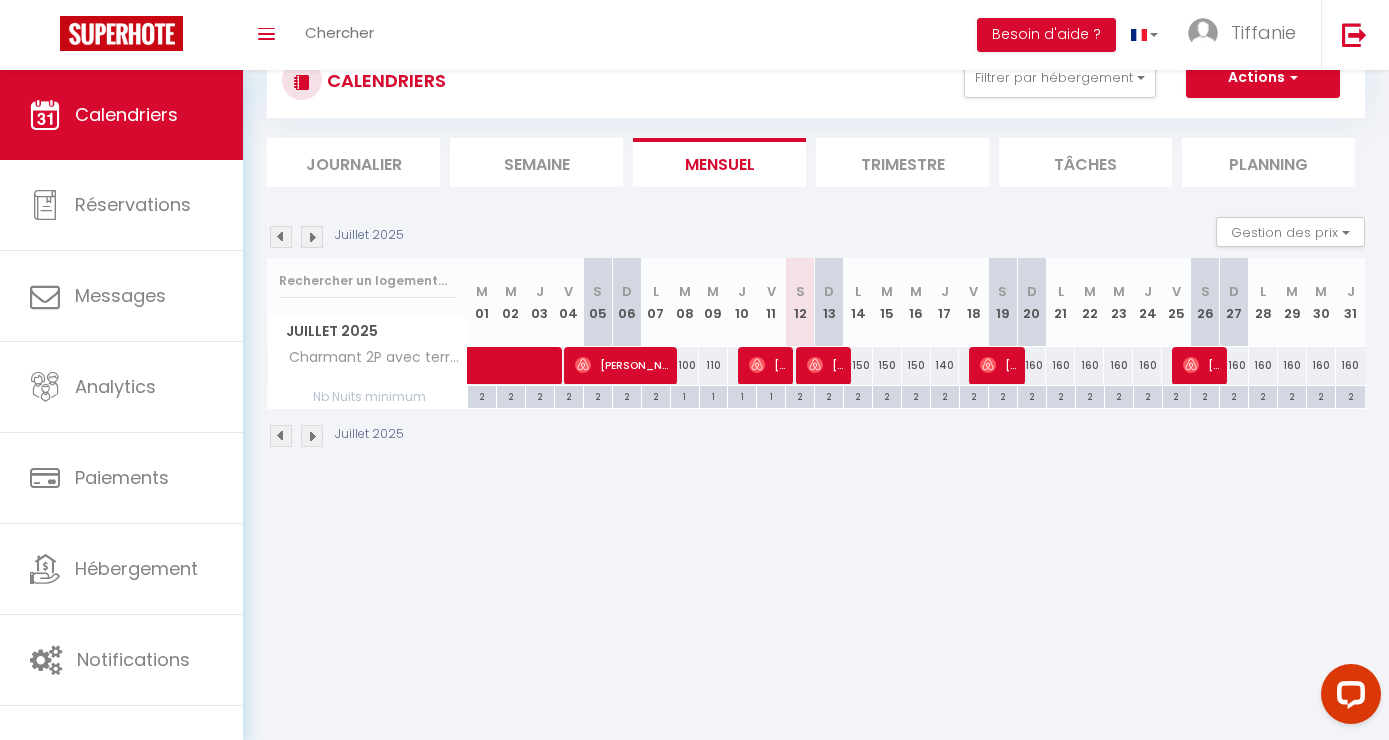 click on "150" at bounding box center (858, 365) 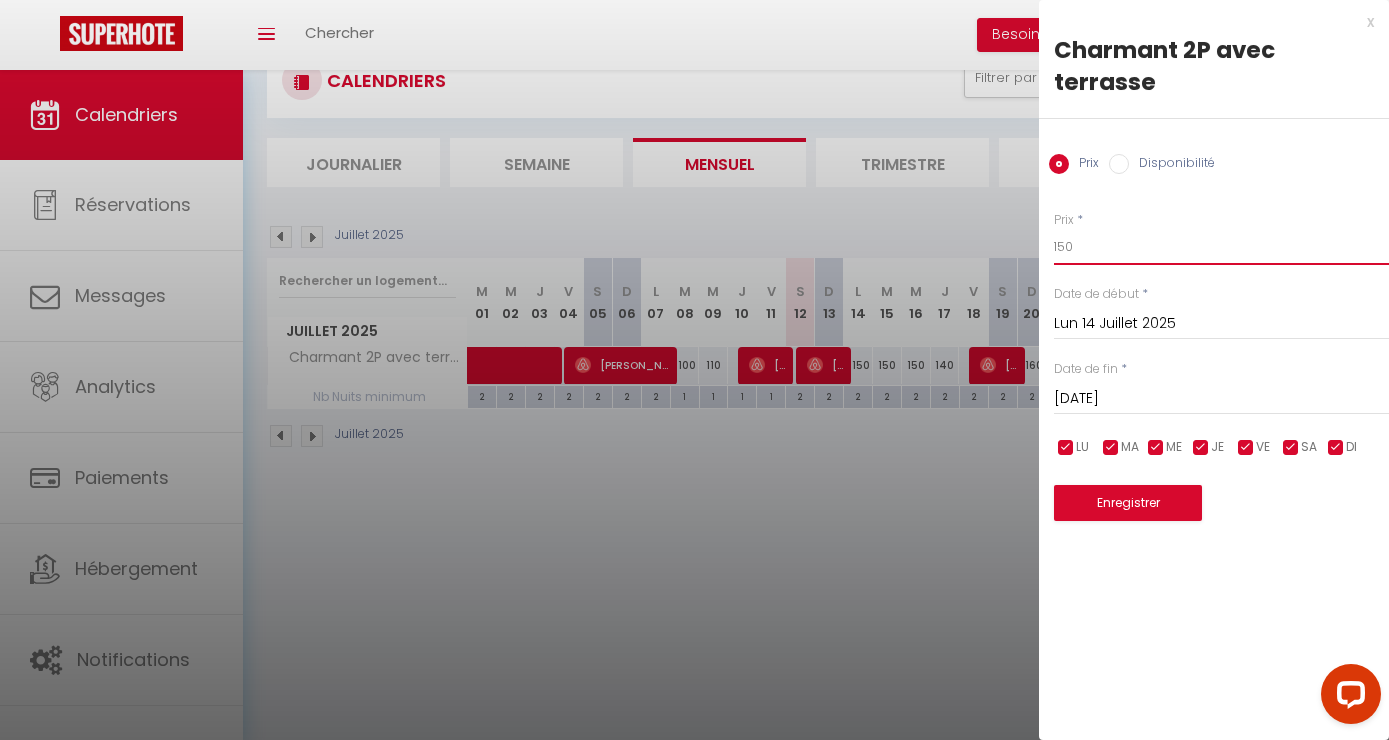 click on "150" at bounding box center (1221, 247) 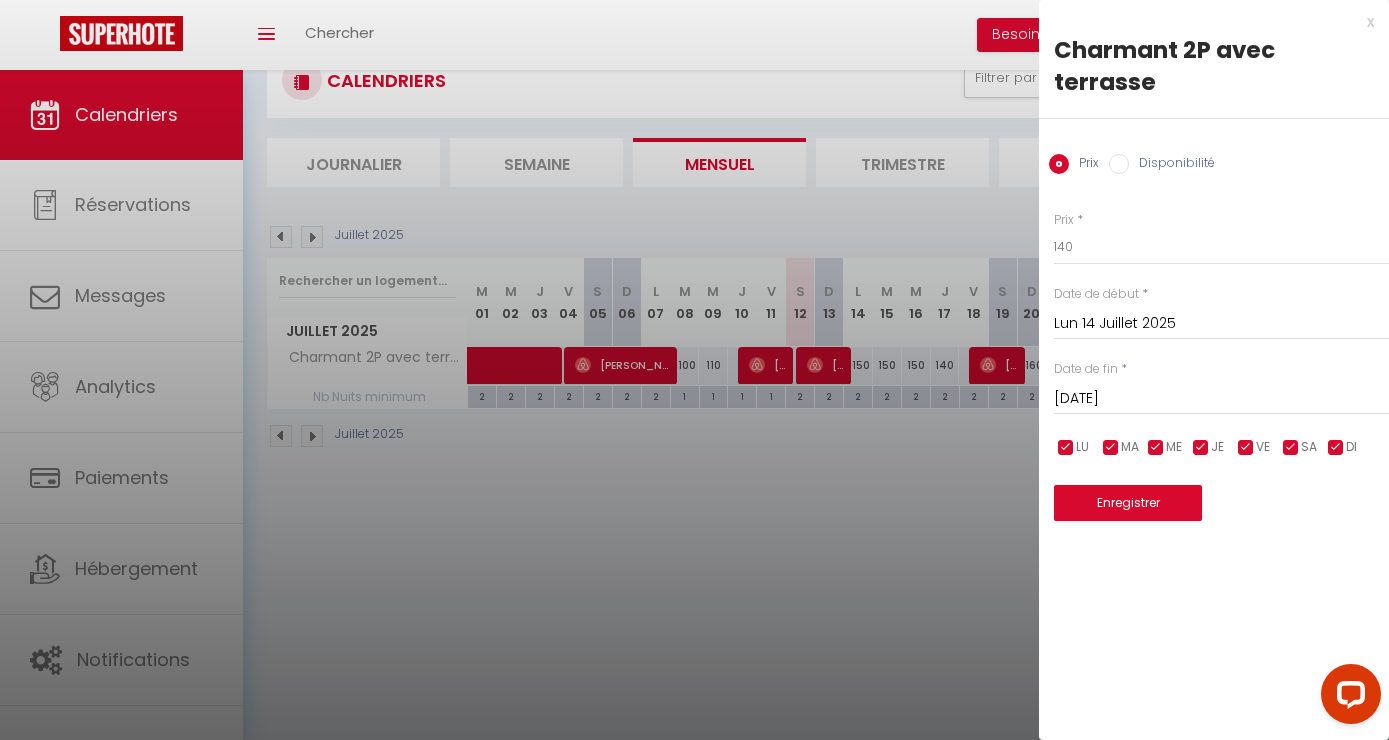click on "[DATE]" at bounding box center (1221, 399) 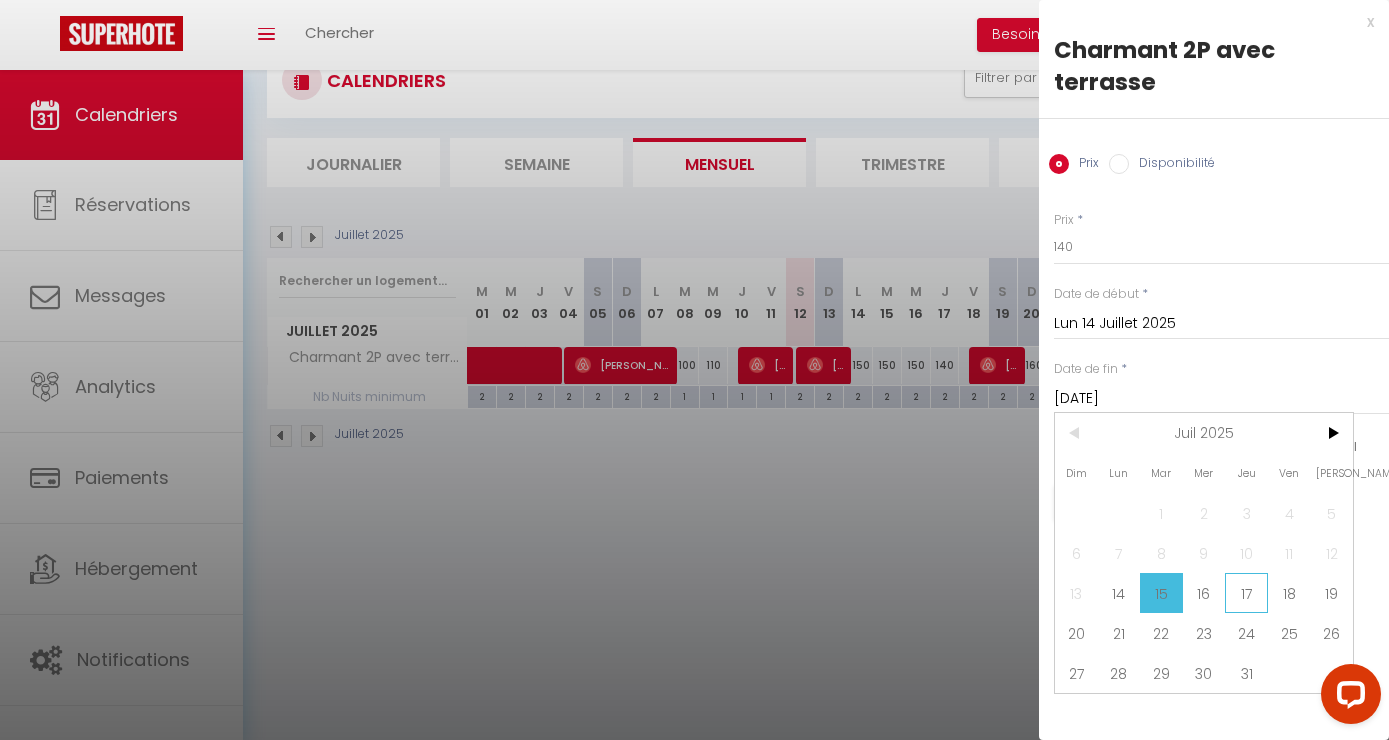 click on "17" at bounding box center [1246, 593] 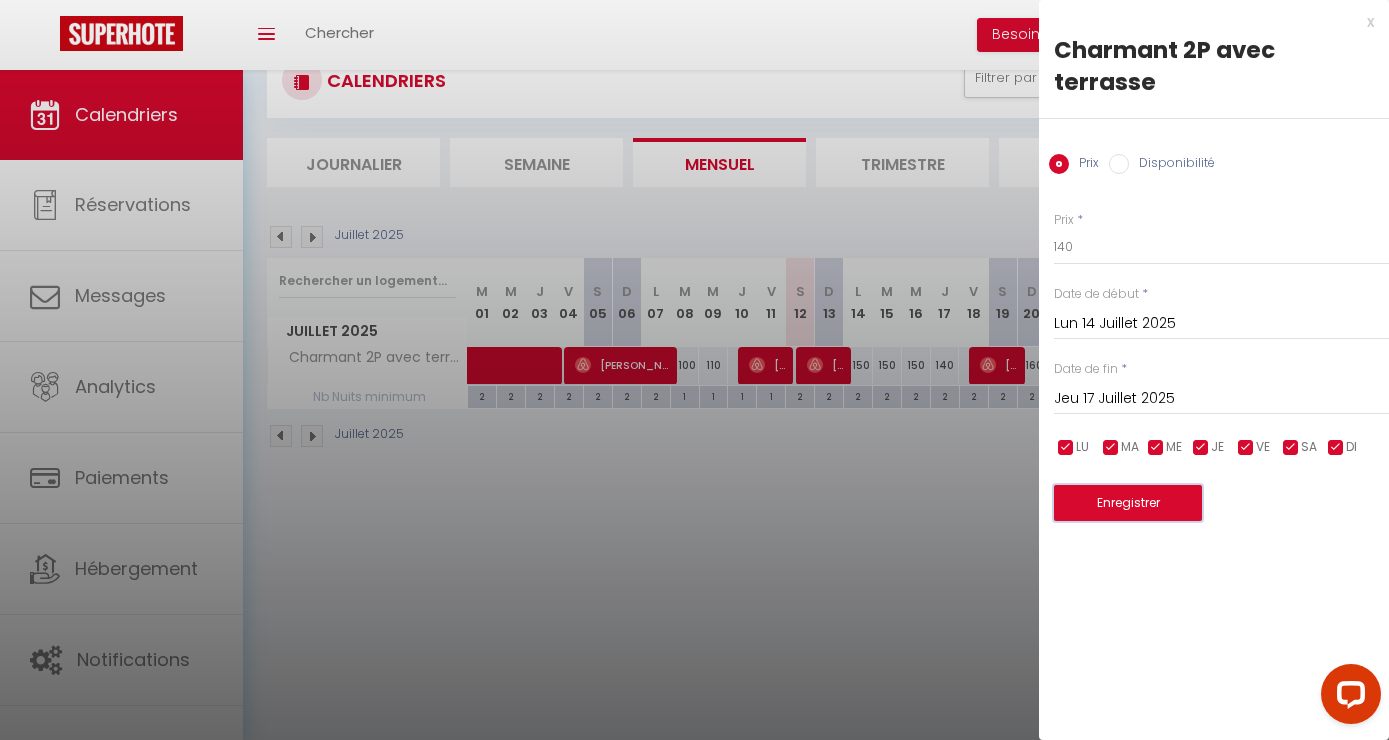 click on "Enregistrer" at bounding box center [1128, 503] 